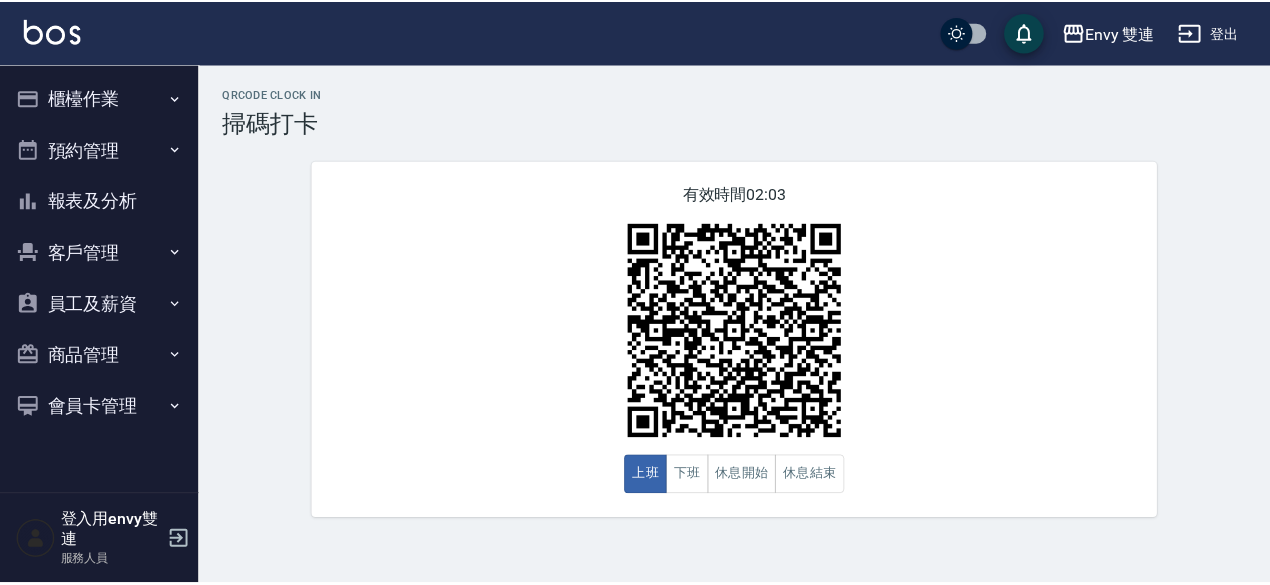 scroll, scrollTop: 0, scrollLeft: 0, axis: both 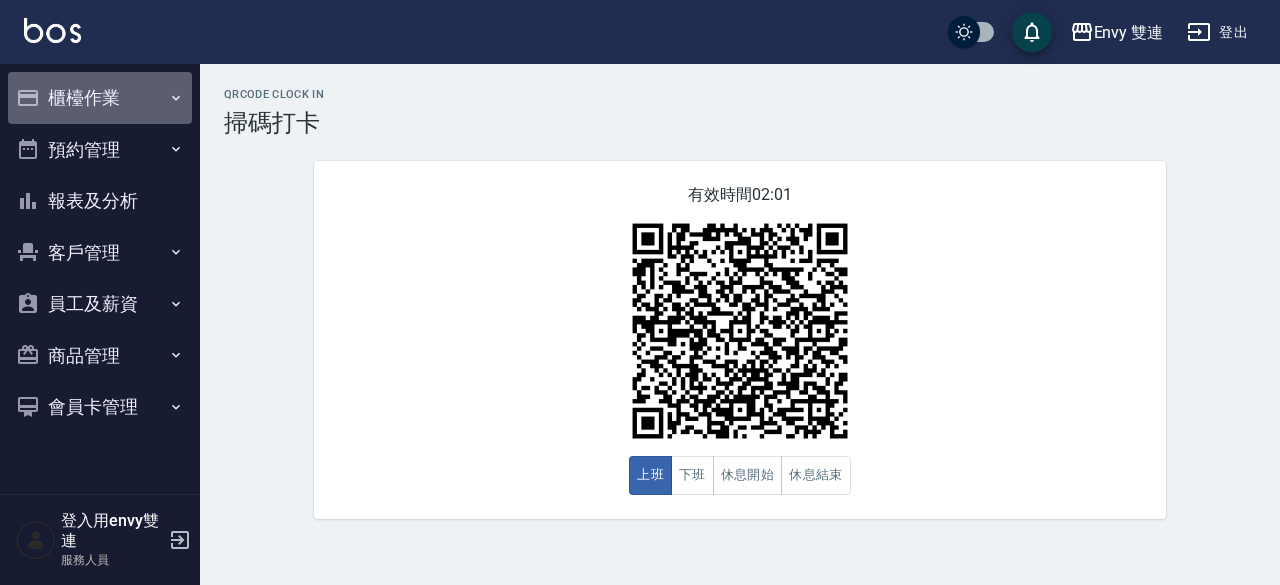 click on "櫃檯作業" at bounding box center [100, 98] 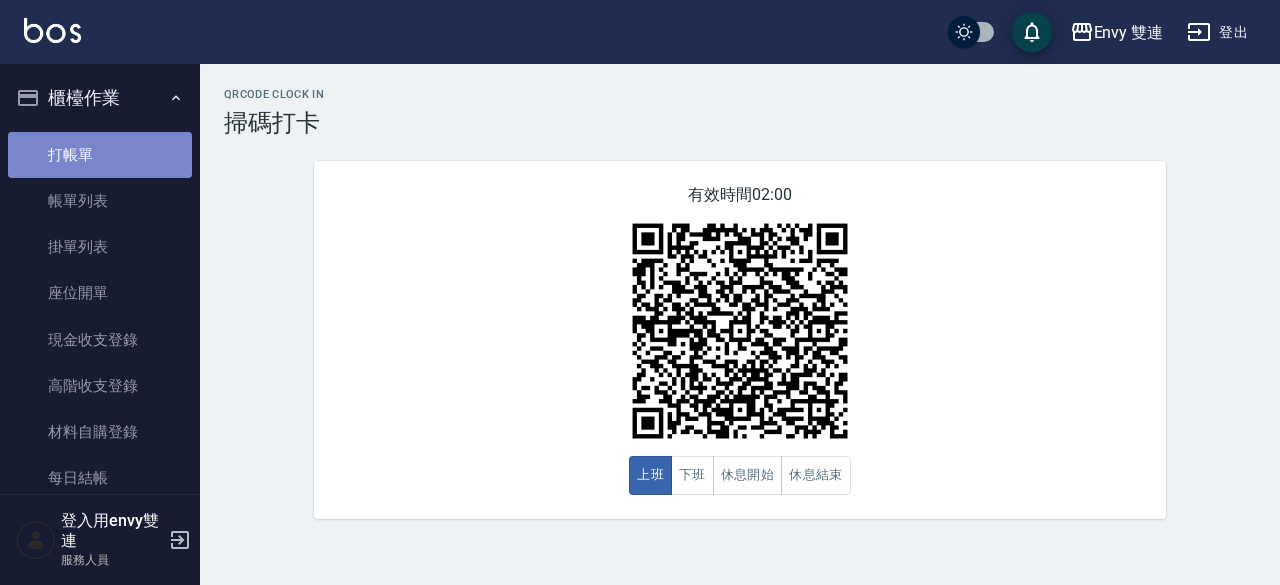 click on "打帳單" at bounding box center [100, 155] 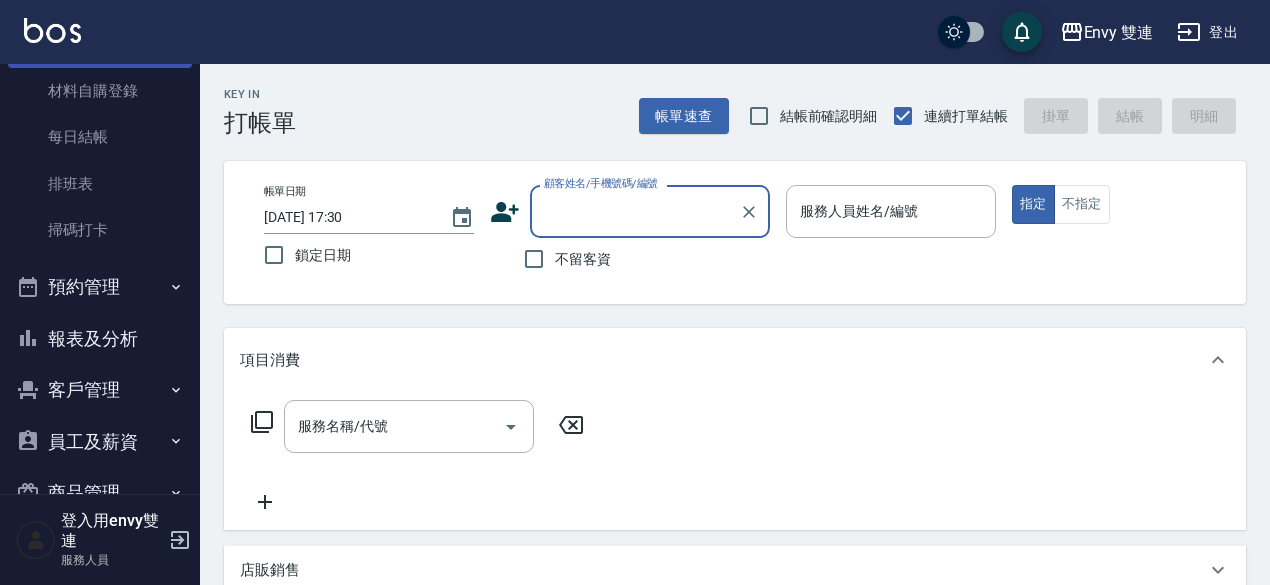 scroll, scrollTop: 342, scrollLeft: 0, axis: vertical 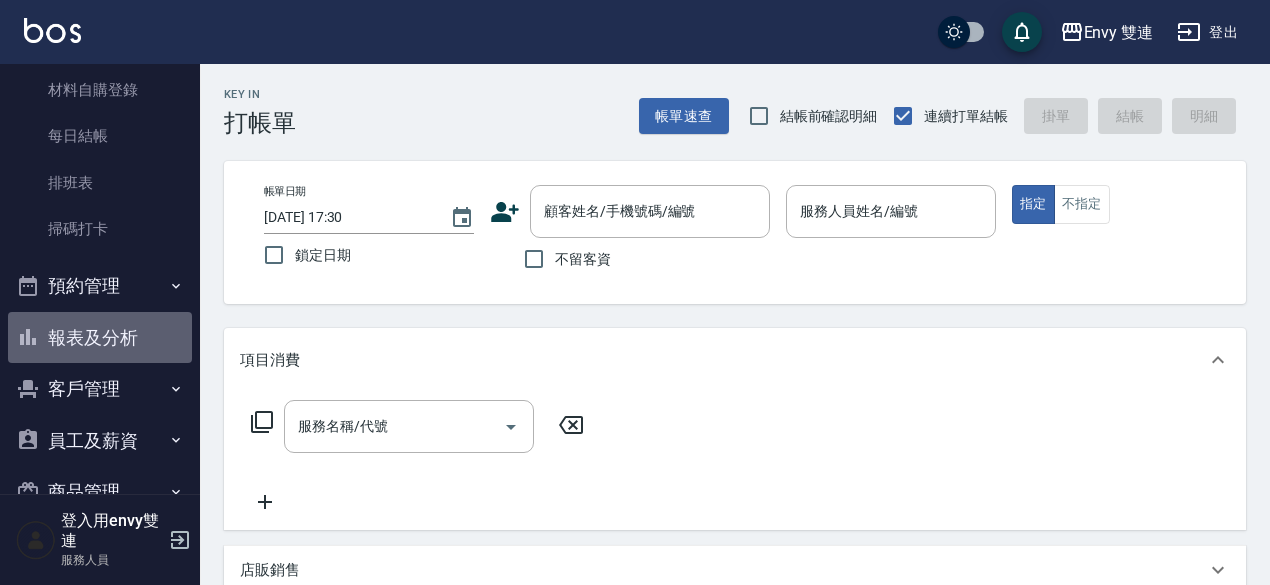 click on "報表及分析" at bounding box center [100, 338] 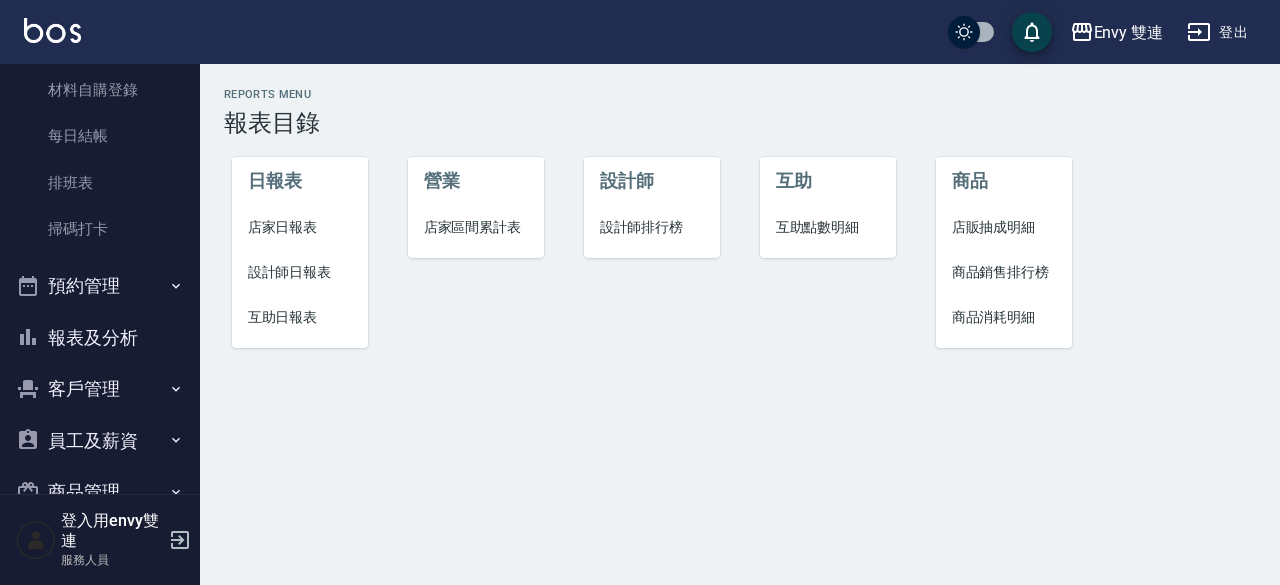 click on "互助日報表" at bounding box center (300, 317) 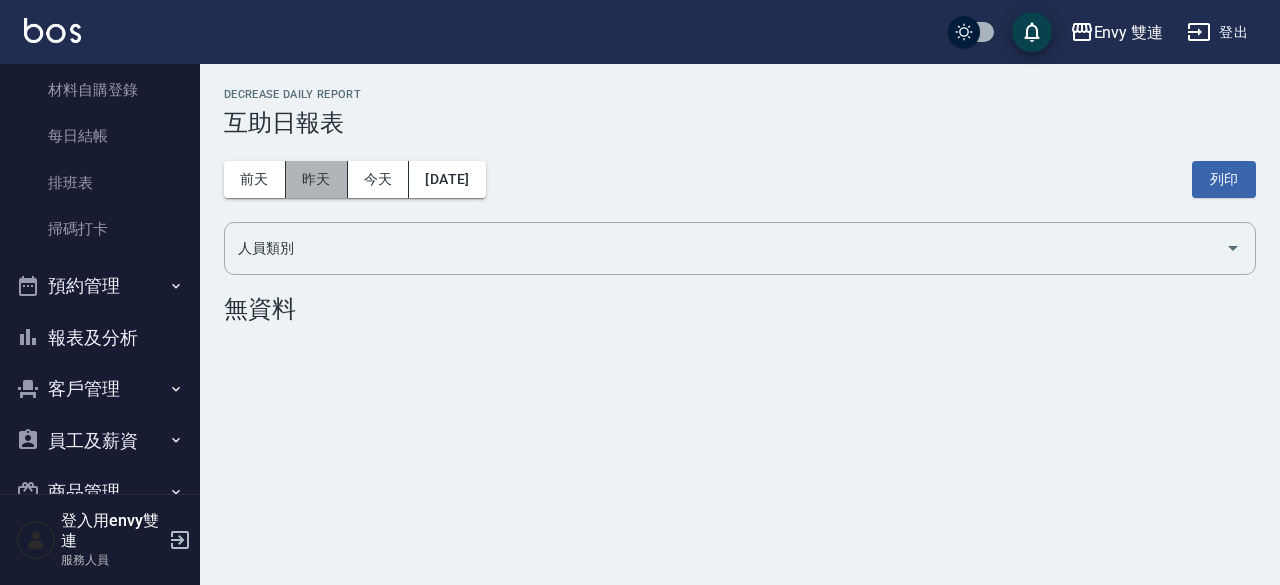 click on "昨天" at bounding box center [317, 179] 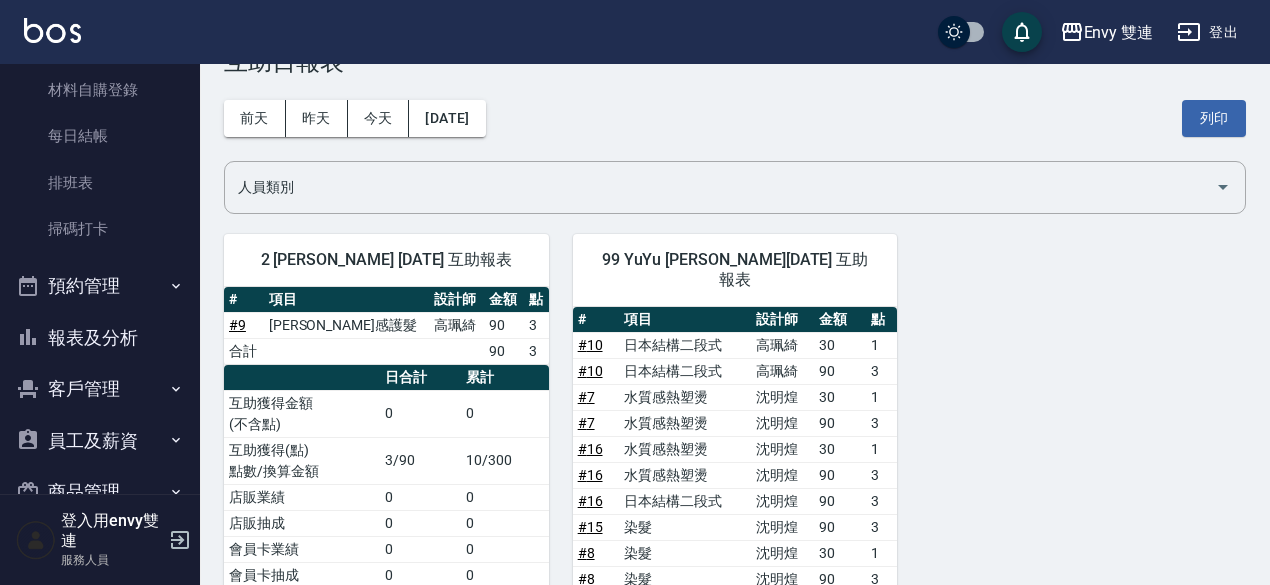 scroll, scrollTop: 0, scrollLeft: 0, axis: both 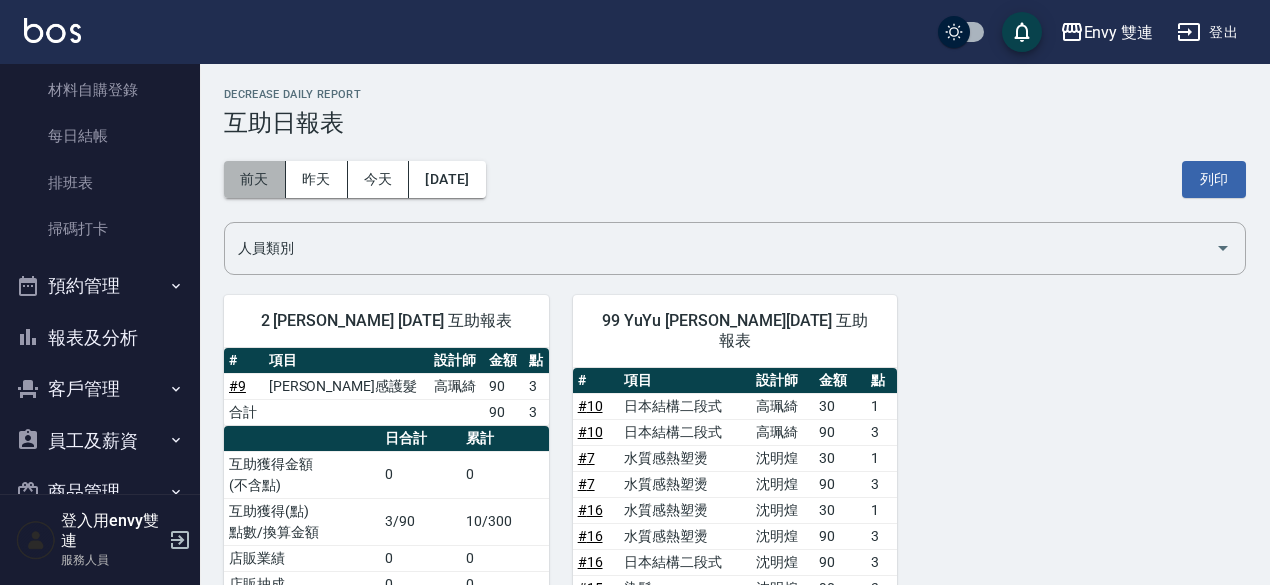 click on "前天" at bounding box center [255, 179] 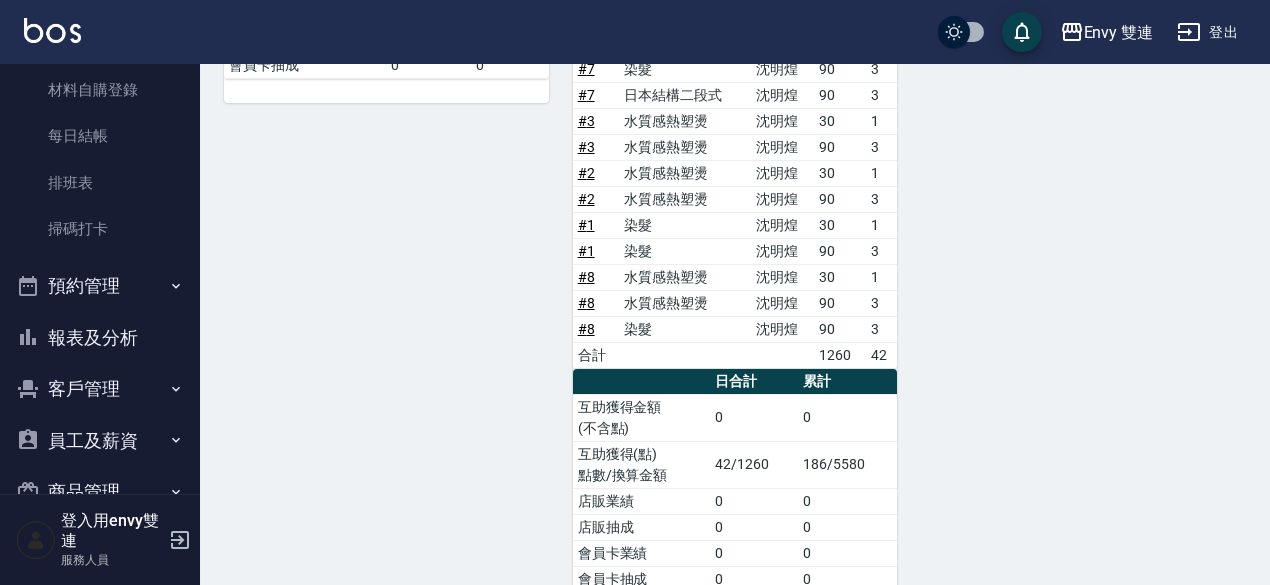 scroll, scrollTop: 572, scrollLeft: 0, axis: vertical 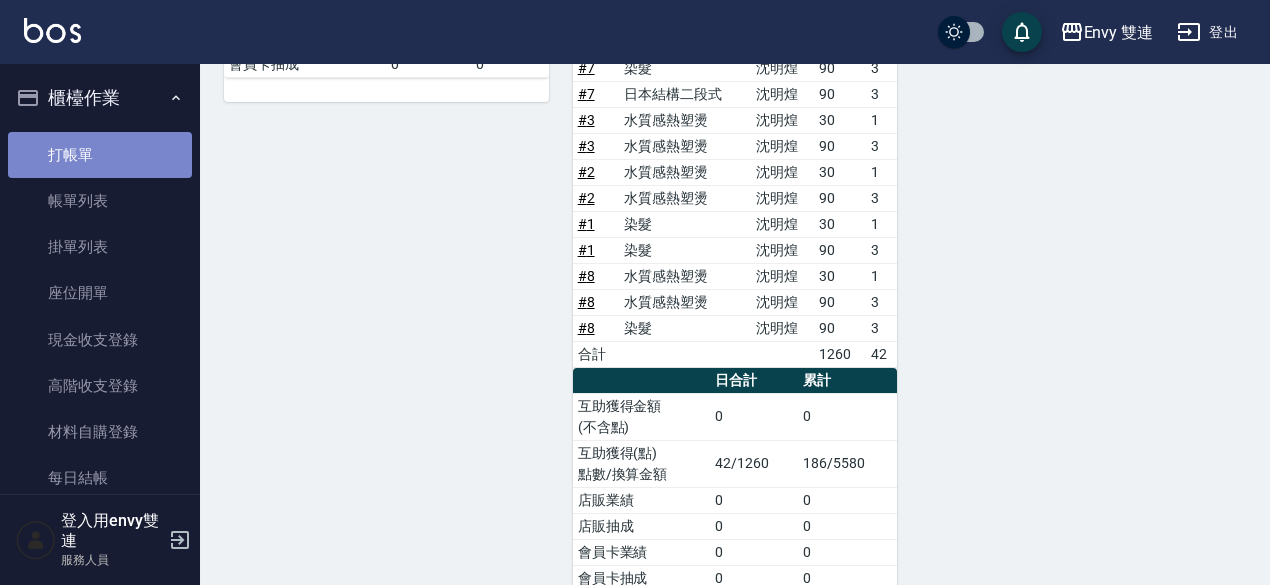 click on "打帳單" at bounding box center [100, 155] 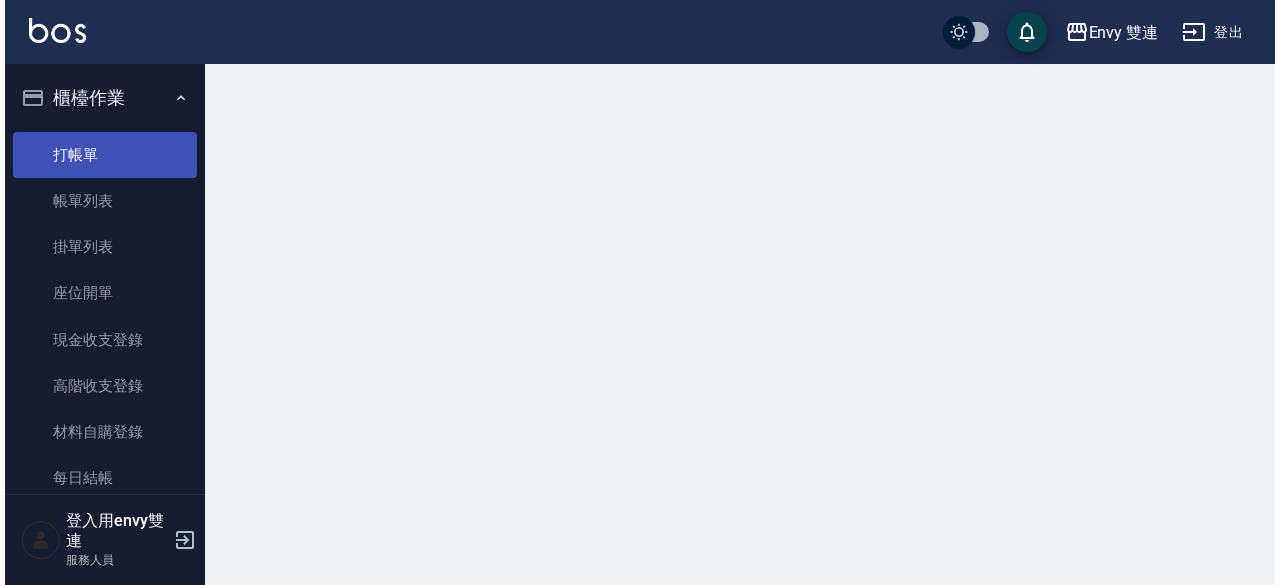 scroll, scrollTop: 0, scrollLeft: 0, axis: both 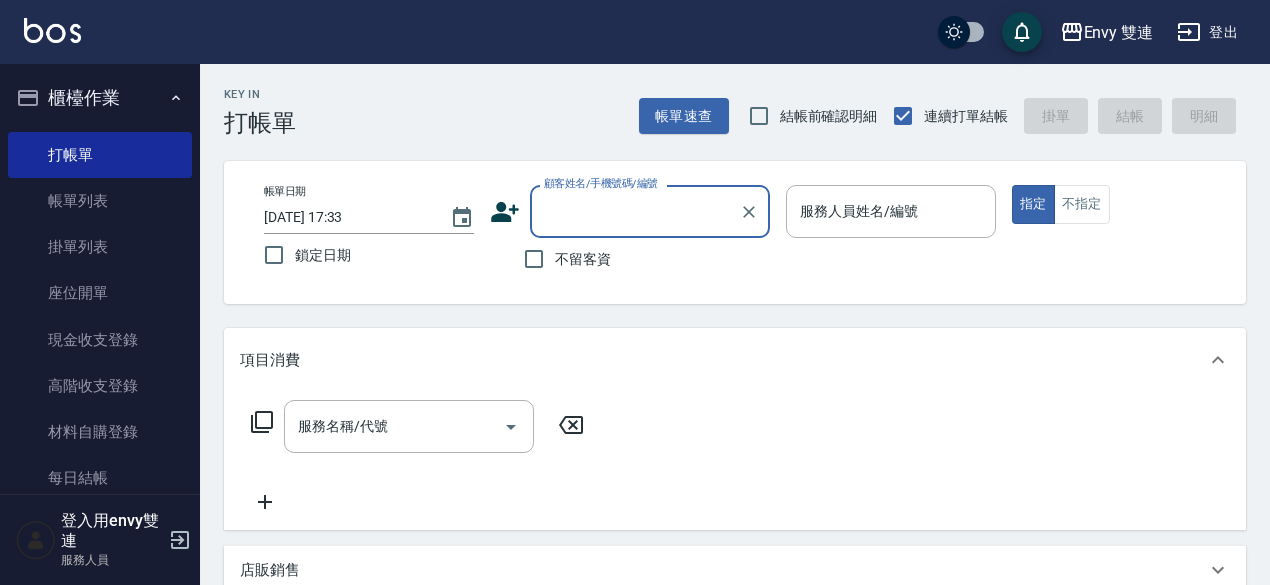 type on "g" 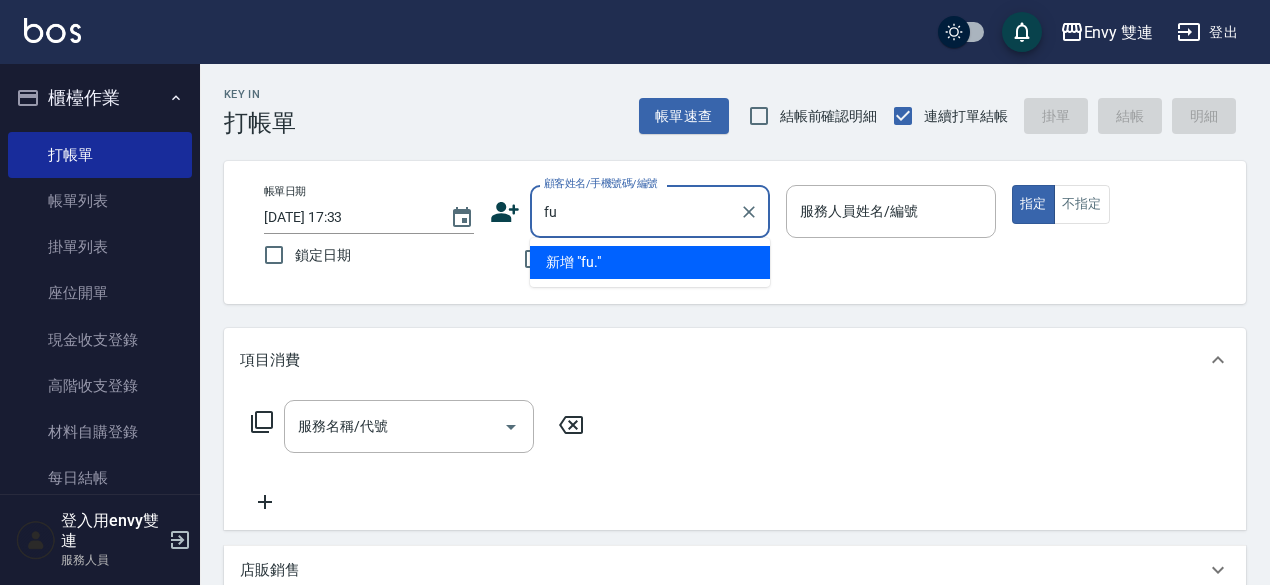 type on "f" 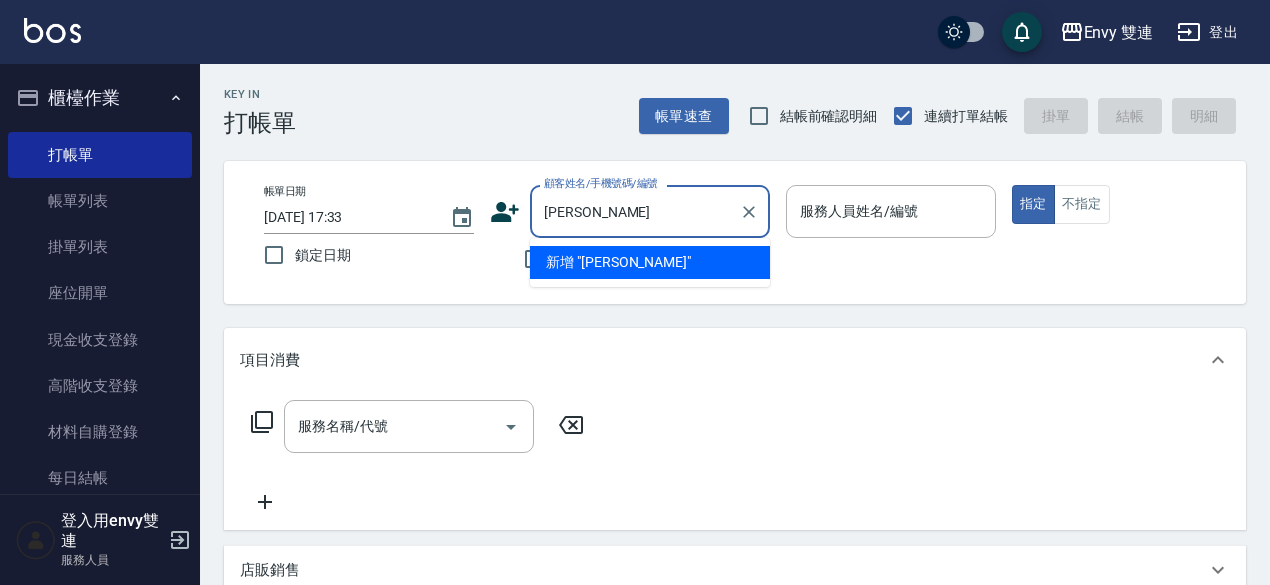 type on "邱" 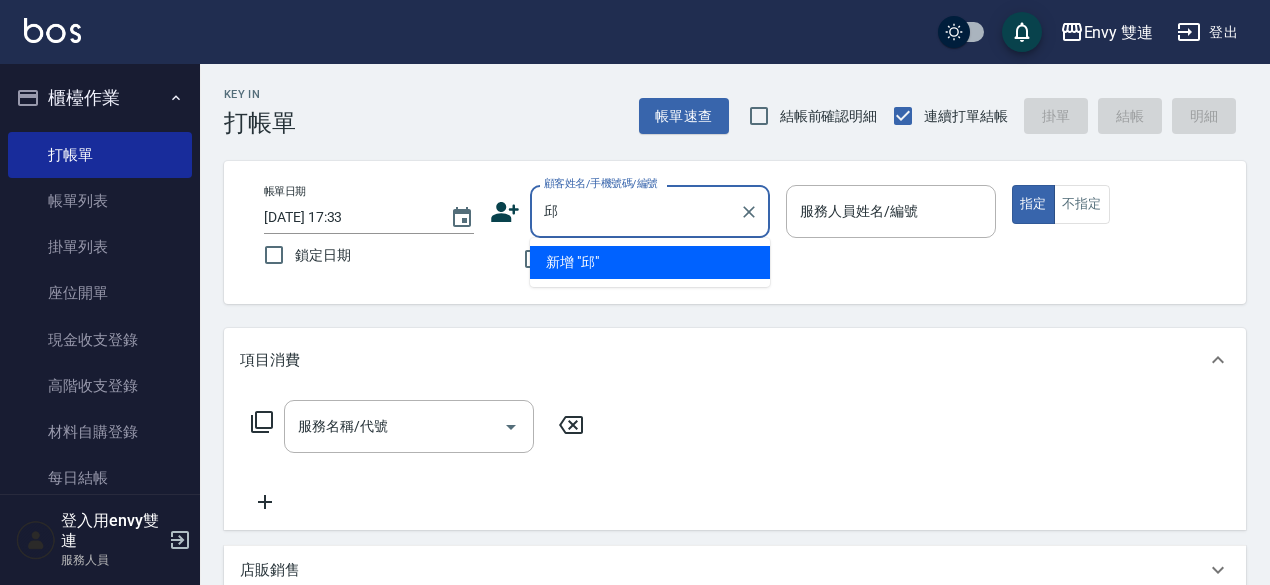 type 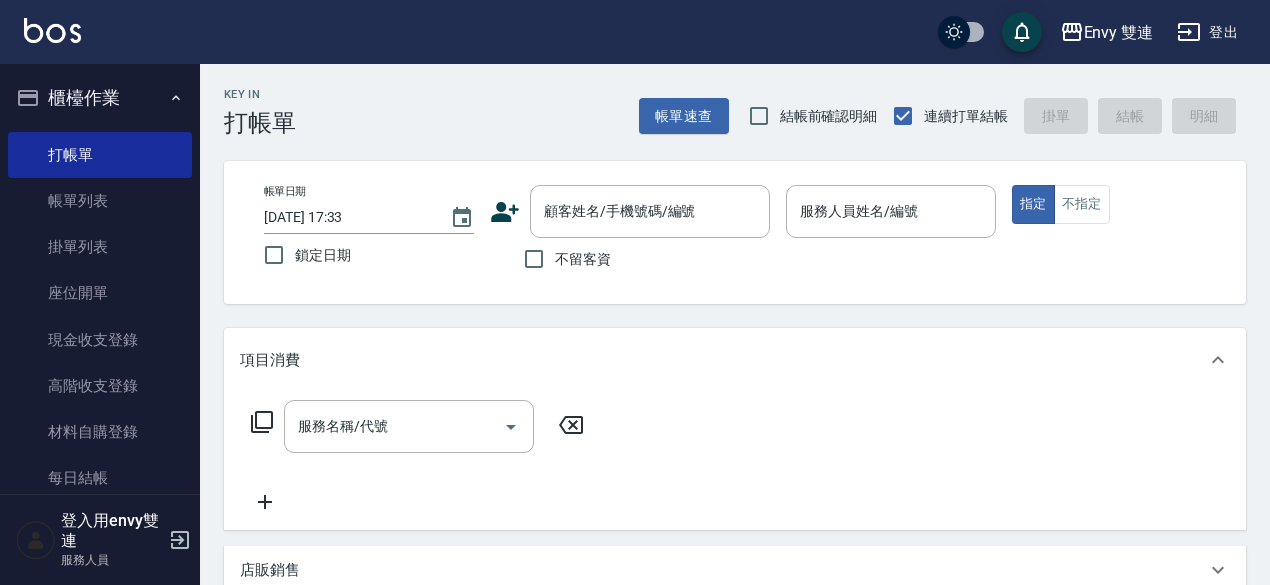 click 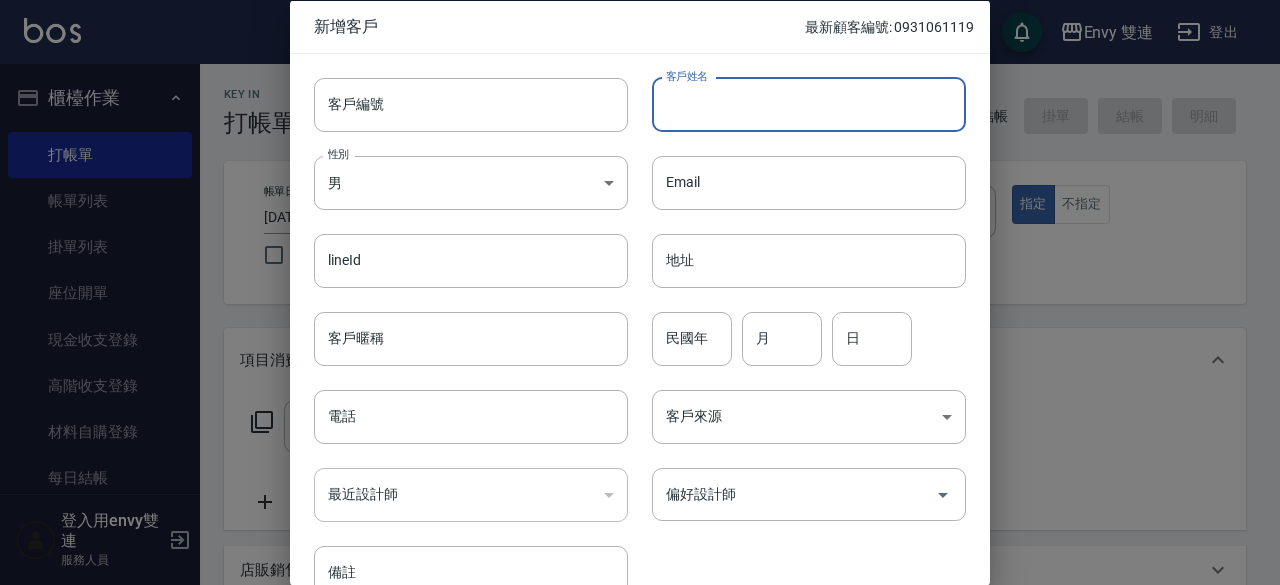 click on "客戶姓名" at bounding box center [809, 104] 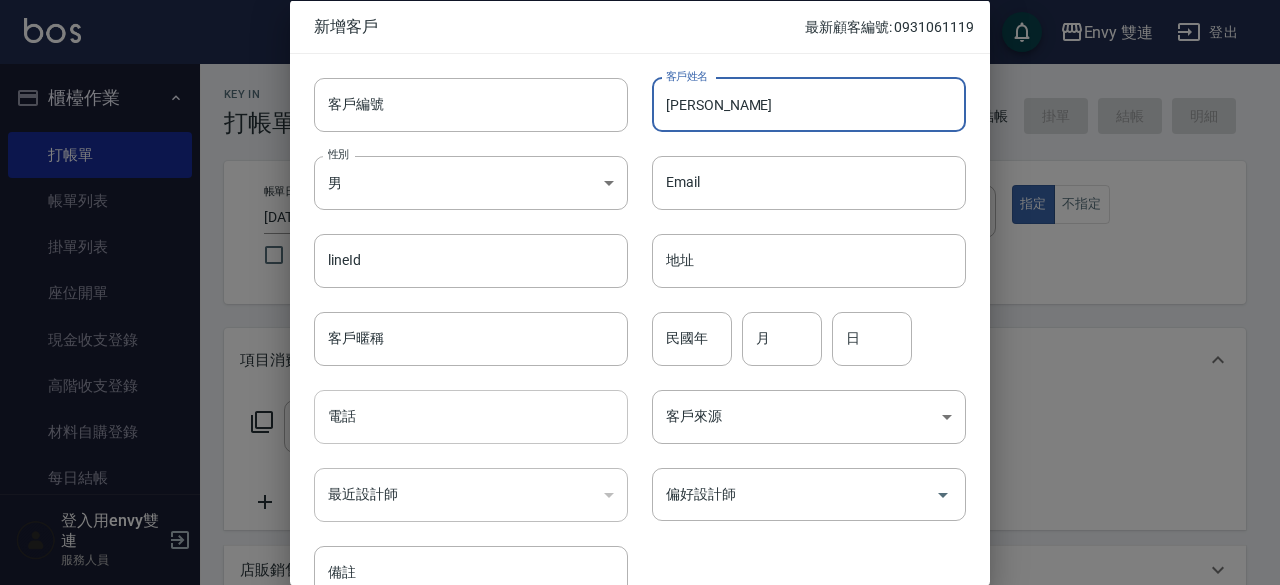 type on "[PERSON_NAME]" 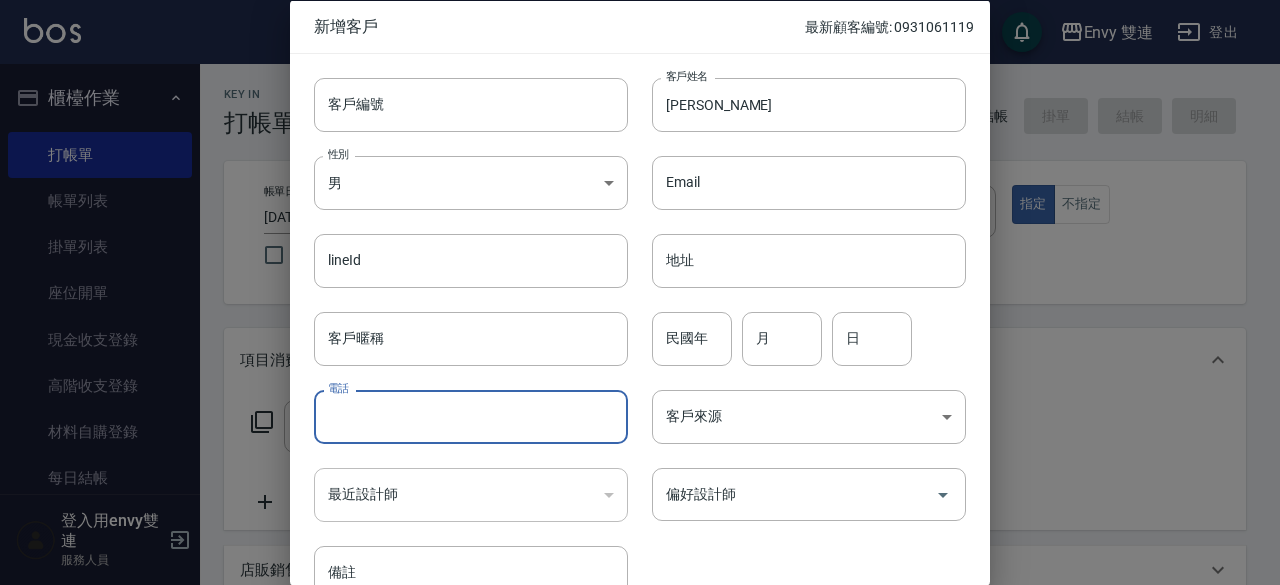 click on "電話" at bounding box center (471, 417) 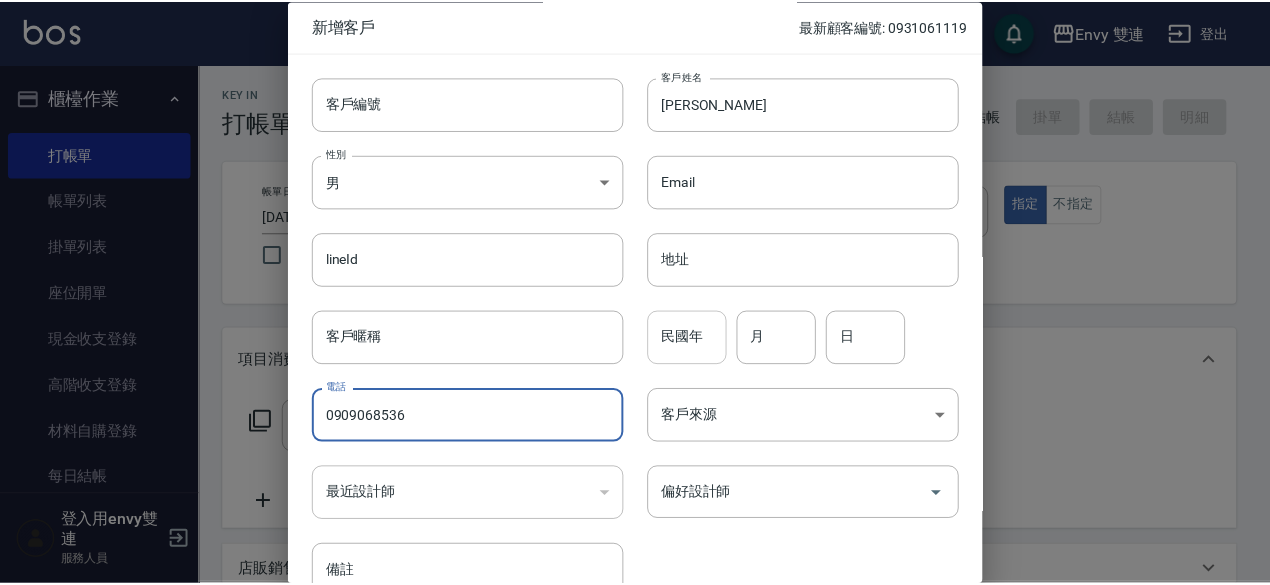 scroll, scrollTop: 107, scrollLeft: 0, axis: vertical 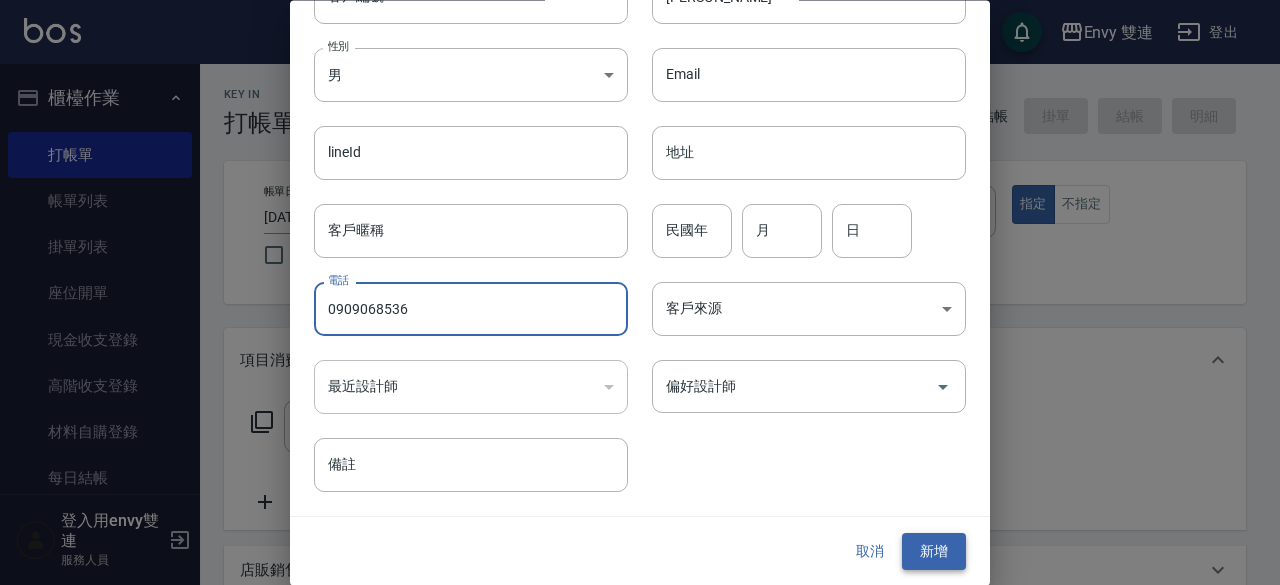 type on "0909068536" 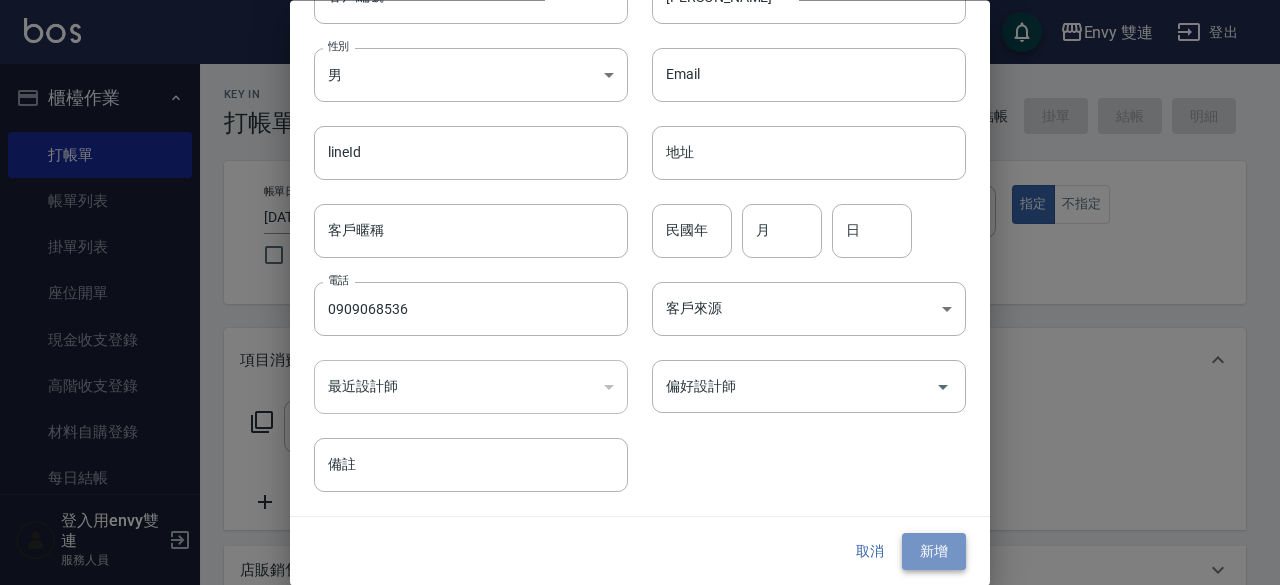 click on "新增" at bounding box center (934, 552) 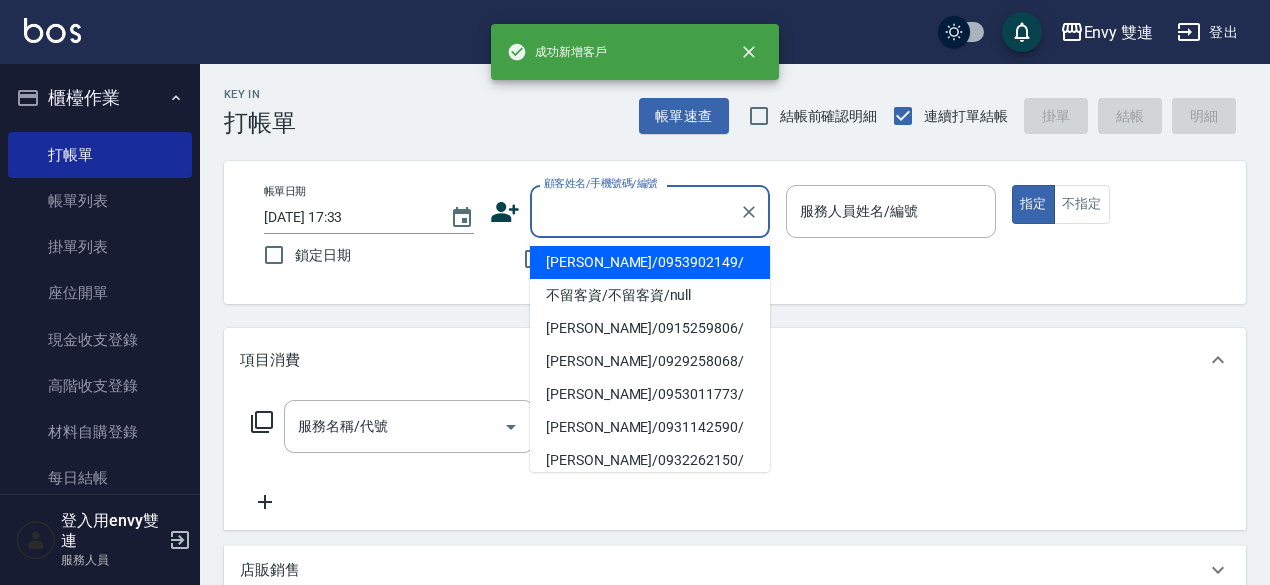 click on "顧客姓名/手機號碼/編號" at bounding box center (635, 211) 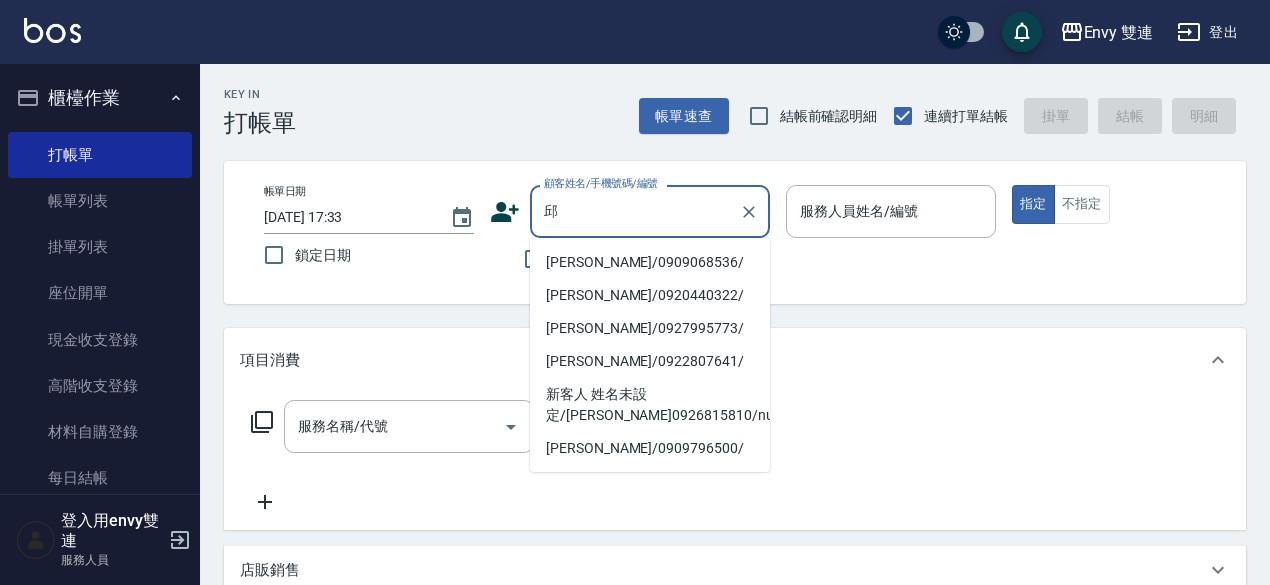 click on "[PERSON_NAME]/0909068536/" at bounding box center [650, 262] 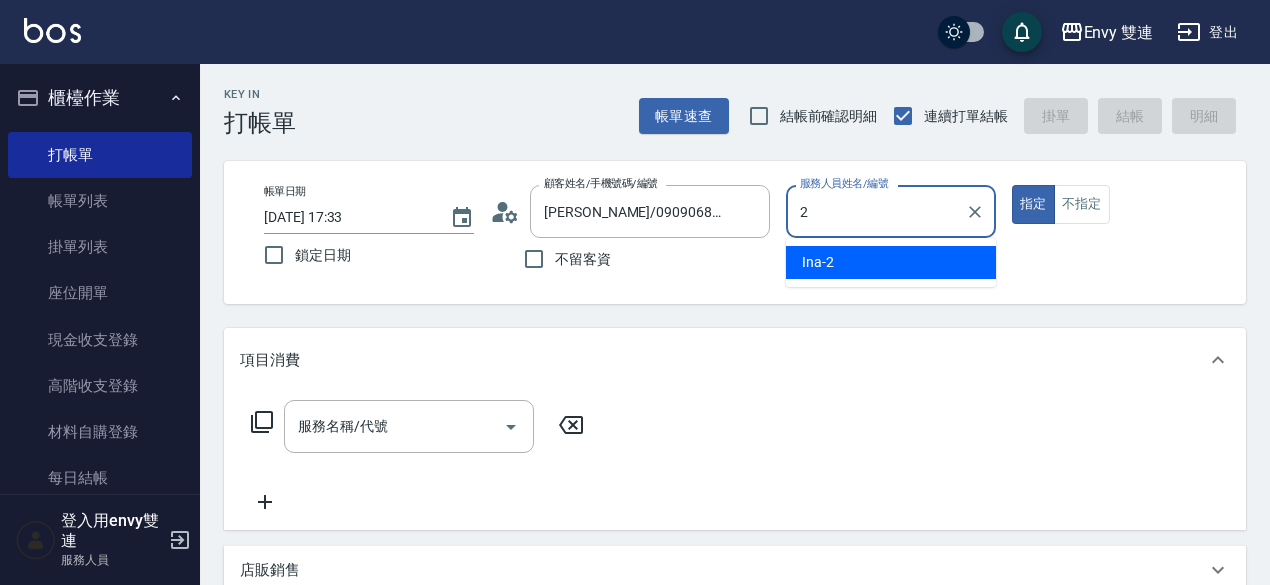 type on "Ina-2" 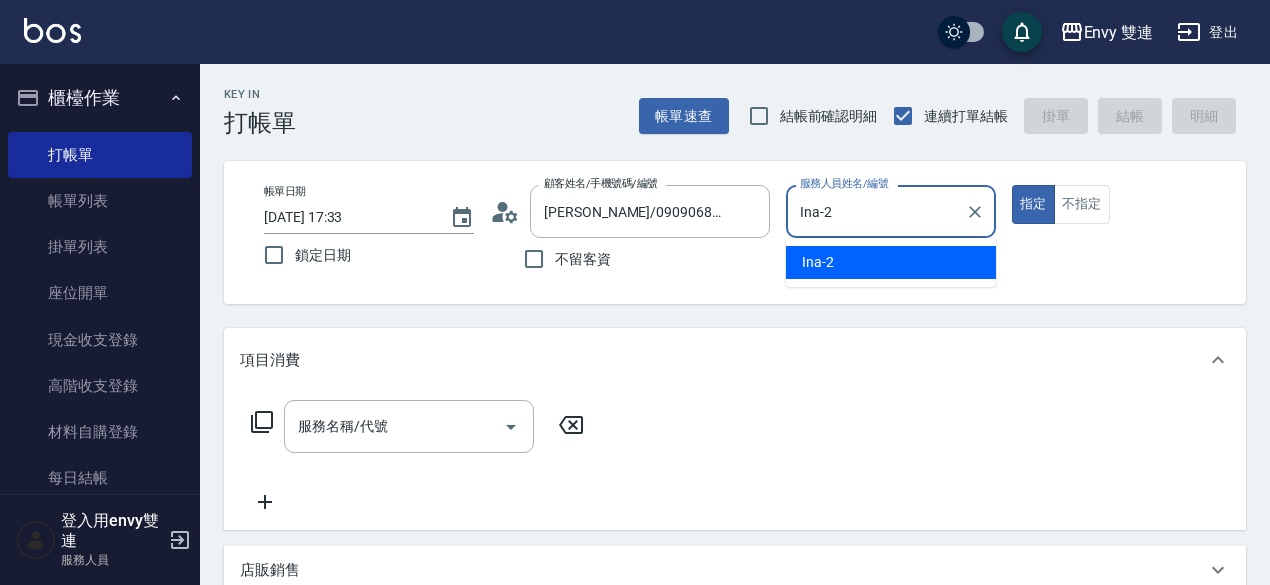 type on "true" 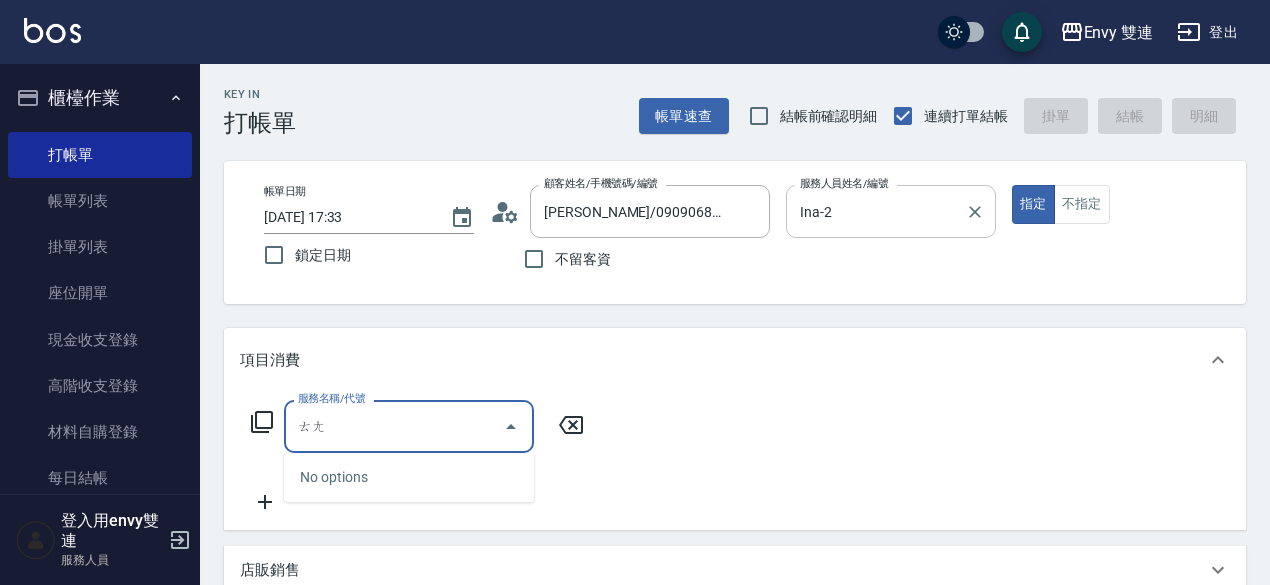 type on "趟" 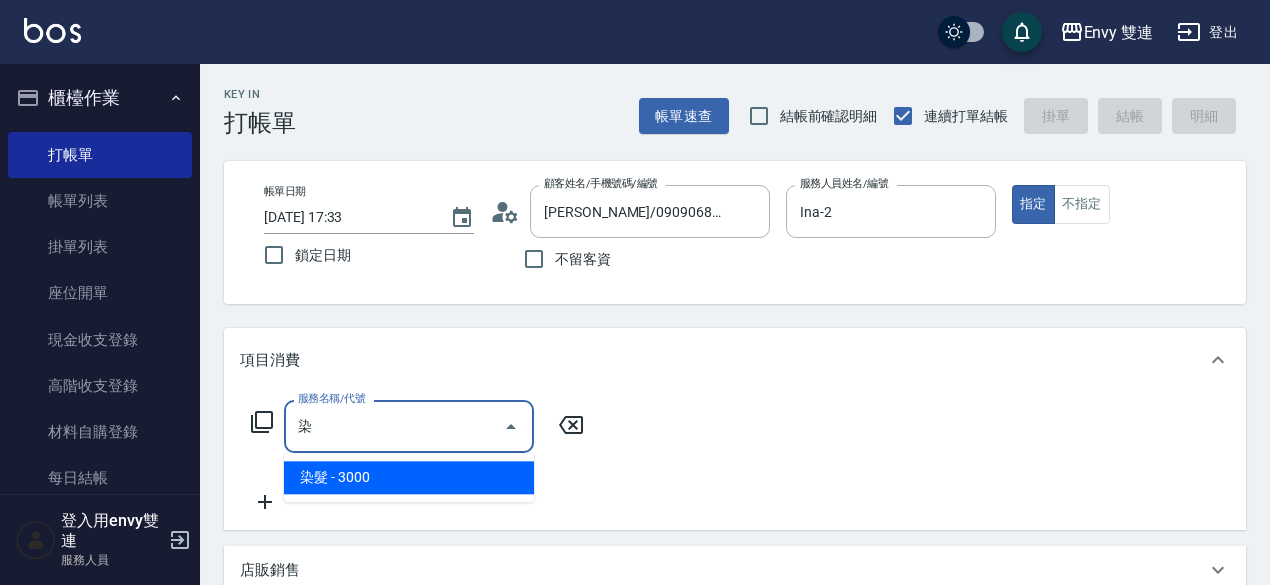 click on "染髮 - 3000" at bounding box center (409, 477) 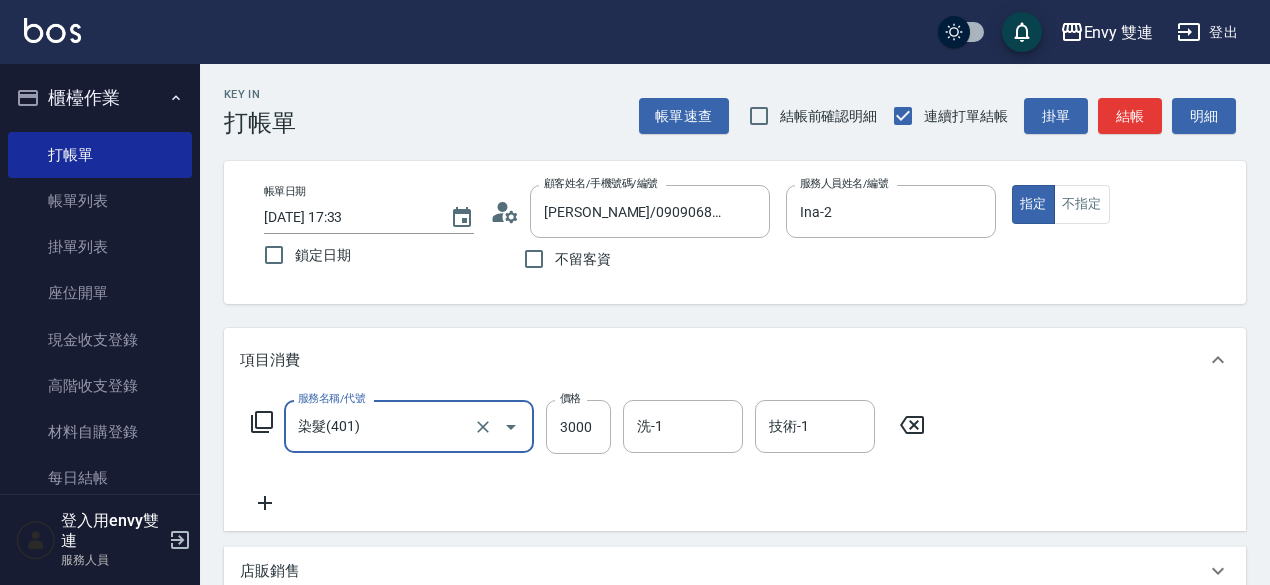 type on "染髮(401)" 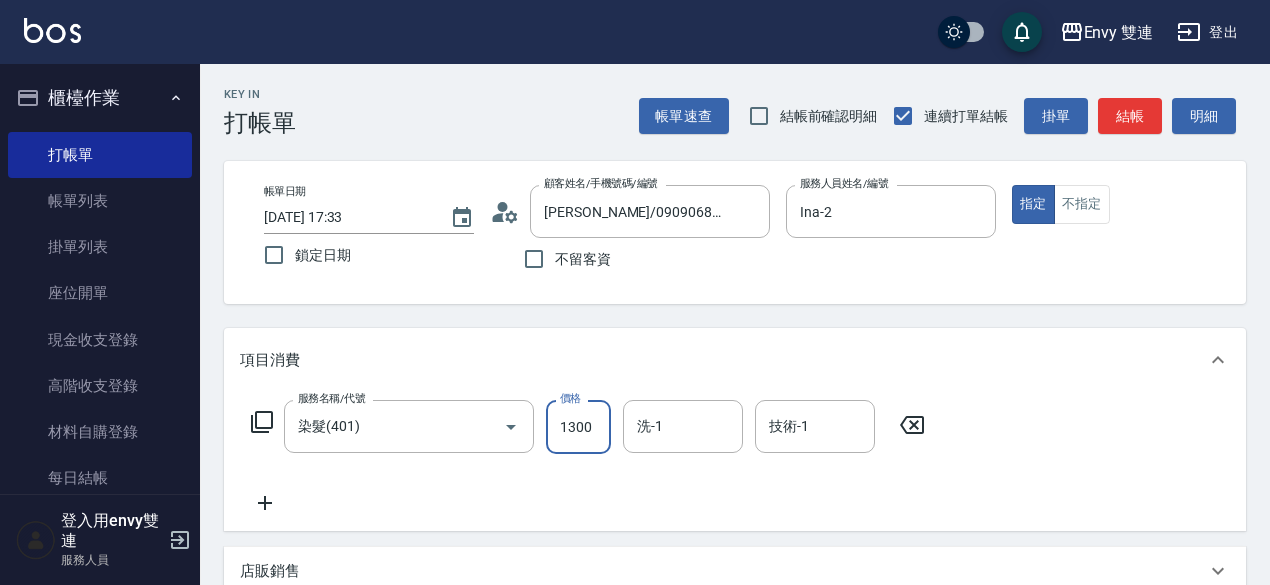 type on "1300" 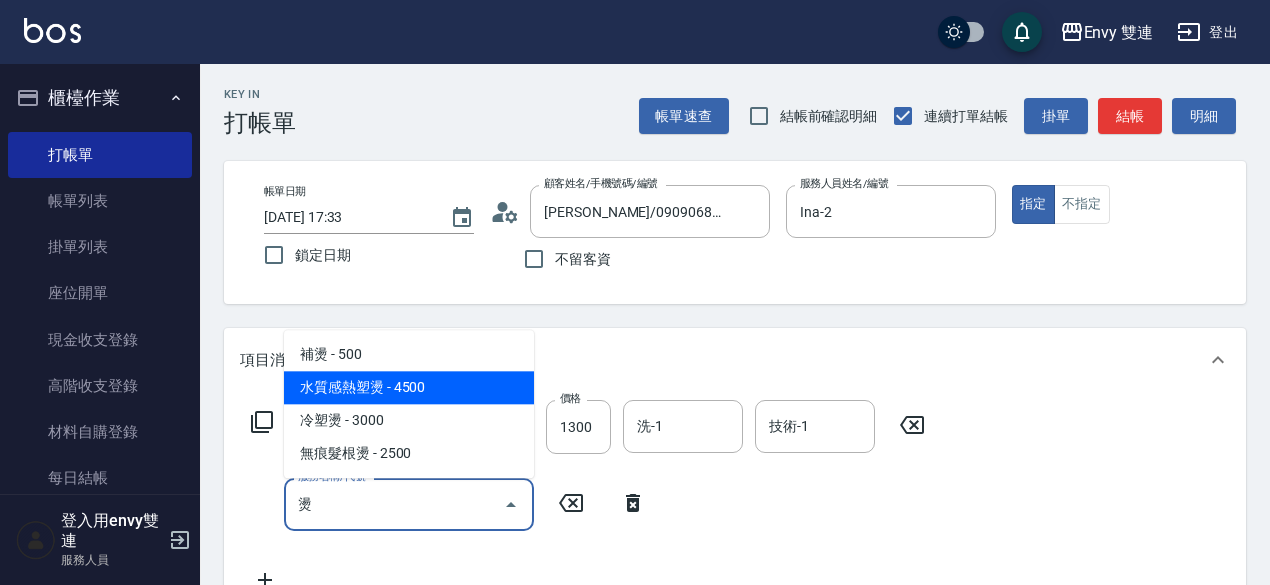 click on "水質感熱塑燙 - 4500" at bounding box center [409, 387] 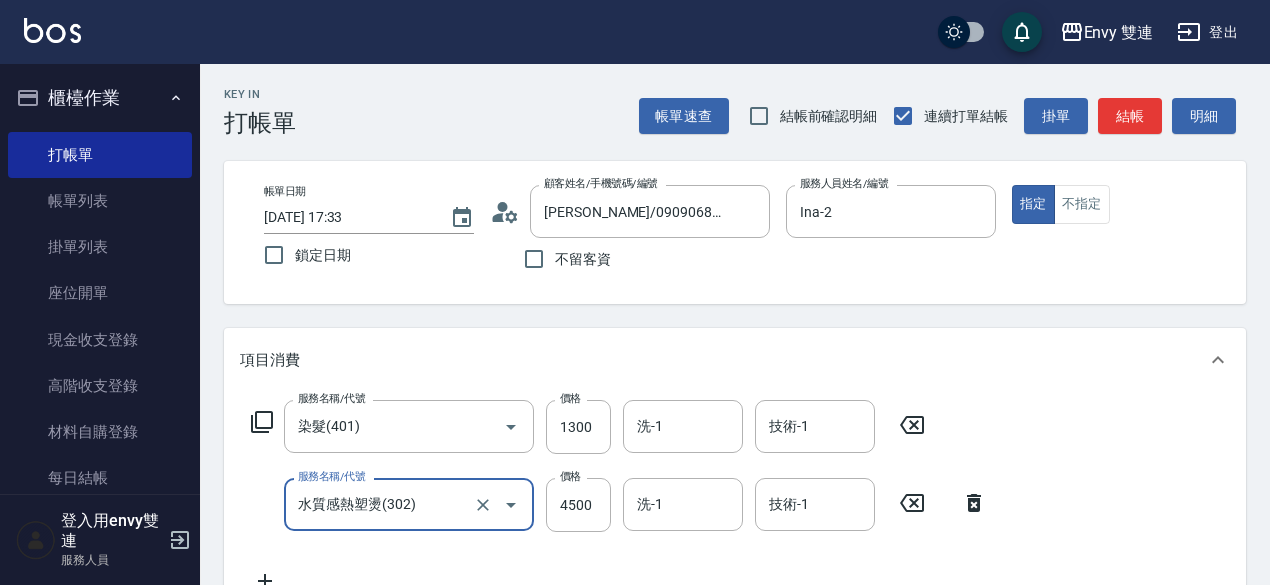 type on "水質感熱塑燙(302)" 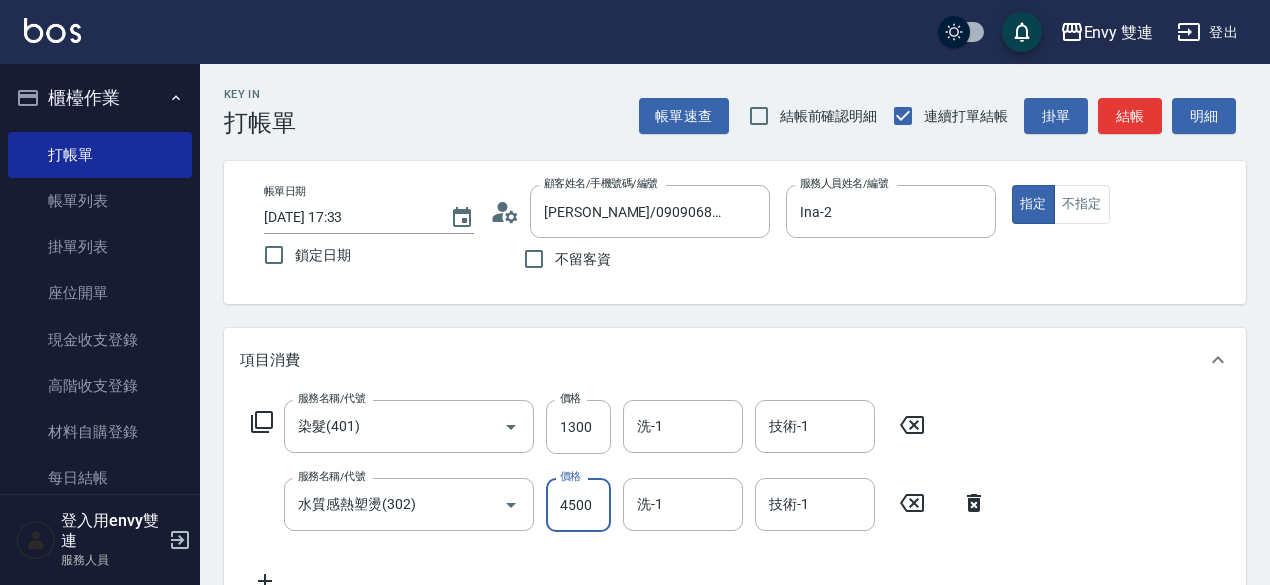 click on "4500" at bounding box center [578, 505] 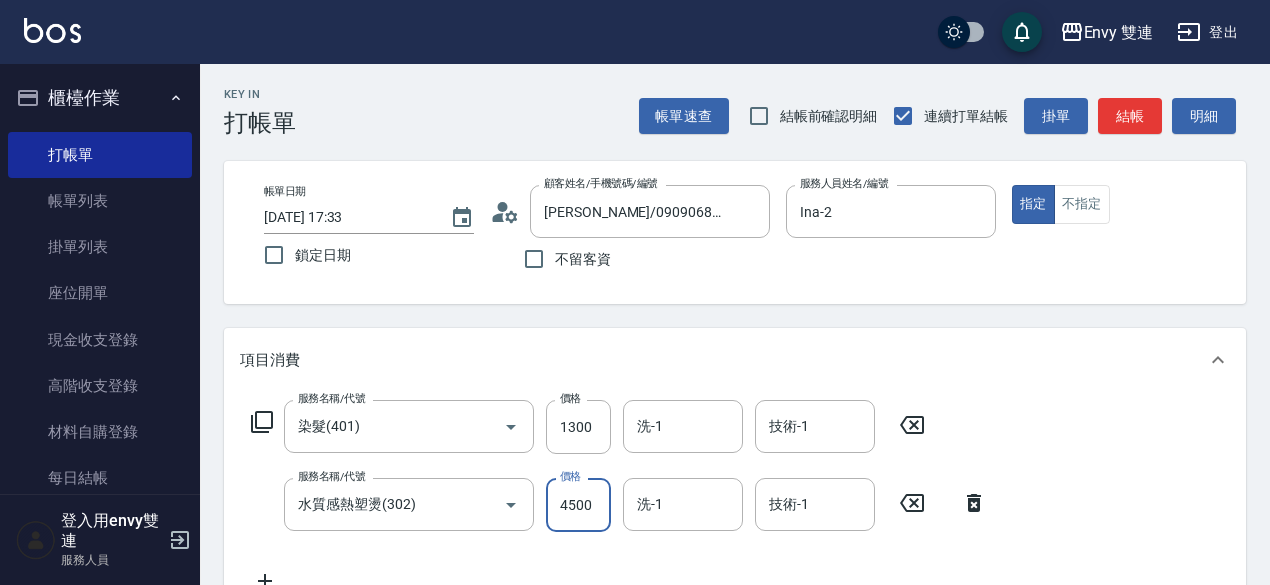 click on "4500" at bounding box center [578, 505] 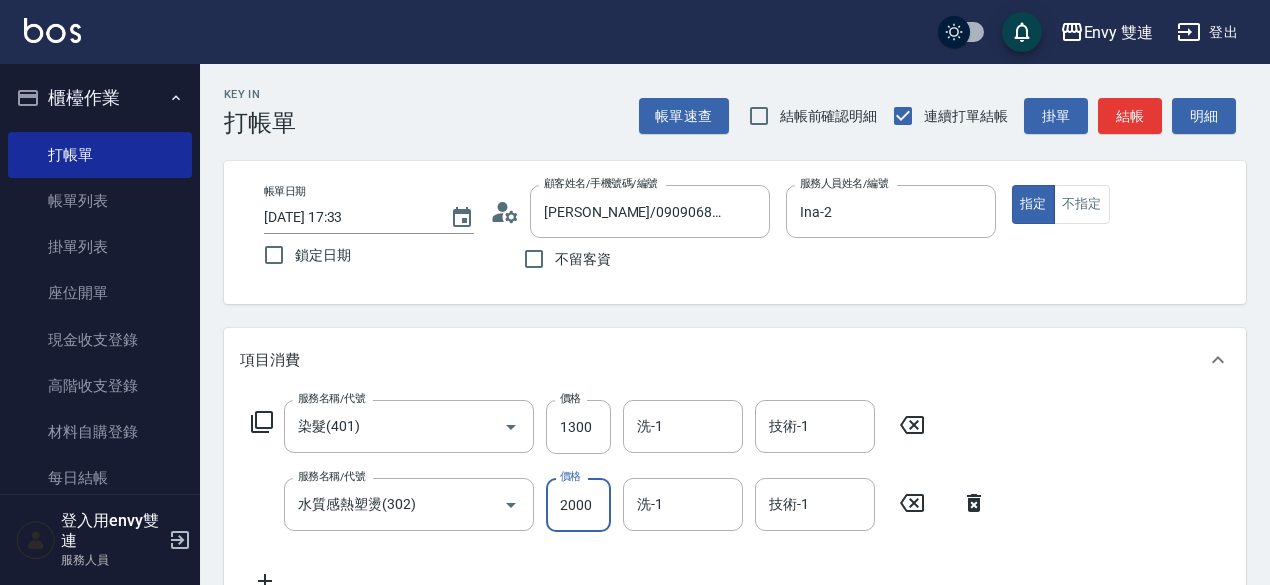 type on "2000" 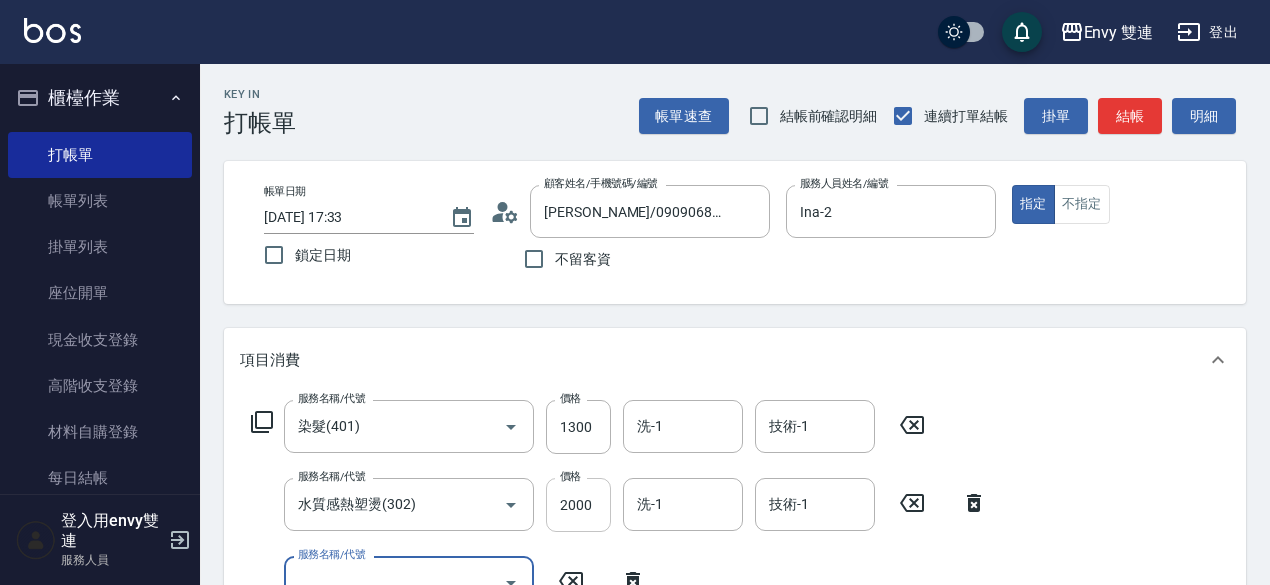 scroll, scrollTop: 15, scrollLeft: 0, axis: vertical 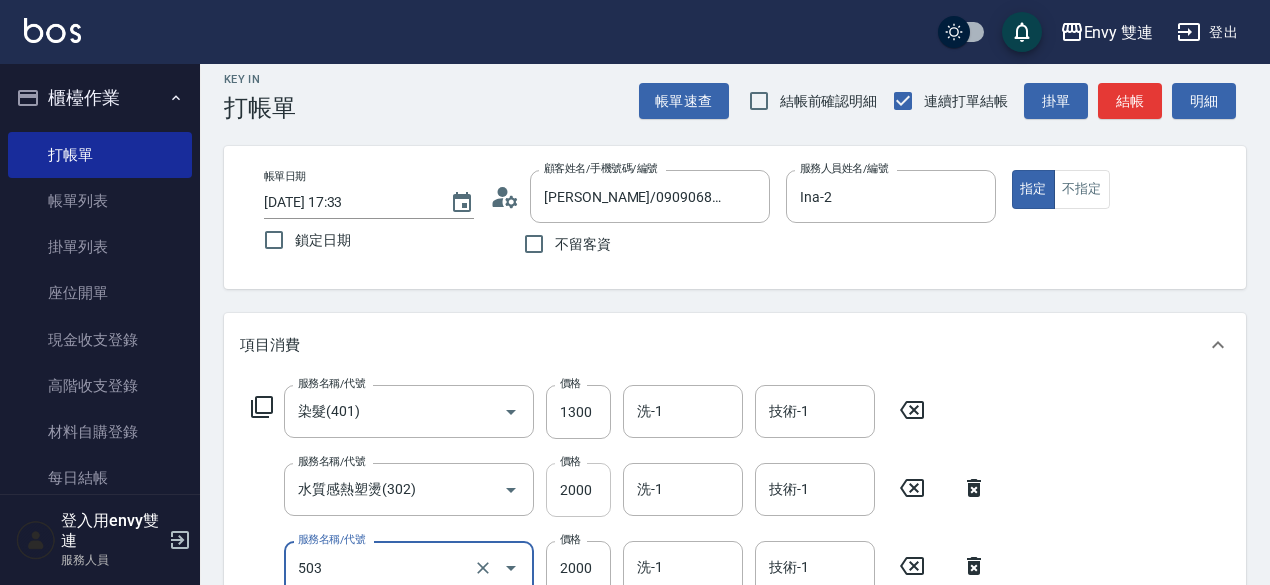 type on "日本結構二段式(503)" 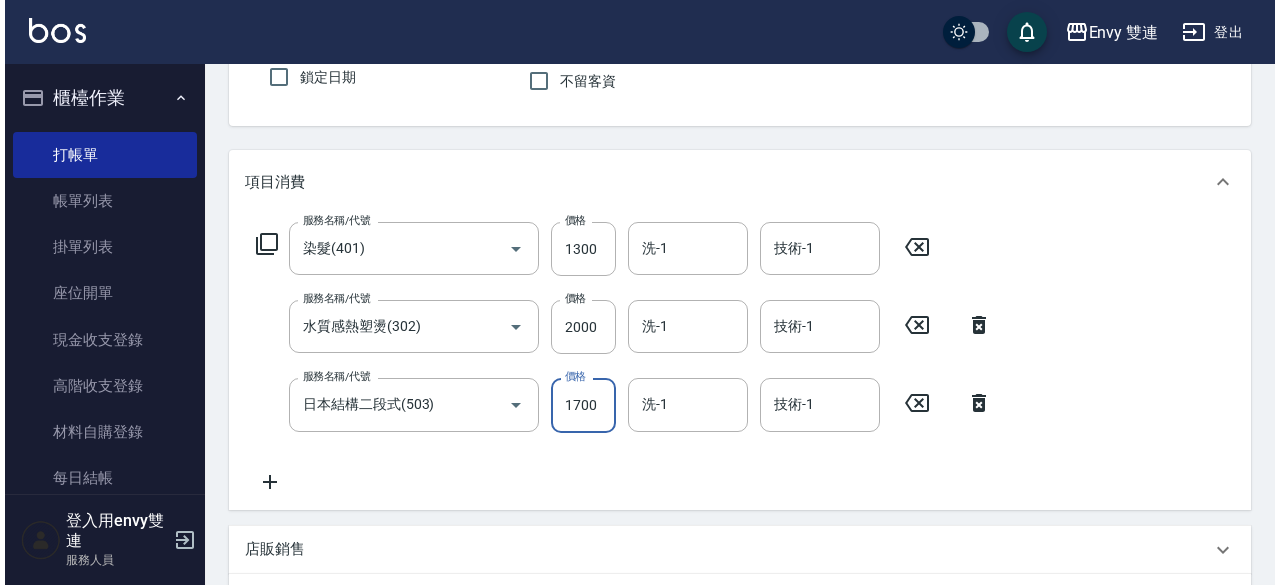 scroll, scrollTop: 0, scrollLeft: 0, axis: both 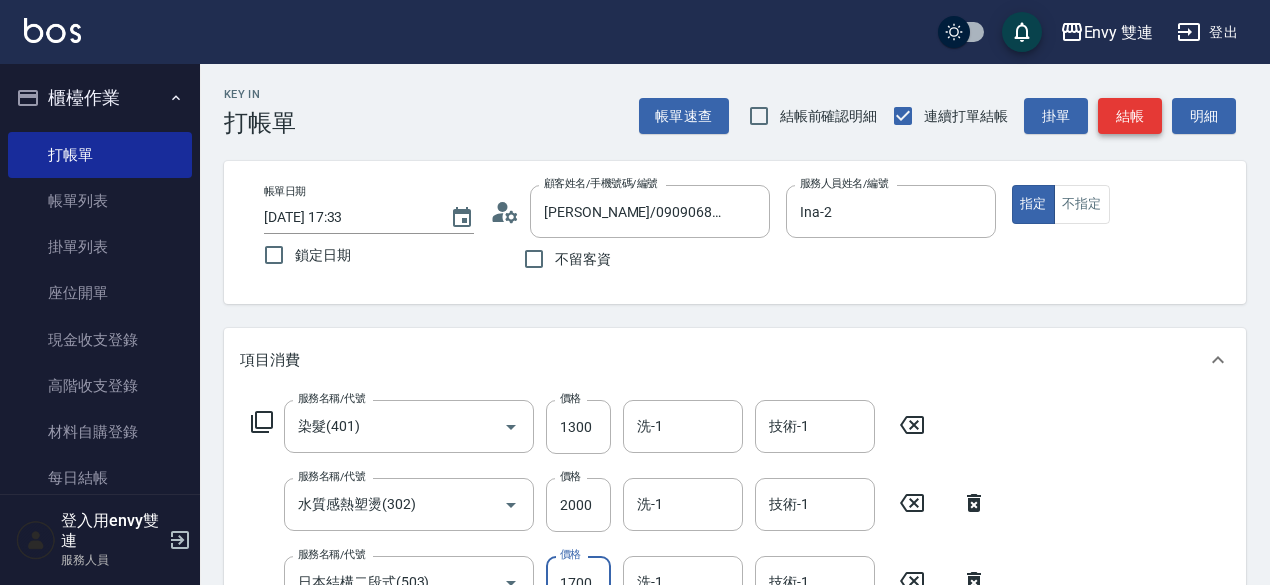 type on "1700" 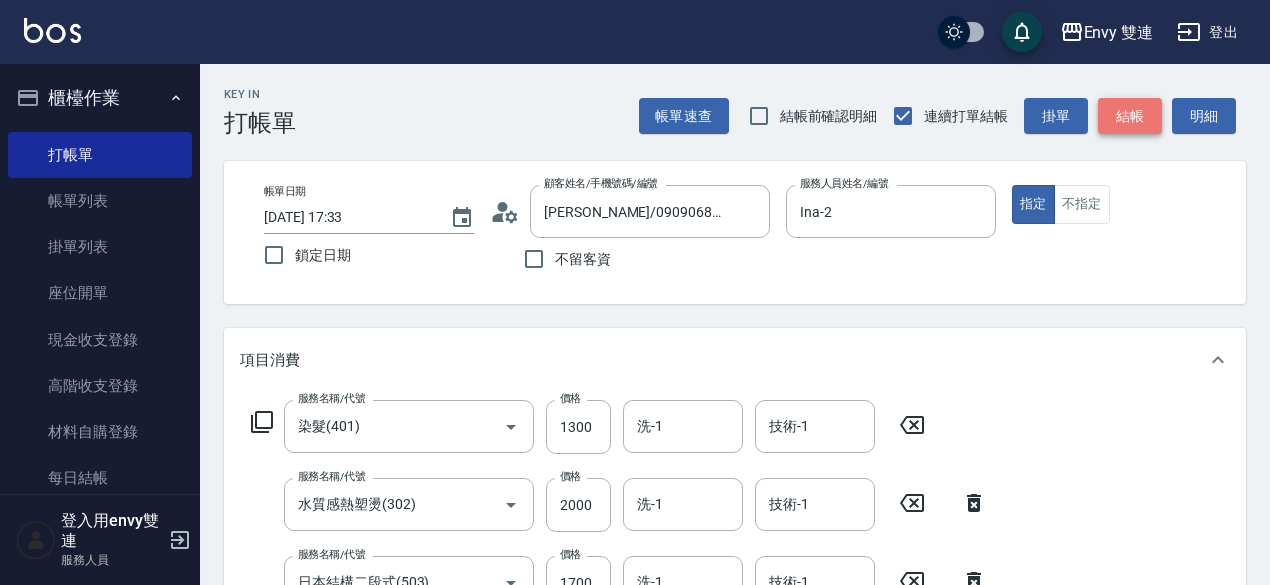 click on "結帳" at bounding box center [1130, 116] 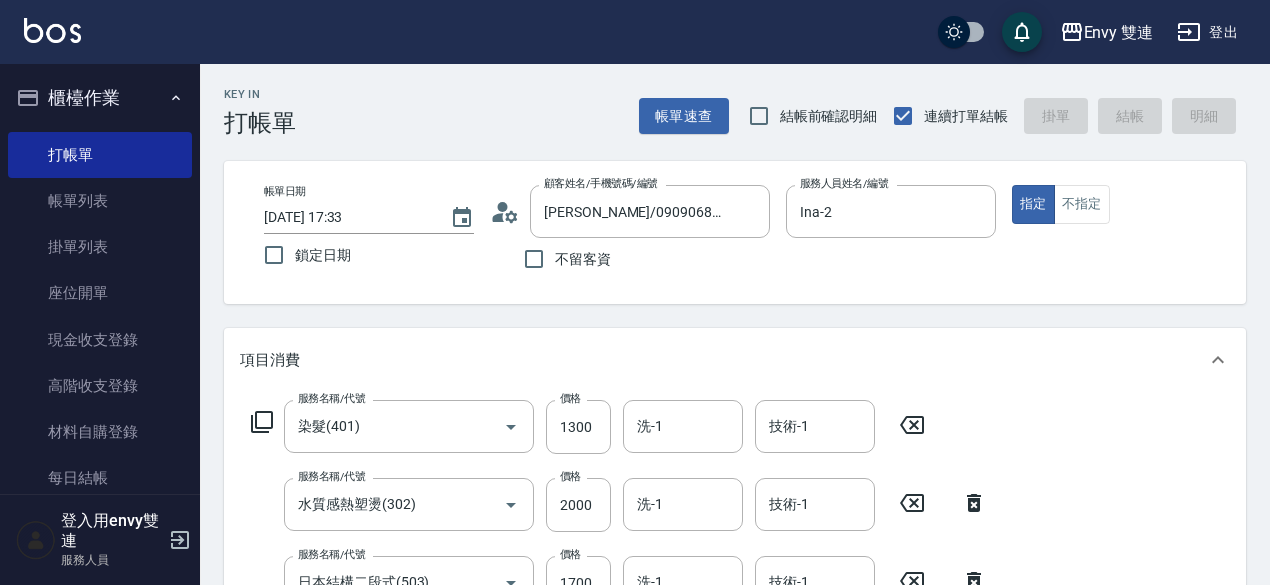 type on "[DATE] 17:36" 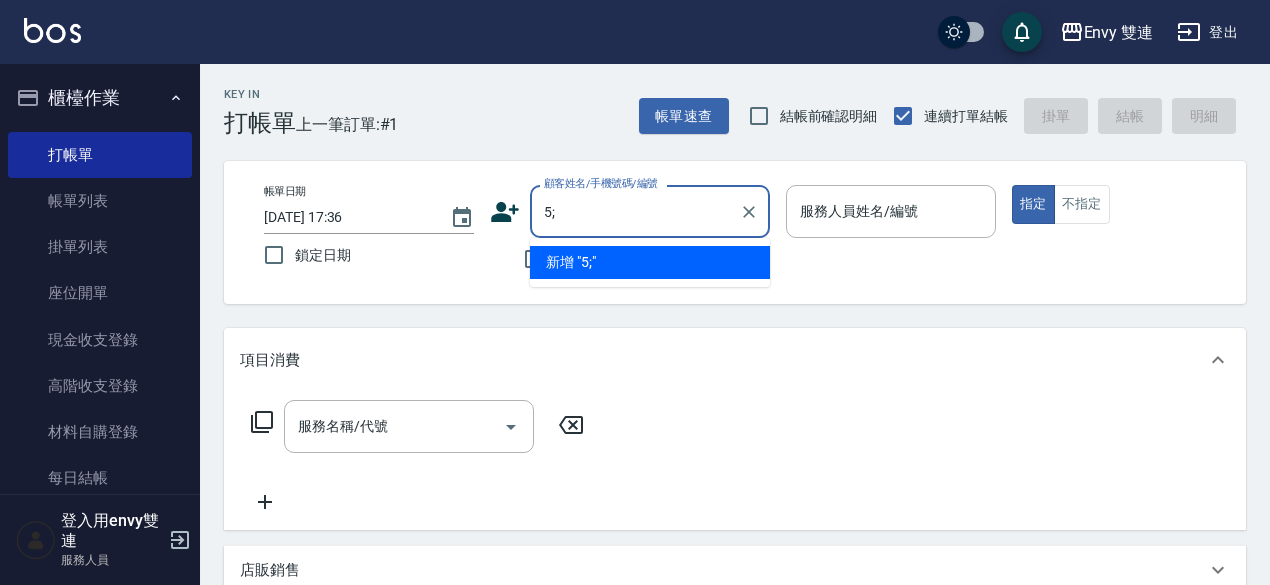 type on "5" 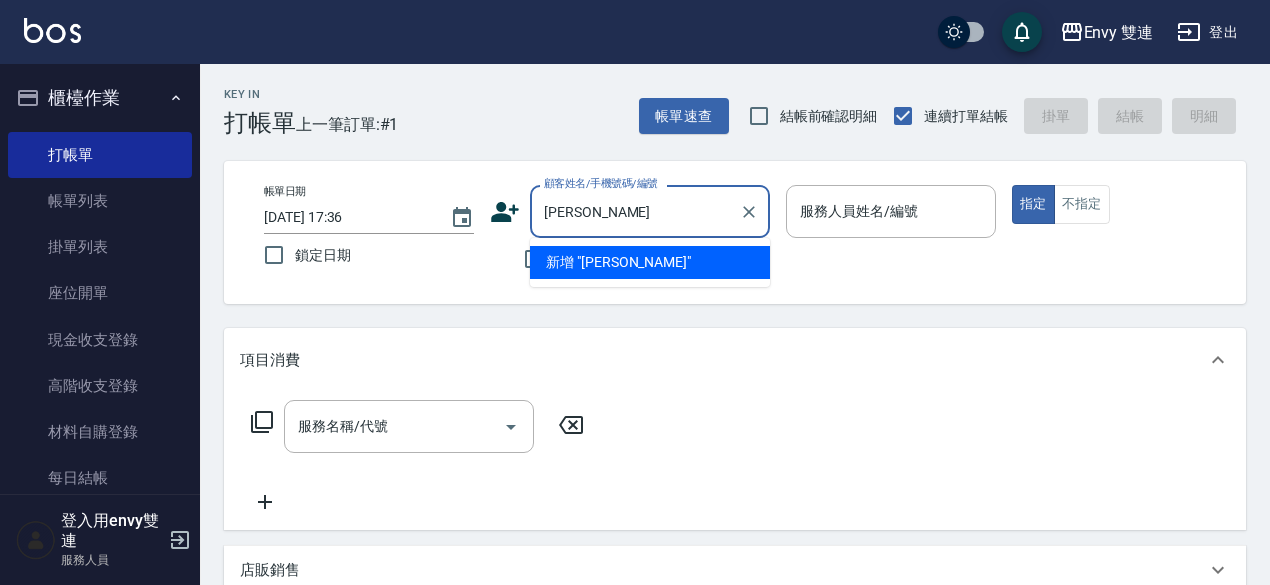 type on "張" 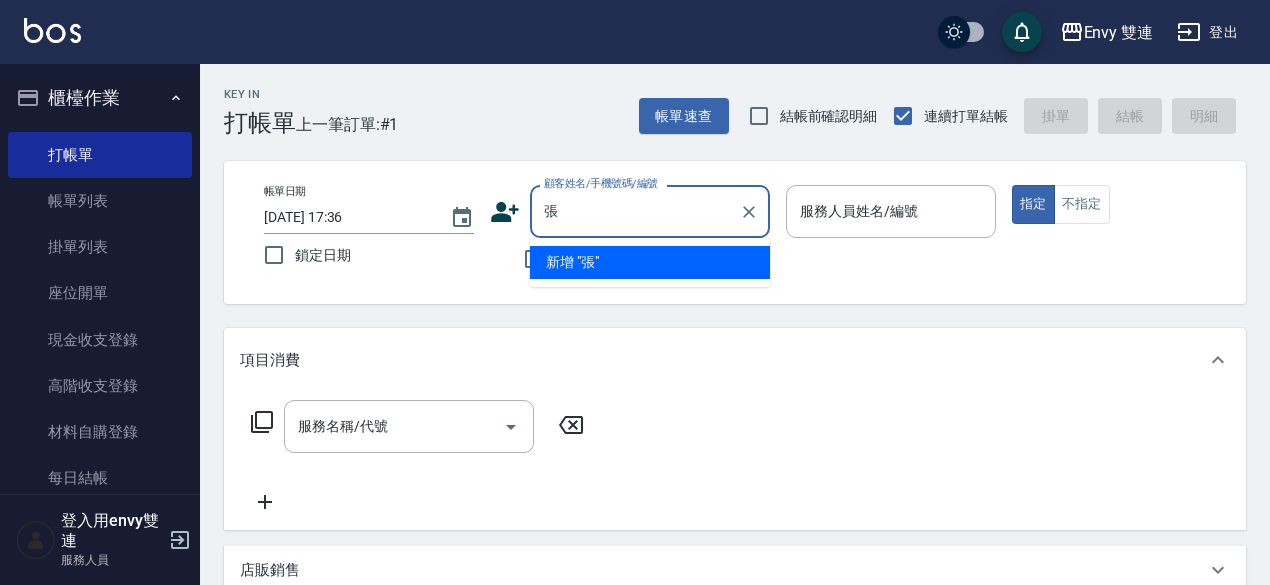 type 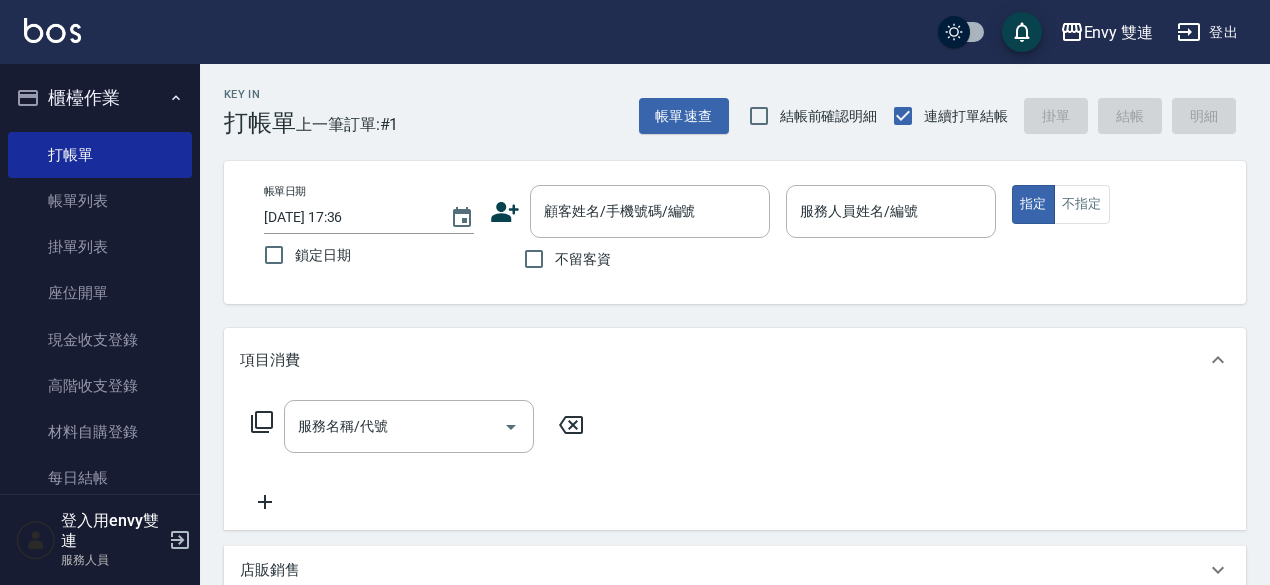 click 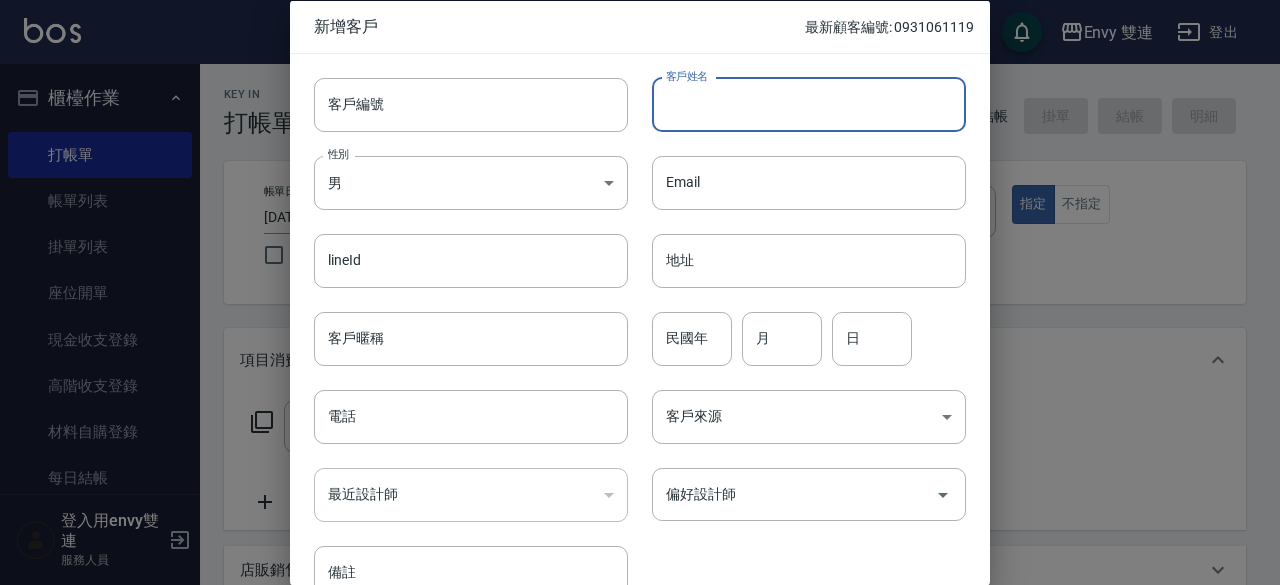 click on "客戶姓名" at bounding box center [809, 104] 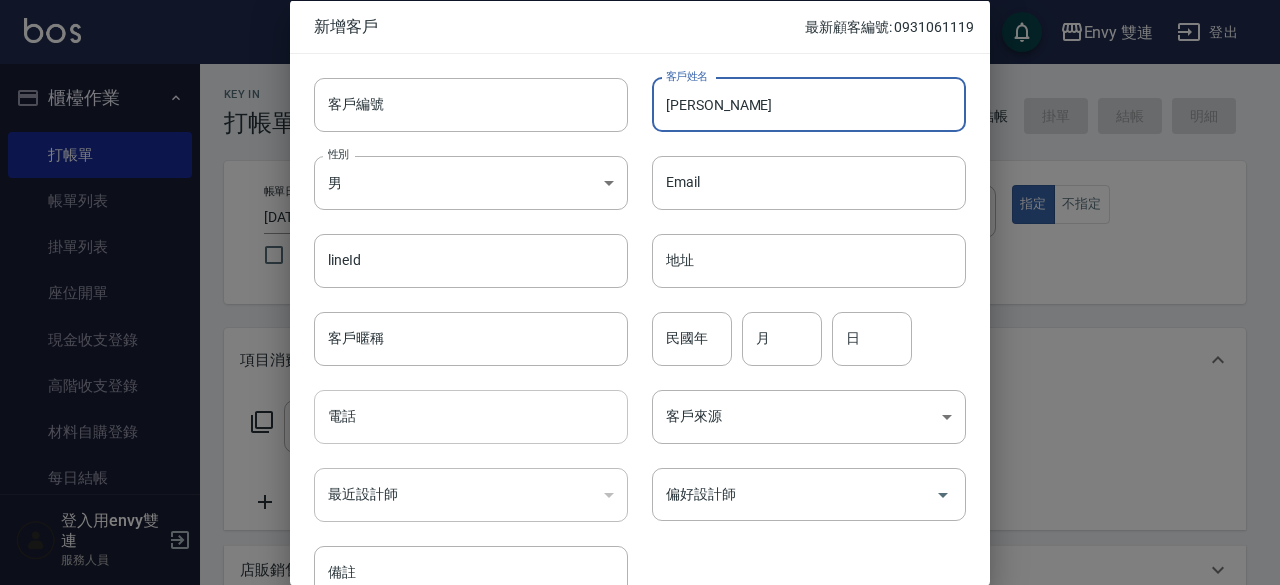 type on "[PERSON_NAME]" 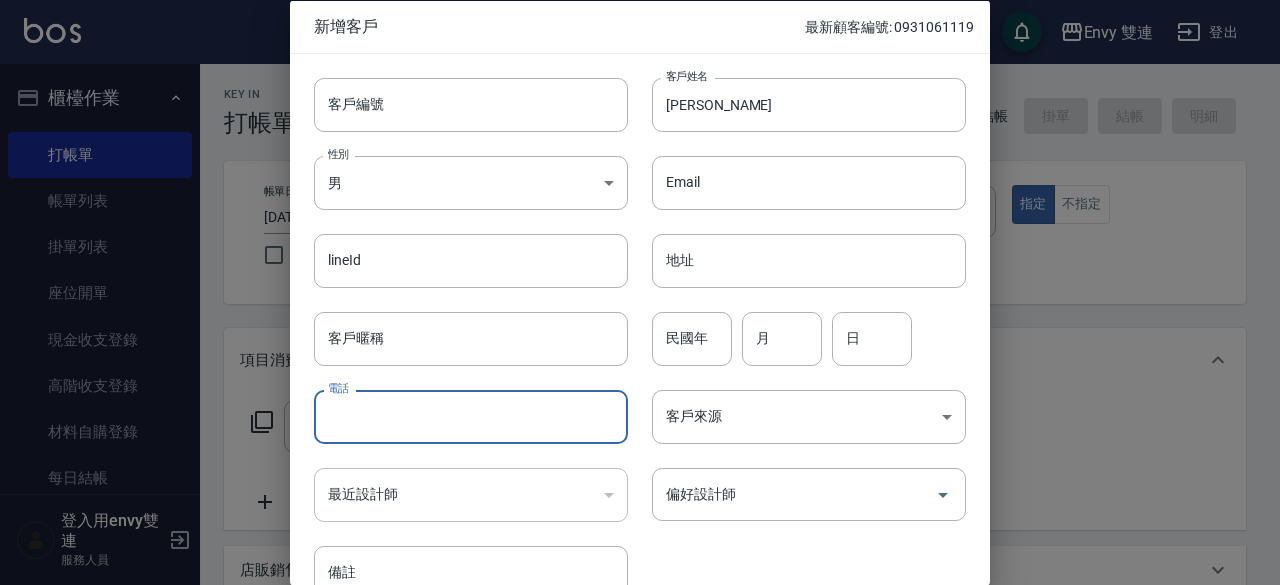 click on "電話" at bounding box center (471, 417) 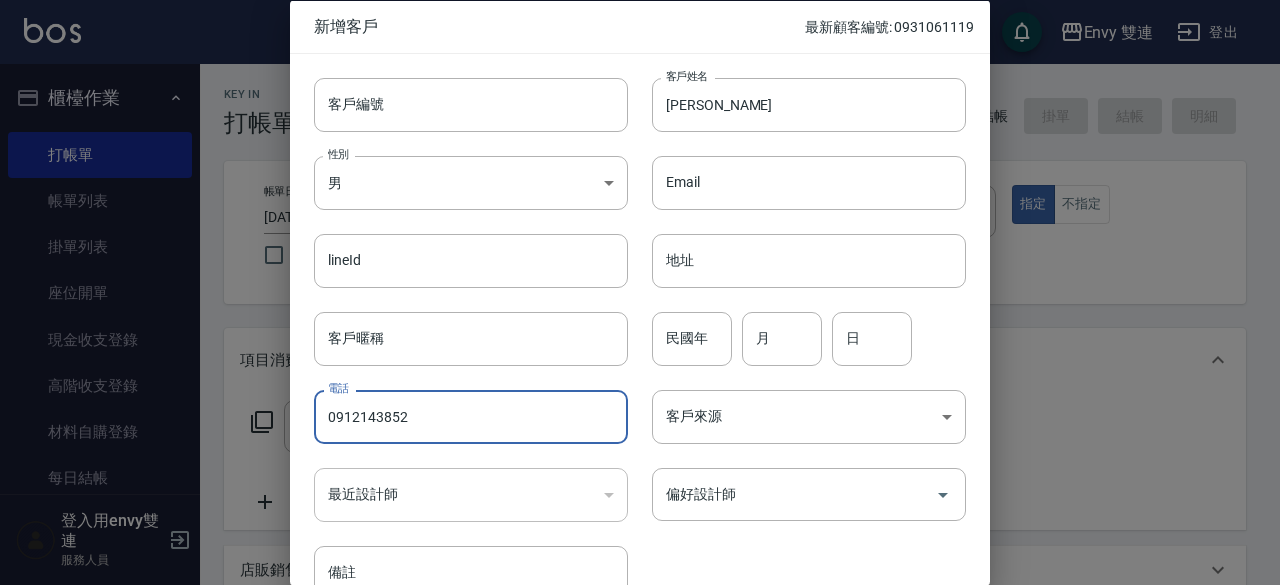 scroll, scrollTop: 107, scrollLeft: 0, axis: vertical 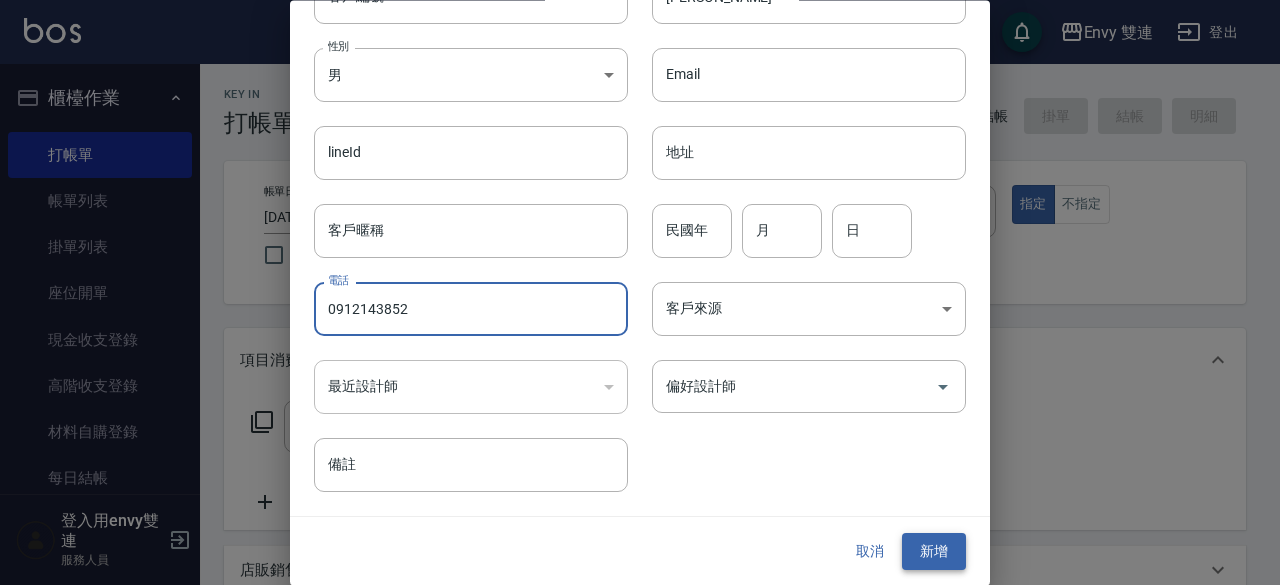 type on "0912143852" 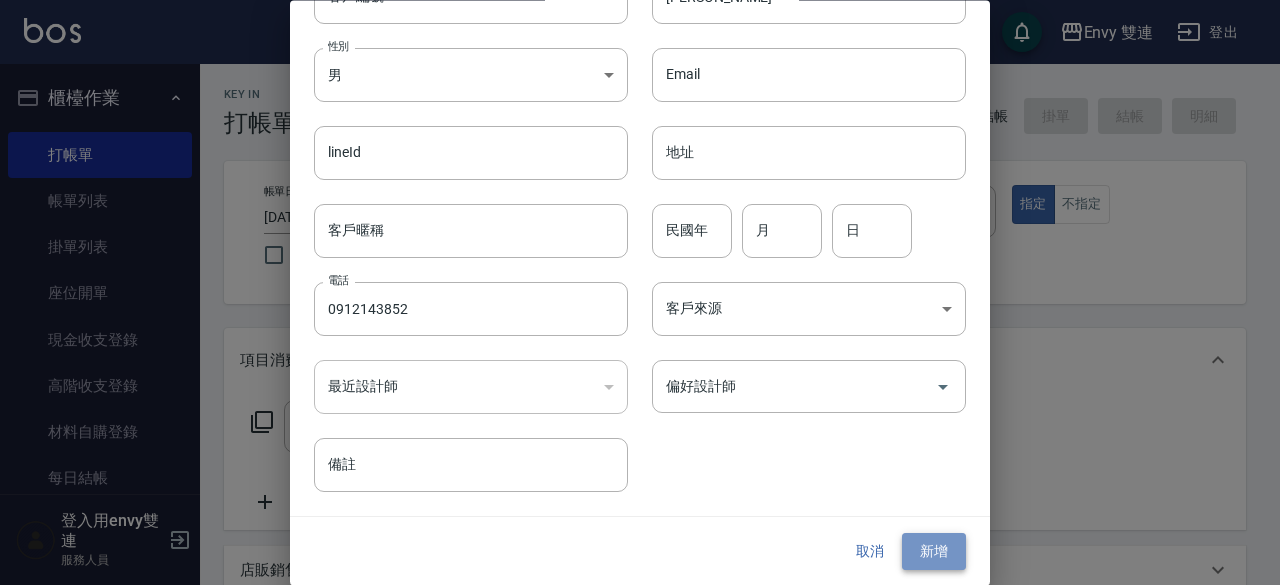 click on "新增" at bounding box center [934, 552] 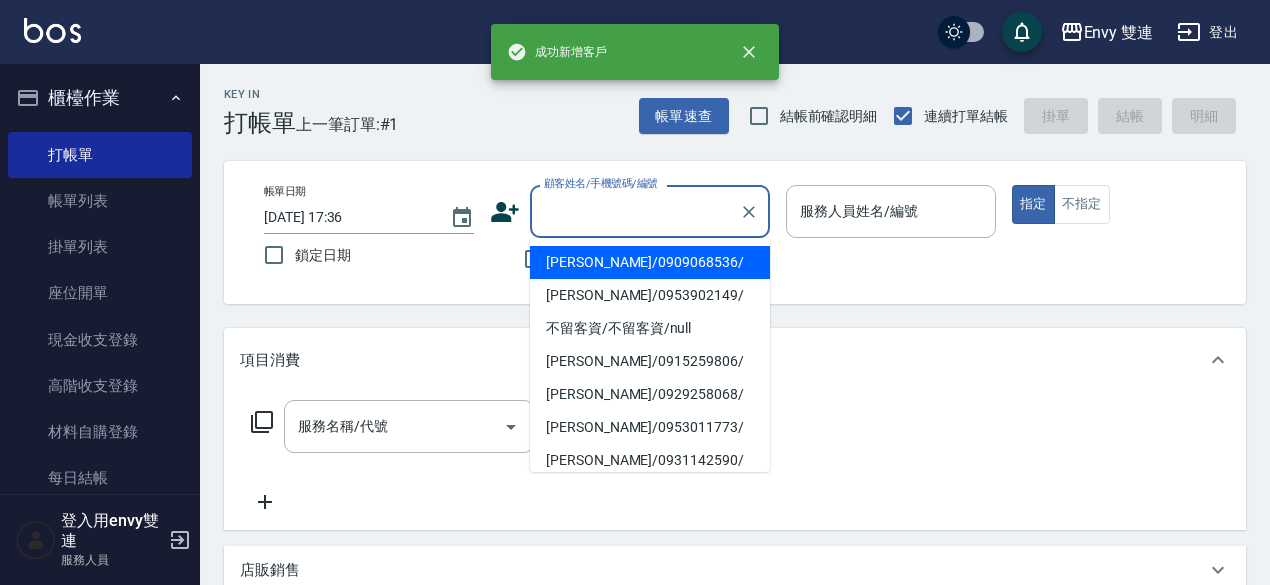 click on "顧客姓名/手機號碼/編號" at bounding box center [635, 211] 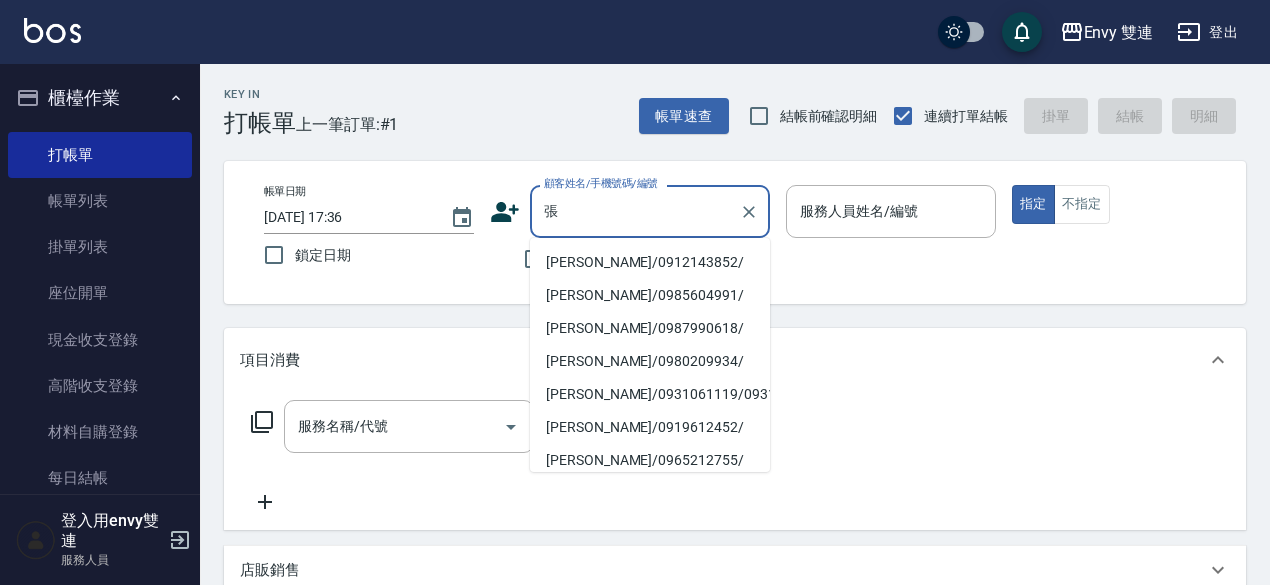 click on "[PERSON_NAME]/0912143852/" at bounding box center [650, 262] 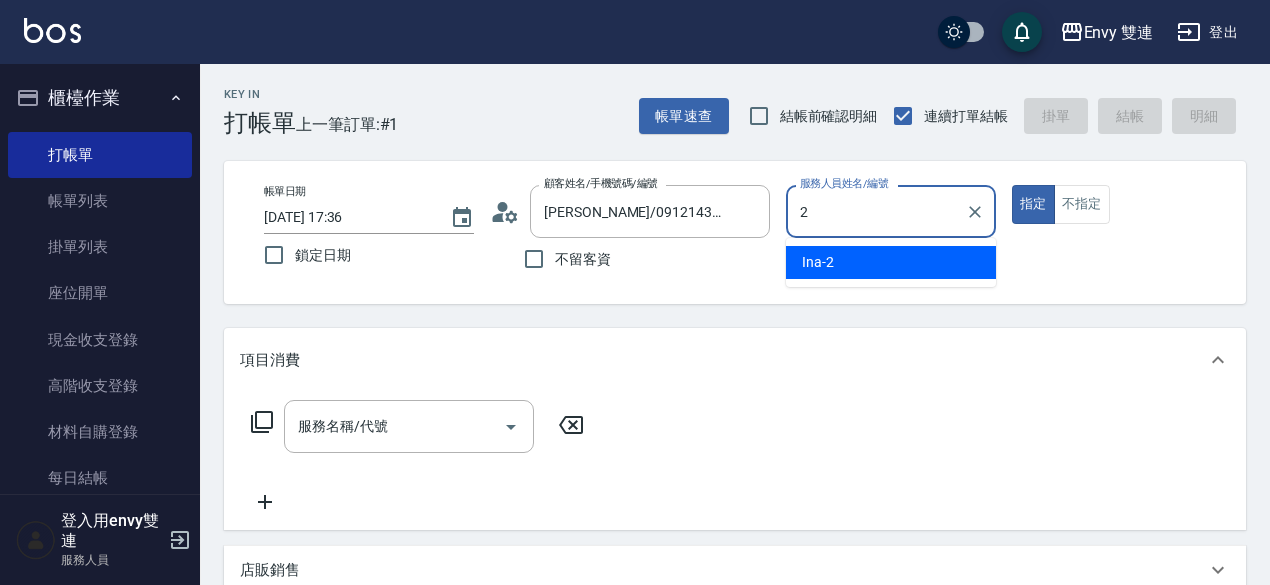 type on "Ina-2" 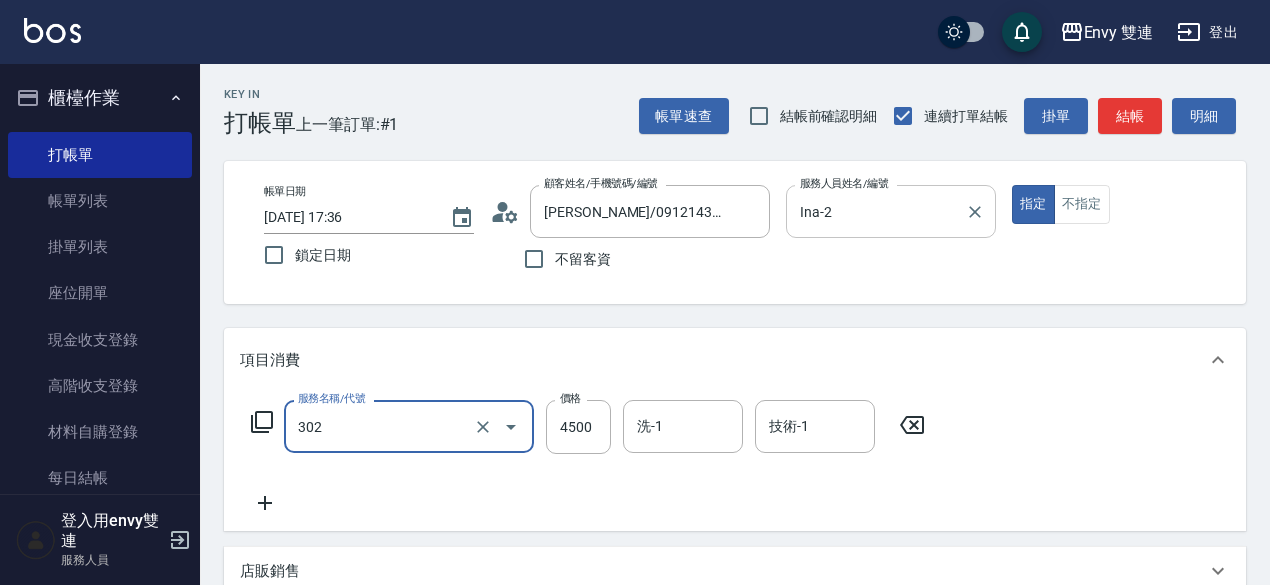 type on "水質感熱塑燙(302)" 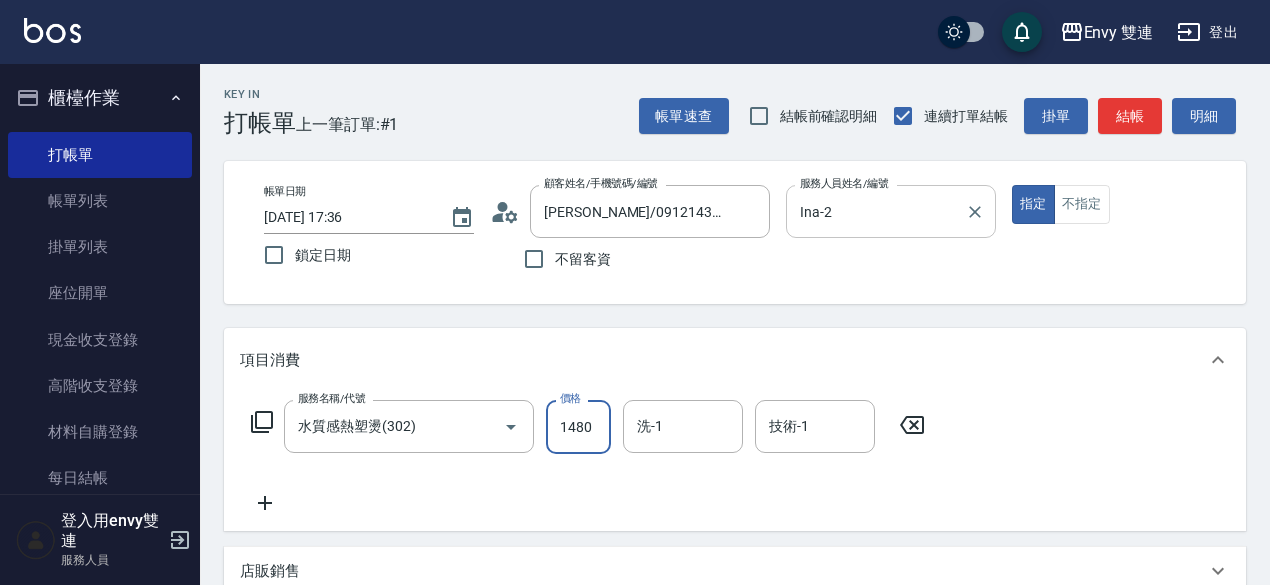 type on "1480" 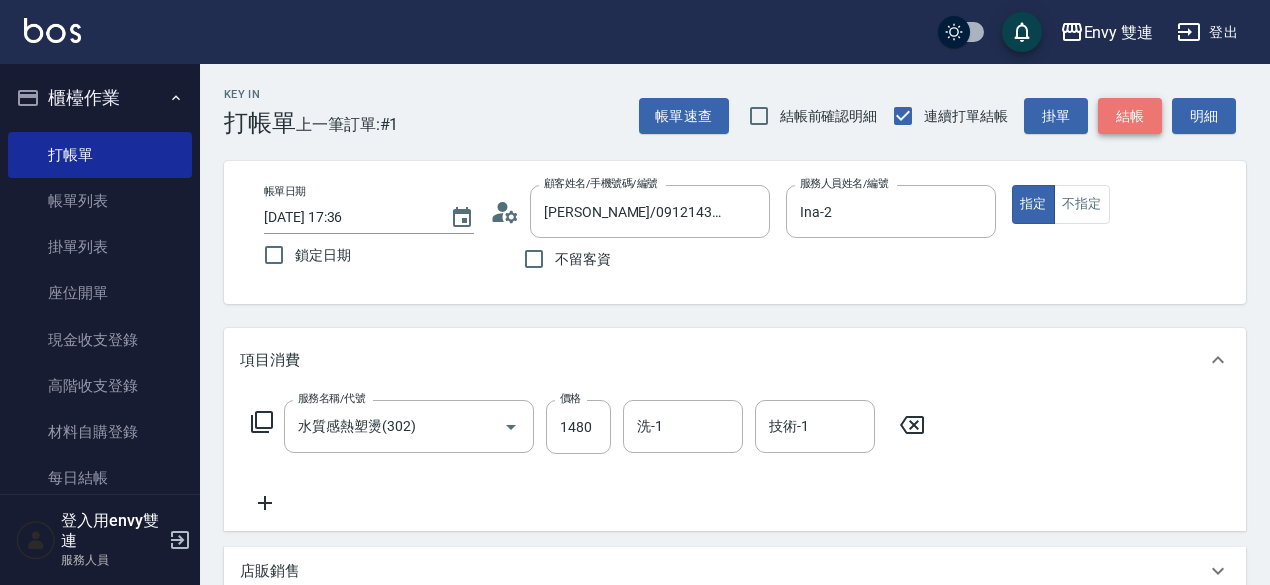 click on "結帳" at bounding box center [1130, 116] 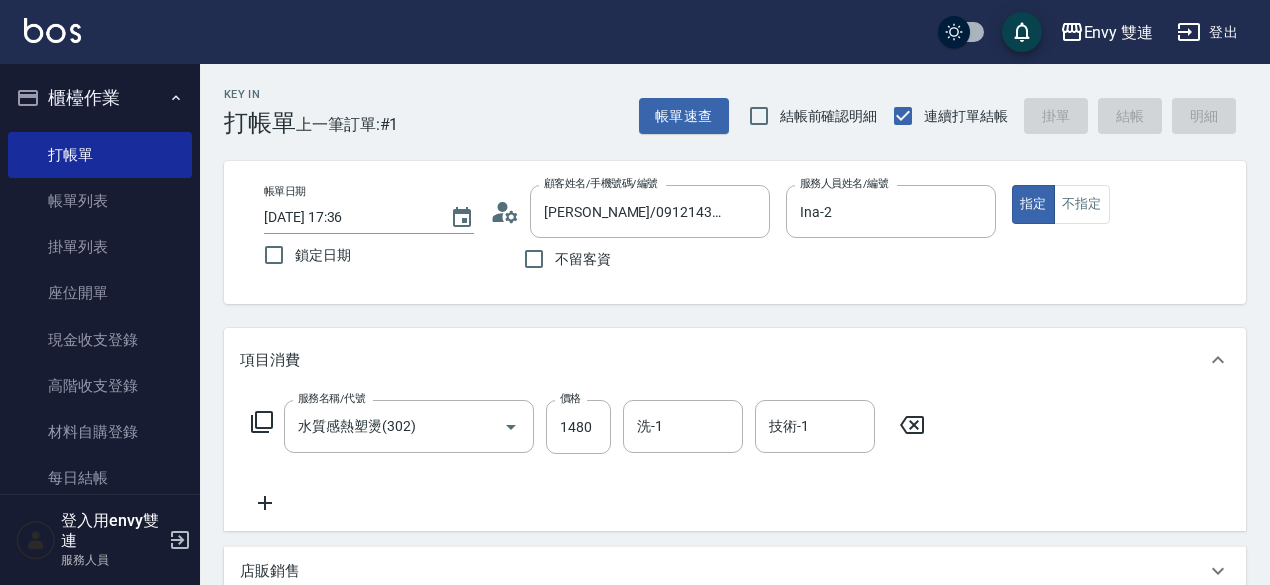 type on "[DATE] 17:37" 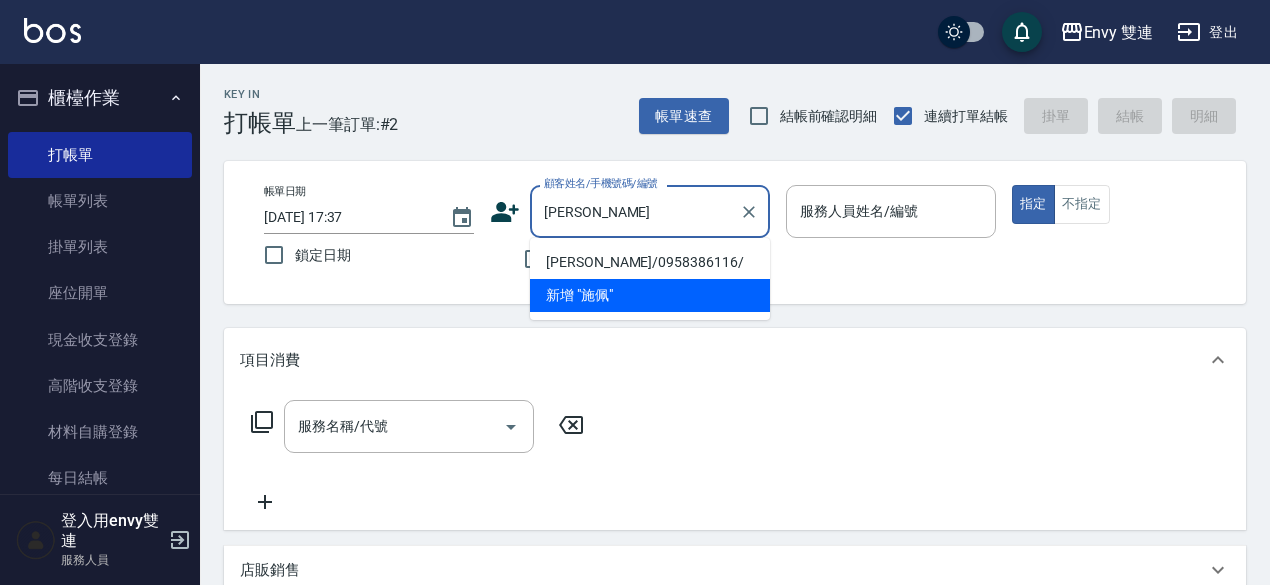 type on "施" 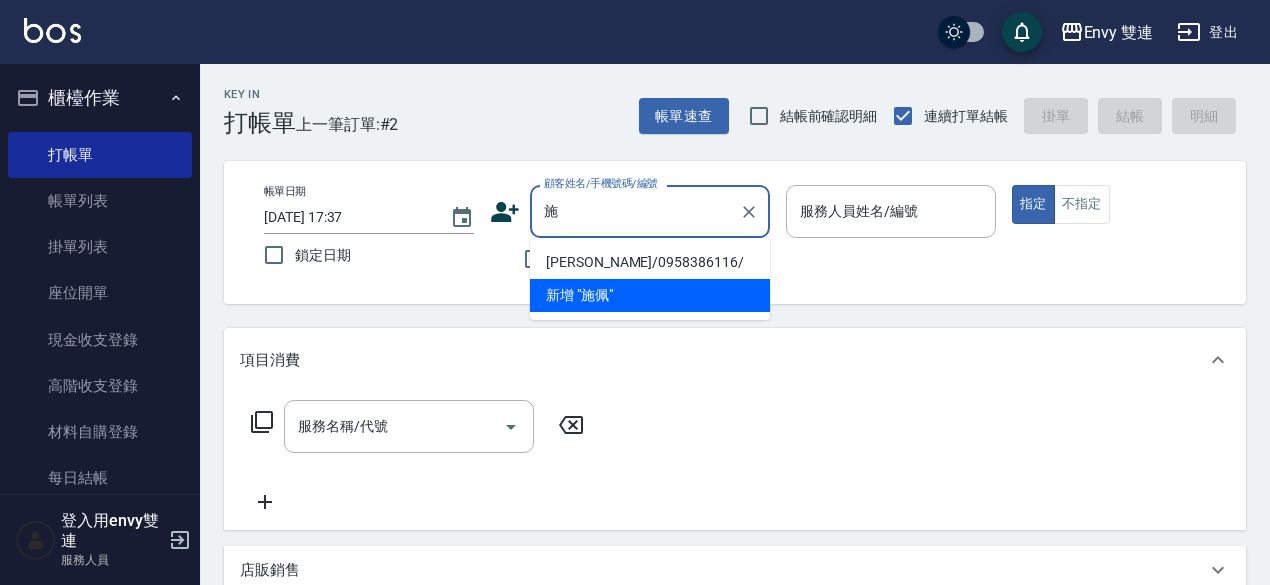 type 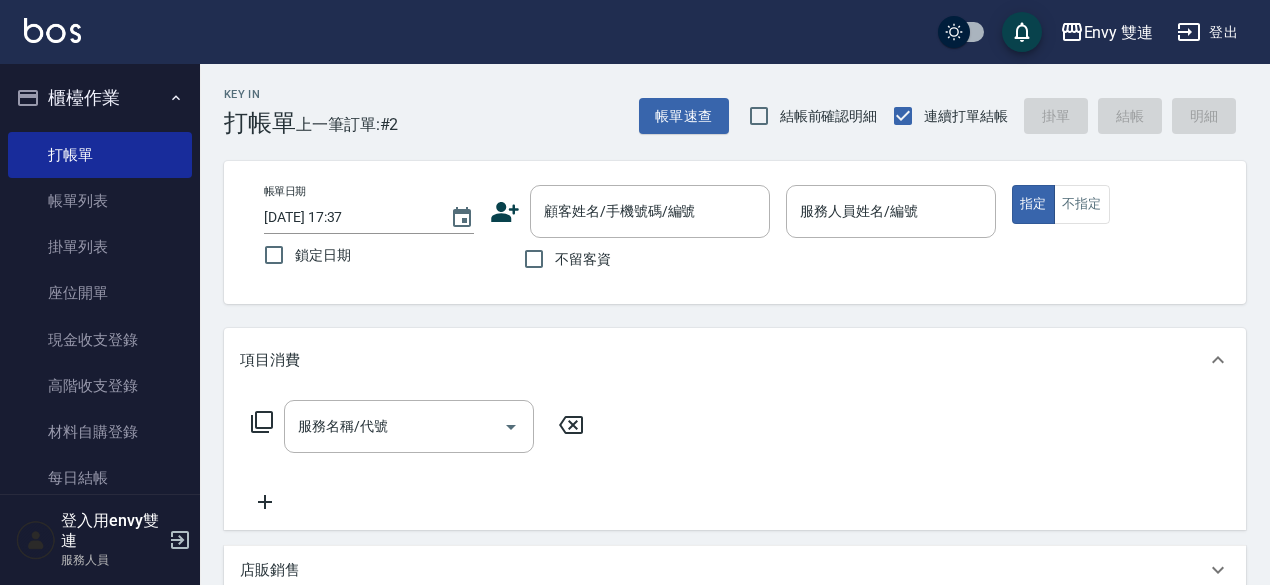 click 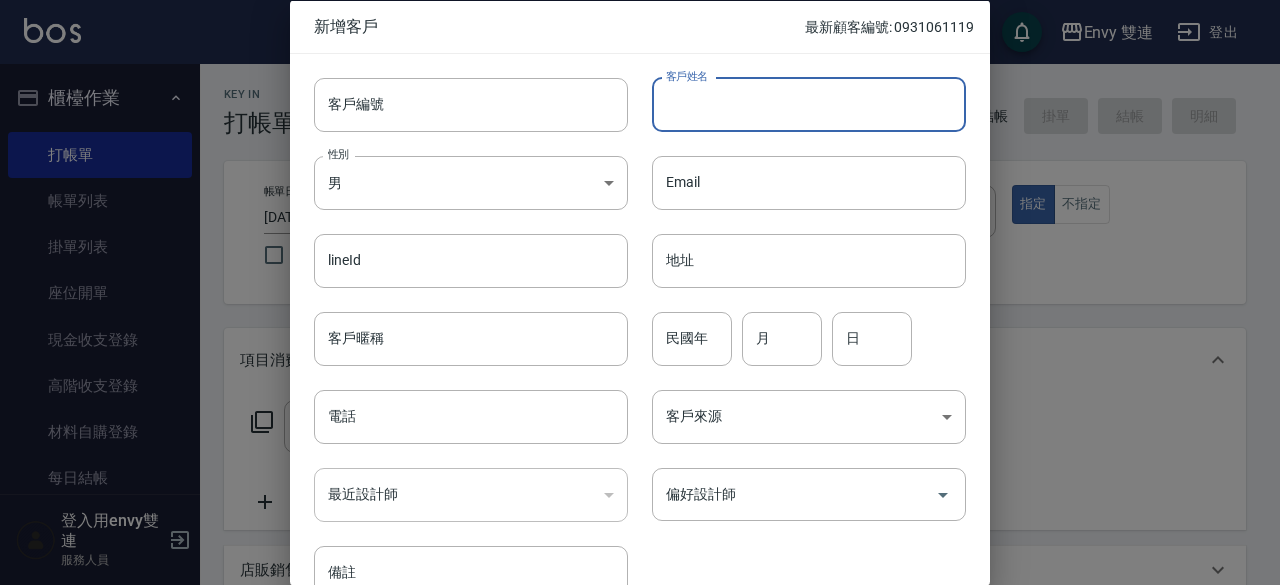 click on "客戶姓名" at bounding box center (809, 104) 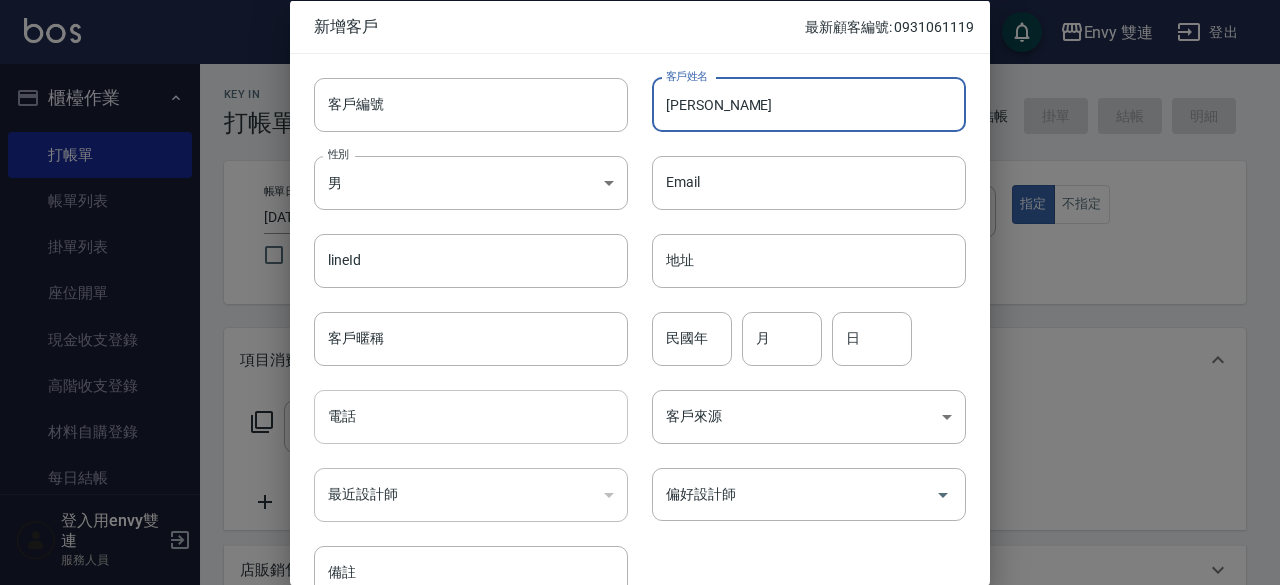 type on "[PERSON_NAME]" 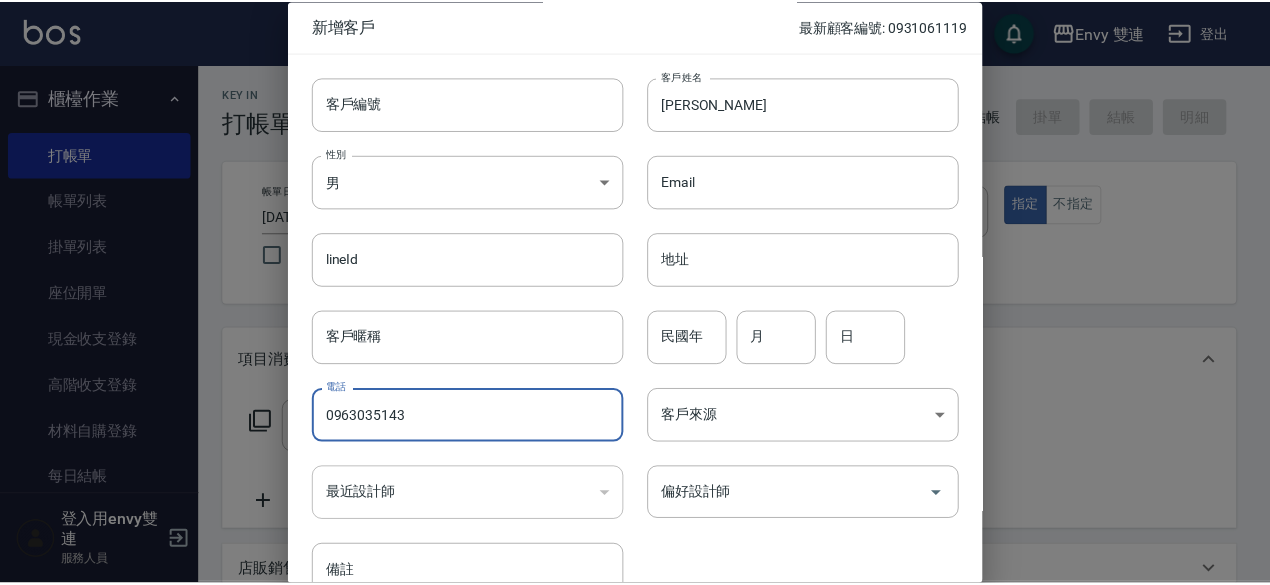 scroll, scrollTop: 107, scrollLeft: 0, axis: vertical 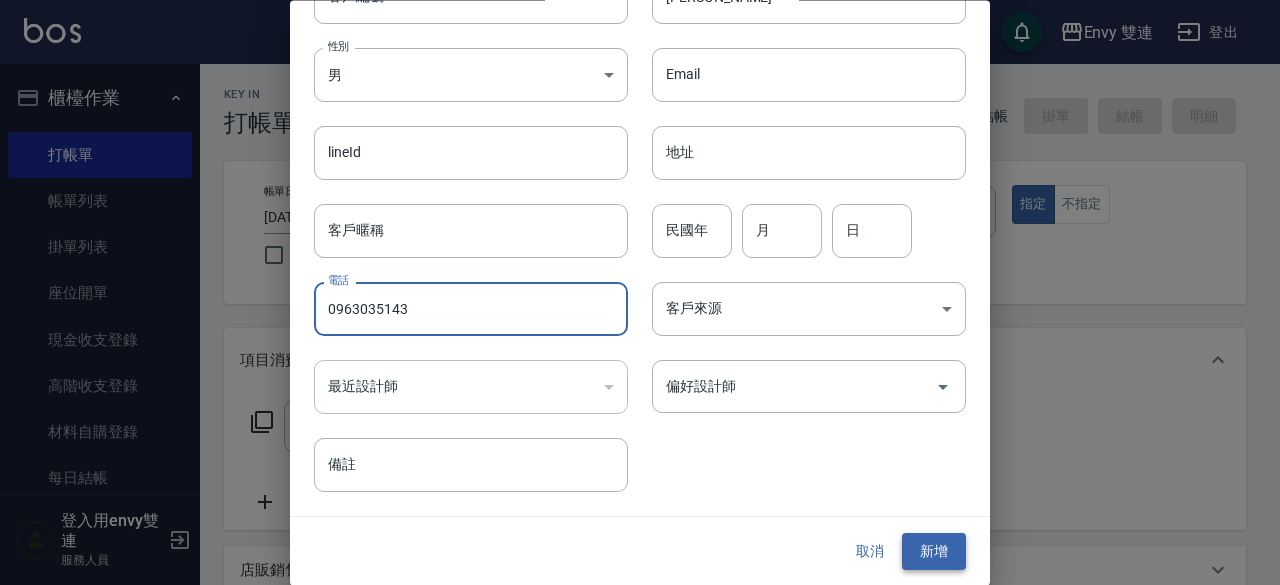 type on "0963035143" 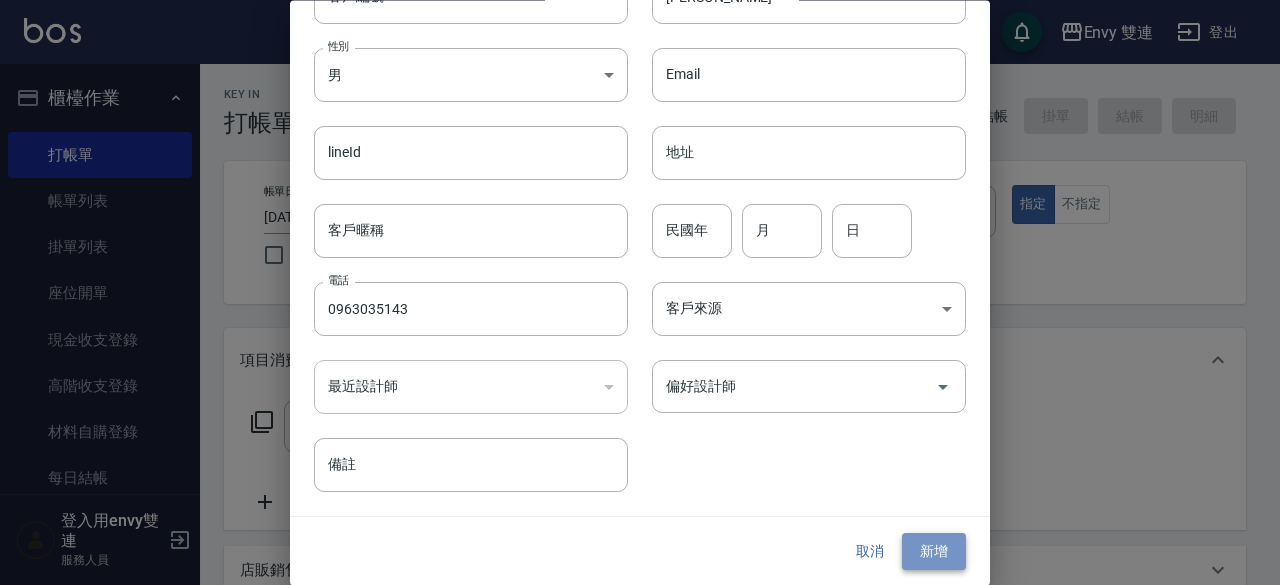 click on "新增" at bounding box center (934, 552) 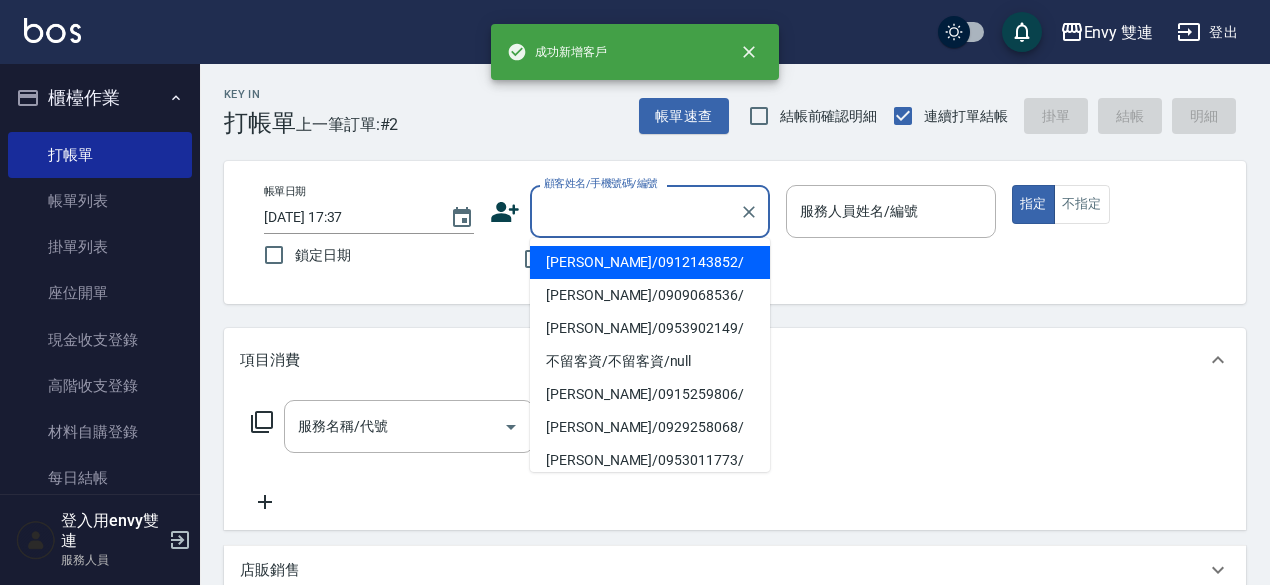 click on "顧客姓名/手機號碼/編號" at bounding box center [635, 211] 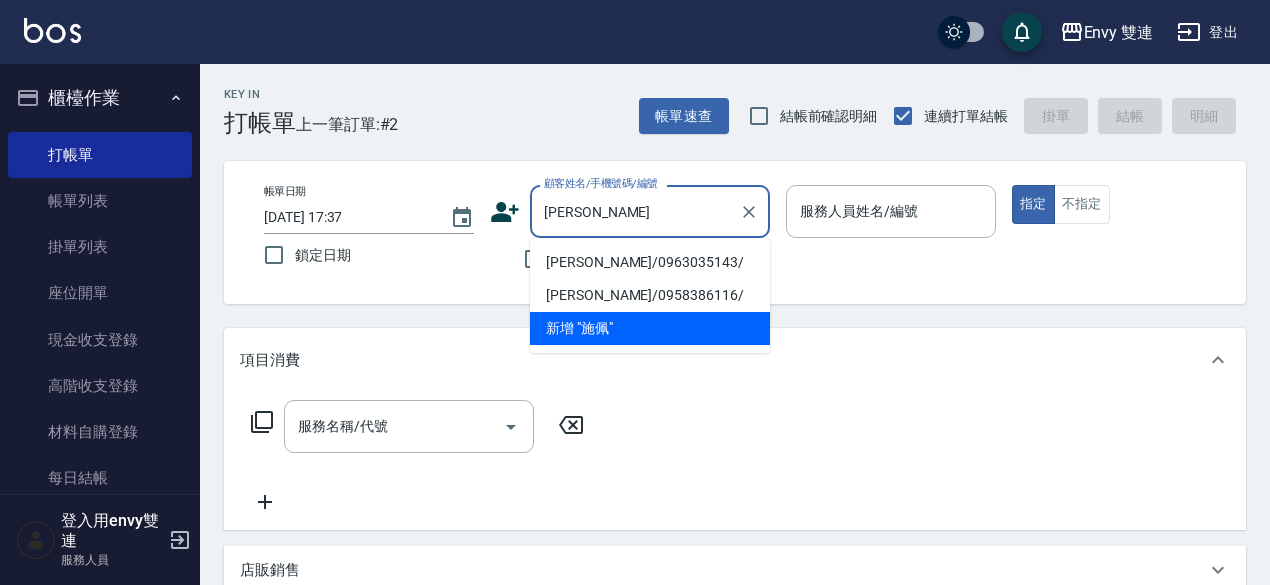 click on "[PERSON_NAME]/0963035143/" at bounding box center (650, 262) 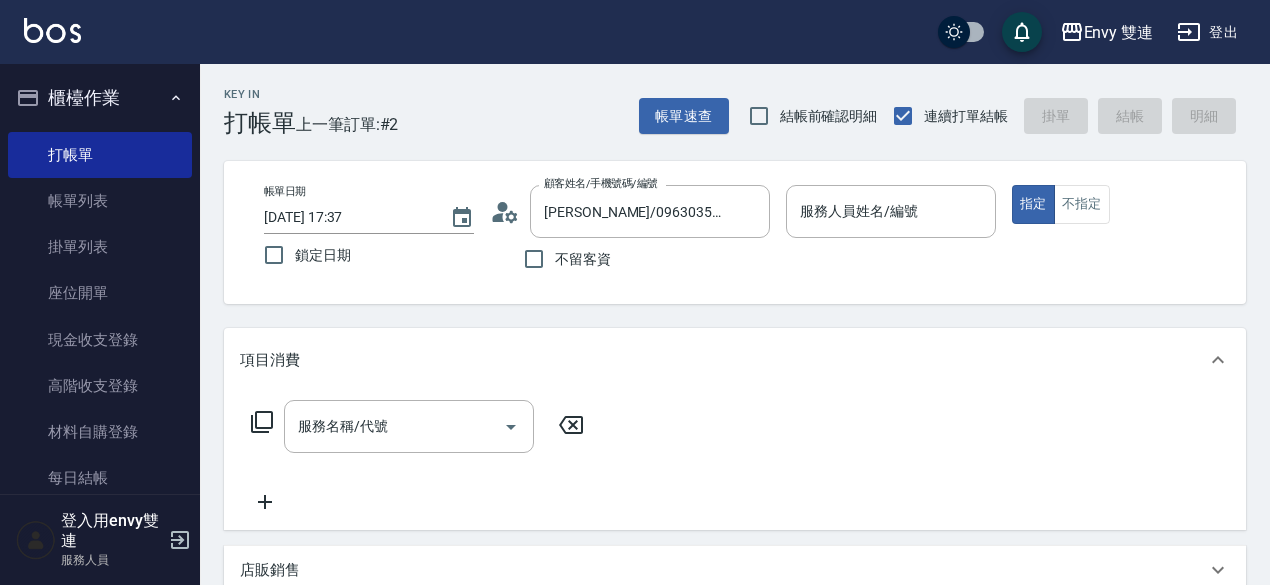 click on "不留客資" at bounding box center [630, 259] 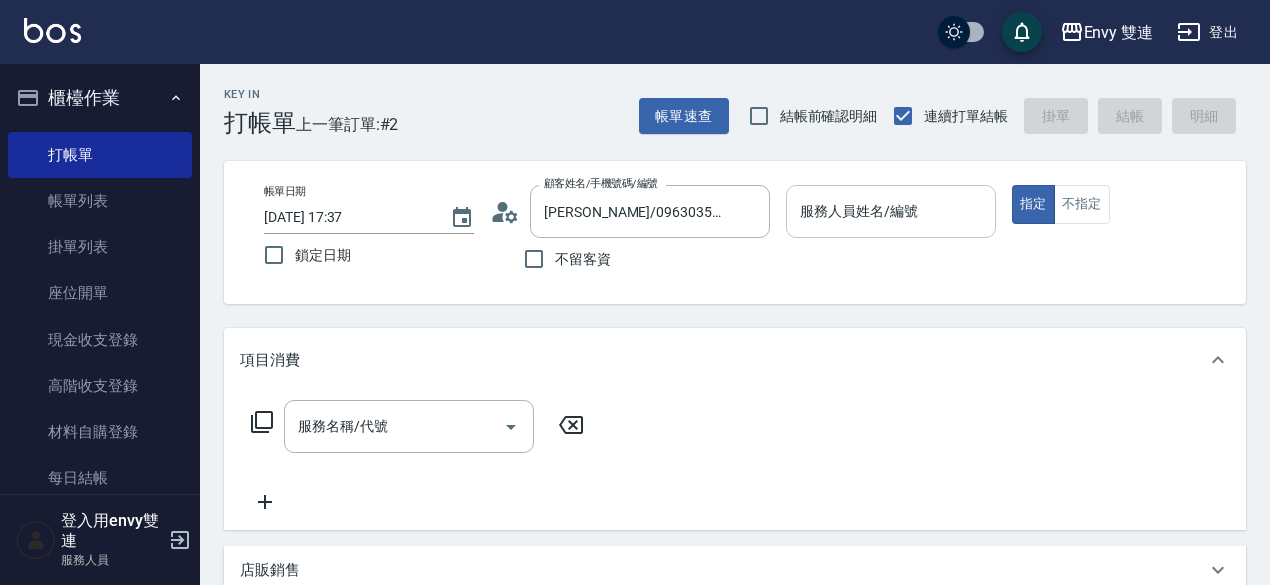 click on "服務人員姓名/編號" at bounding box center [891, 211] 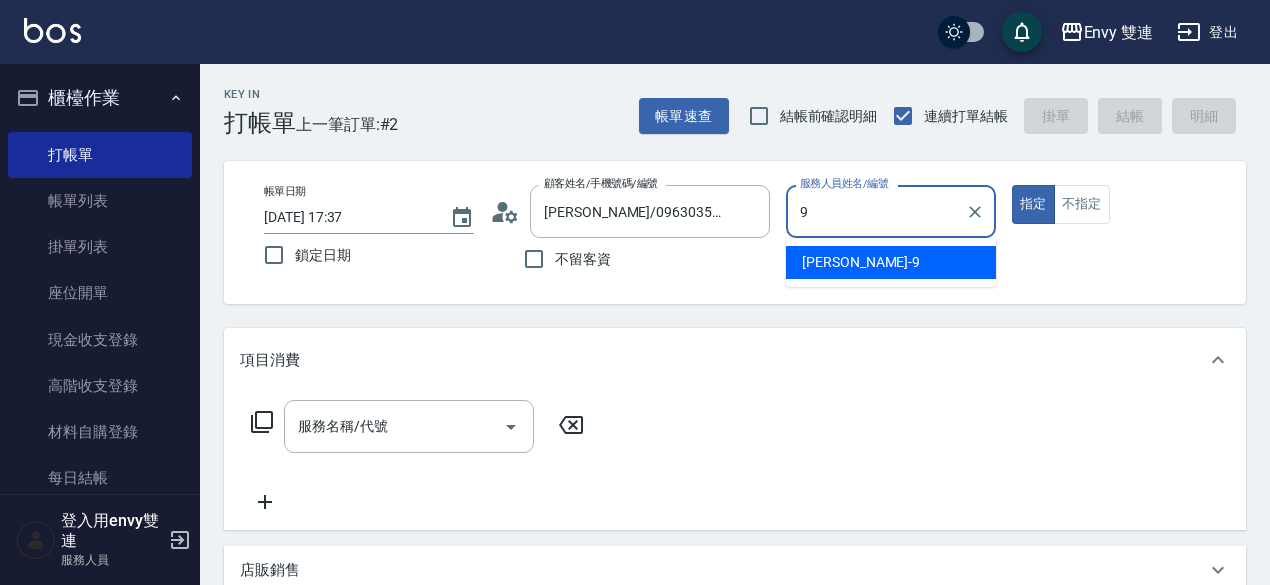type on "Zoe-9" 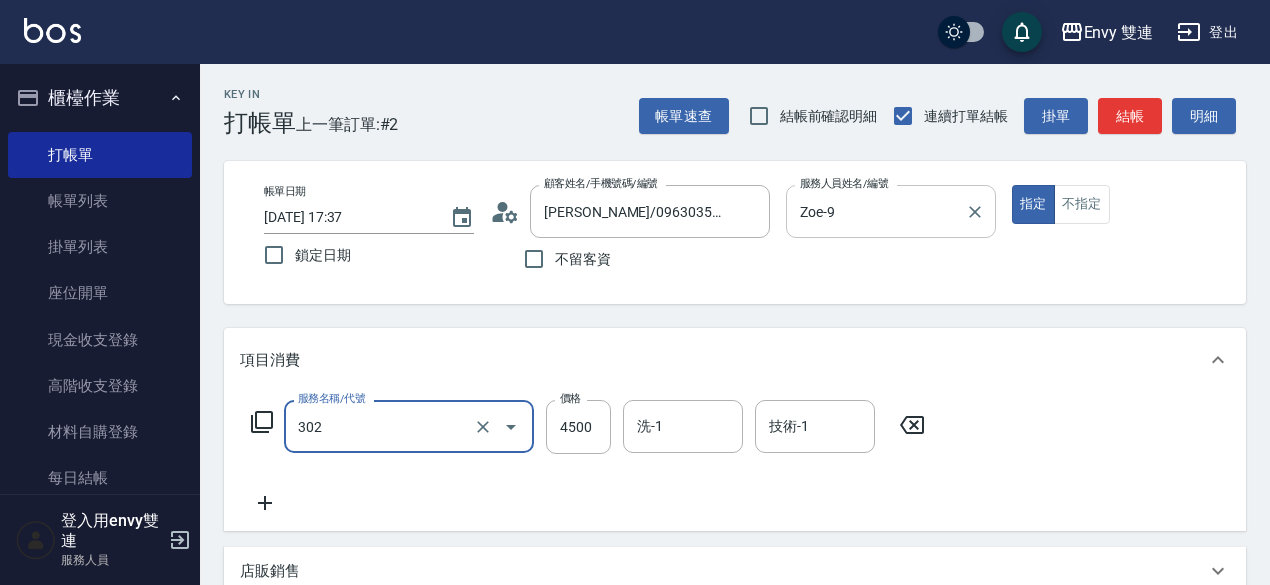 type on "水質感熱塑燙(302)" 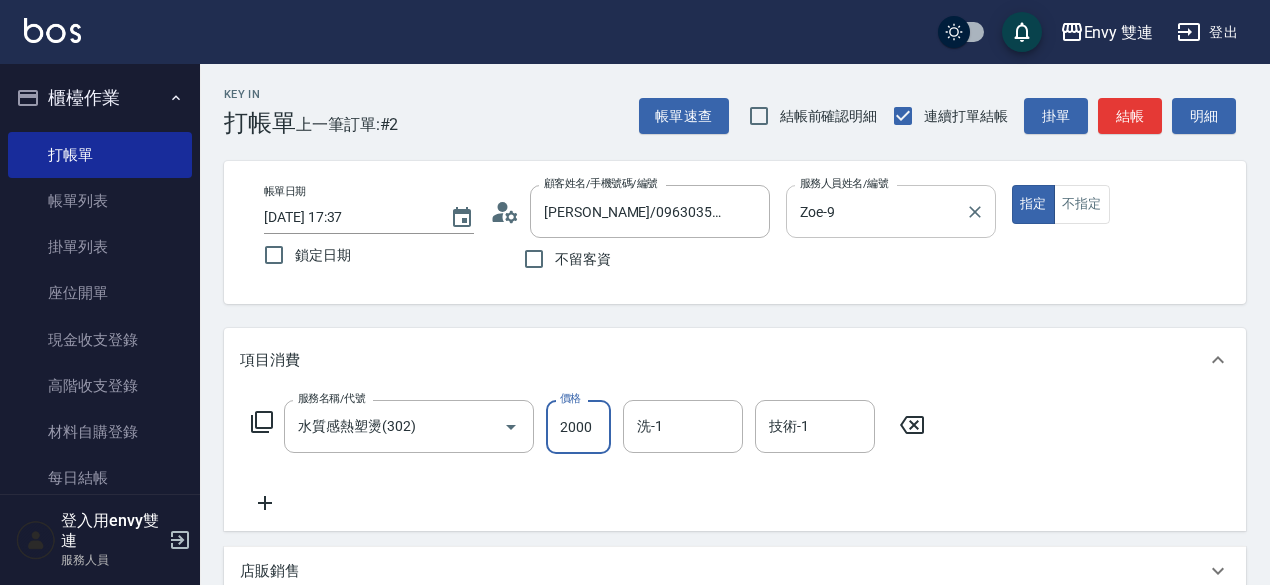 type on "2000" 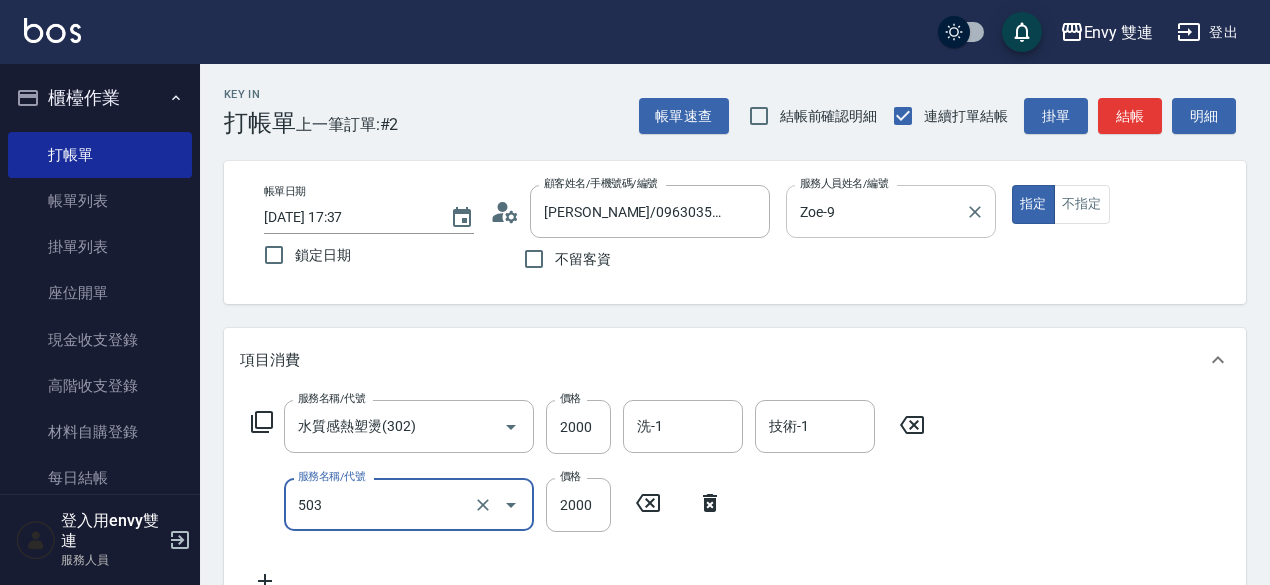 type on "日本結構二段式(503)" 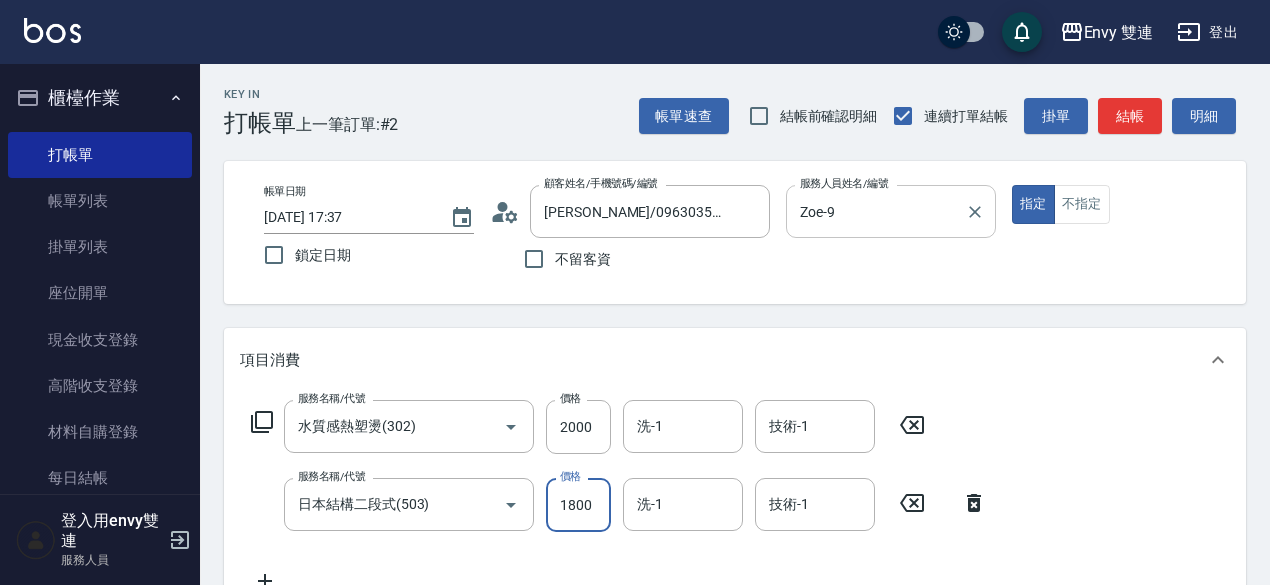 type on "1800" 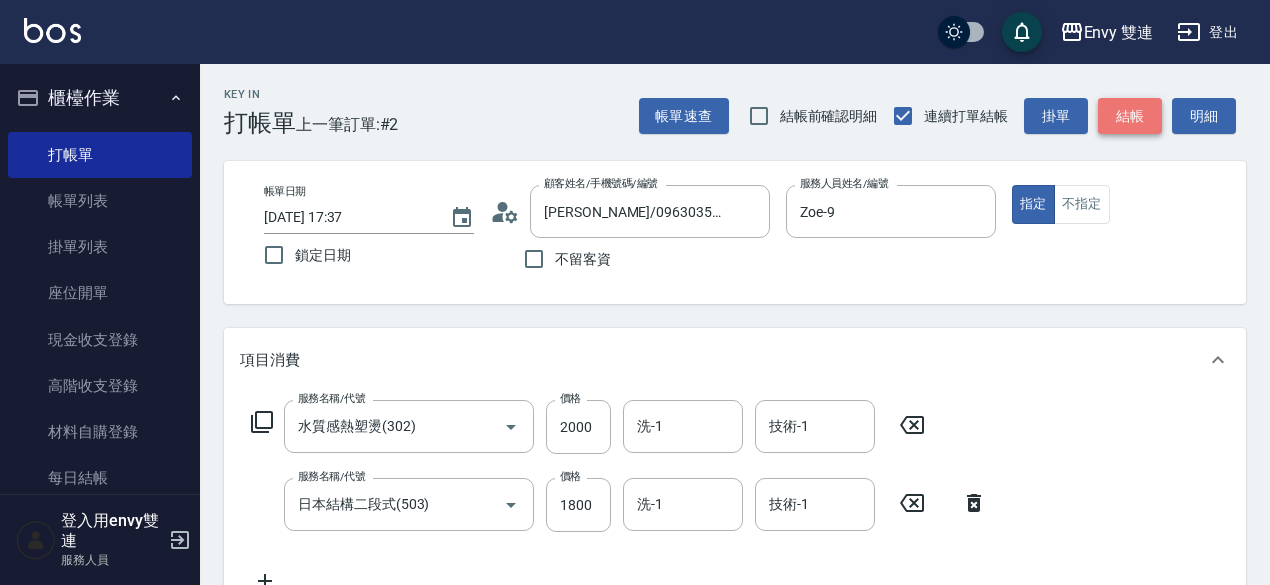 click on "結帳" at bounding box center [1130, 116] 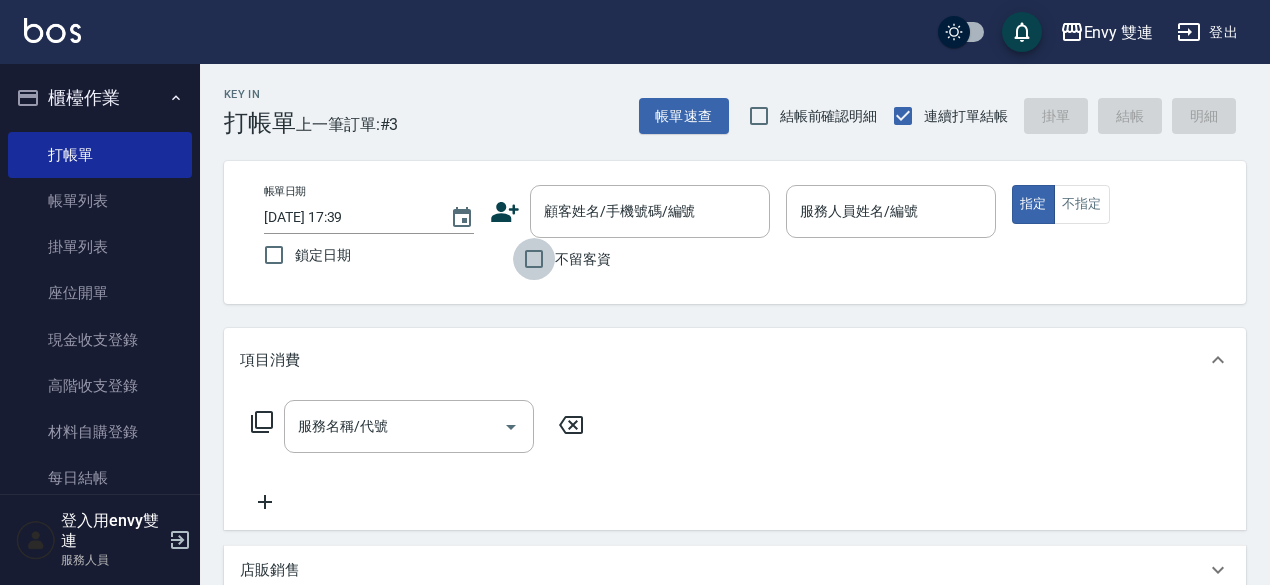 click on "不留客資" at bounding box center (534, 259) 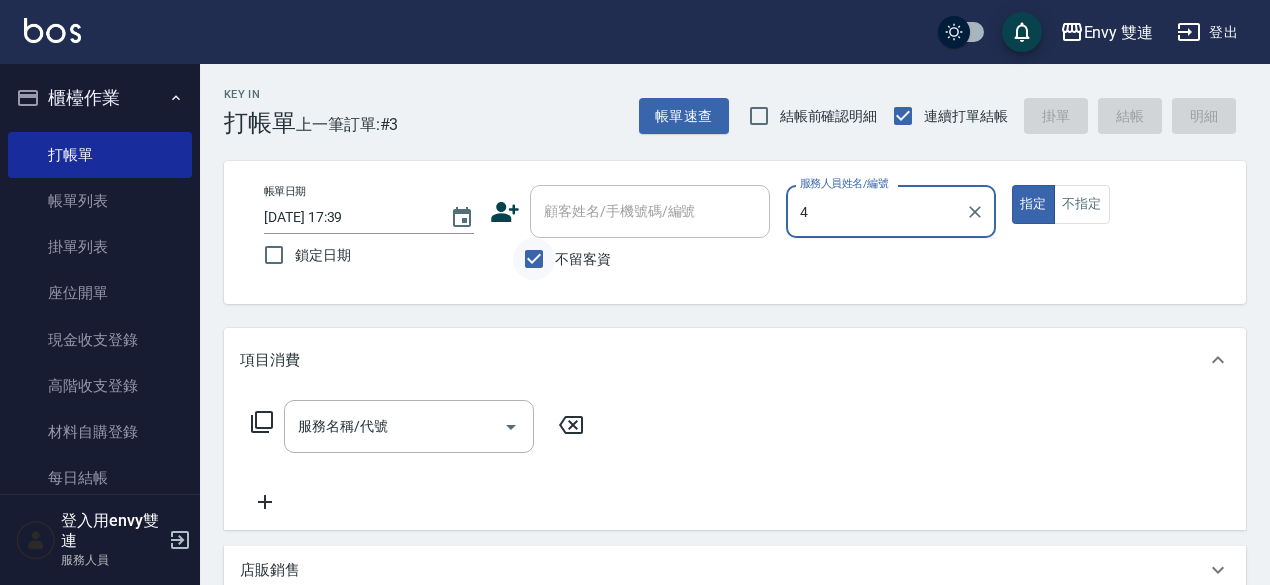 type on "4" 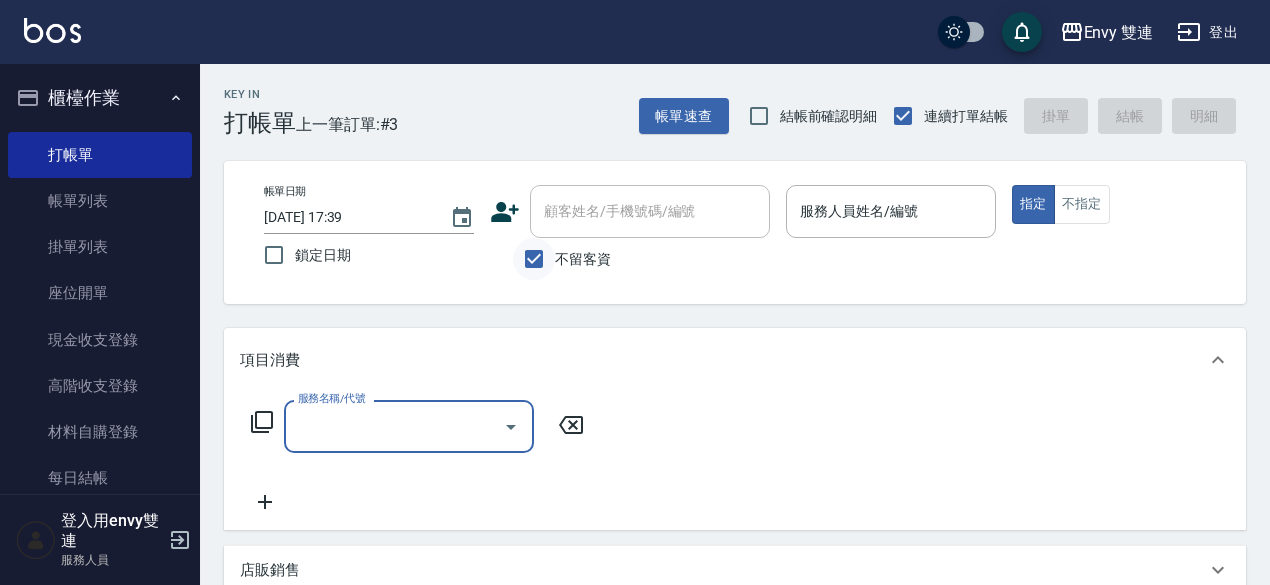 type on "3" 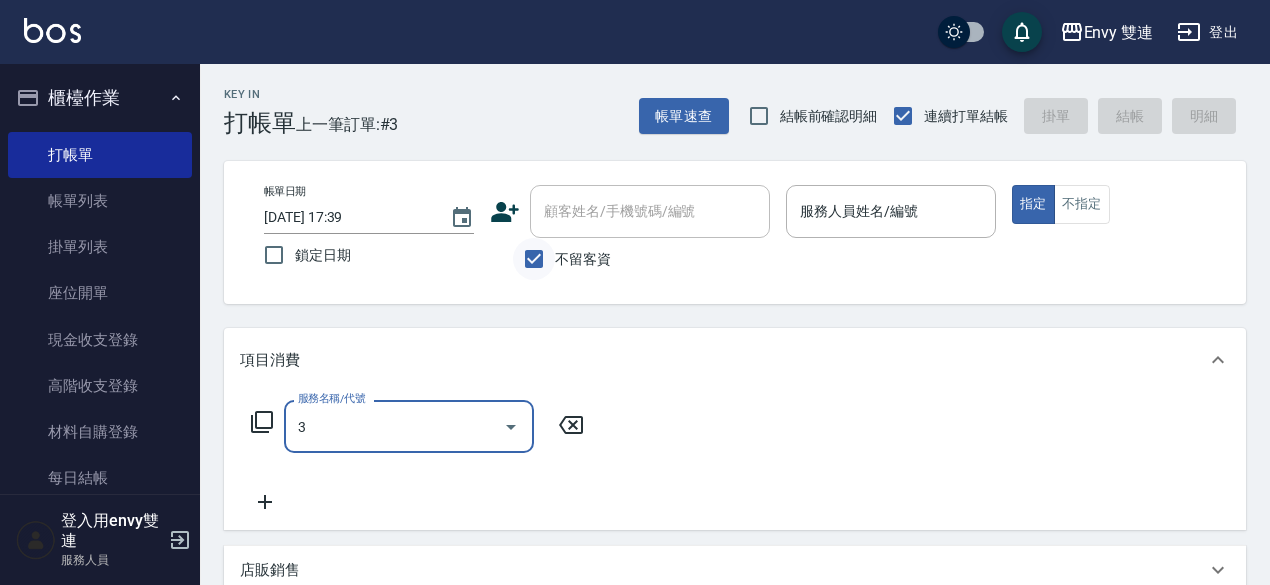 type on "3" 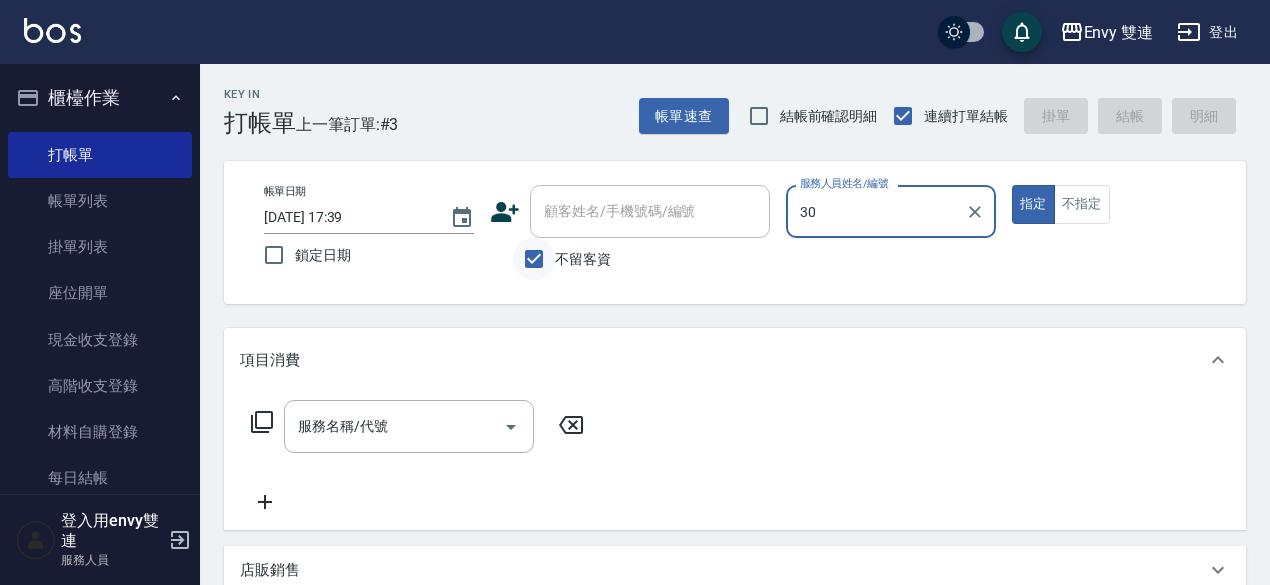 type on "3" 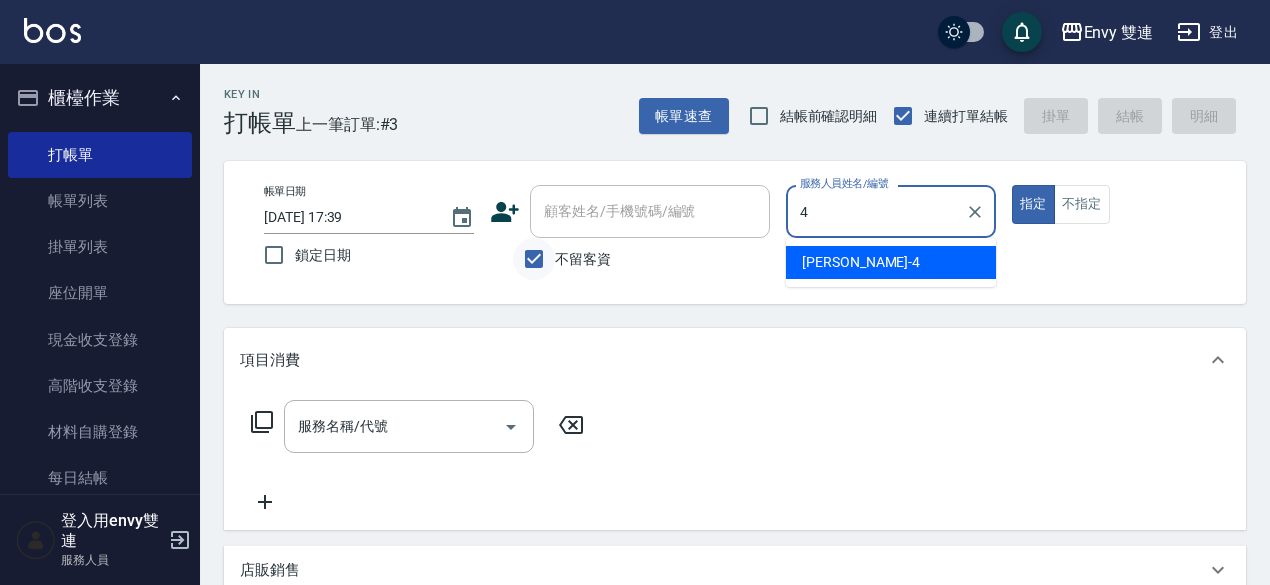 type on "[PERSON_NAME]-4" 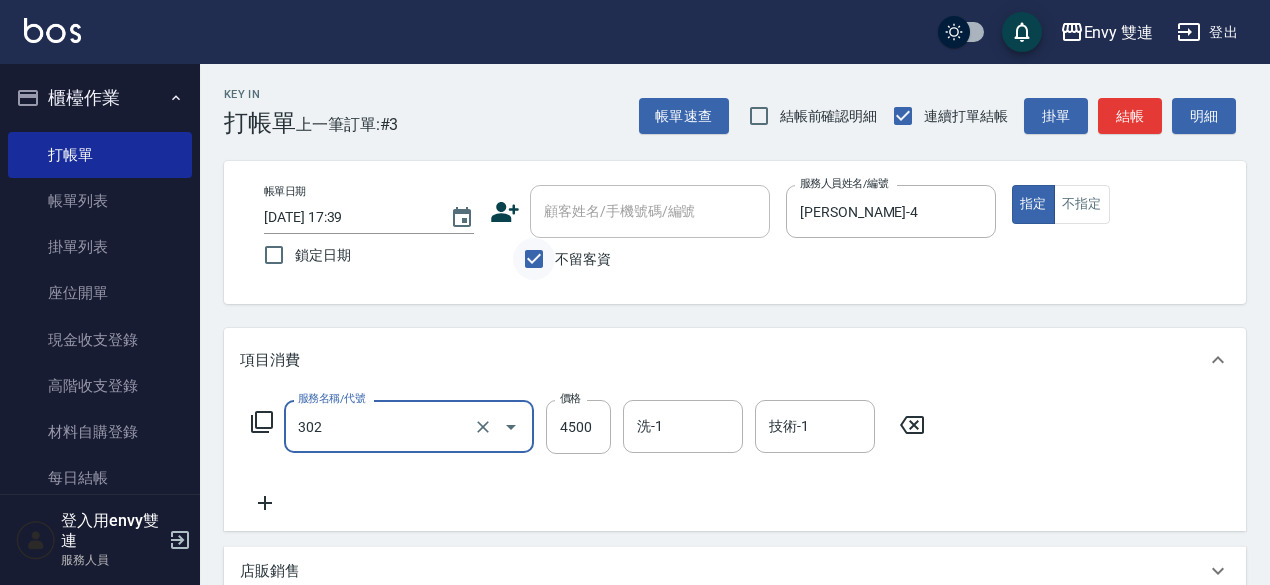 type on "水質感熱塑燙(302)" 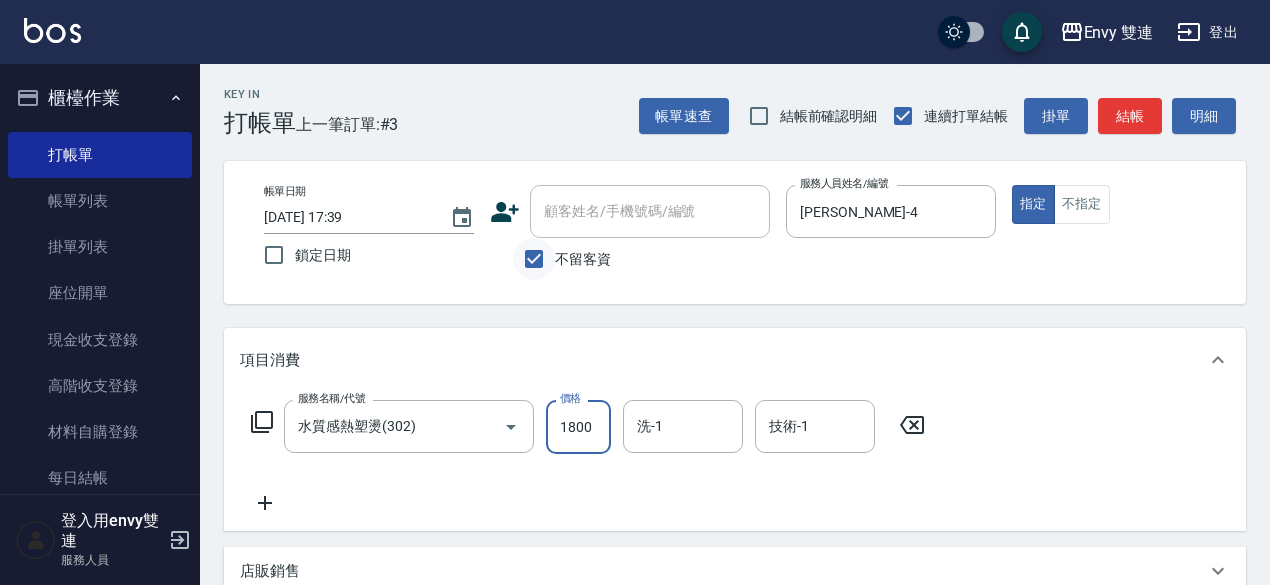 type on "1800" 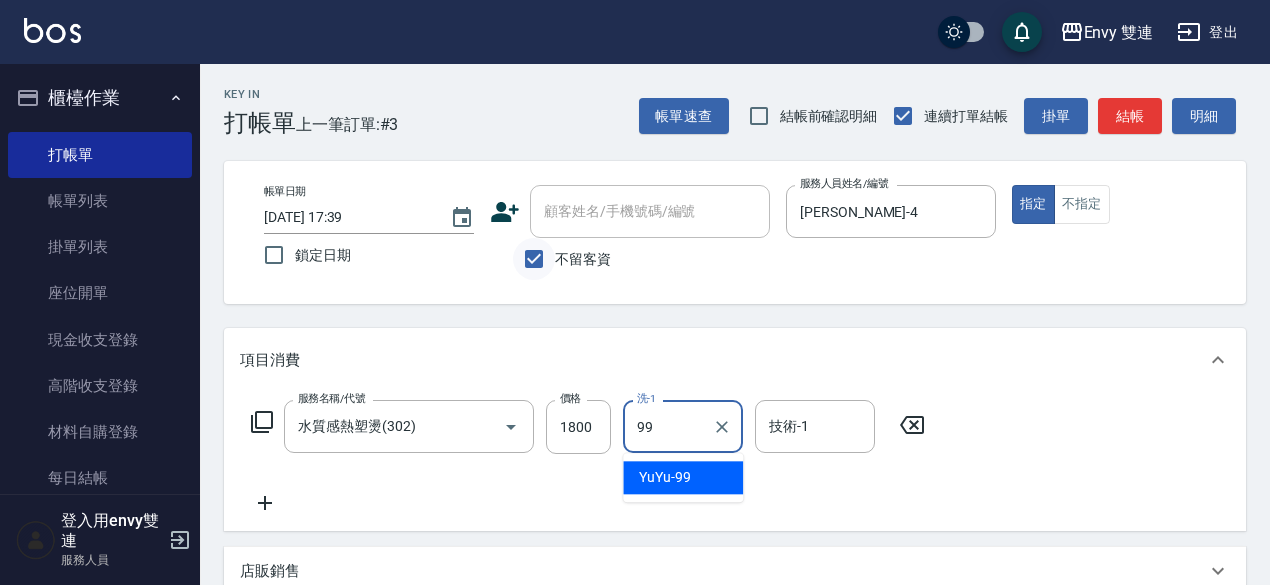 type on "YuYu-99" 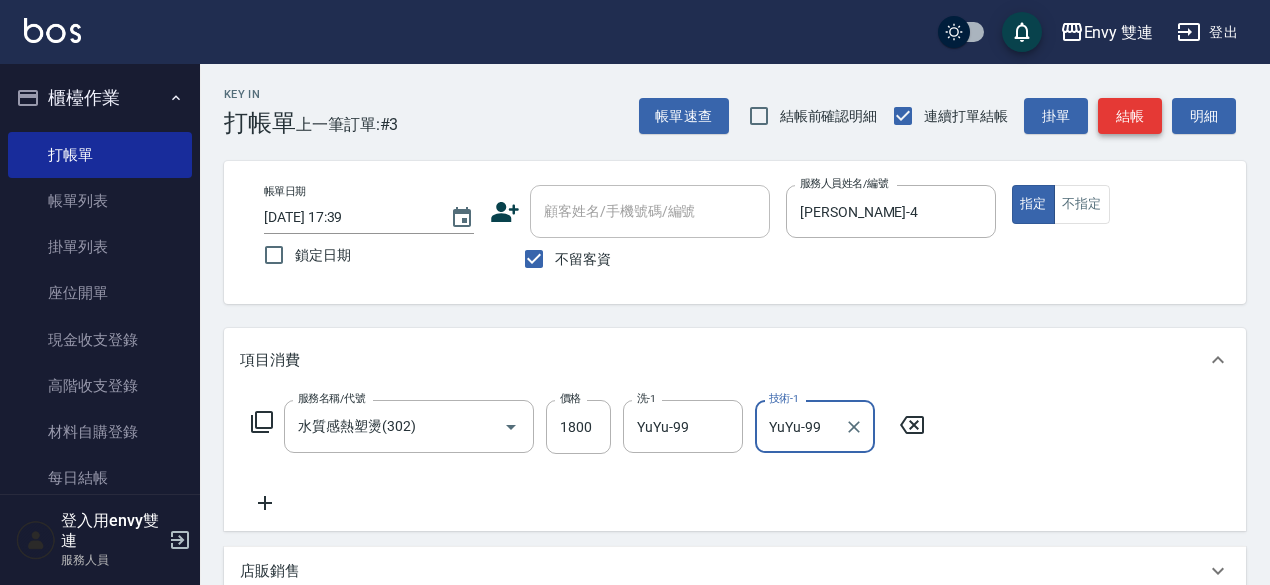 type on "YuYu-99" 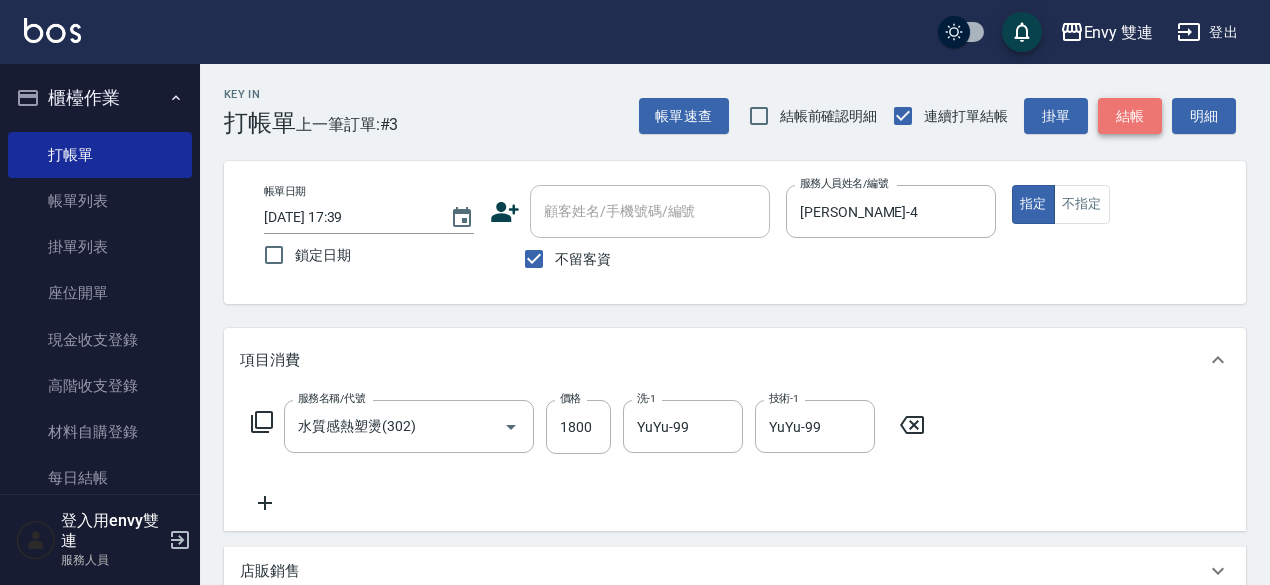 click on "結帳" at bounding box center [1130, 116] 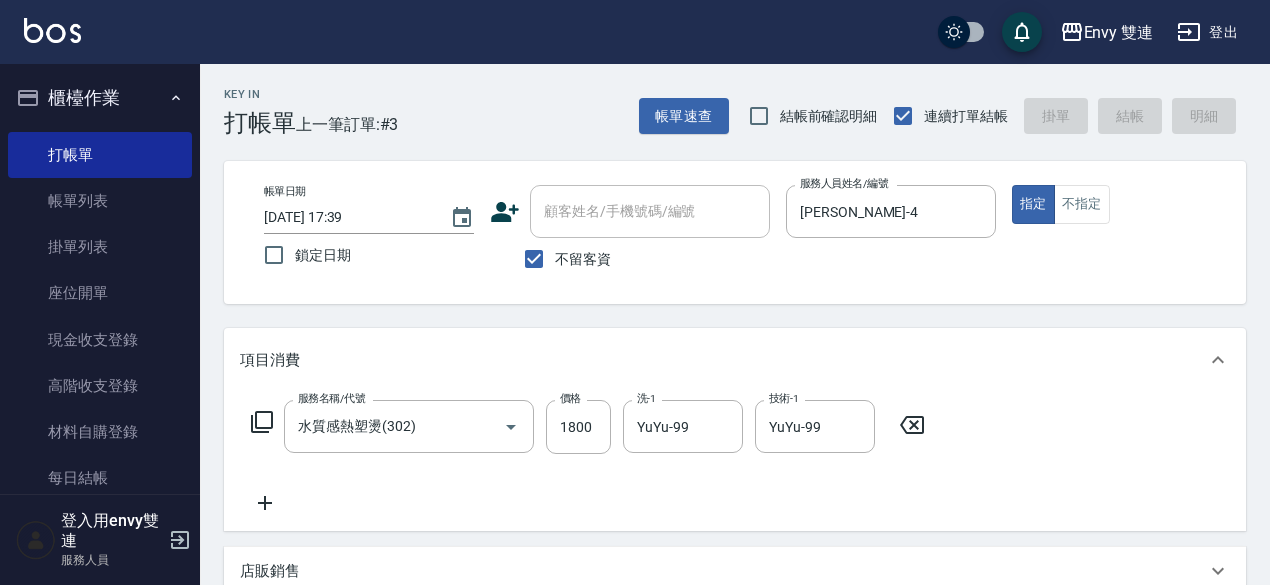 type on "[DATE] 17:58" 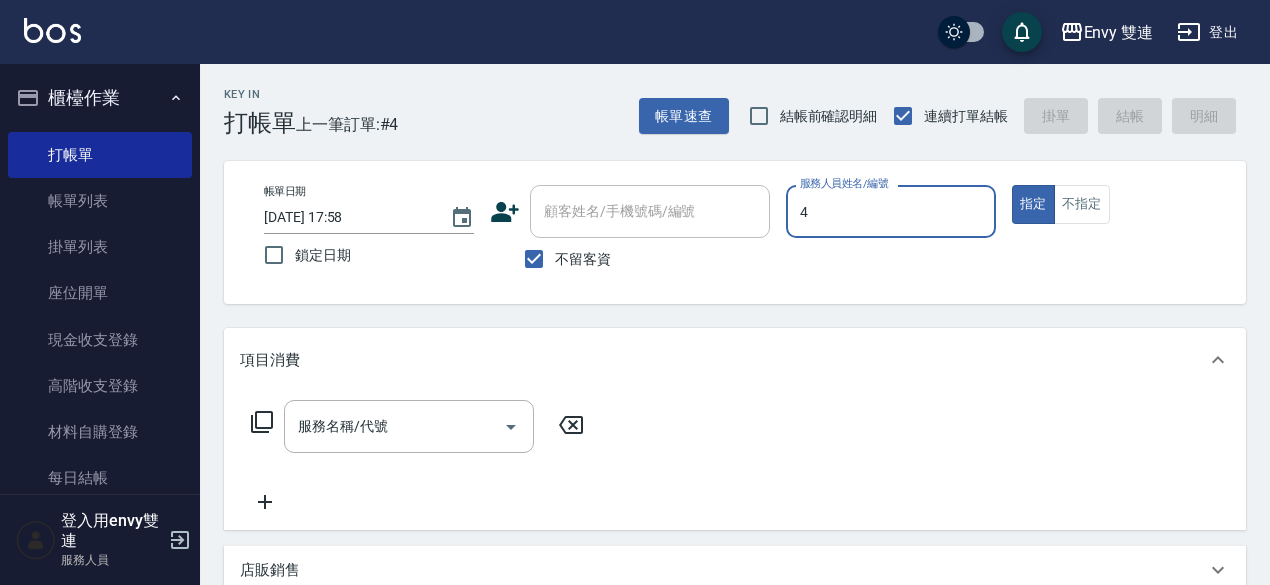 type on "[PERSON_NAME]-4" 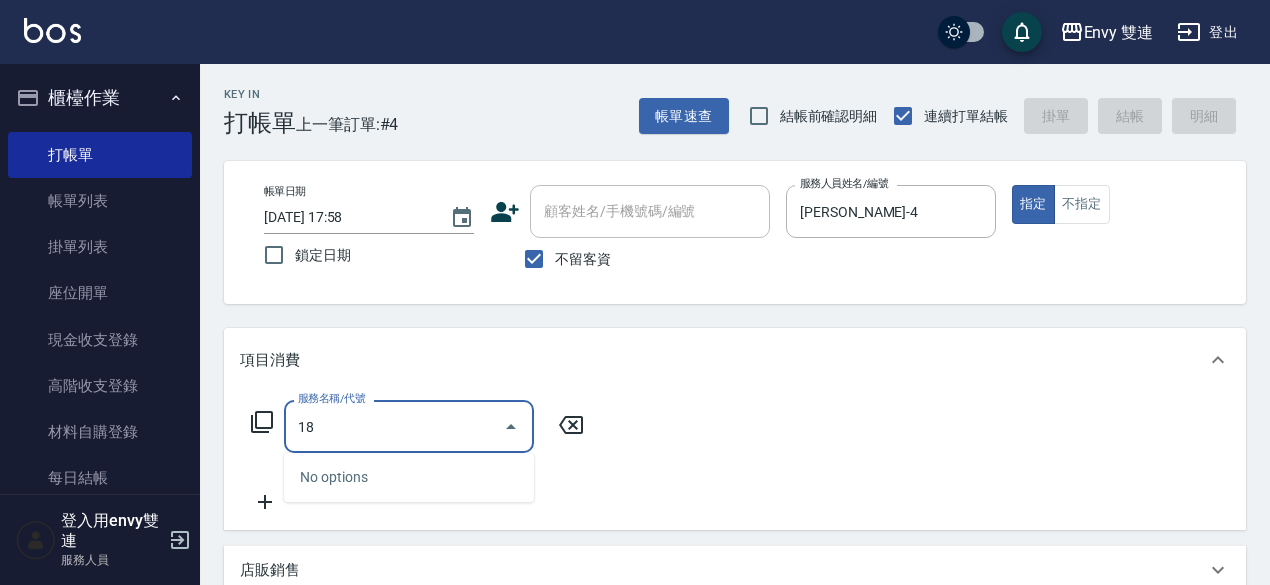 type on "1" 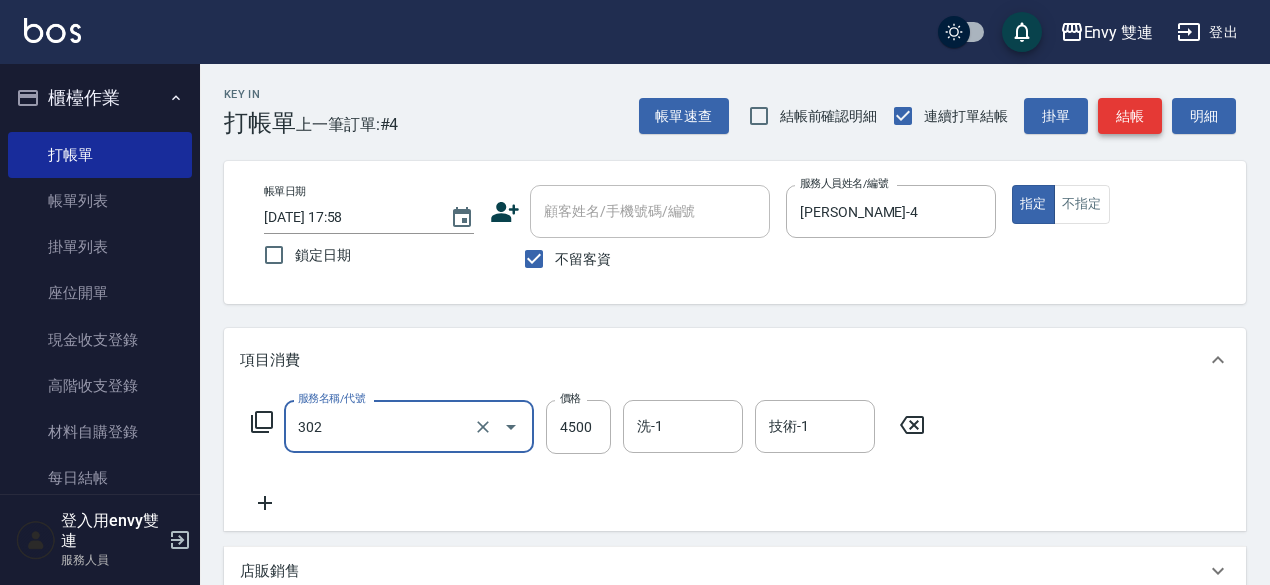 type on "水質感熱塑燙(302)" 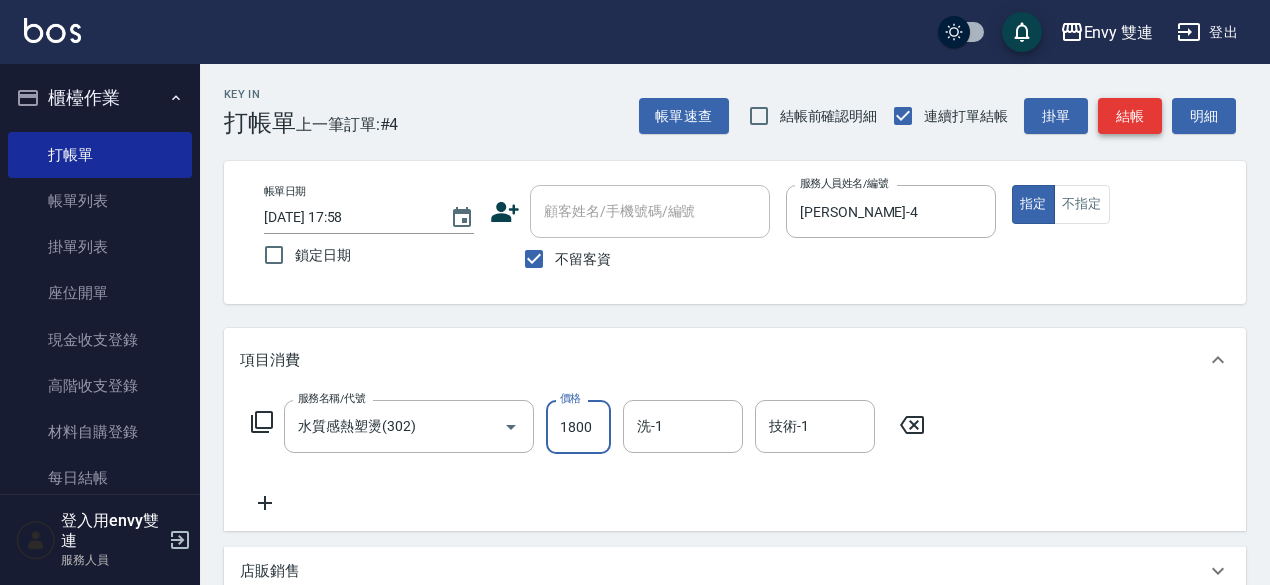 type on "1800" 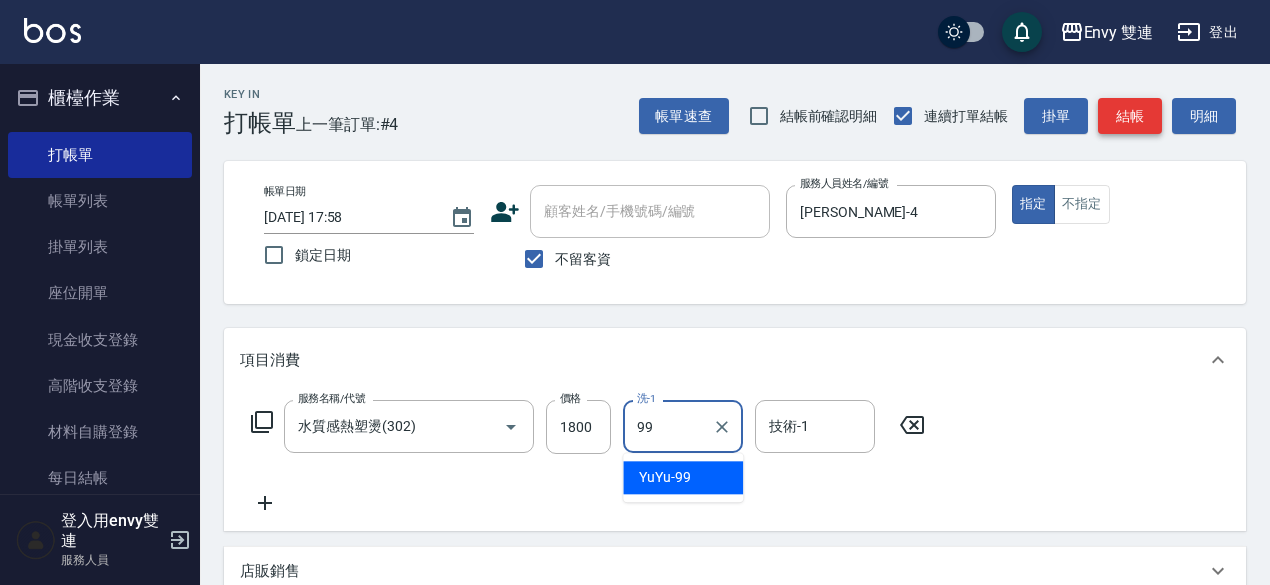 type on "YuYu-99" 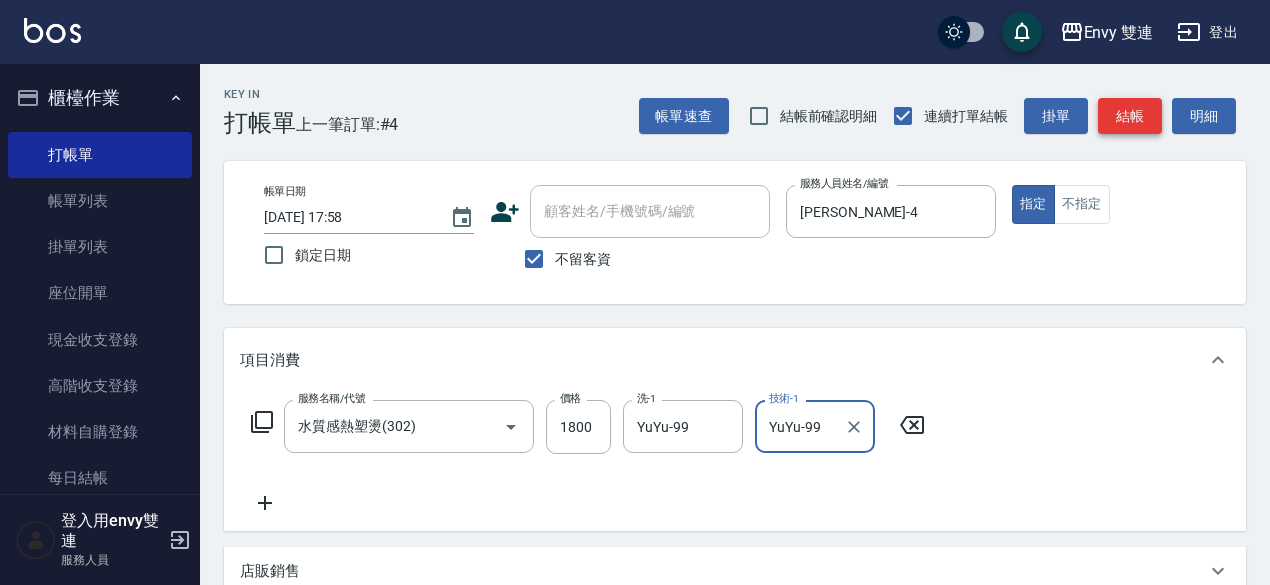 type on "YuYu-99" 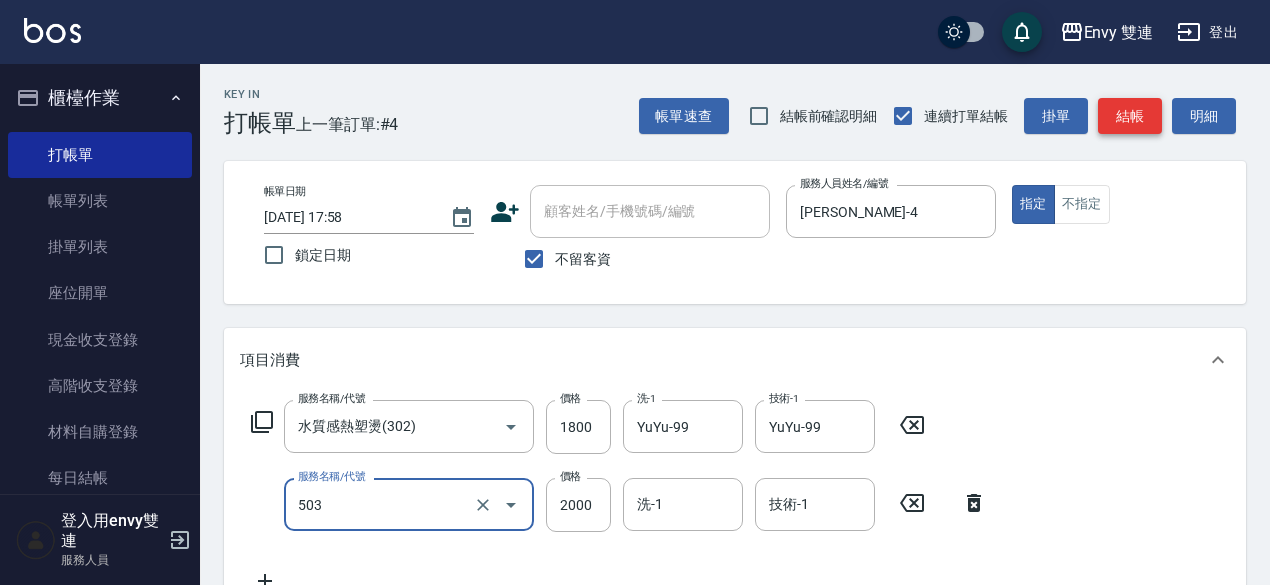 type on "日本結構二段式(503)" 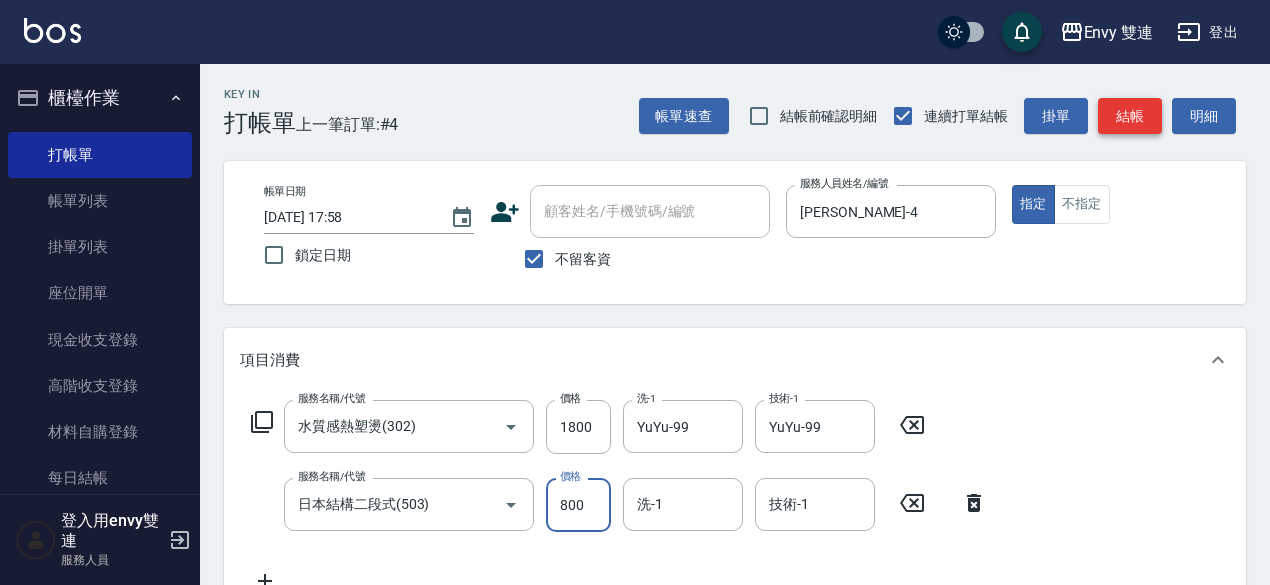 type on "800" 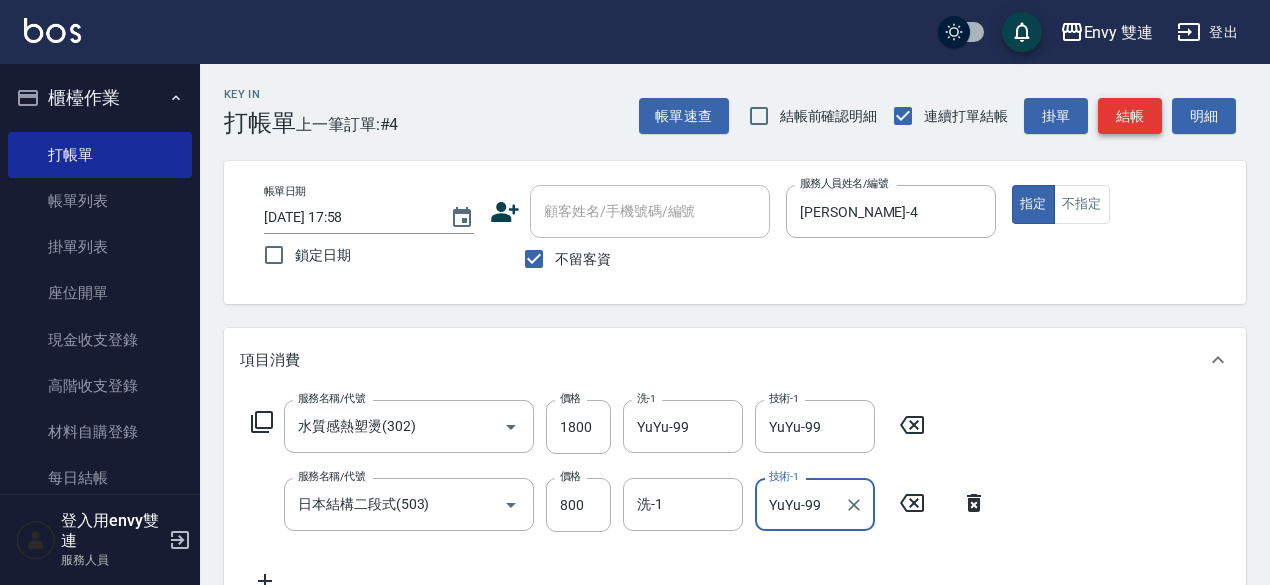 type on "YuYu-99" 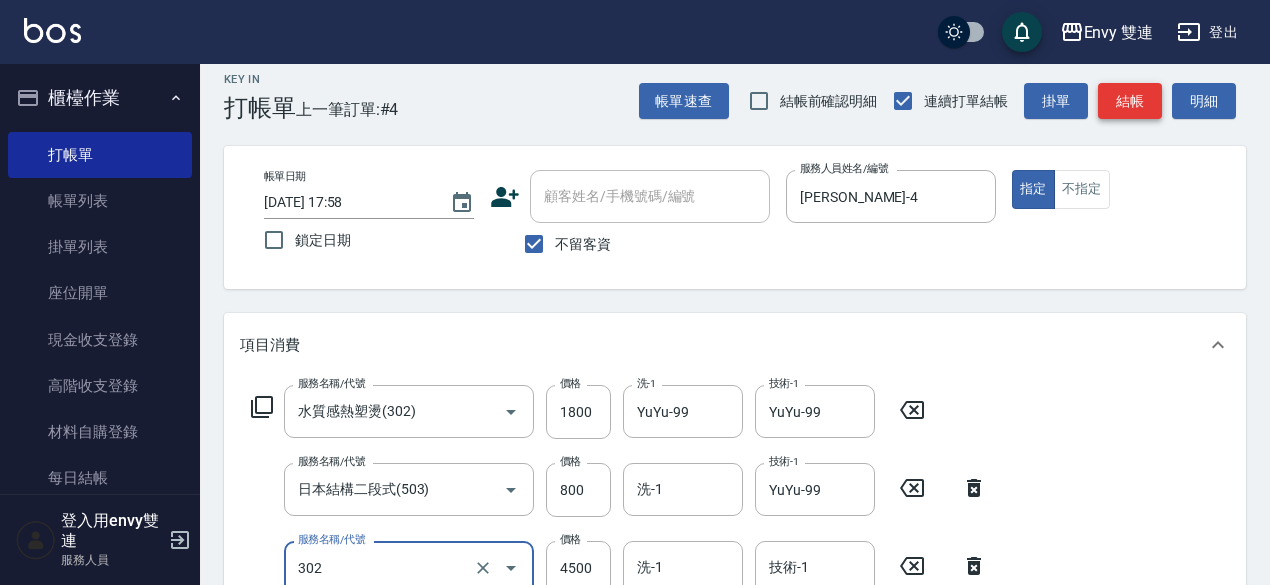 type on "水質感熱塑燙(302)" 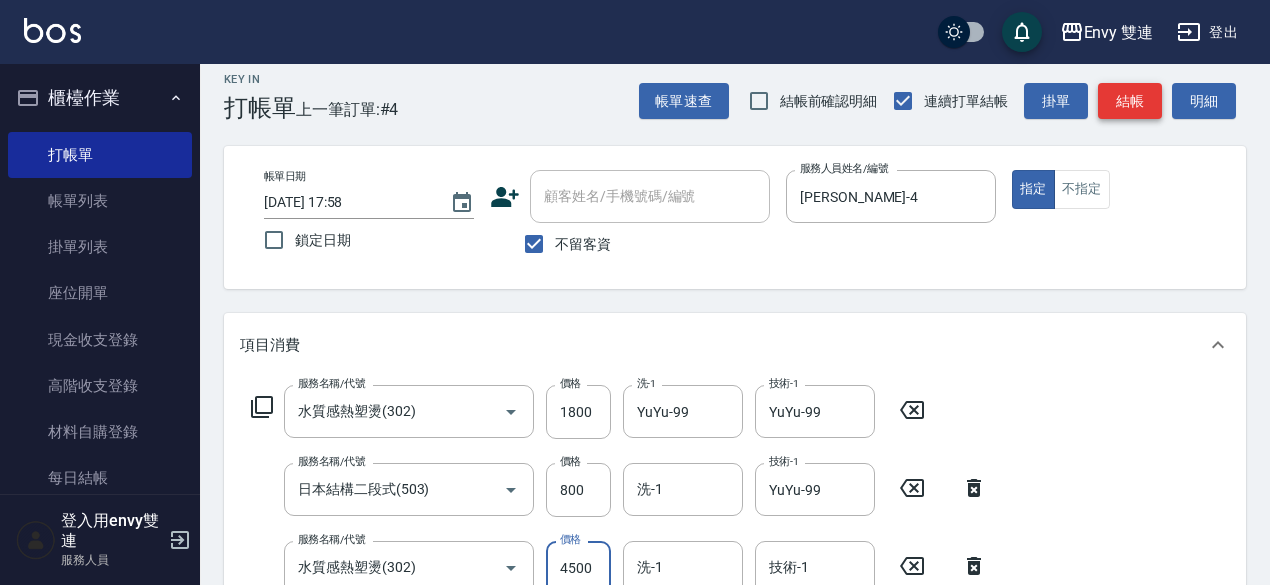 scroll, scrollTop: 25, scrollLeft: 0, axis: vertical 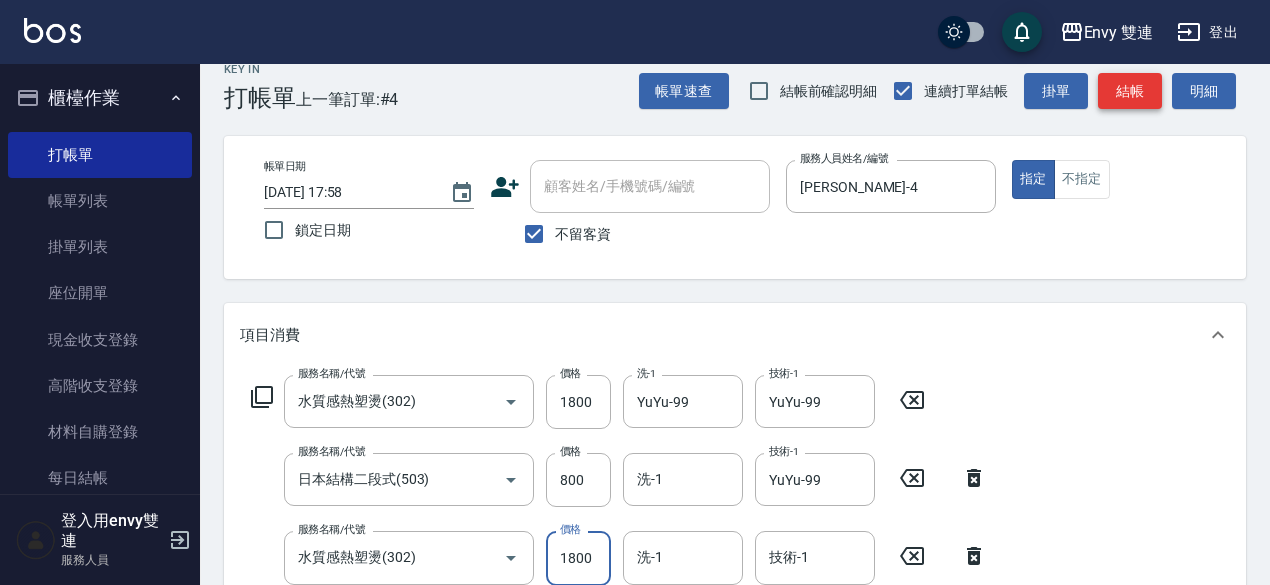 type on "1800" 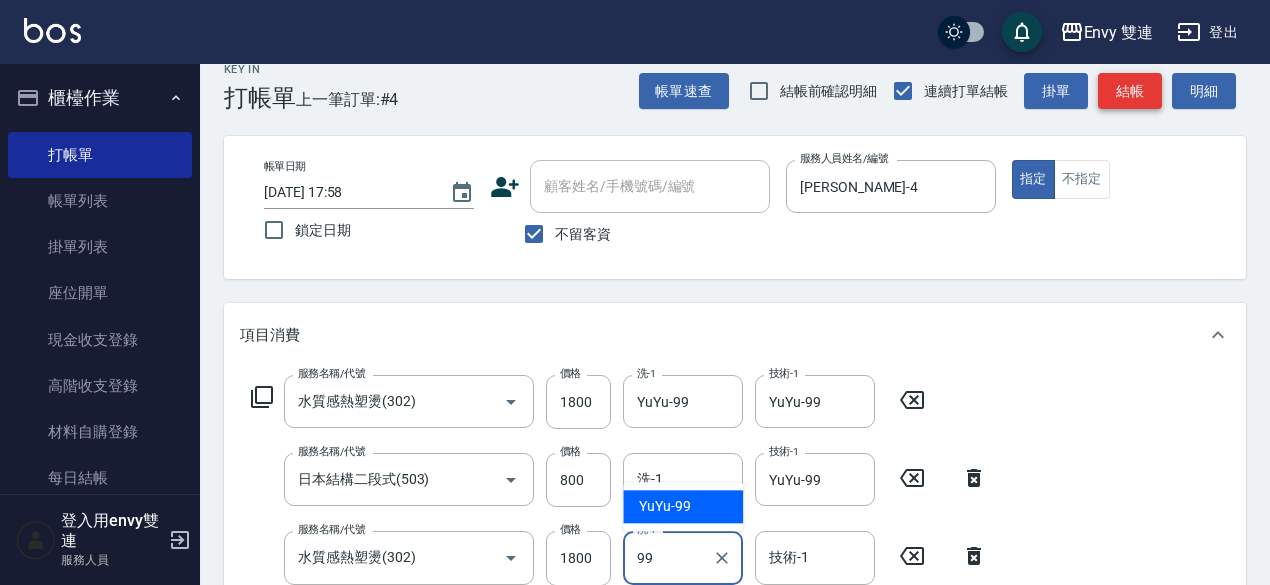 type on "YuYu-99" 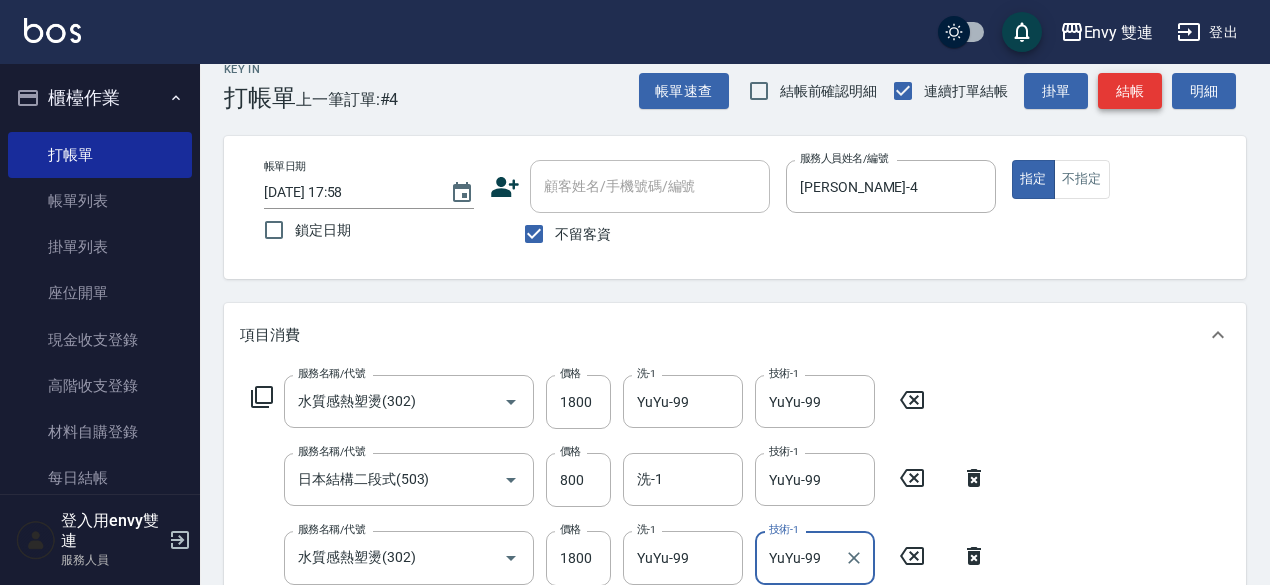 type on "YuYu-99" 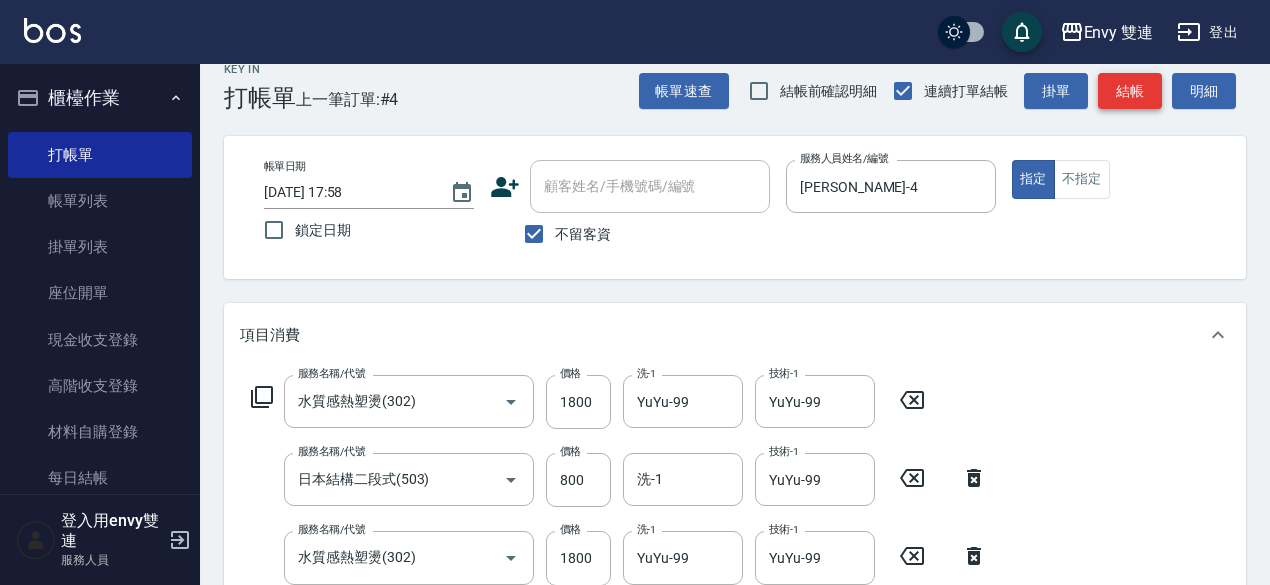 scroll, scrollTop: 368, scrollLeft: 0, axis: vertical 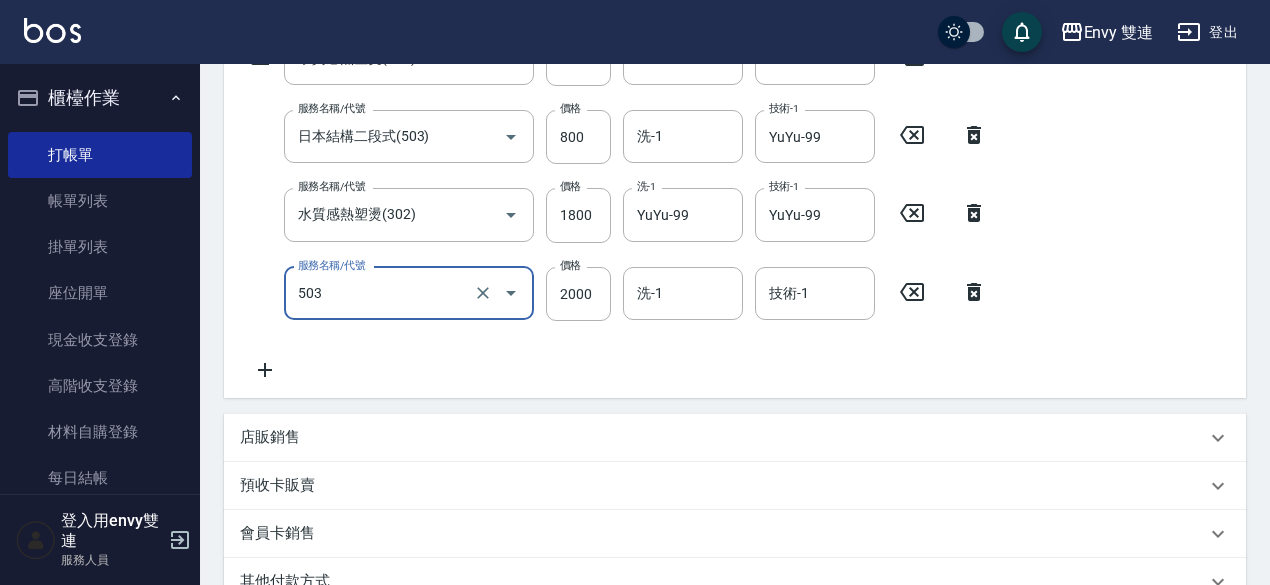type on "日本結構二段式(503)" 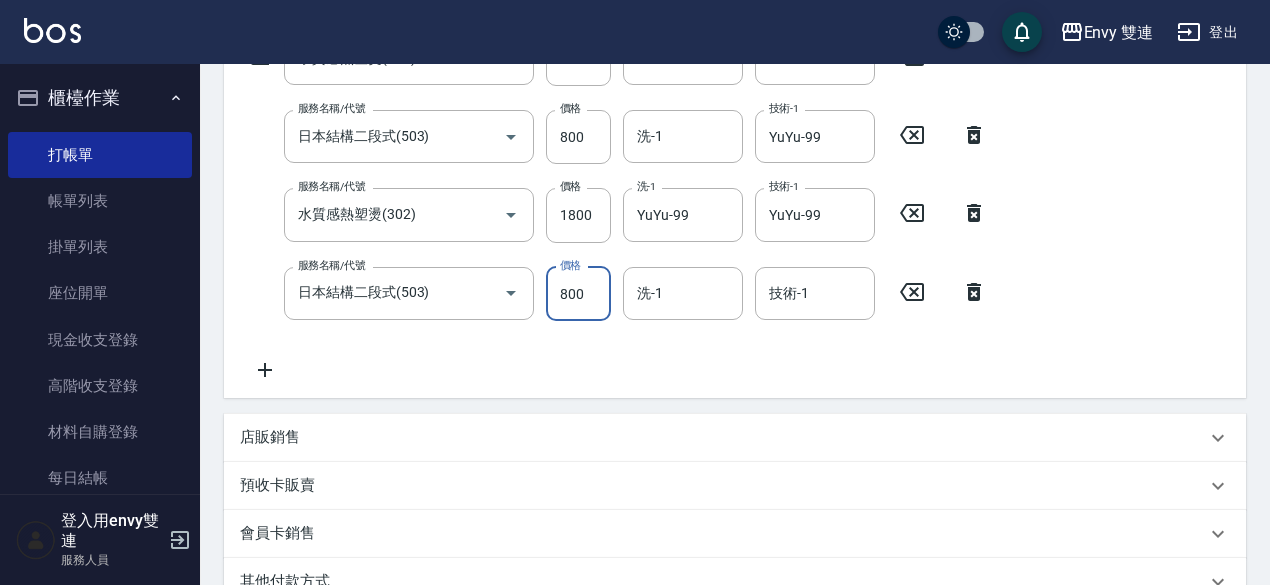 type on "800" 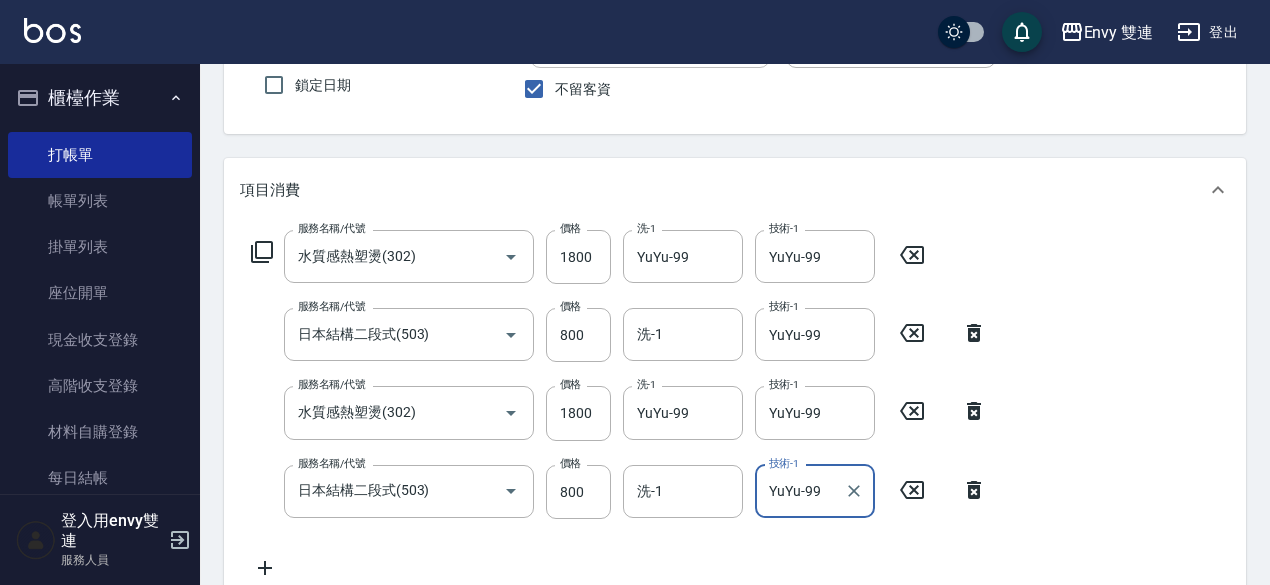 scroll, scrollTop: 0, scrollLeft: 0, axis: both 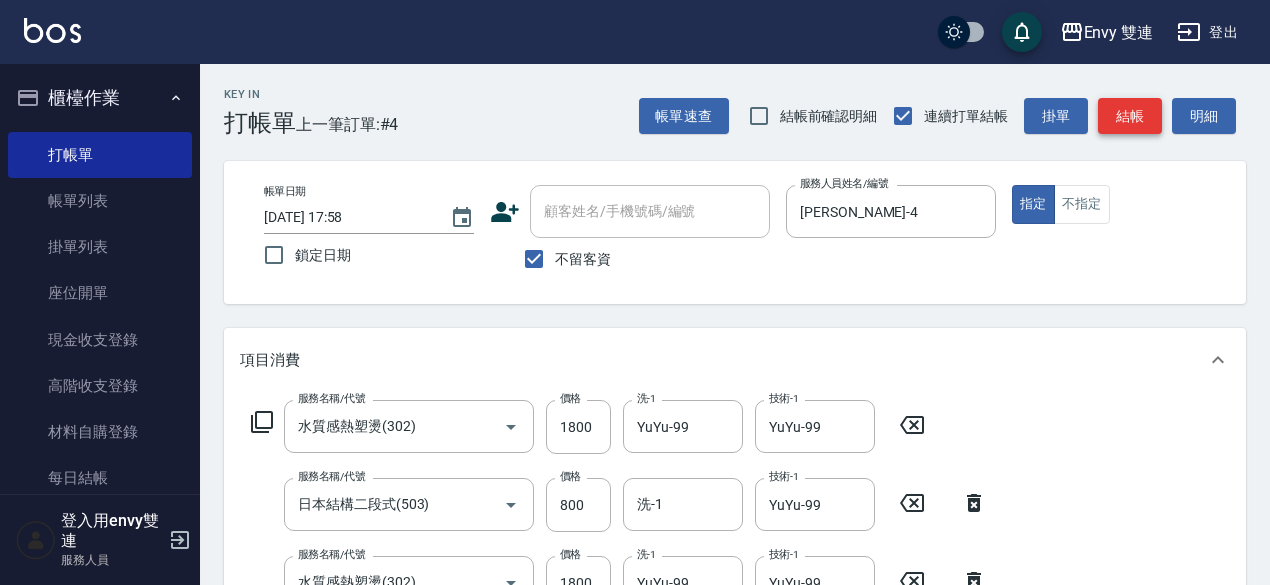 type on "YuYu-99" 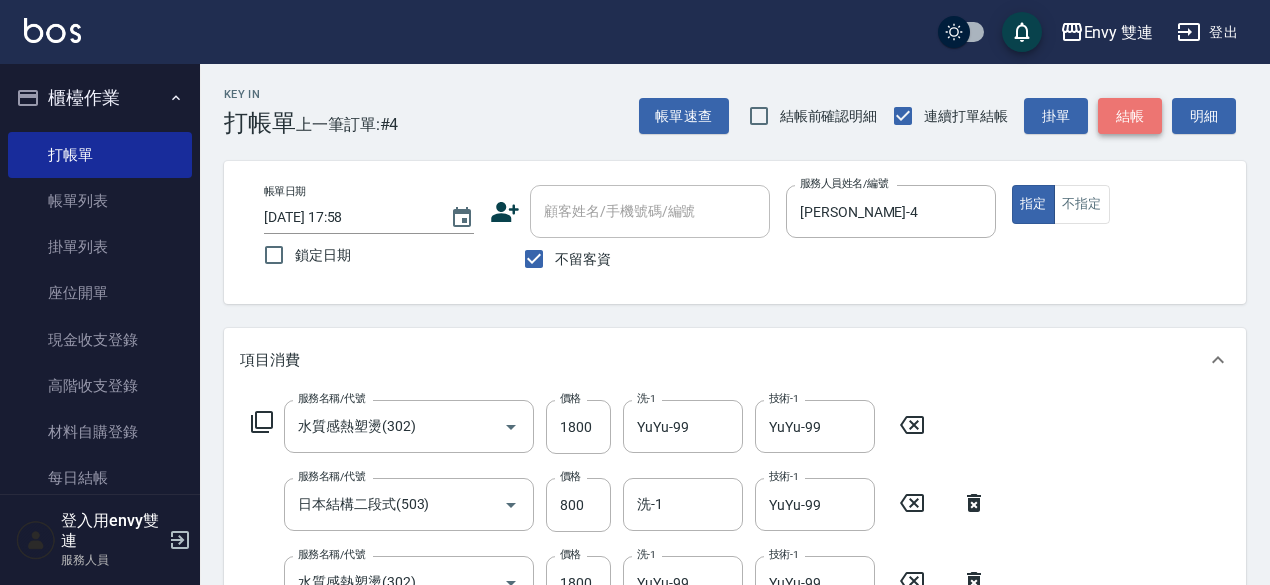 click on "結帳" at bounding box center (1130, 116) 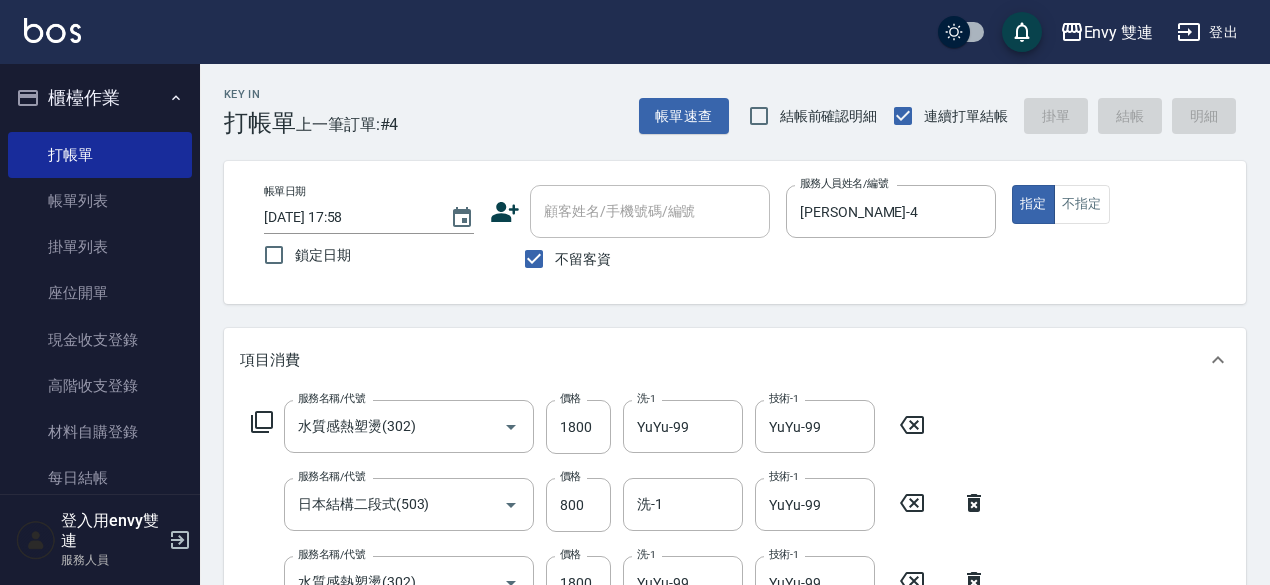 type on "[DATE] 17:59" 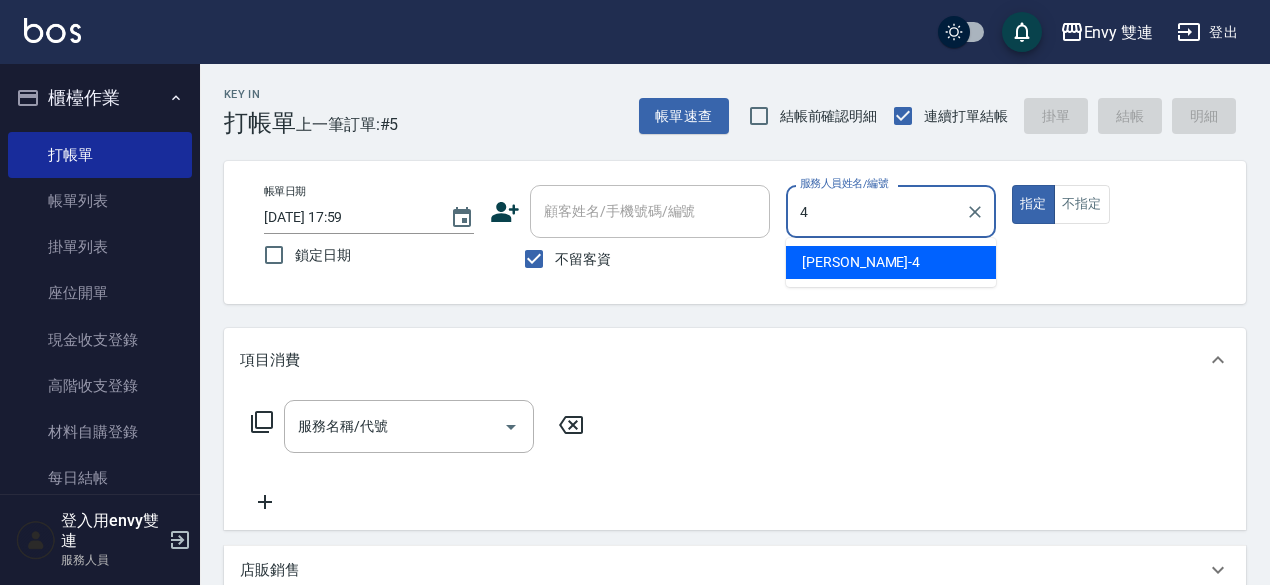 type on "[PERSON_NAME]-4" 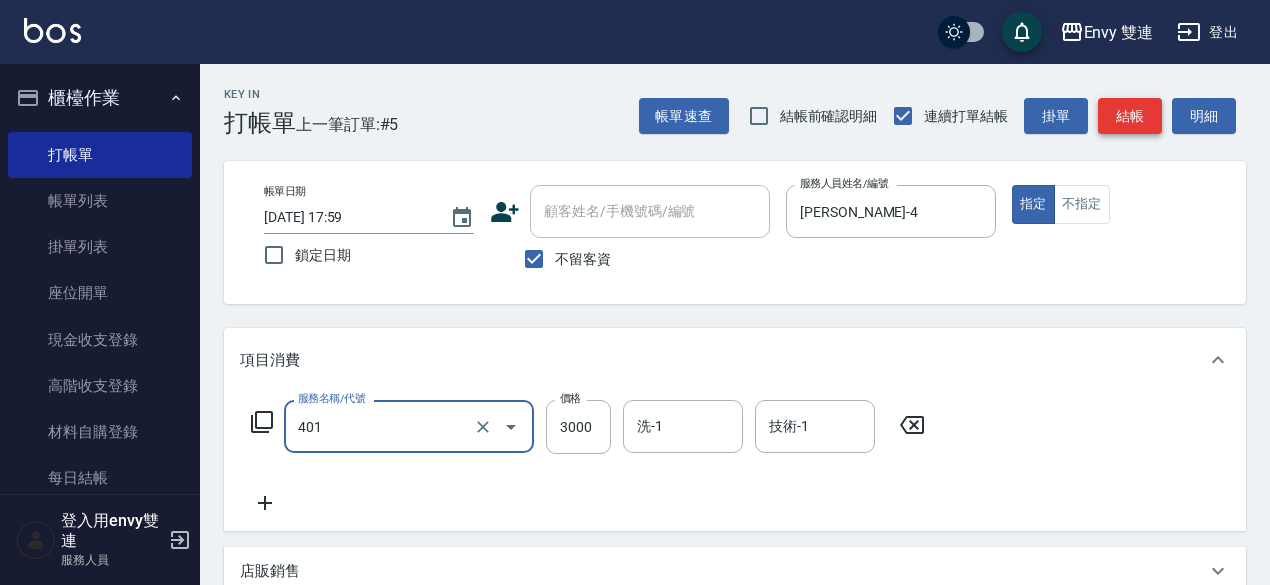 type on "染髮(401)" 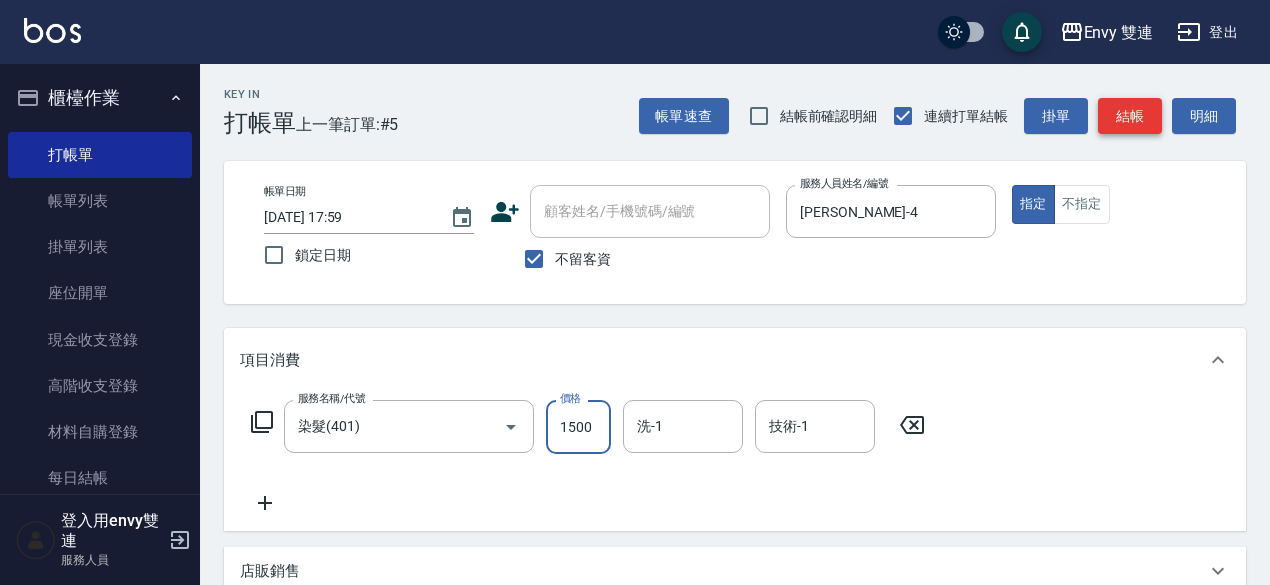 type on "1500" 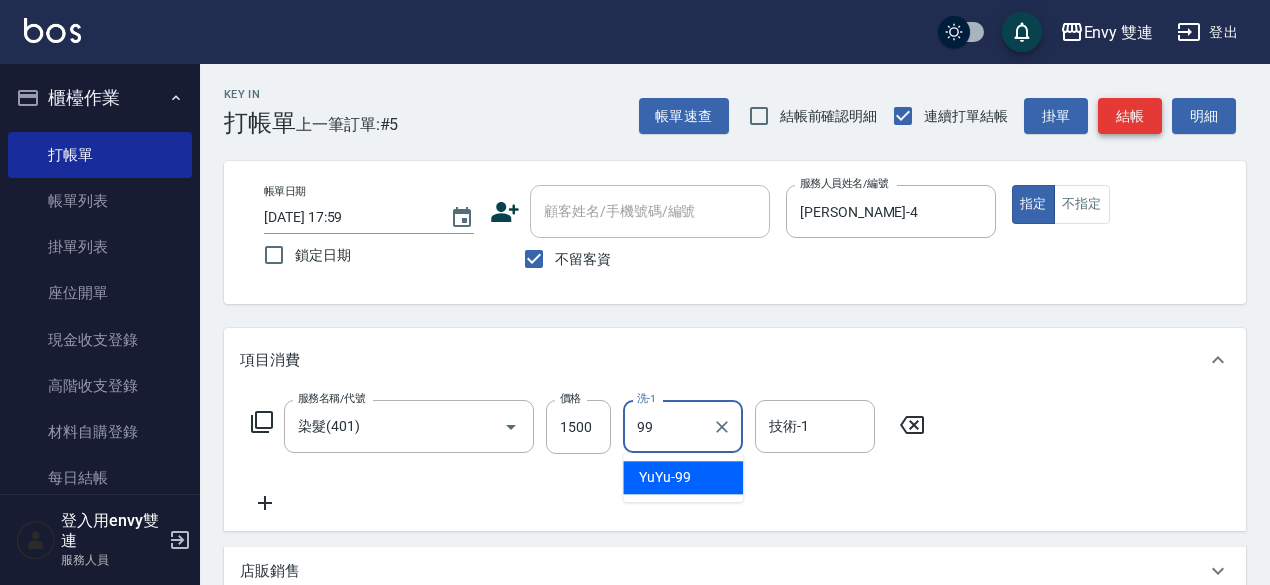 type on "YuYu-99" 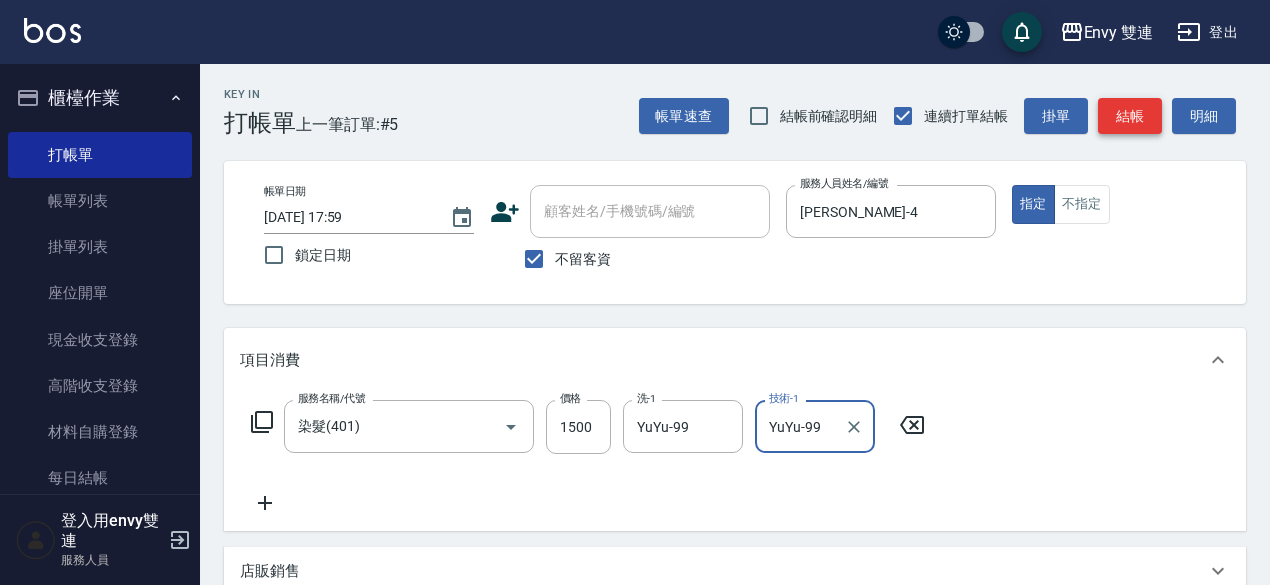 type on "YuYu-99" 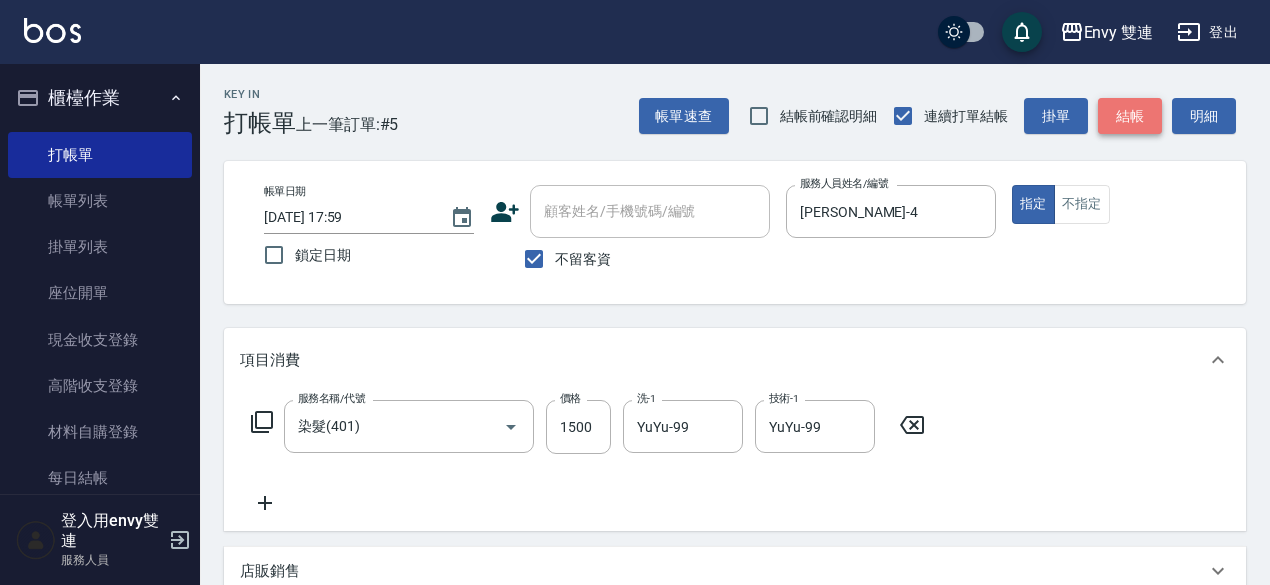click on "結帳" at bounding box center (1130, 116) 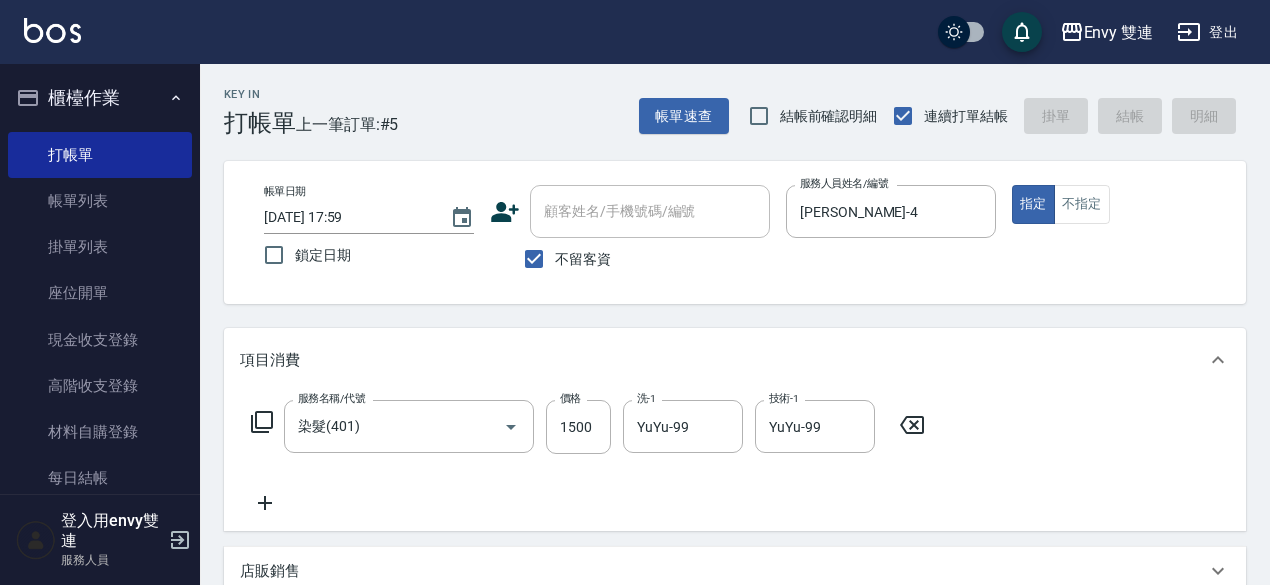 type 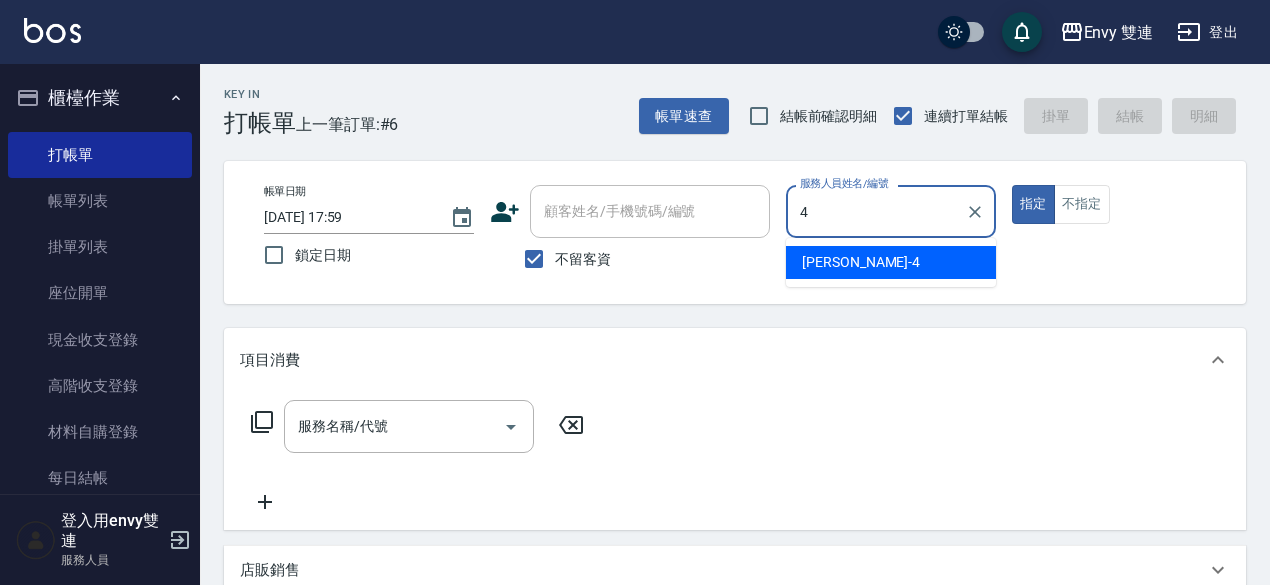 type on "[PERSON_NAME]-4" 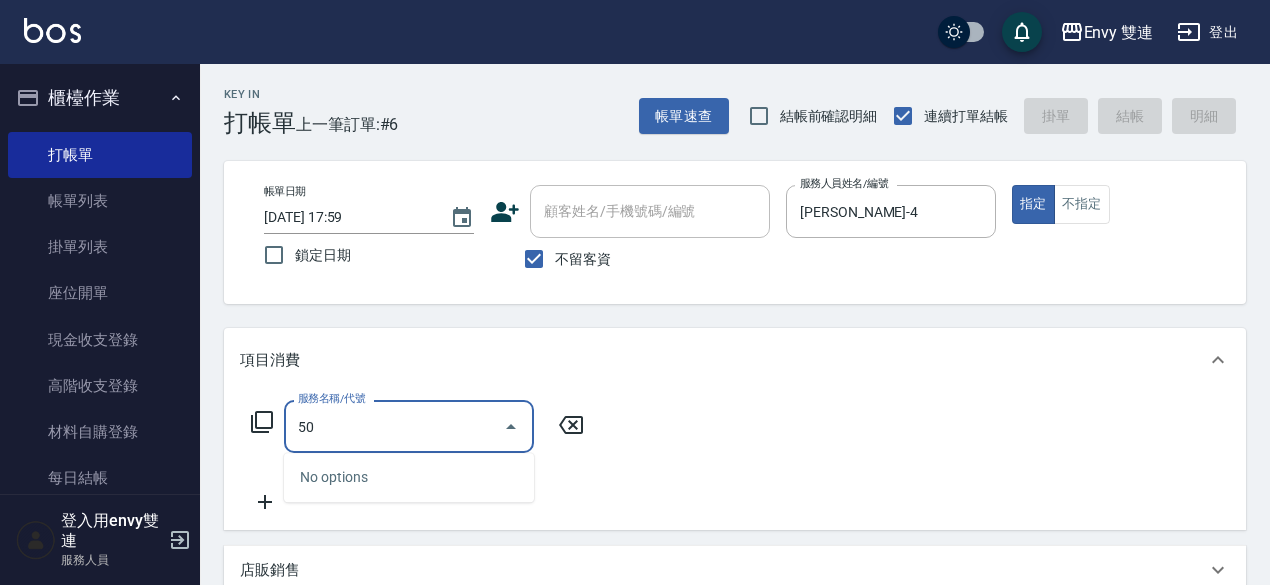 type on "5" 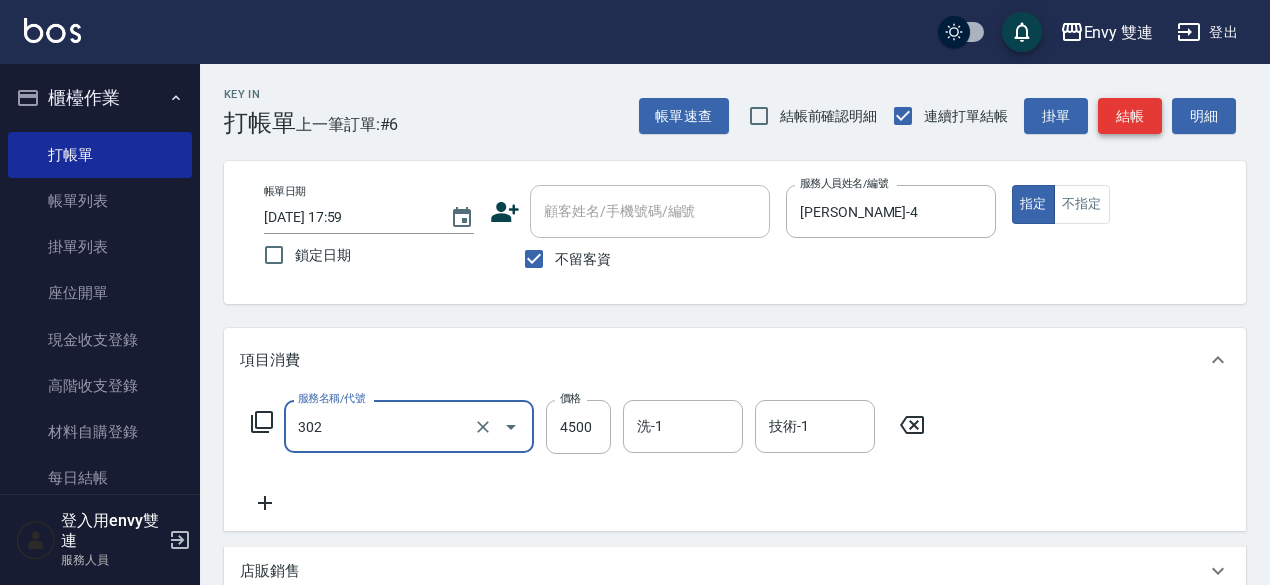type on "水質感熱塑燙(302)" 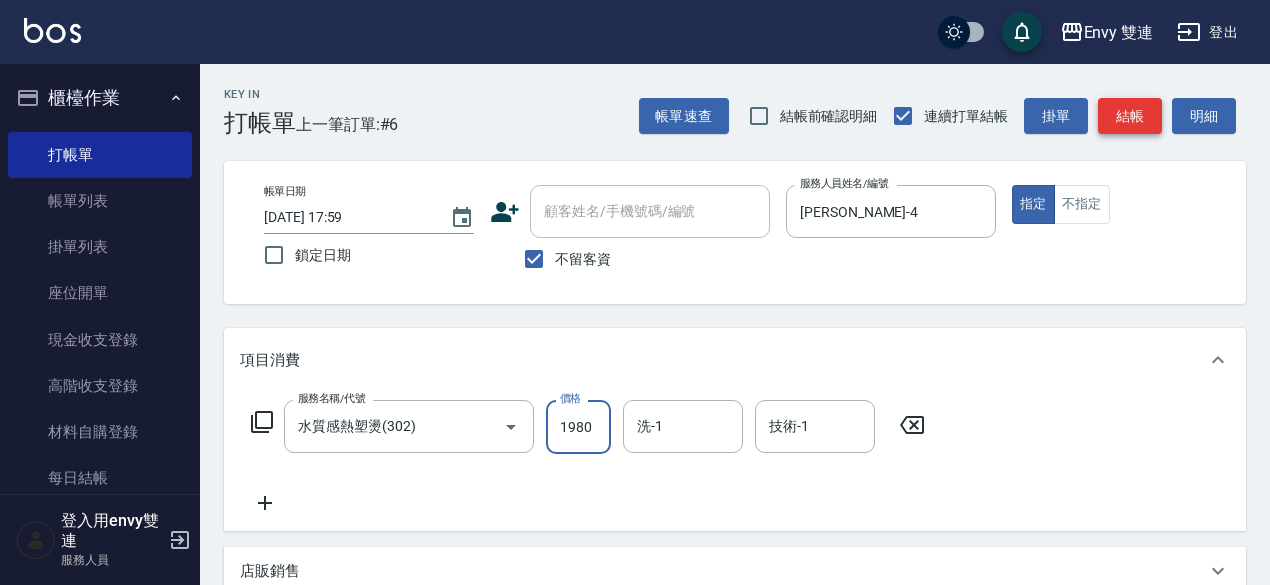 type on "1980" 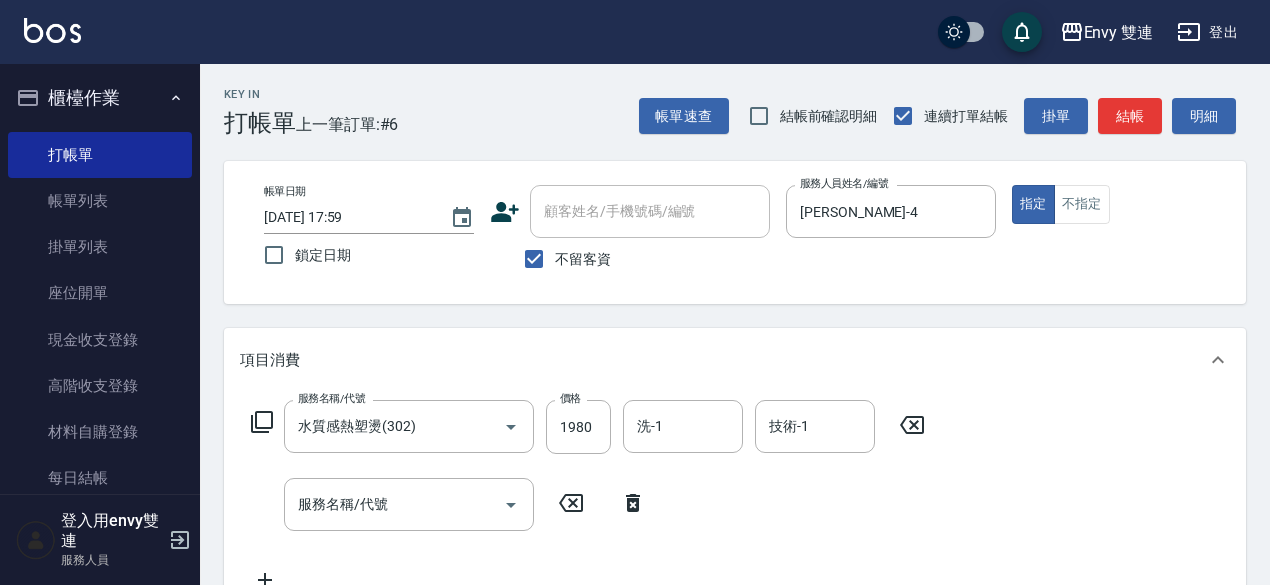 click on "服務名稱/代號 服務名稱/代號" at bounding box center (449, 504) 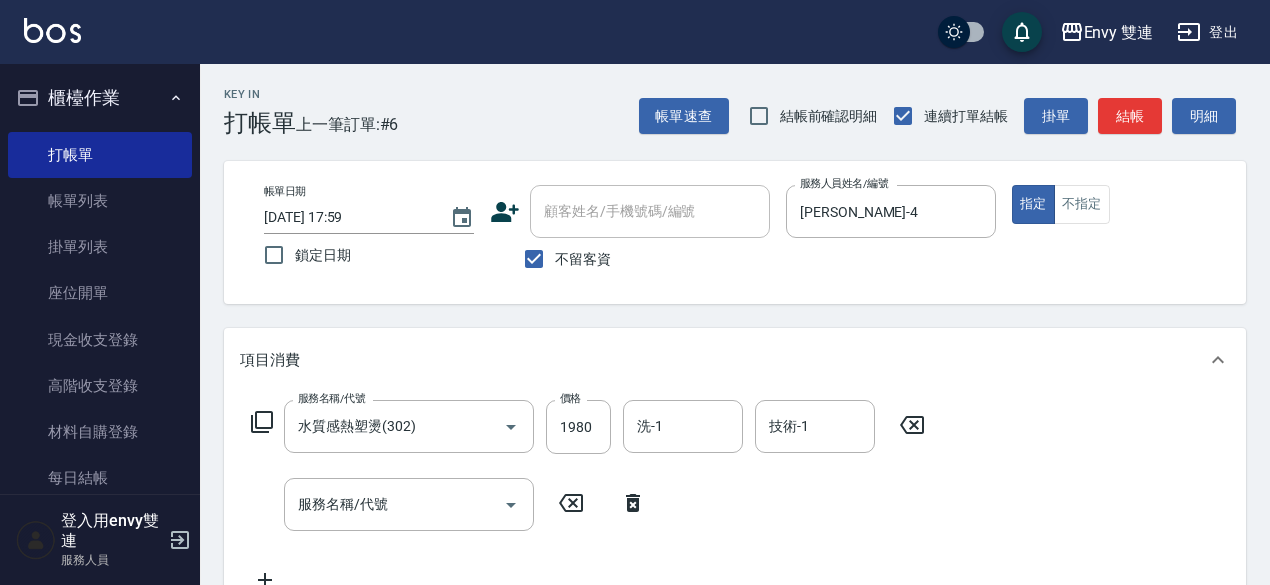 click 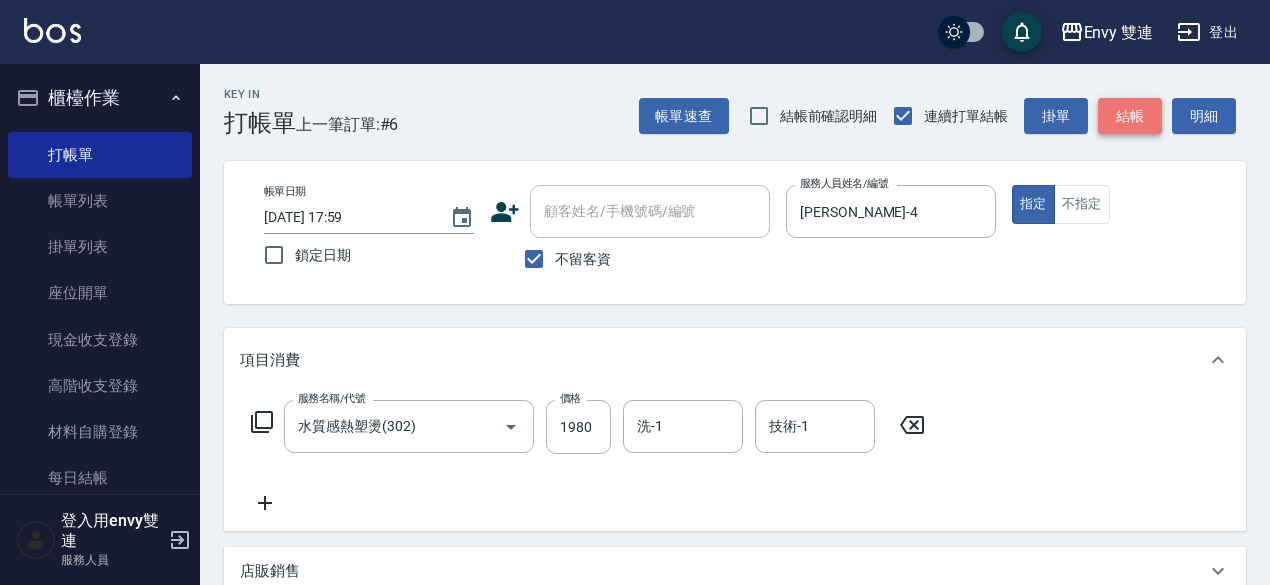 click on "結帳" at bounding box center [1130, 116] 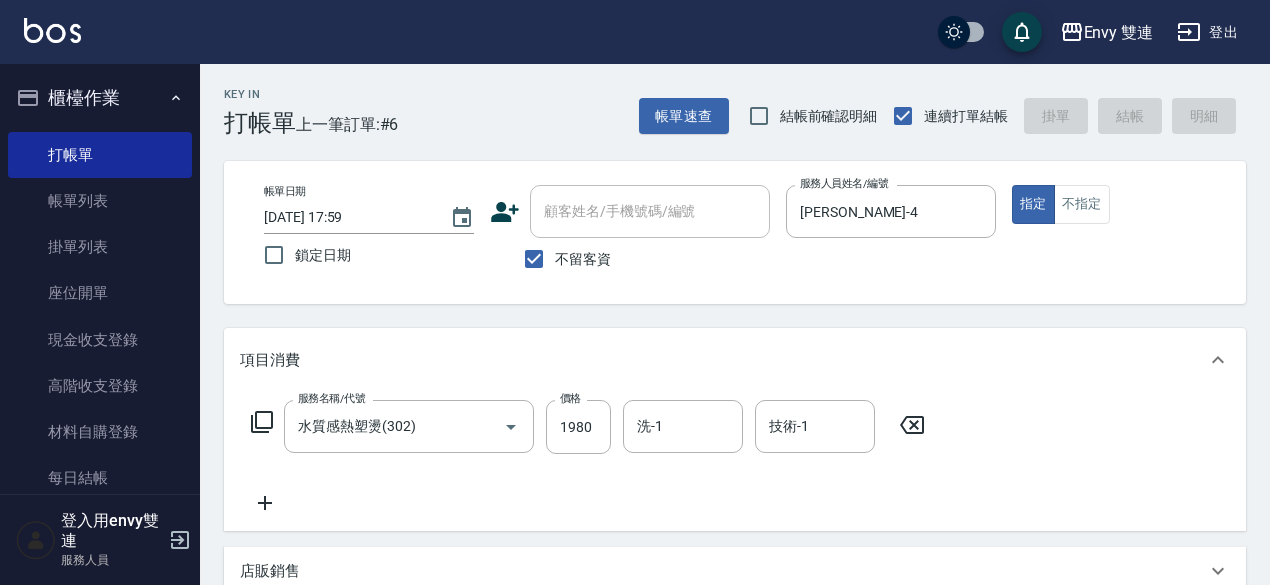 type on "[DATE] 18:00" 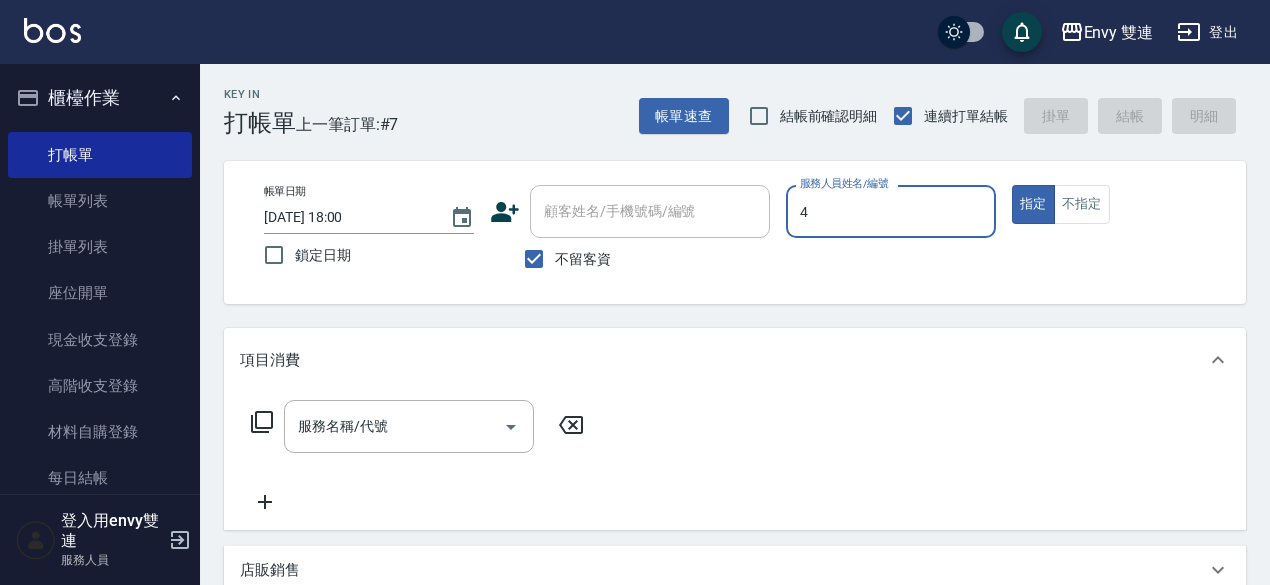 type on "[PERSON_NAME]-4" 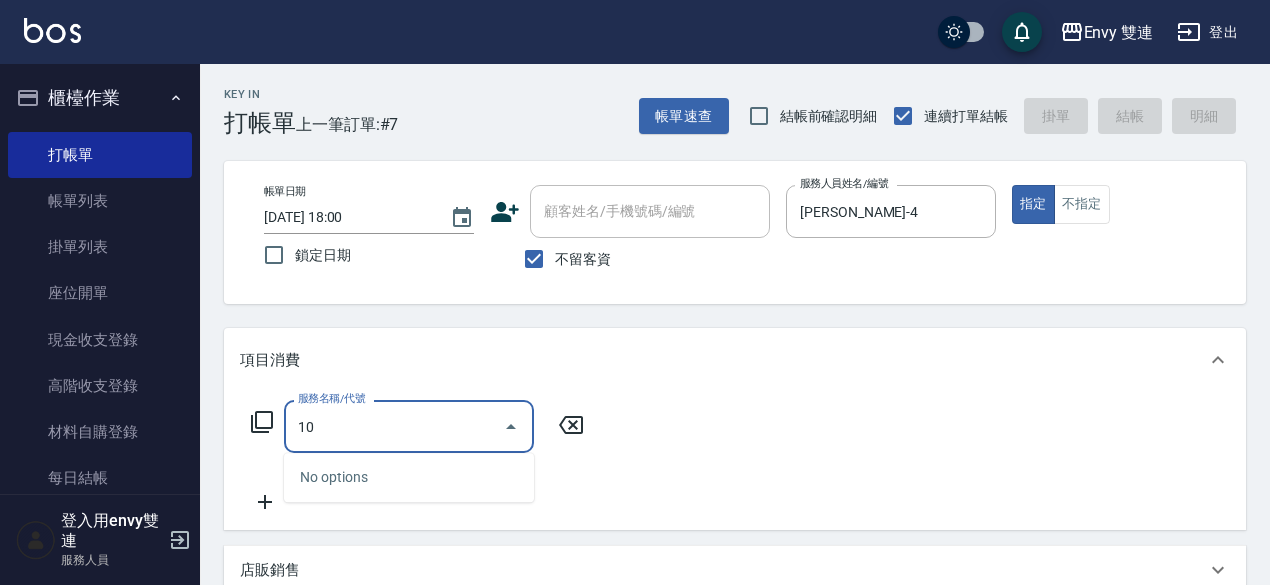 type on "1" 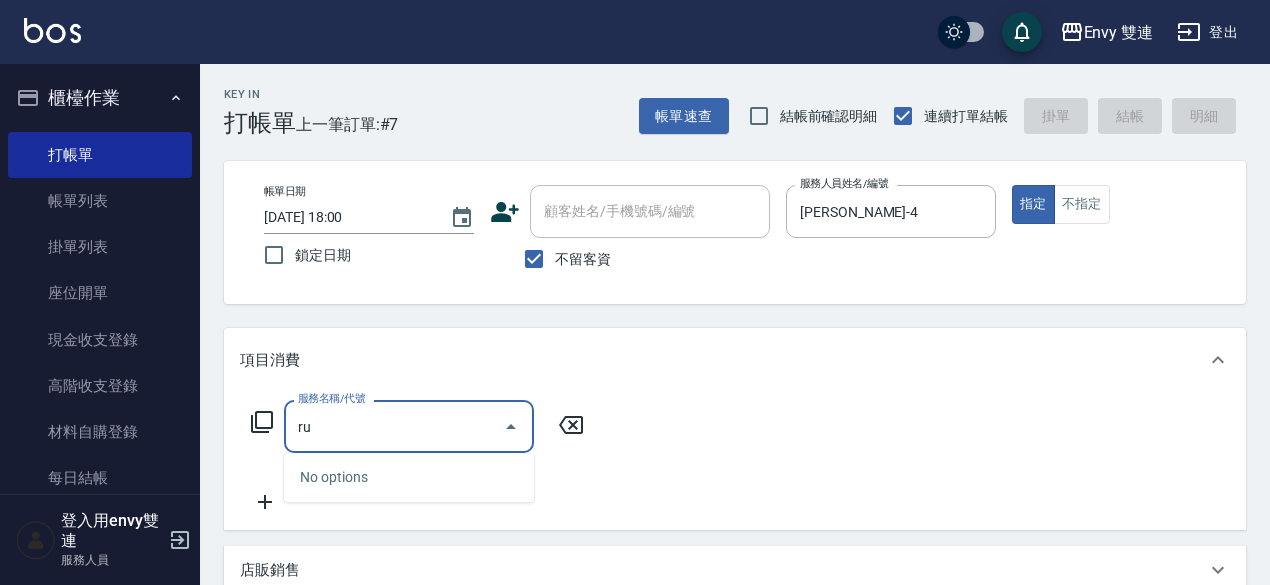 type on "r" 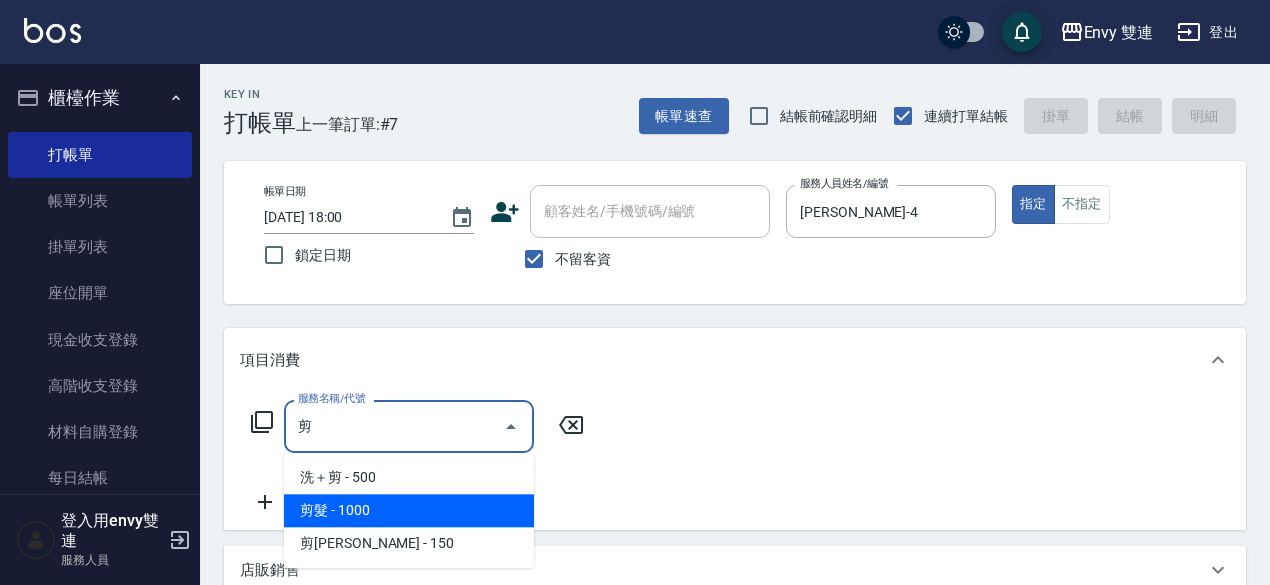 click on "剪髮 - 1000" at bounding box center [409, 510] 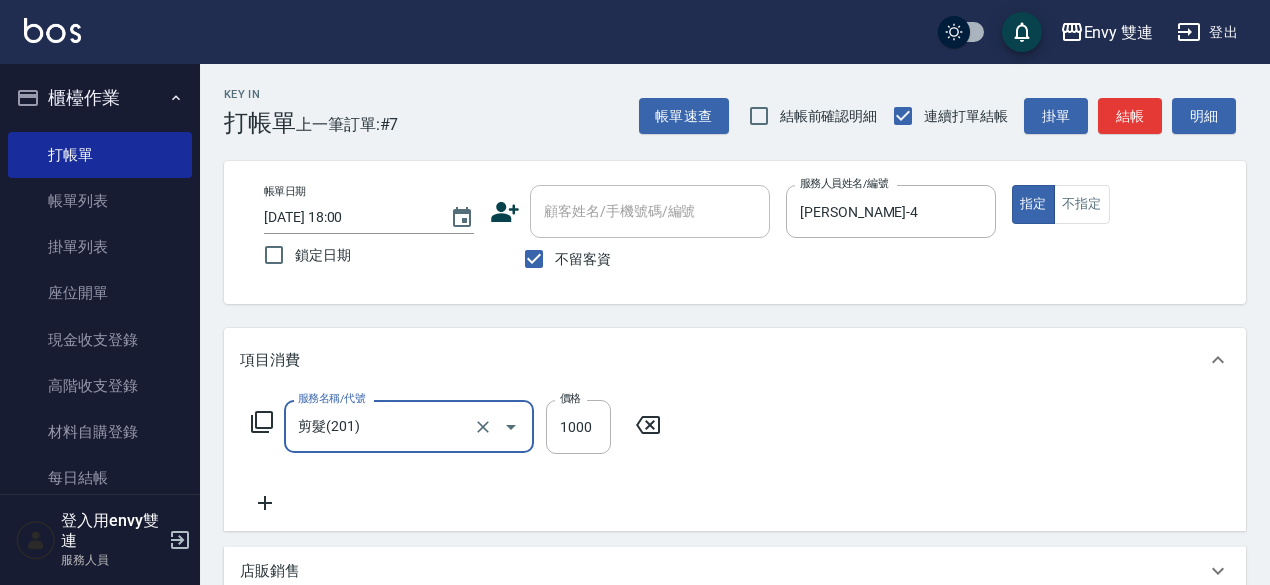 type on "剪髮(201)" 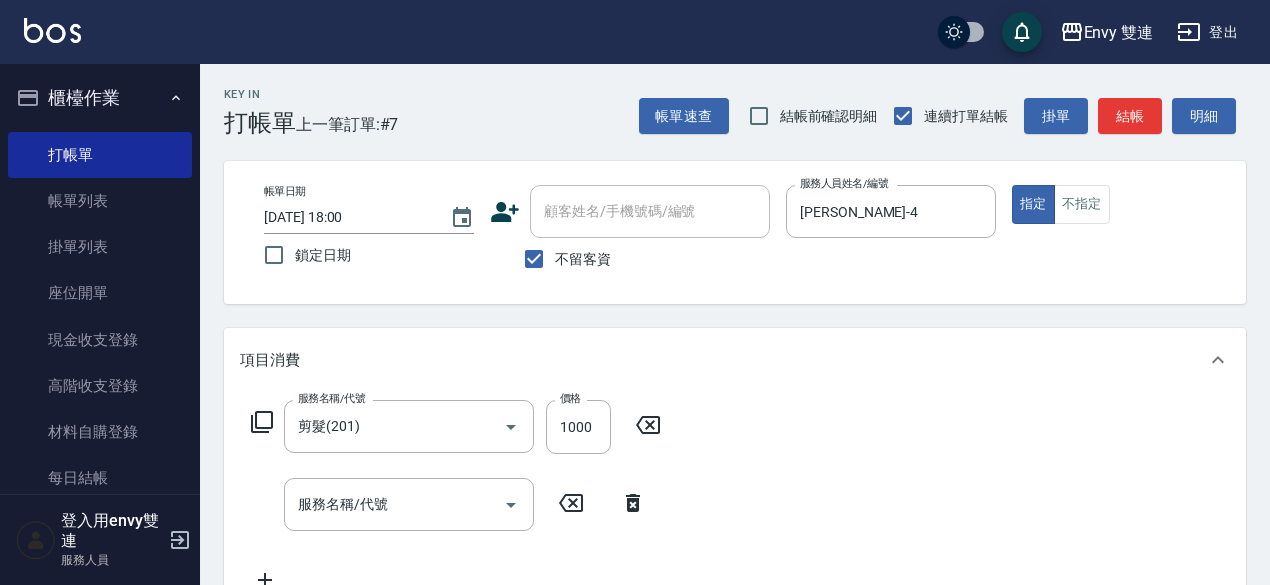 click 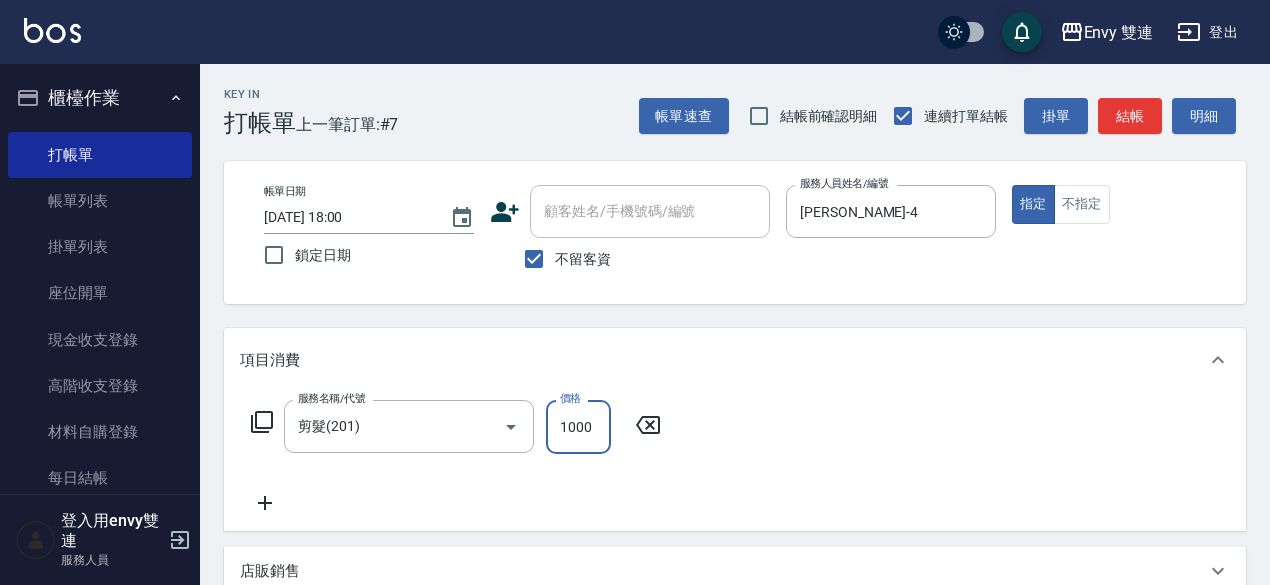 click on "1000" at bounding box center [578, 427] 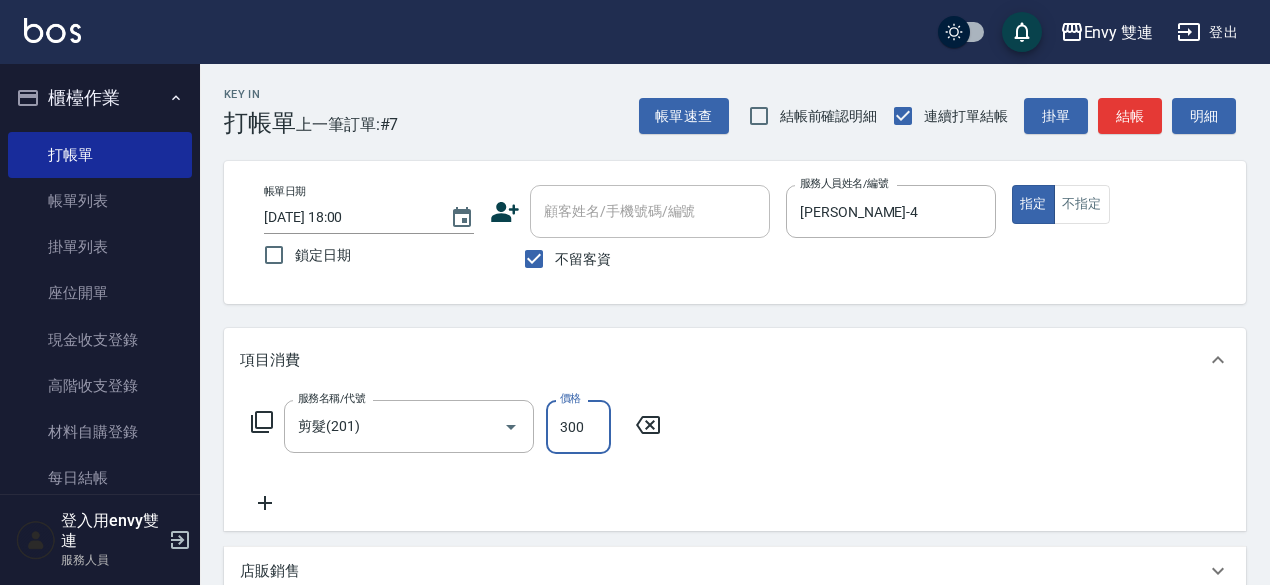 type on "300" 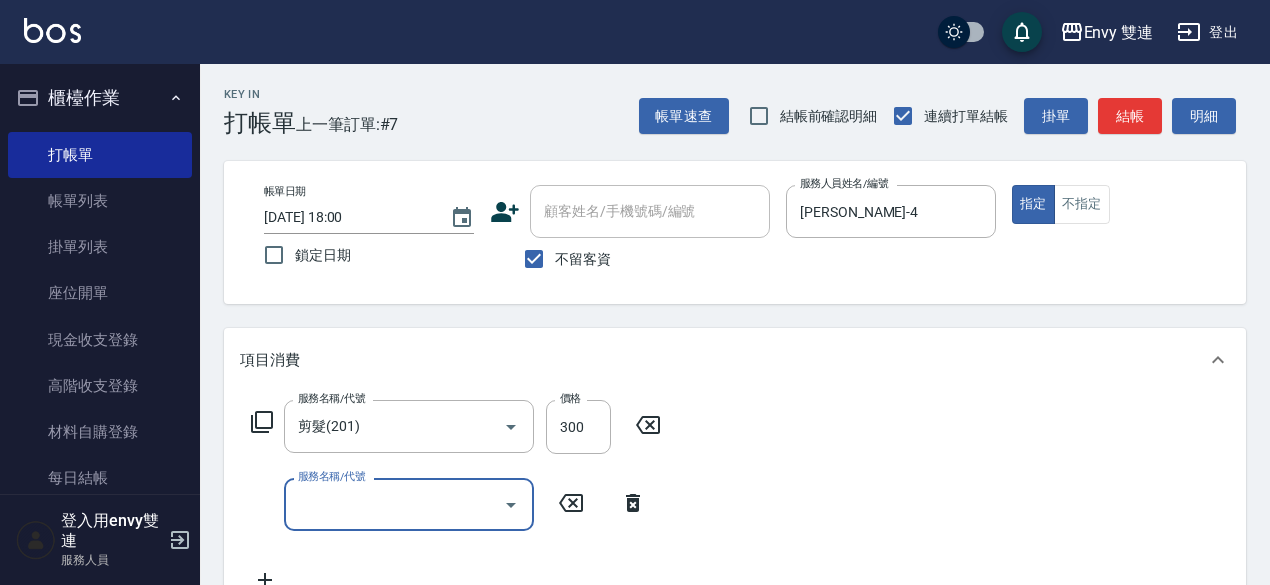 click 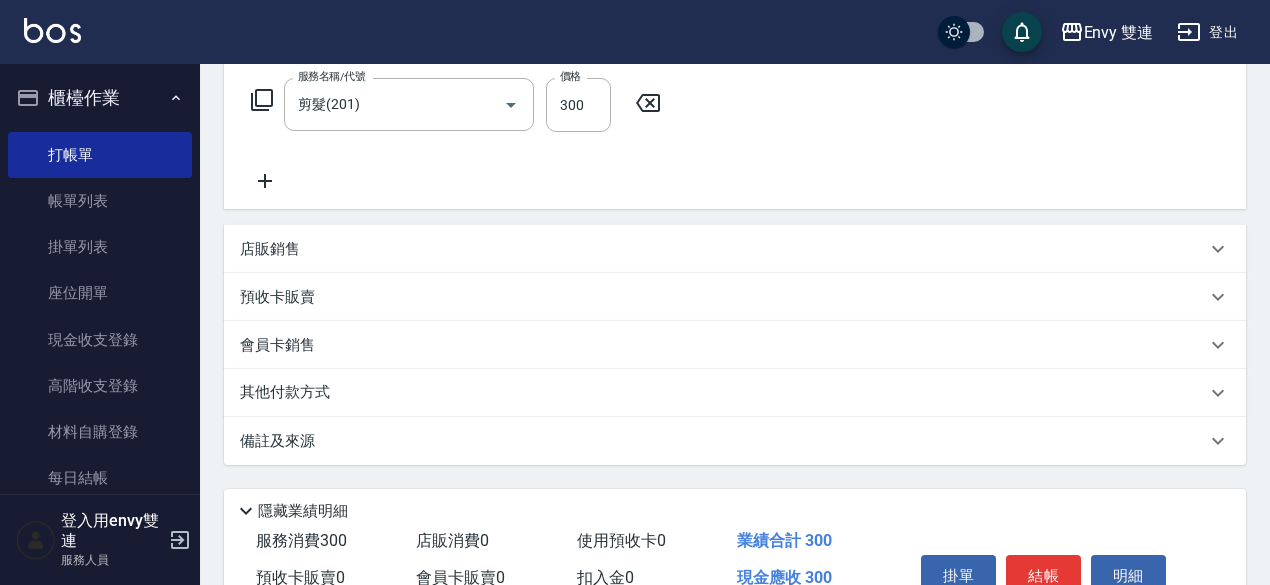 scroll, scrollTop: 328, scrollLeft: 0, axis: vertical 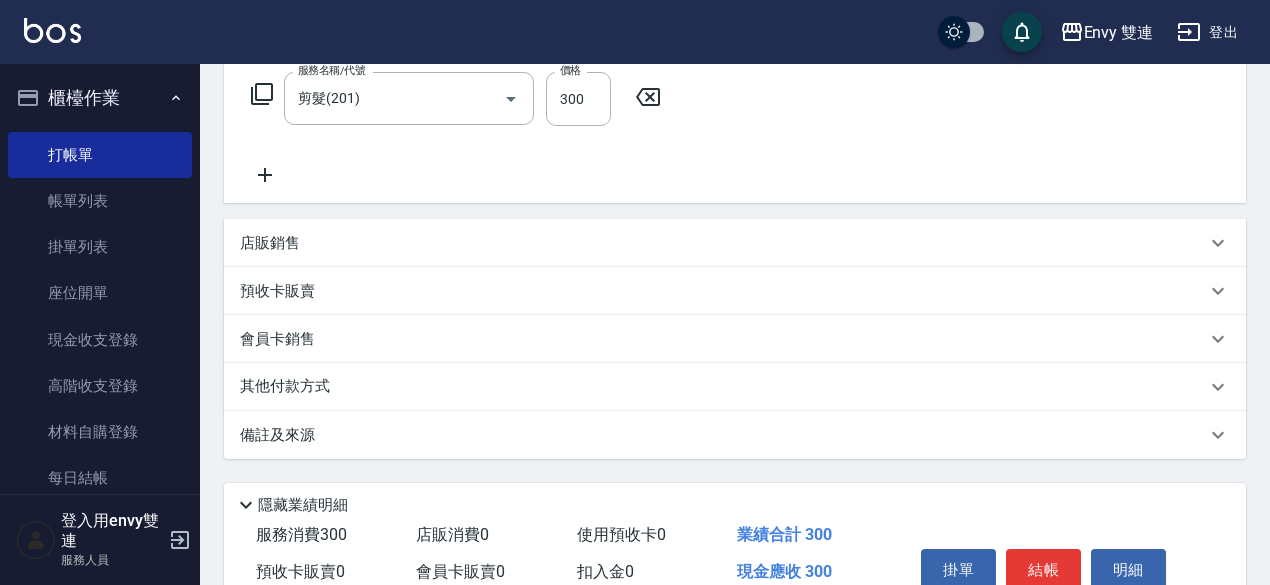 click on "店販銷售" at bounding box center [735, 243] 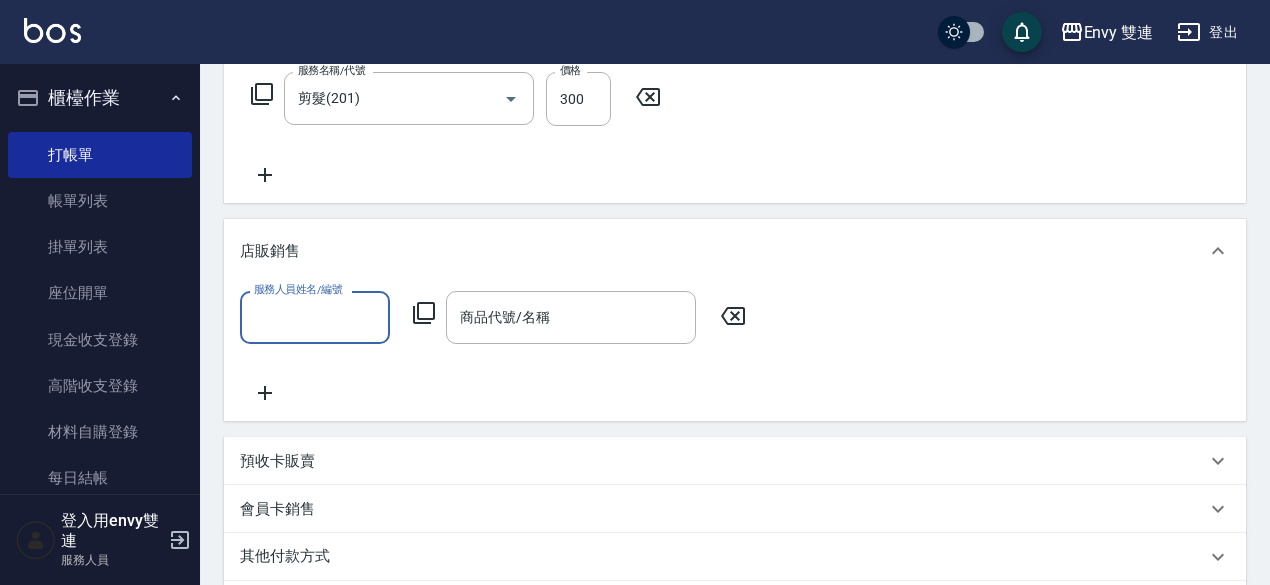 scroll, scrollTop: 0, scrollLeft: 0, axis: both 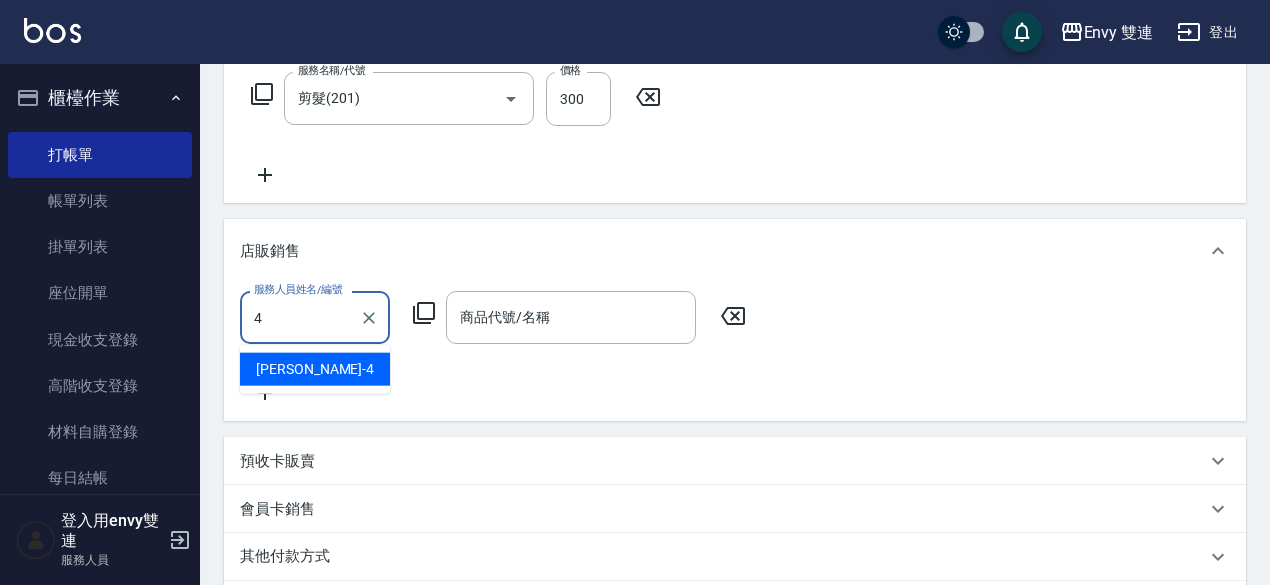 type on "[PERSON_NAME]-4" 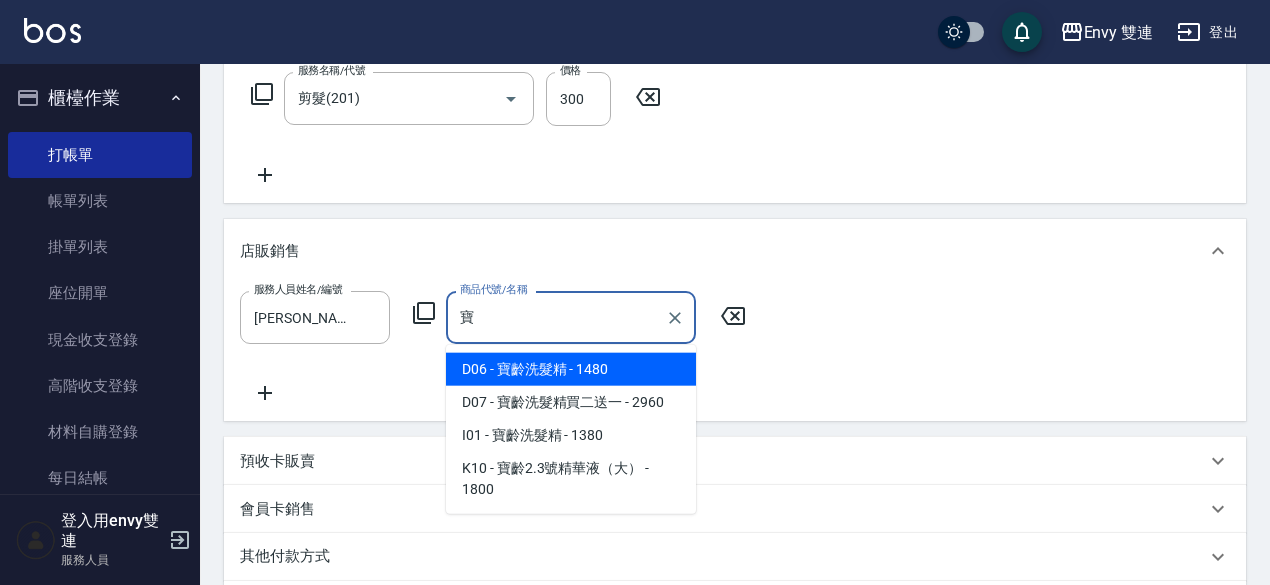 click on "D06 - 寶齡洗髮精 - 1480" at bounding box center [571, 369] 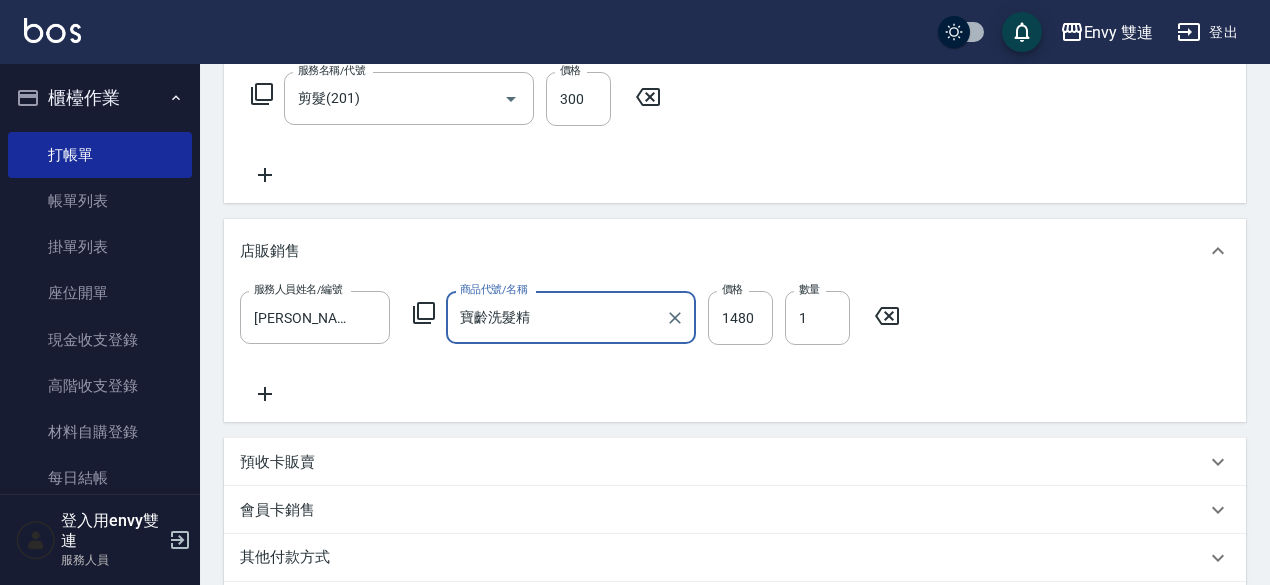 type on "寶齡洗髮精" 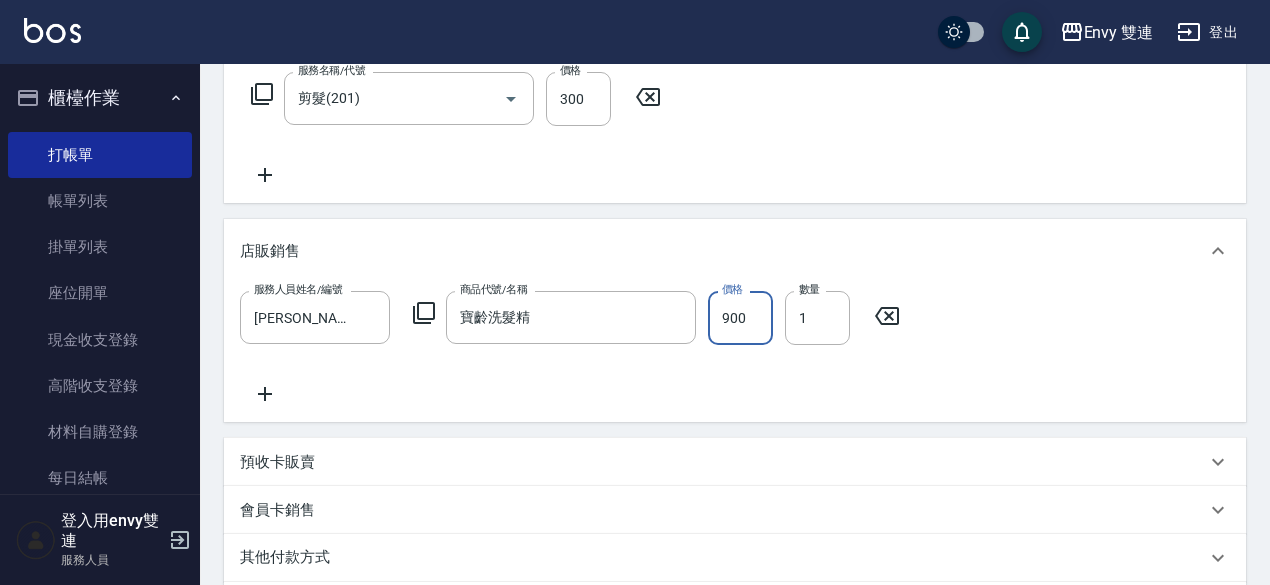 type on "900" 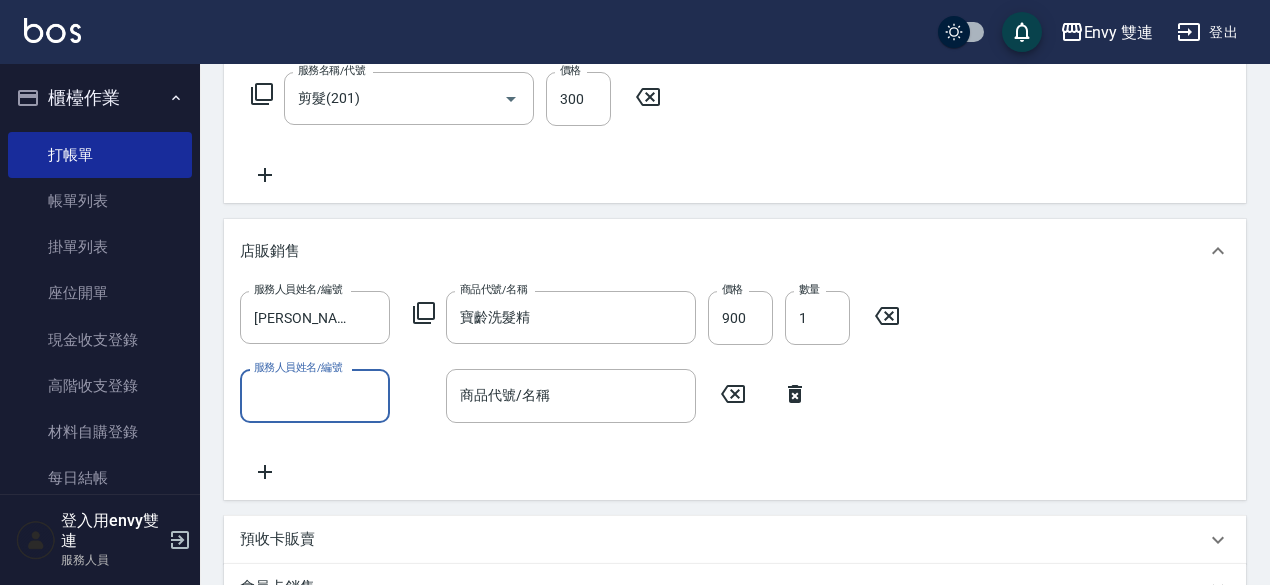 click 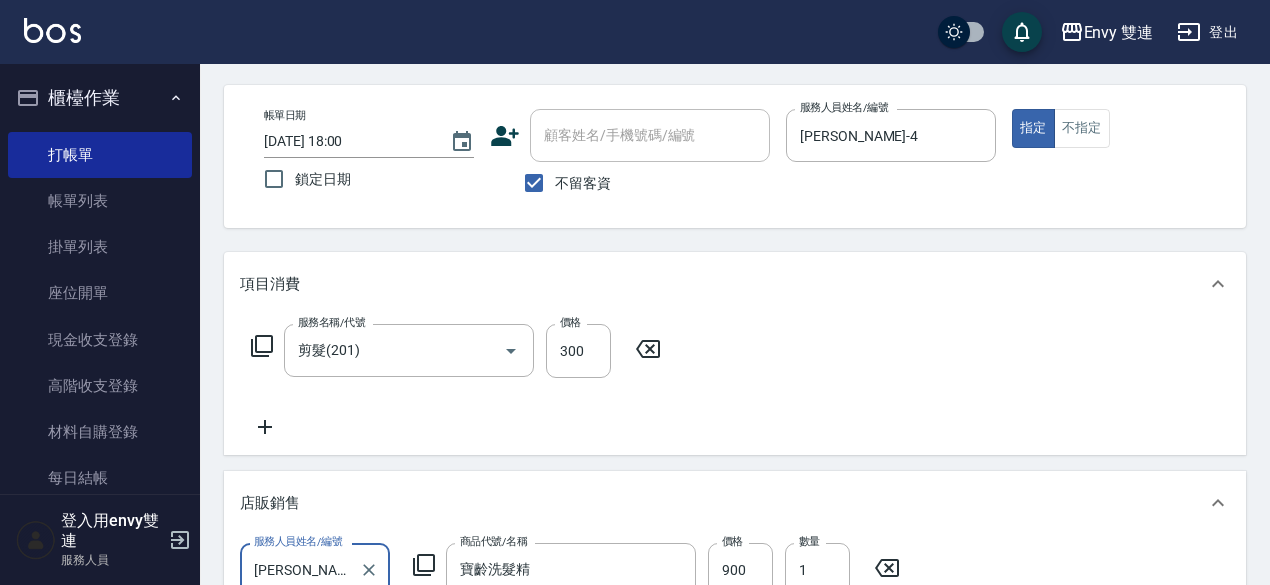 scroll, scrollTop: 0, scrollLeft: 0, axis: both 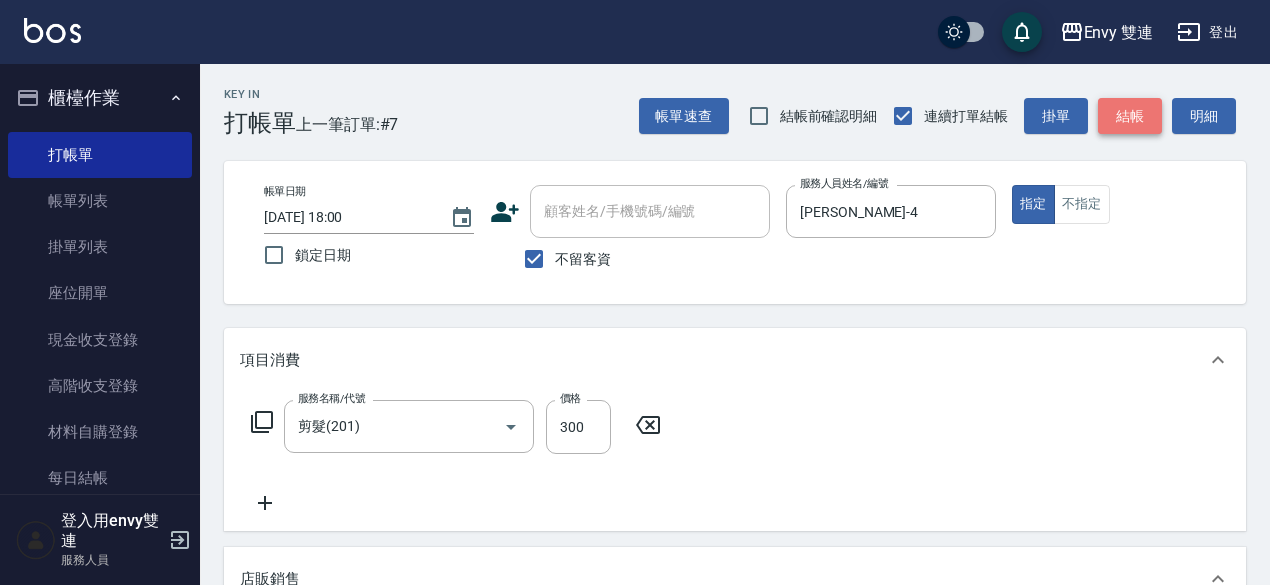 click on "結帳" at bounding box center [1130, 116] 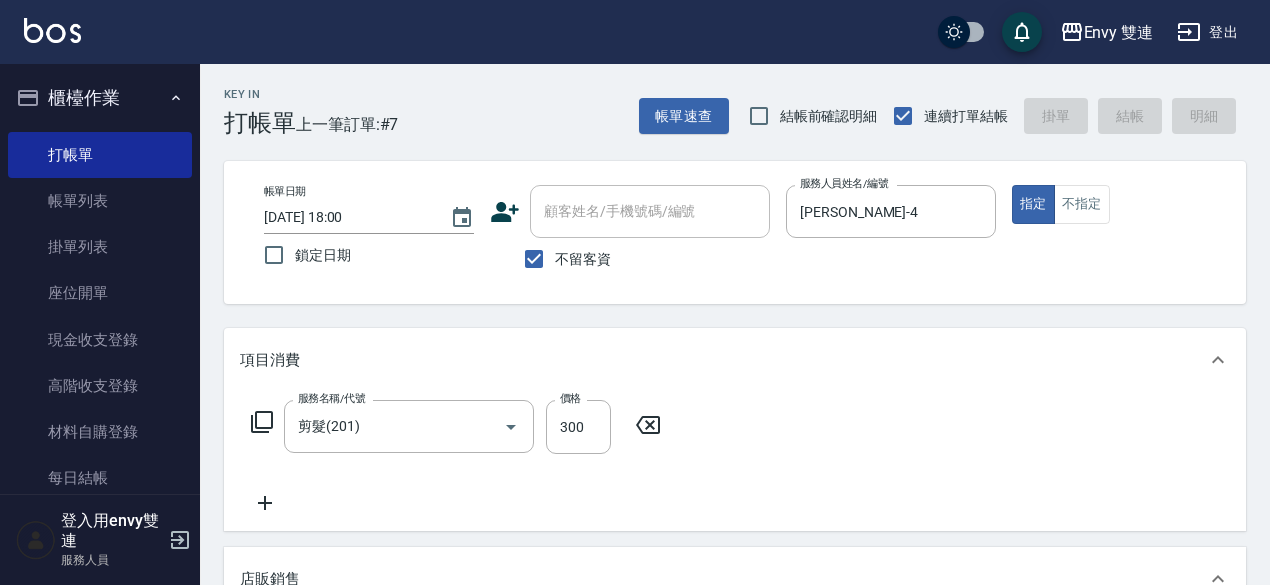 type on "[DATE] 18:02" 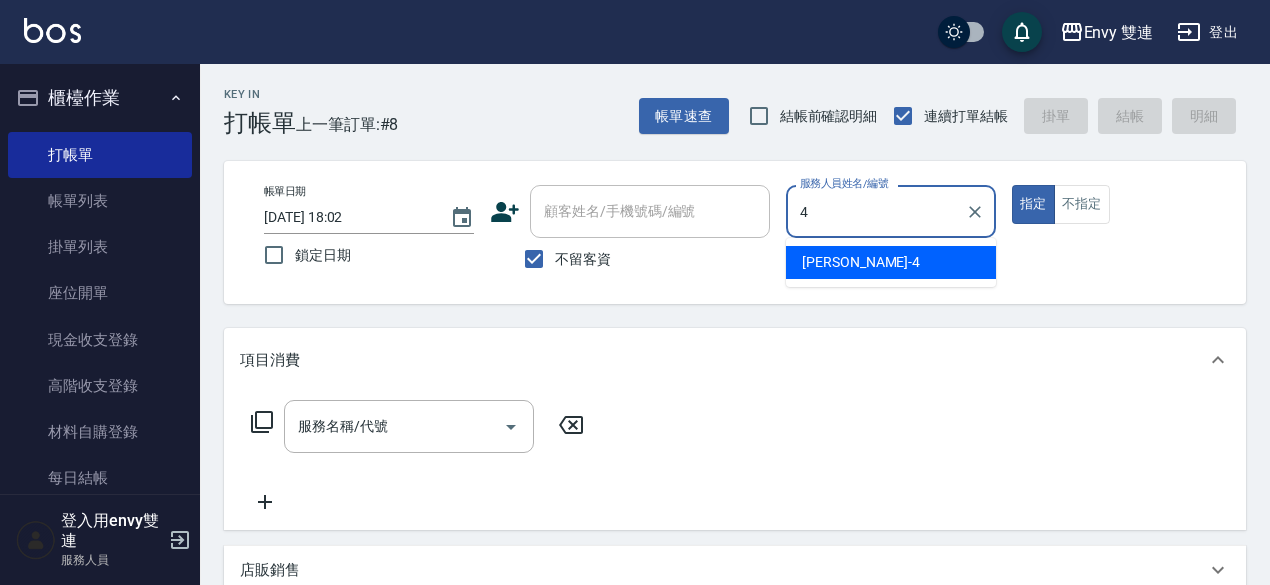 type on "[PERSON_NAME]-4" 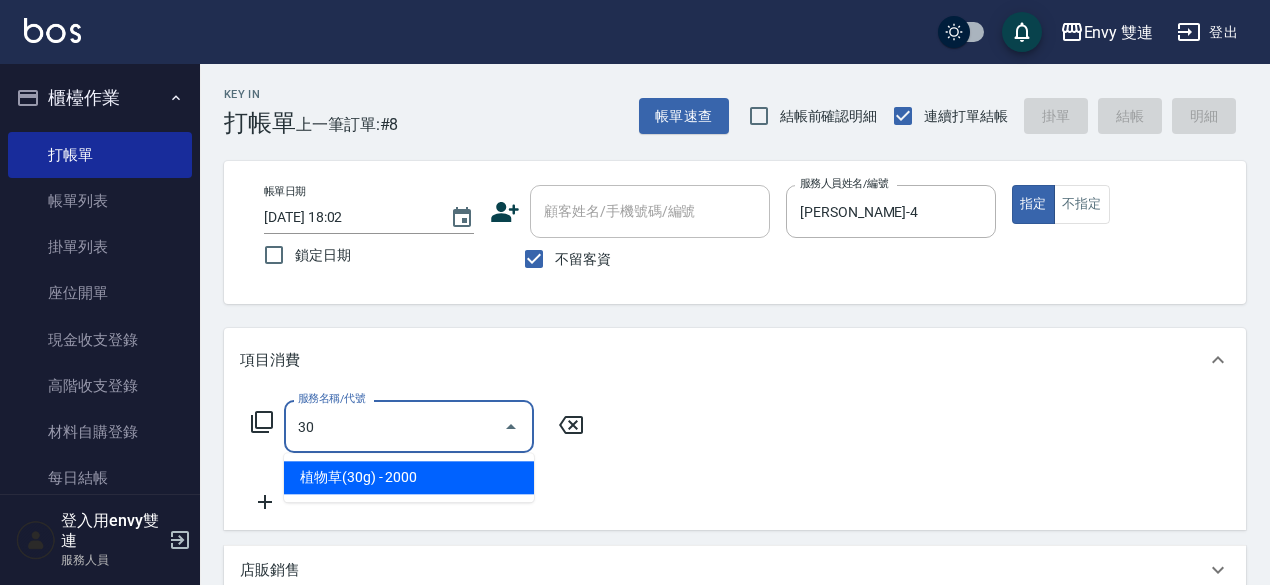 type on "302" 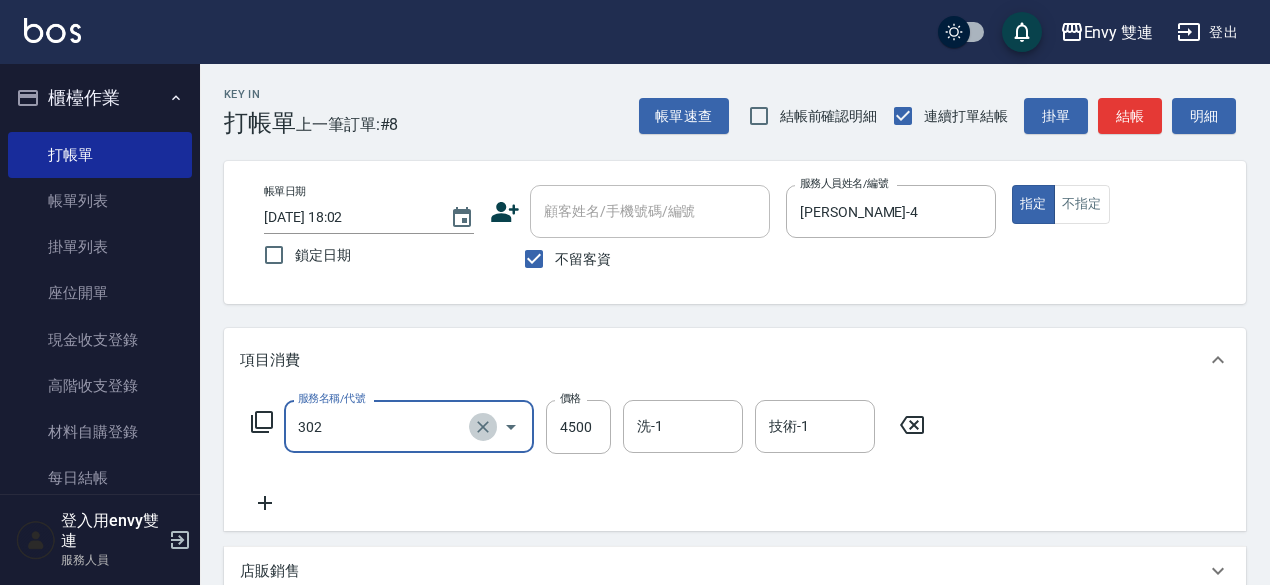 click at bounding box center (483, 427) 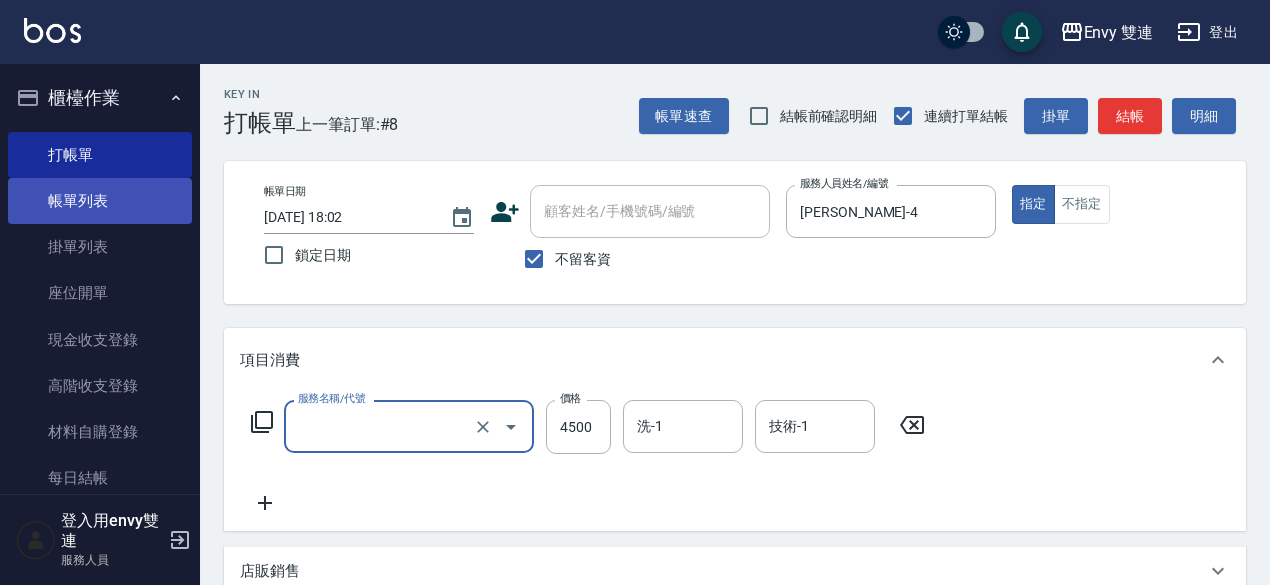 type on "水質感熱塑燙(302)" 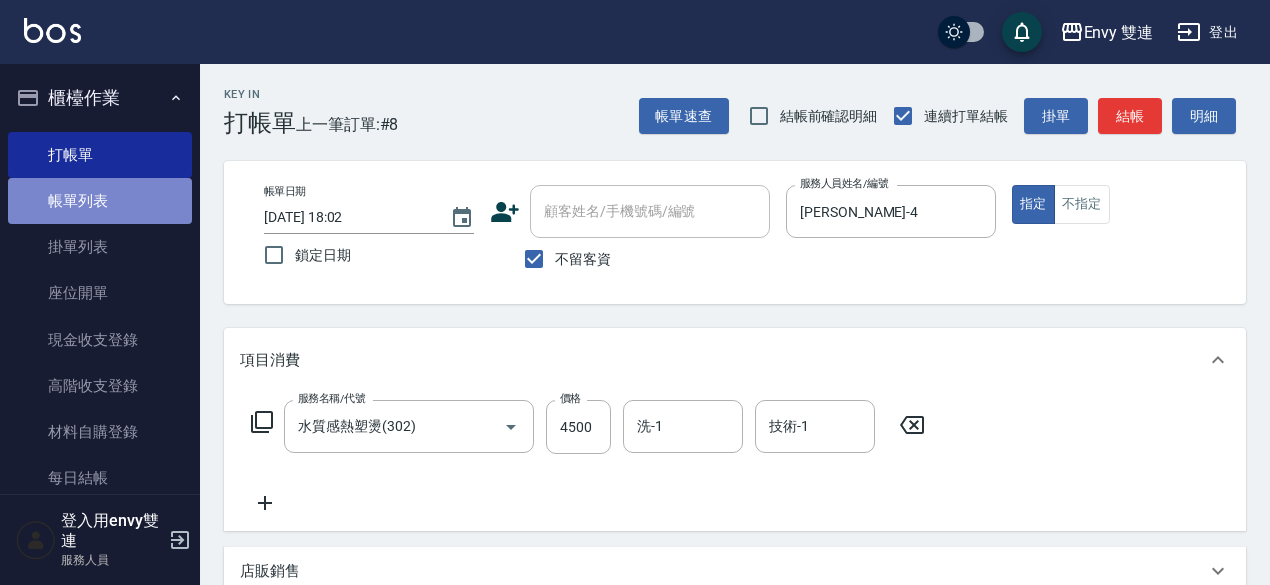 click on "帳單列表" at bounding box center (100, 201) 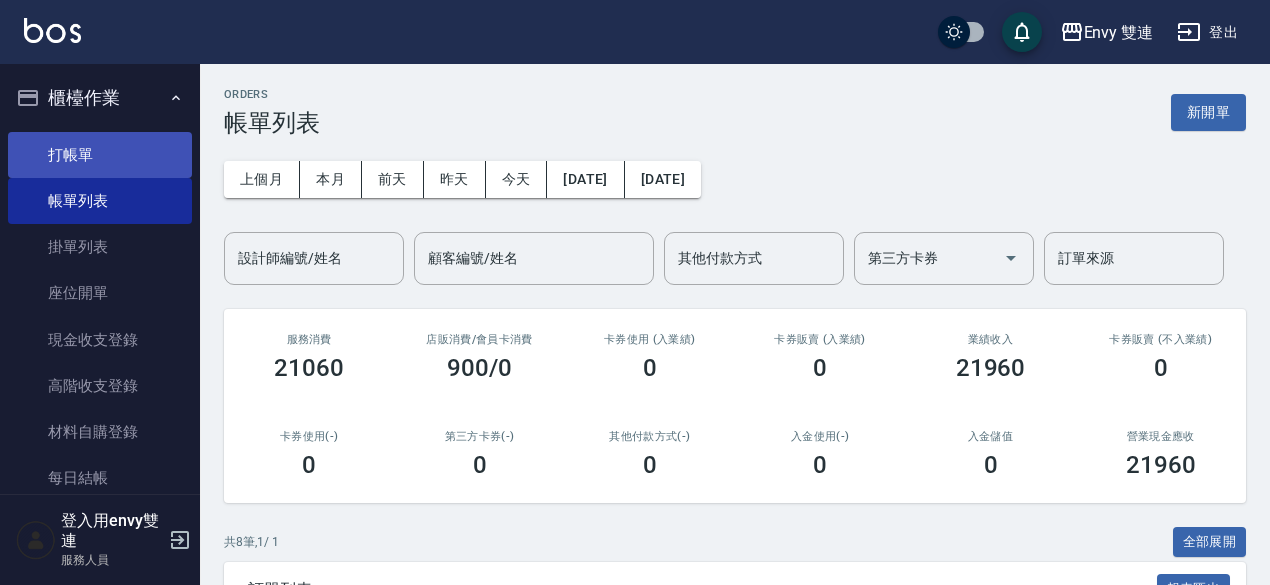 click on "打帳單" at bounding box center [100, 155] 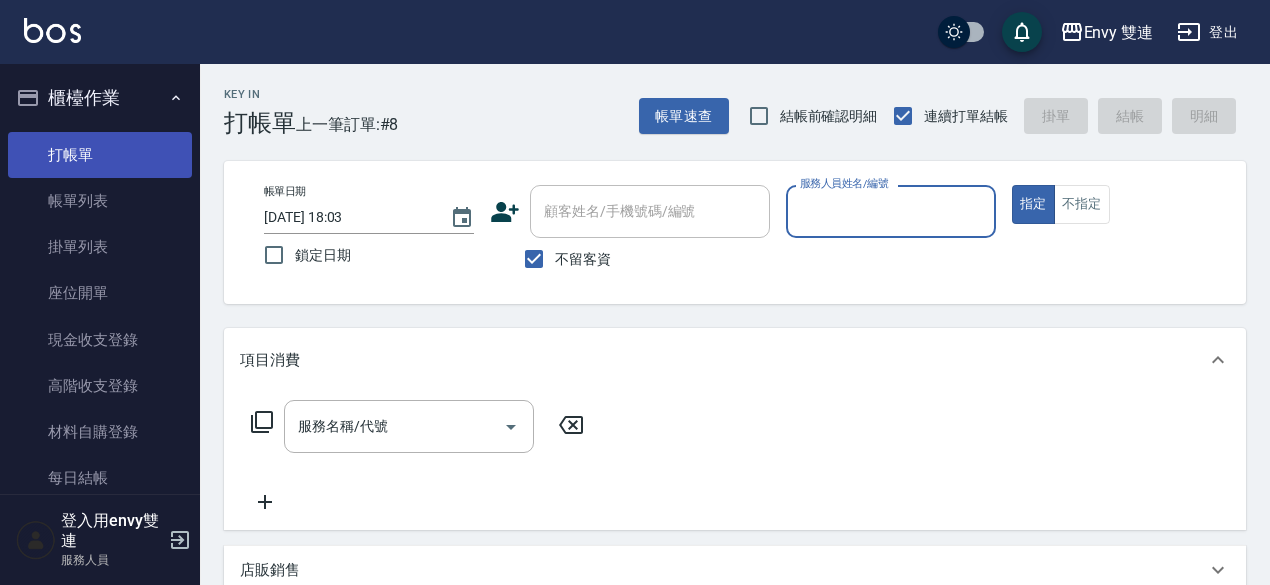type on "ㄑ" 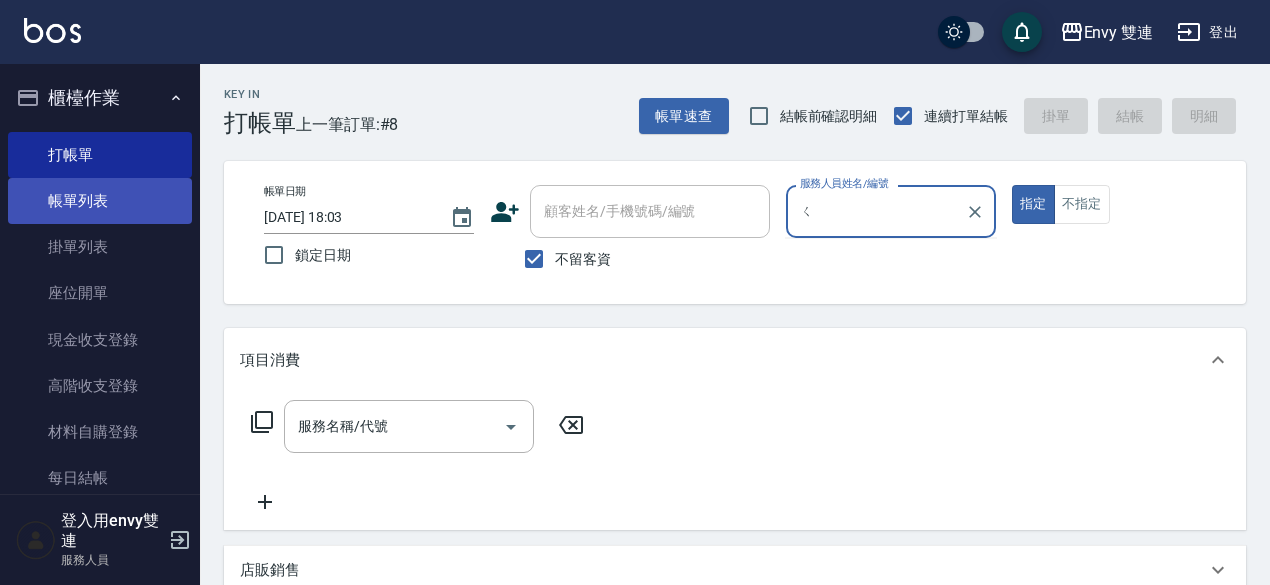 type 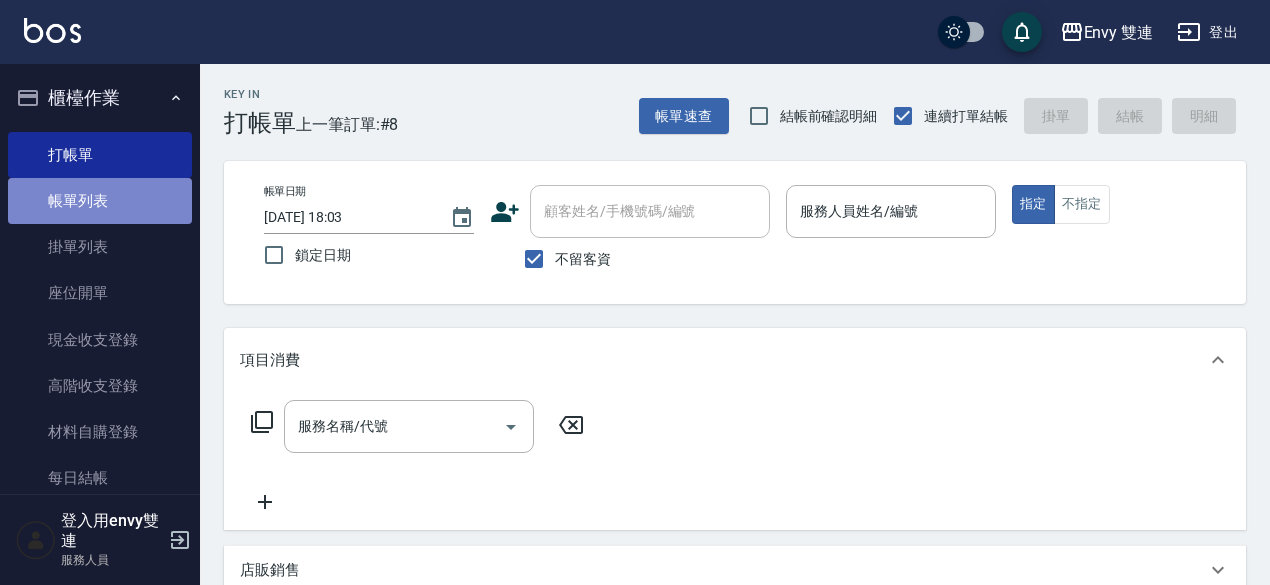 click on "帳單列表" at bounding box center [100, 201] 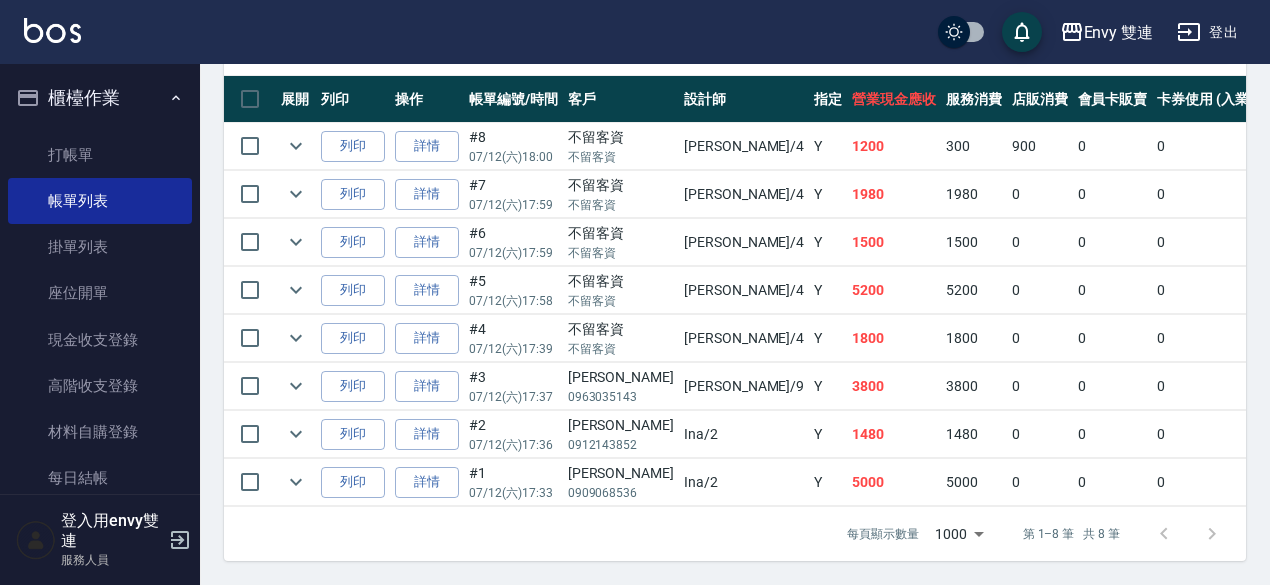 scroll, scrollTop: 549, scrollLeft: 0, axis: vertical 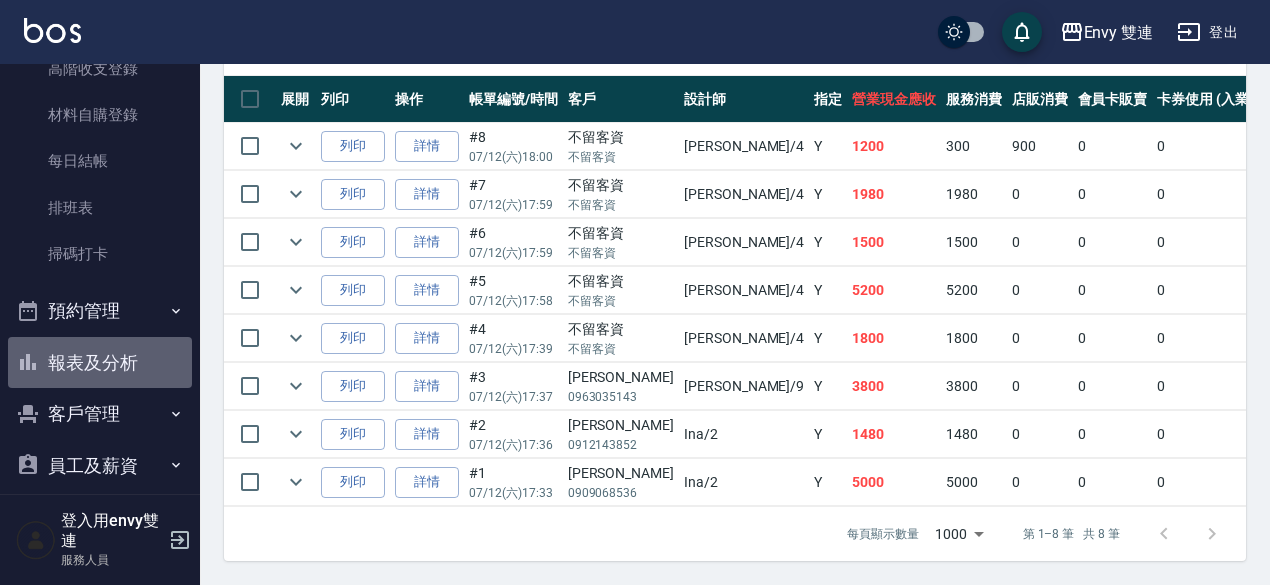click on "報表及分析" at bounding box center [100, 363] 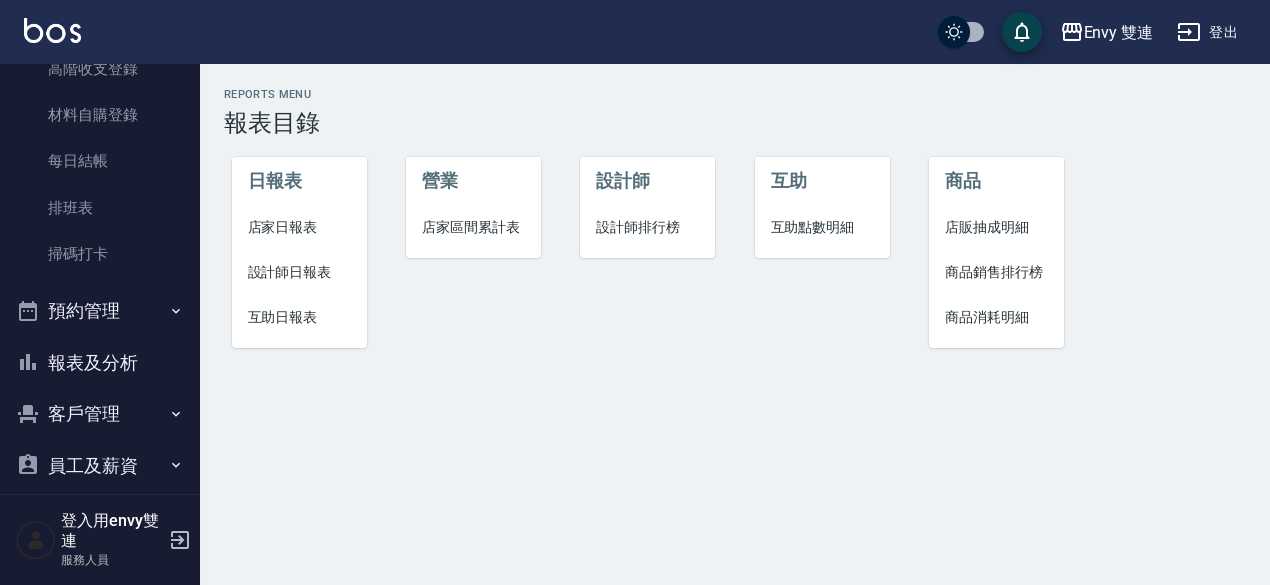 scroll, scrollTop: 0, scrollLeft: 0, axis: both 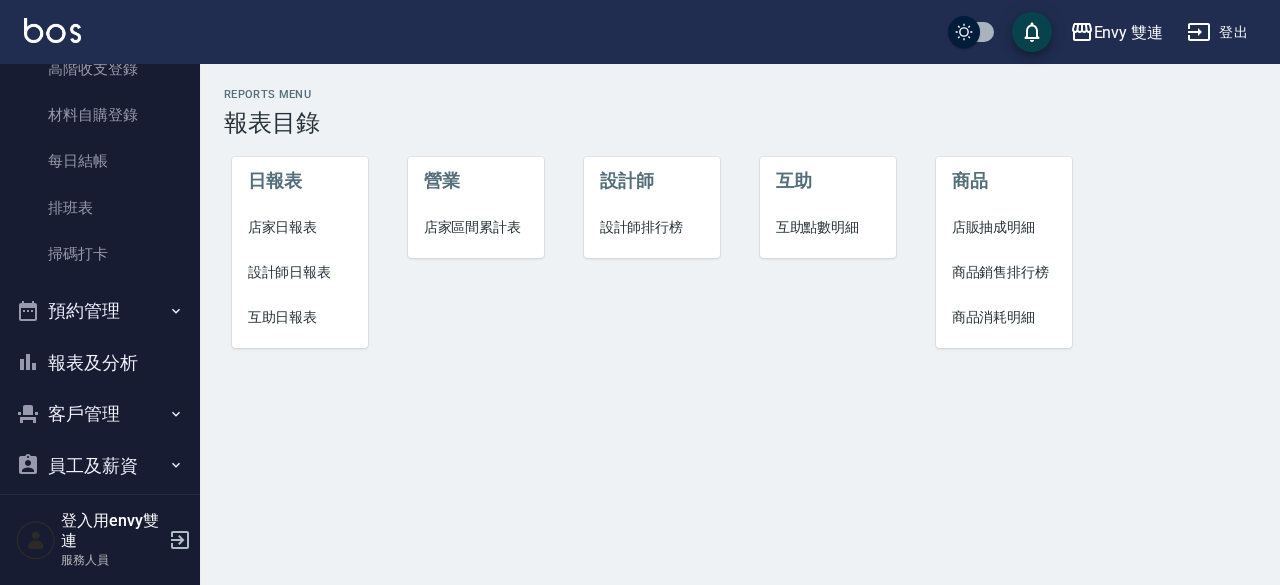 click on "設計師日報表" at bounding box center (300, 272) 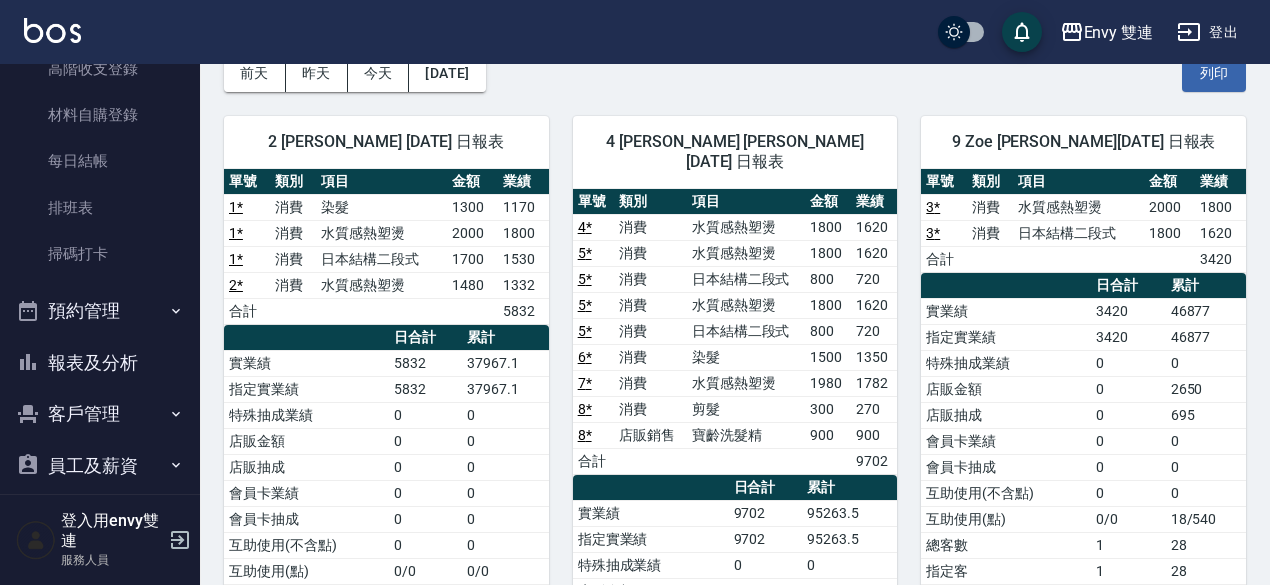 scroll, scrollTop: 116, scrollLeft: 0, axis: vertical 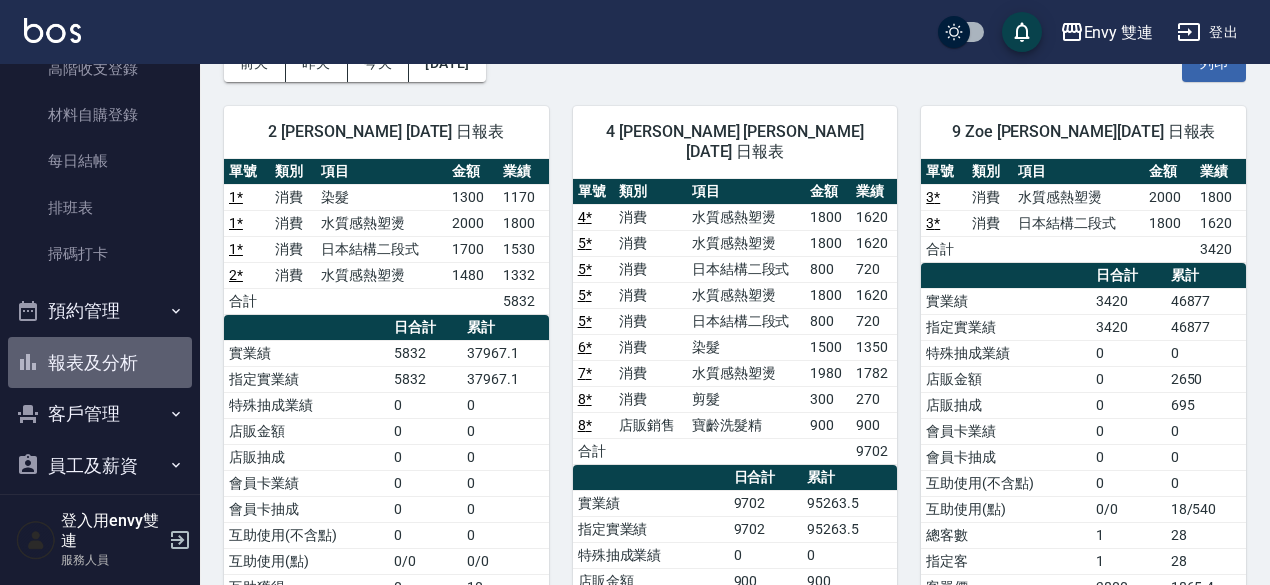 click on "報表及分析" at bounding box center (100, 363) 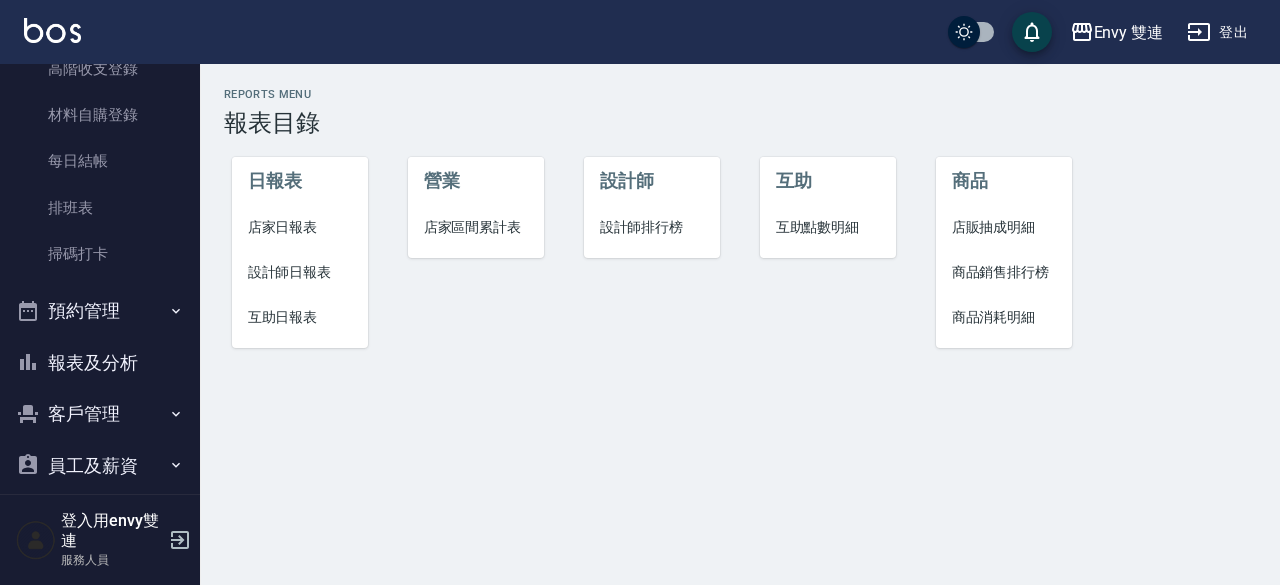 click on "互助日報表" at bounding box center [300, 317] 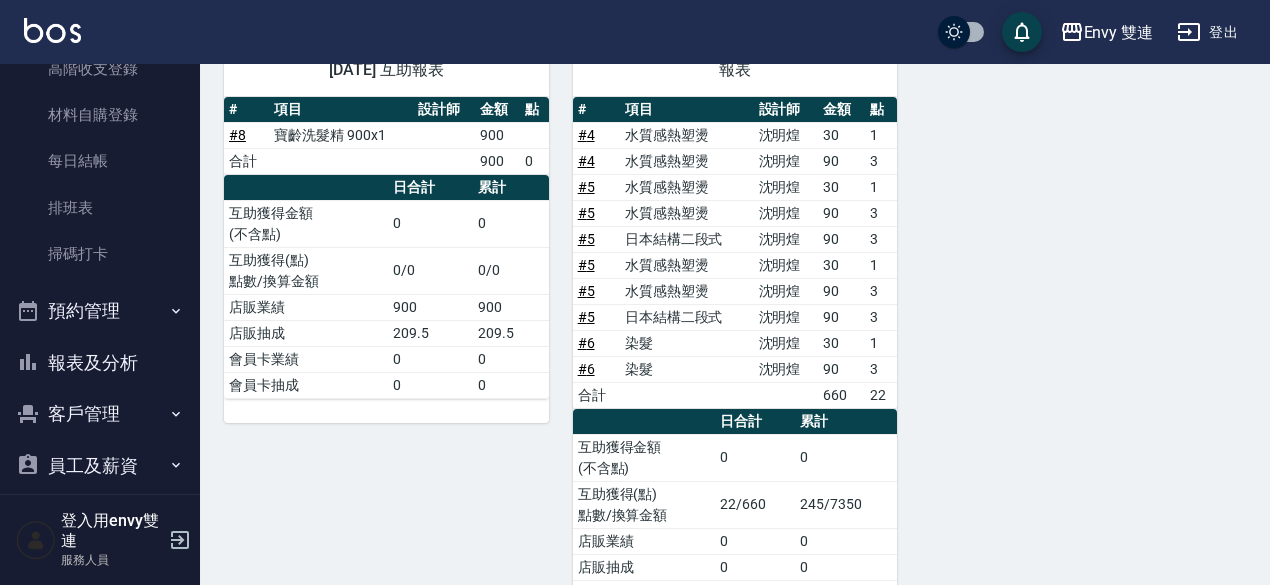 scroll, scrollTop: 278, scrollLeft: 0, axis: vertical 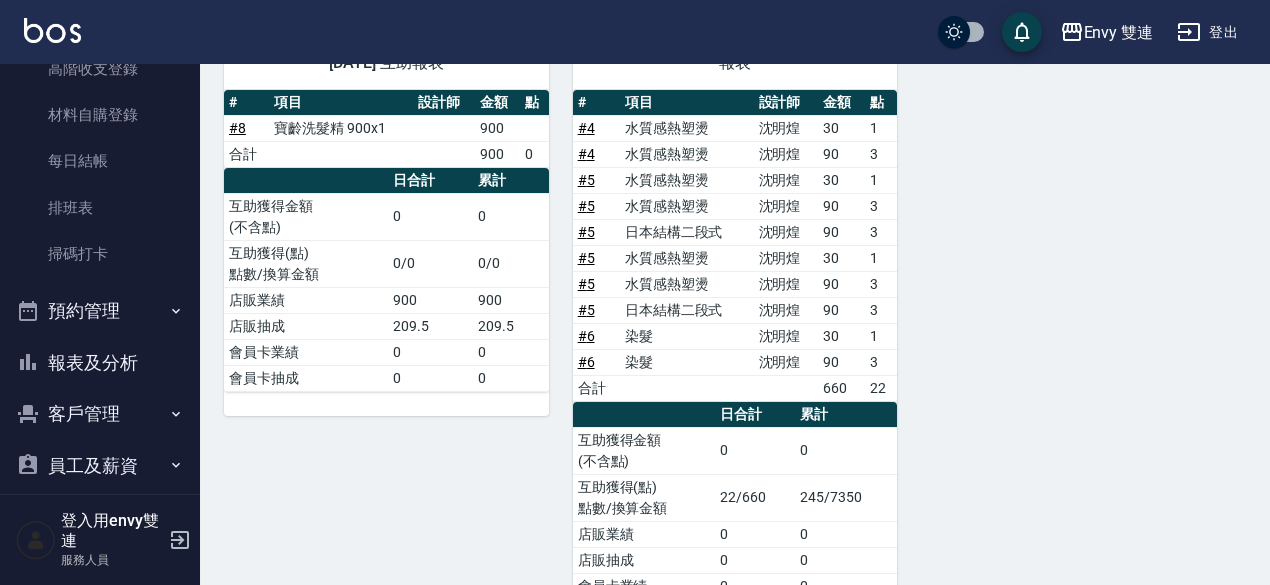 click on "# 5" at bounding box center (586, 232) 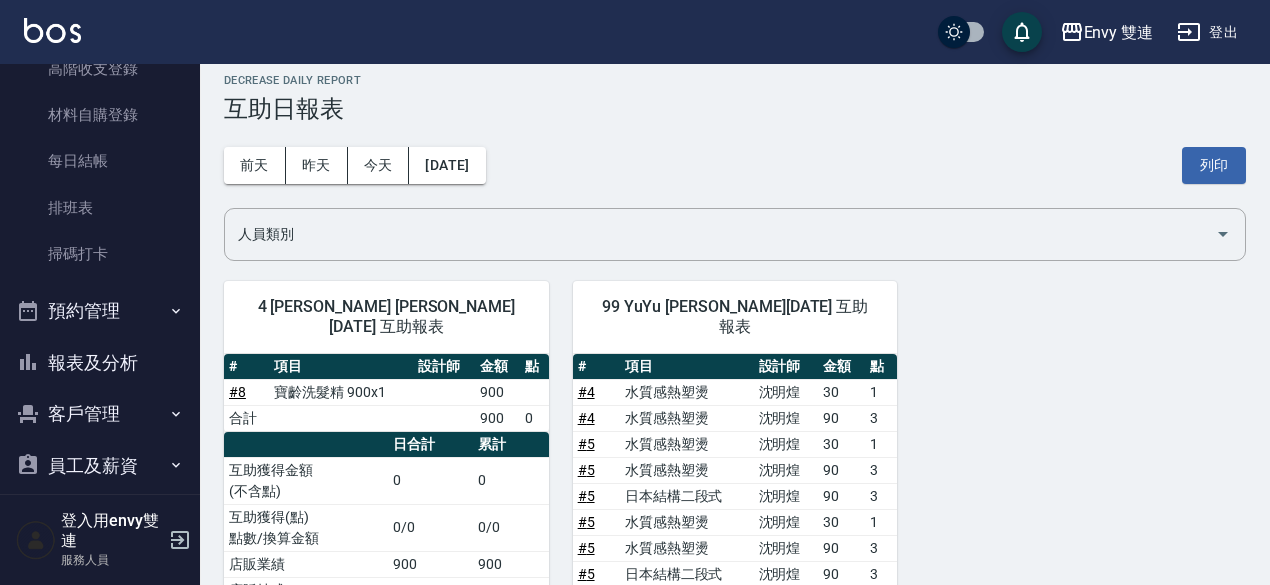 scroll, scrollTop: 0, scrollLeft: 0, axis: both 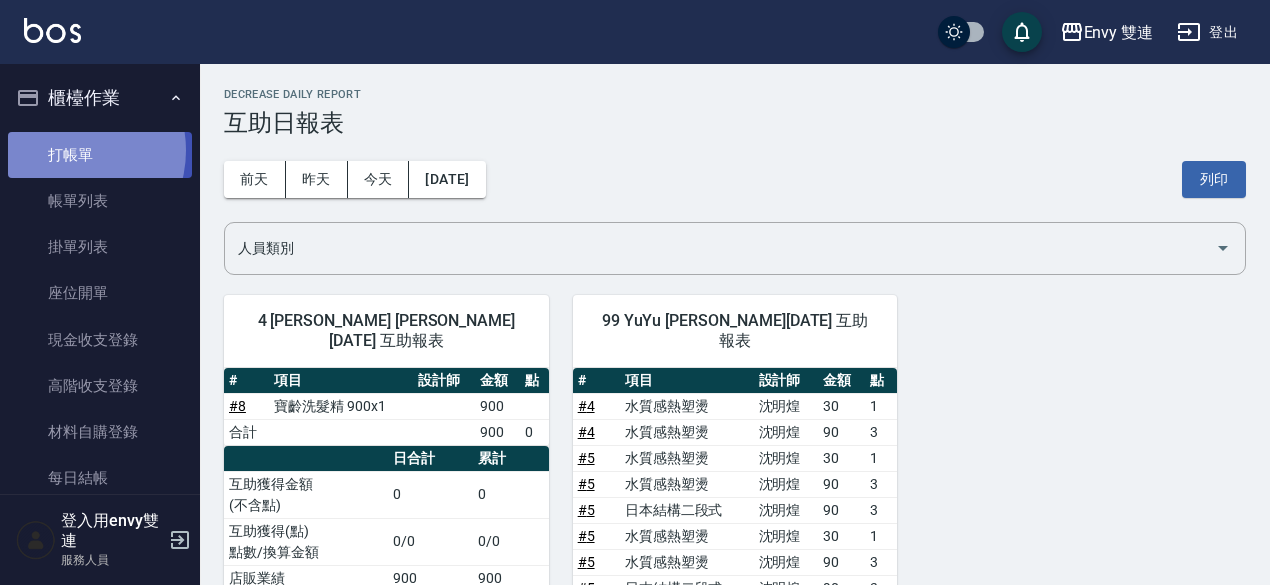 click on "打帳單" at bounding box center (100, 155) 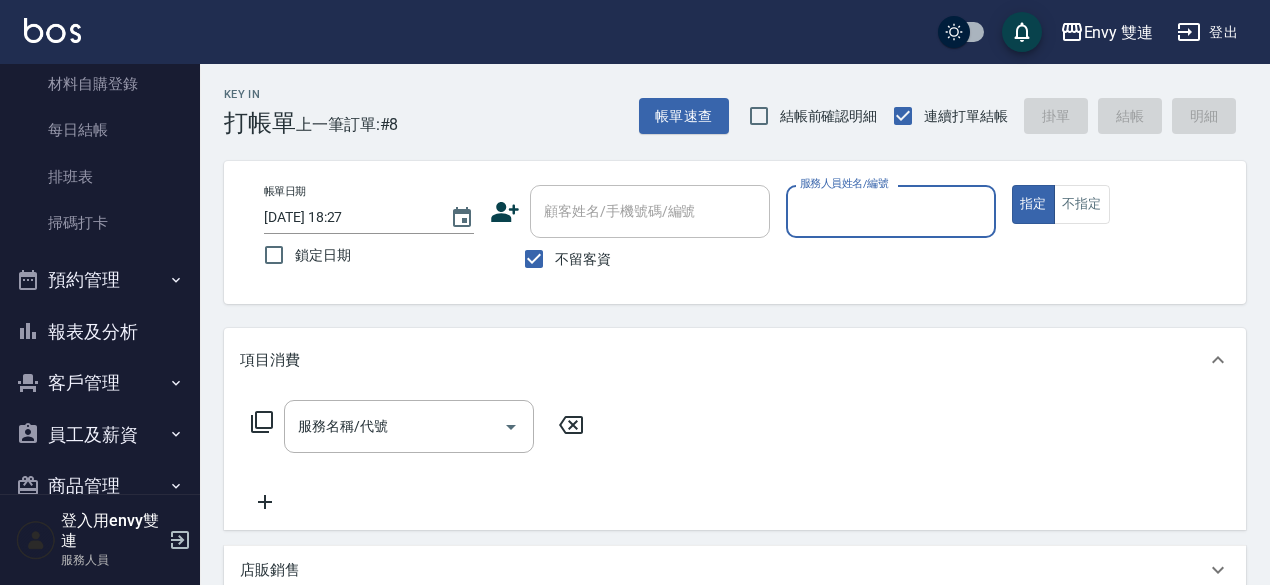 scroll, scrollTop: 350, scrollLeft: 0, axis: vertical 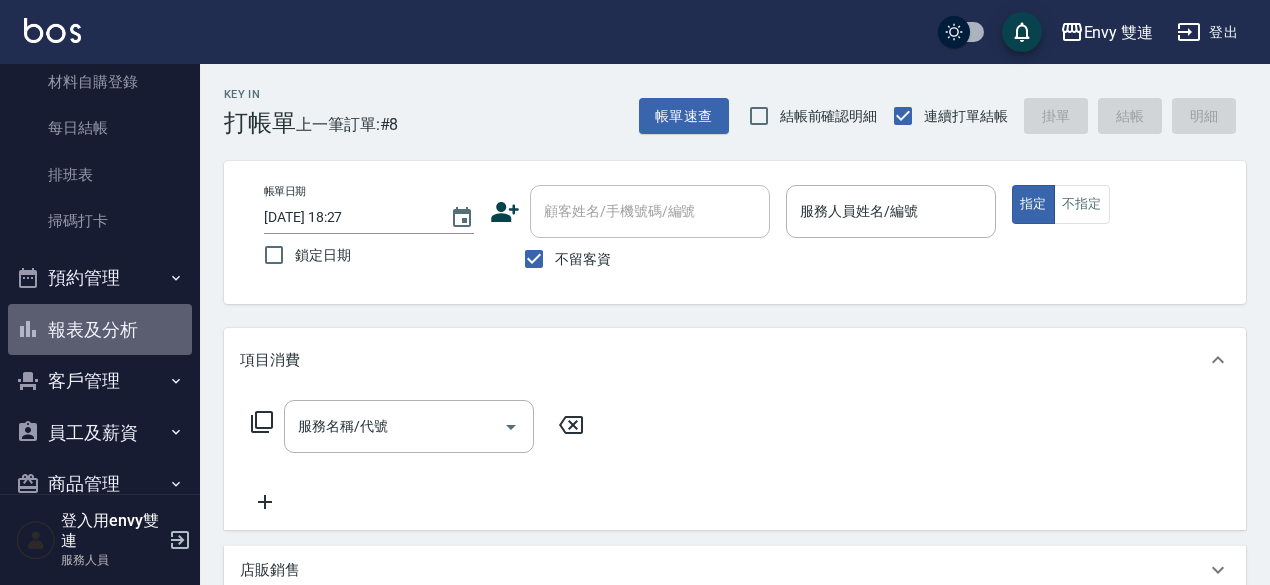 click on "報表及分析" at bounding box center (100, 330) 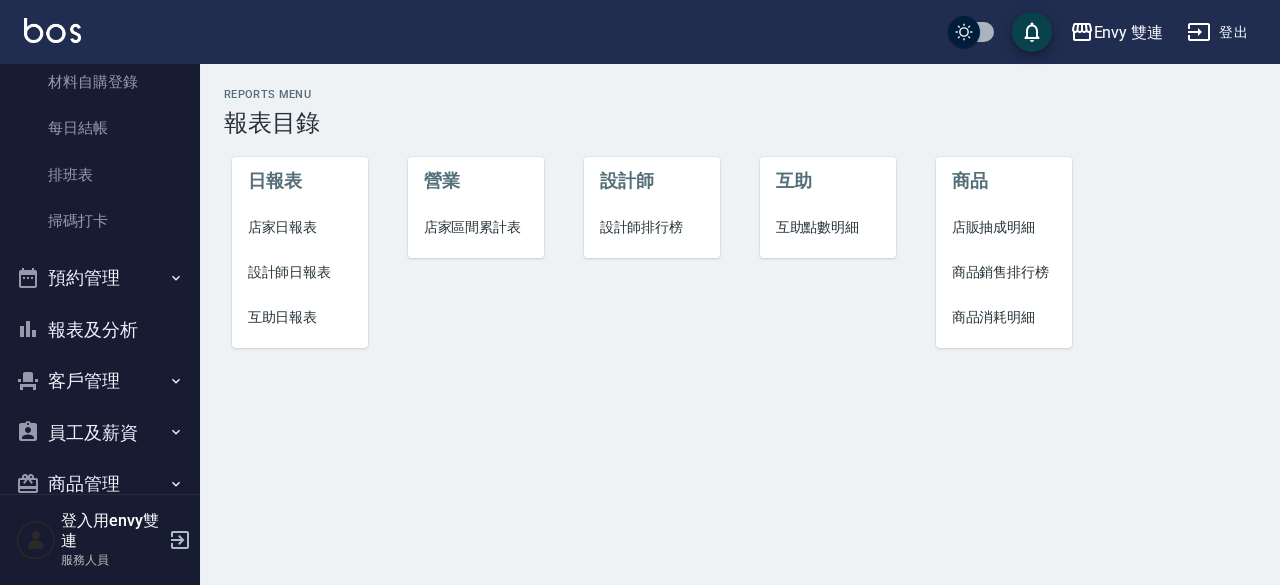 click on "互助日報表" at bounding box center [300, 317] 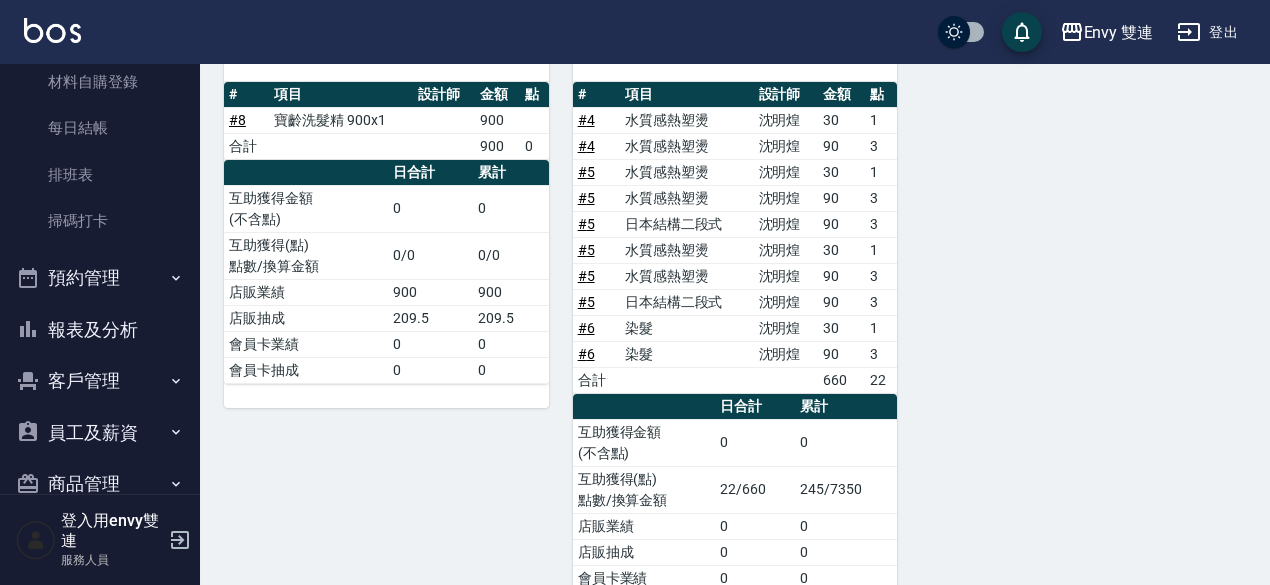 scroll, scrollTop: 287, scrollLeft: 0, axis: vertical 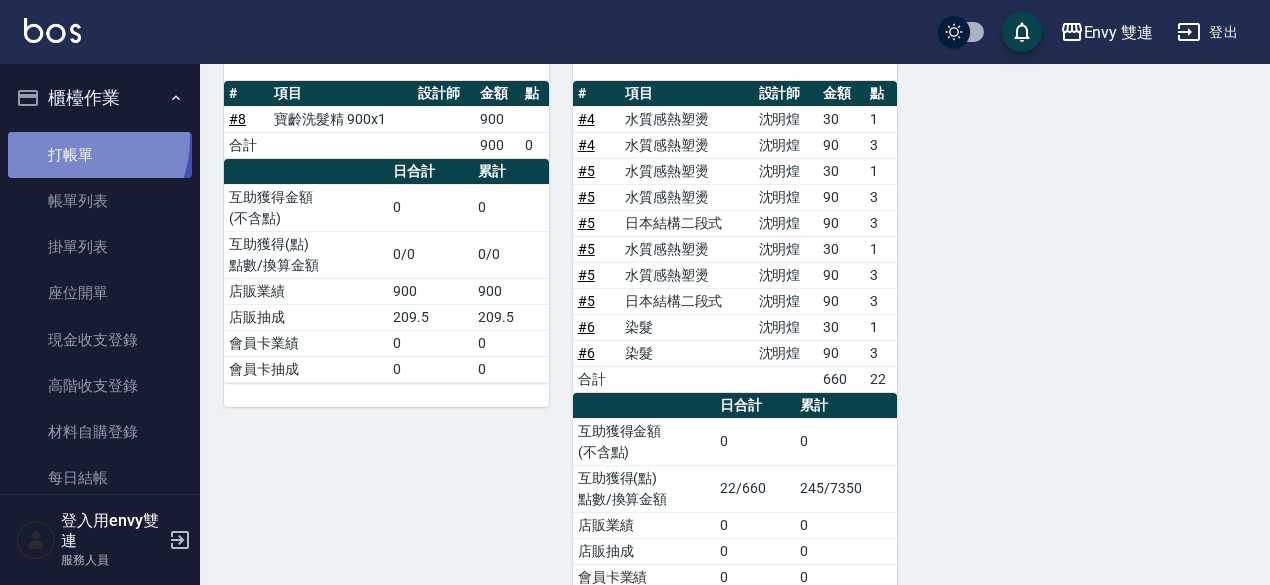 click on "打帳單" at bounding box center (100, 155) 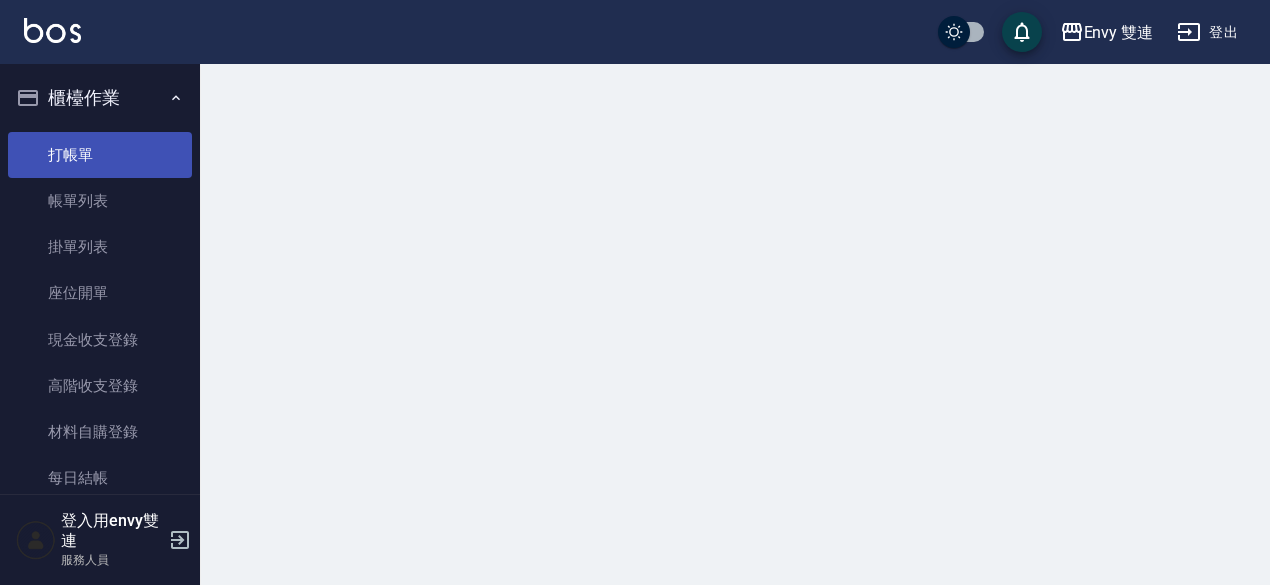 scroll, scrollTop: 0, scrollLeft: 0, axis: both 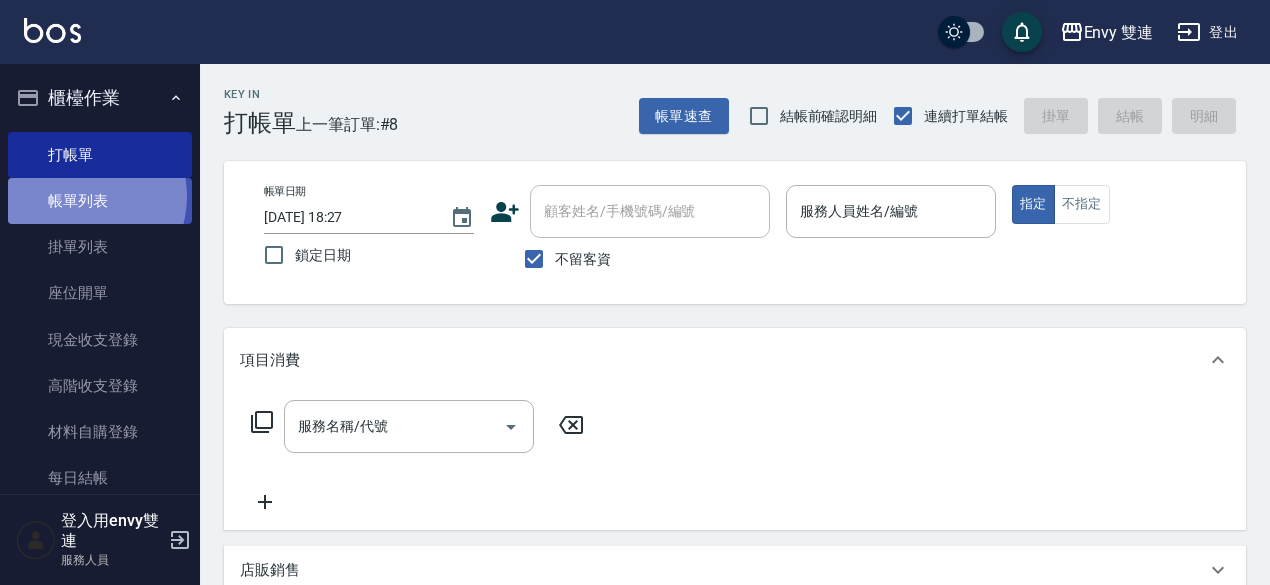 click on "帳單列表" at bounding box center [100, 201] 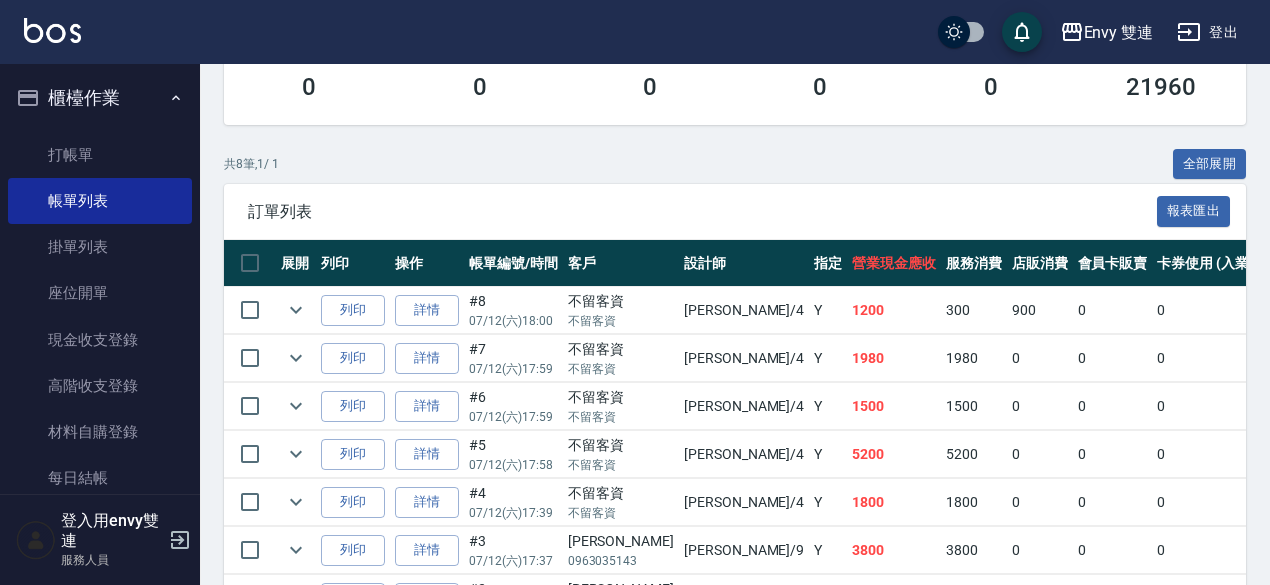 scroll, scrollTop: 490, scrollLeft: 0, axis: vertical 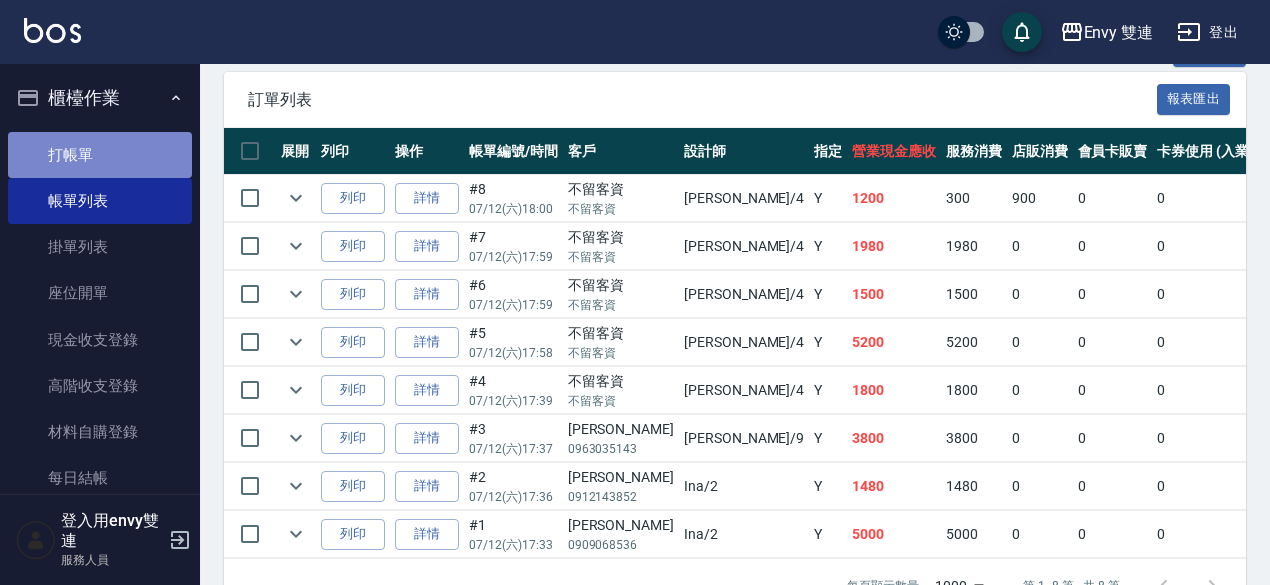 click on "打帳單" at bounding box center [100, 155] 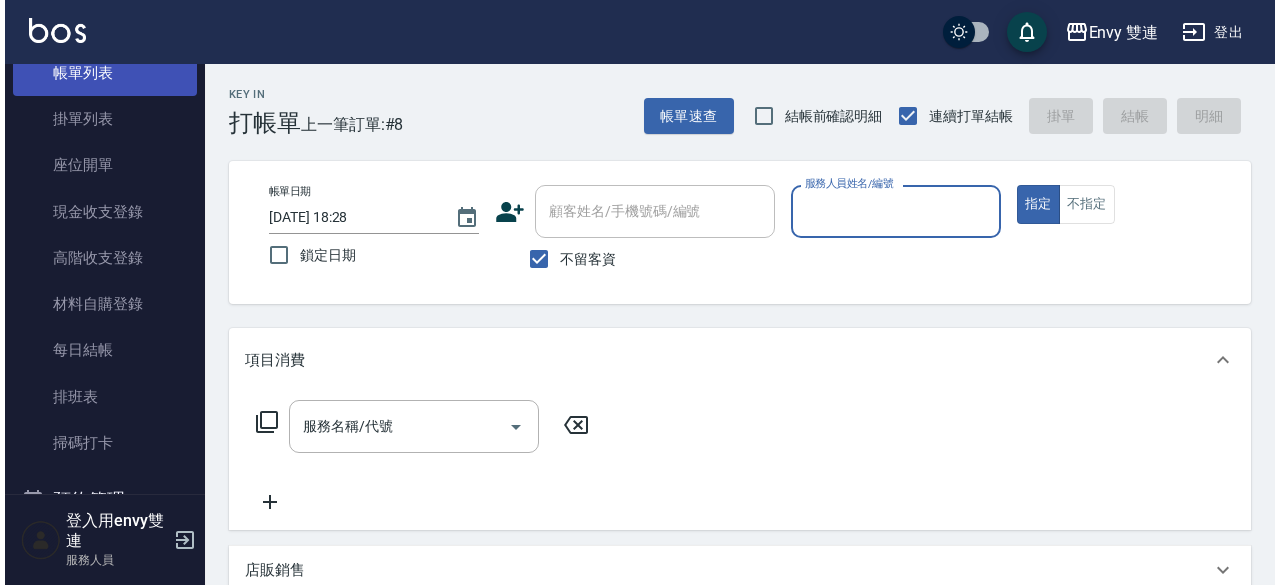 scroll, scrollTop: 288, scrollLeft: 0, axis: vertical 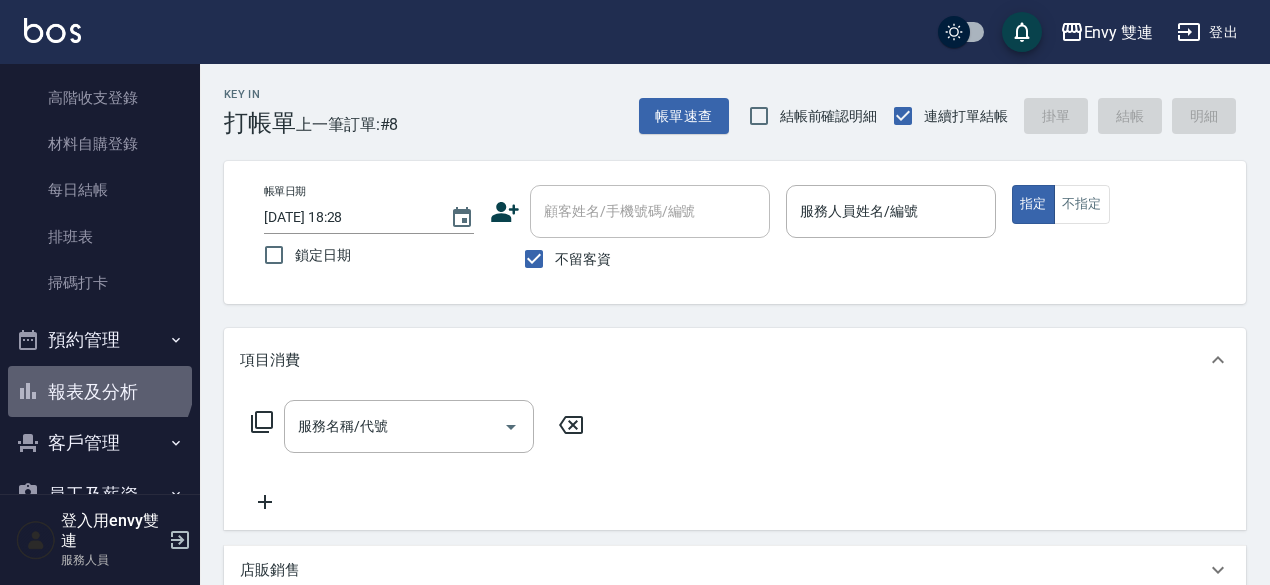click on "報表及分析" at bounding box center (100, 392) 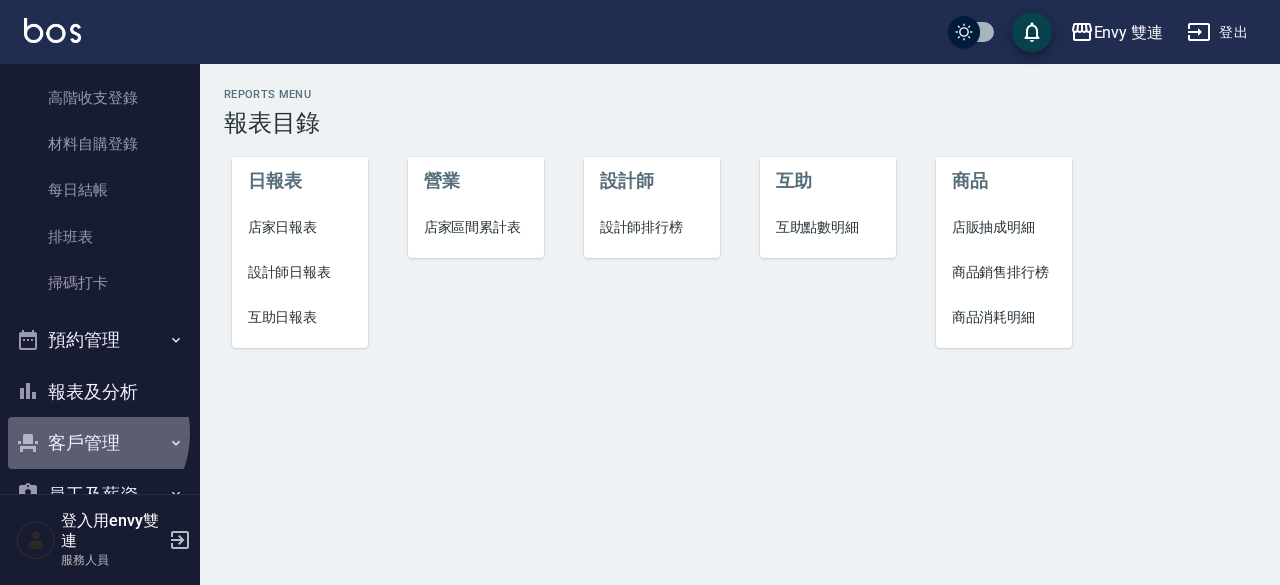 click on "客戶管理" at bounding box center [100, 443] 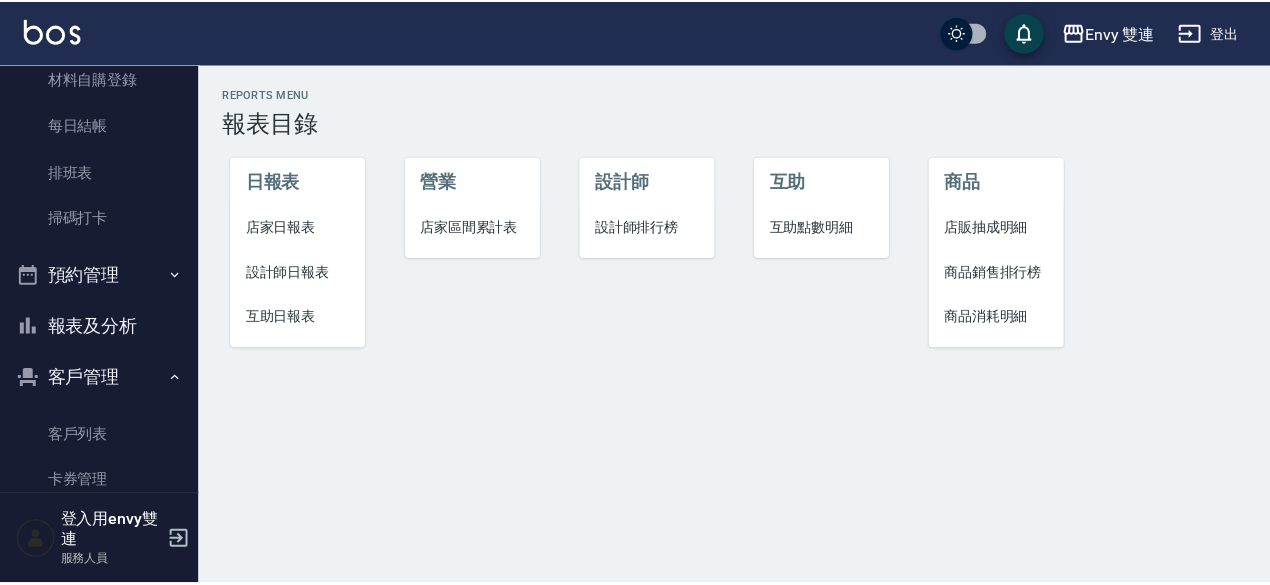 scroll, scrollTop: 356, scrollLeft: 0, axis: vertical 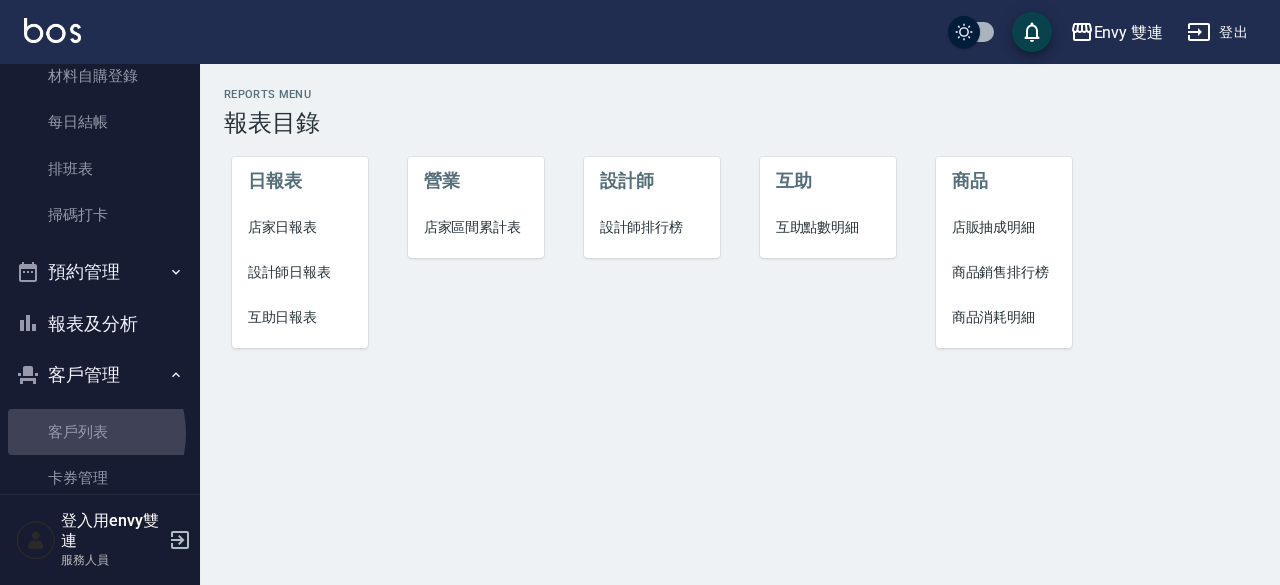 click on "客戶列表" at bounding box center (100, 432) 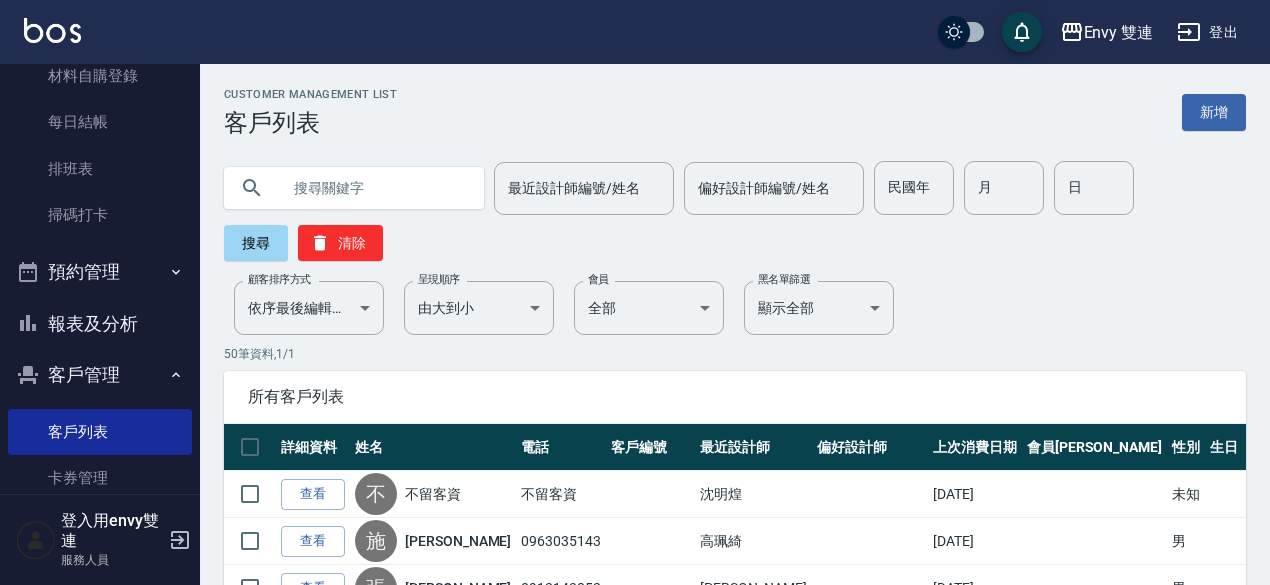 drag, startPoint x: 396, startPoint y: 158, endPoint x: 392, endPoint y: 191, distance: 33.24154 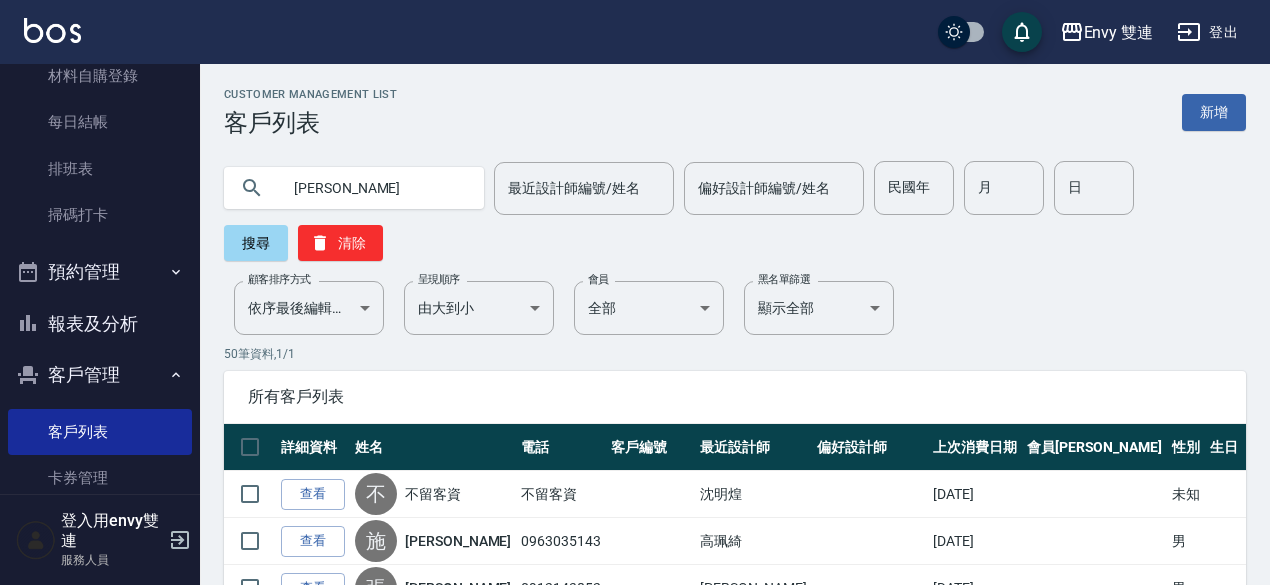 type on "[PERSON_NAME]" 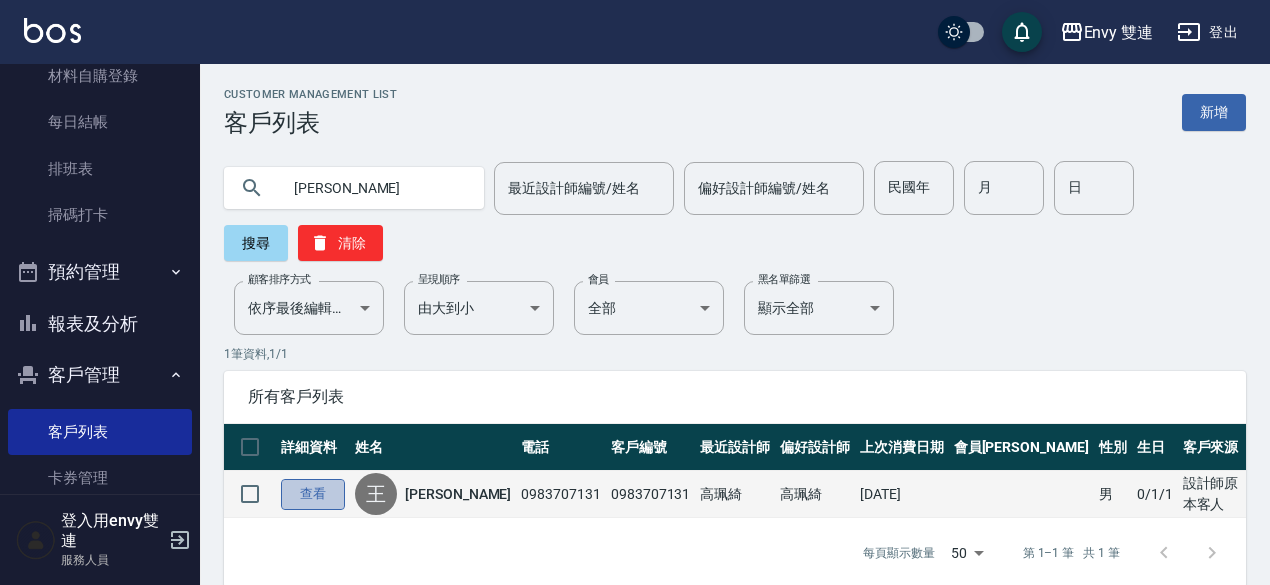 click on "查看" at bounding box center (313, 494) 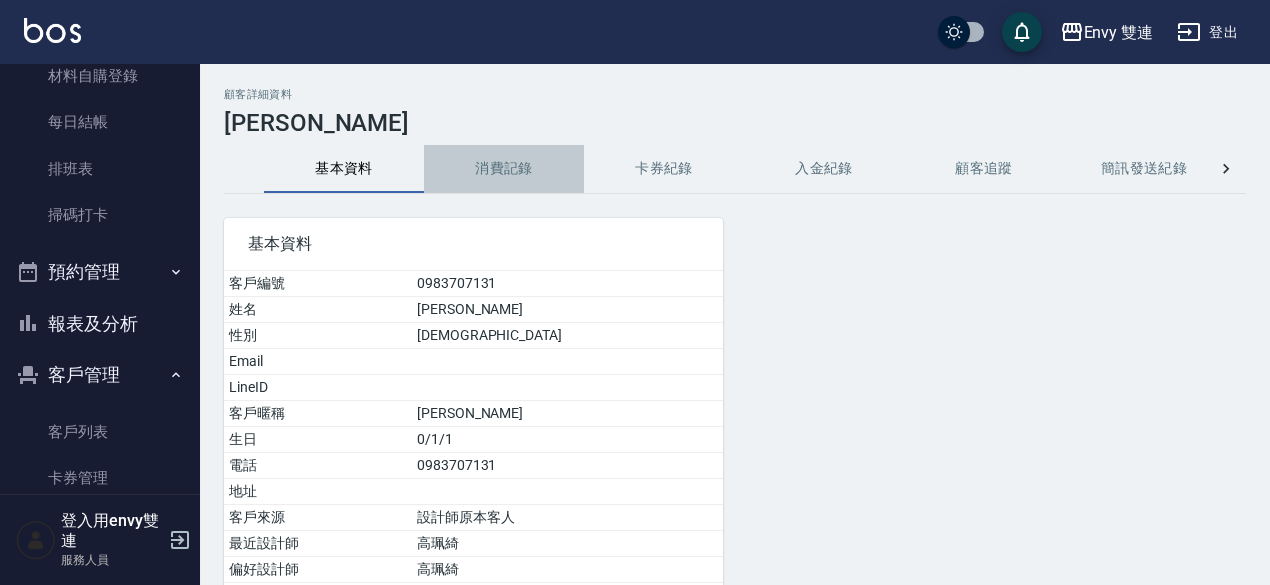 click on "消費記錄" at bounding box center (504, 169) 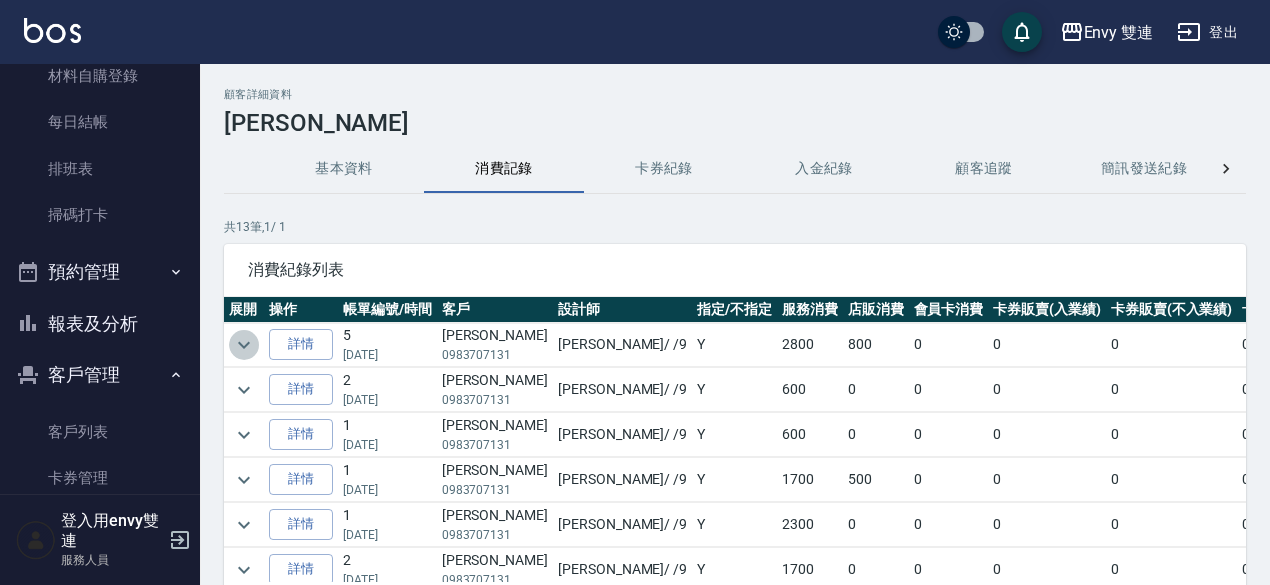 click 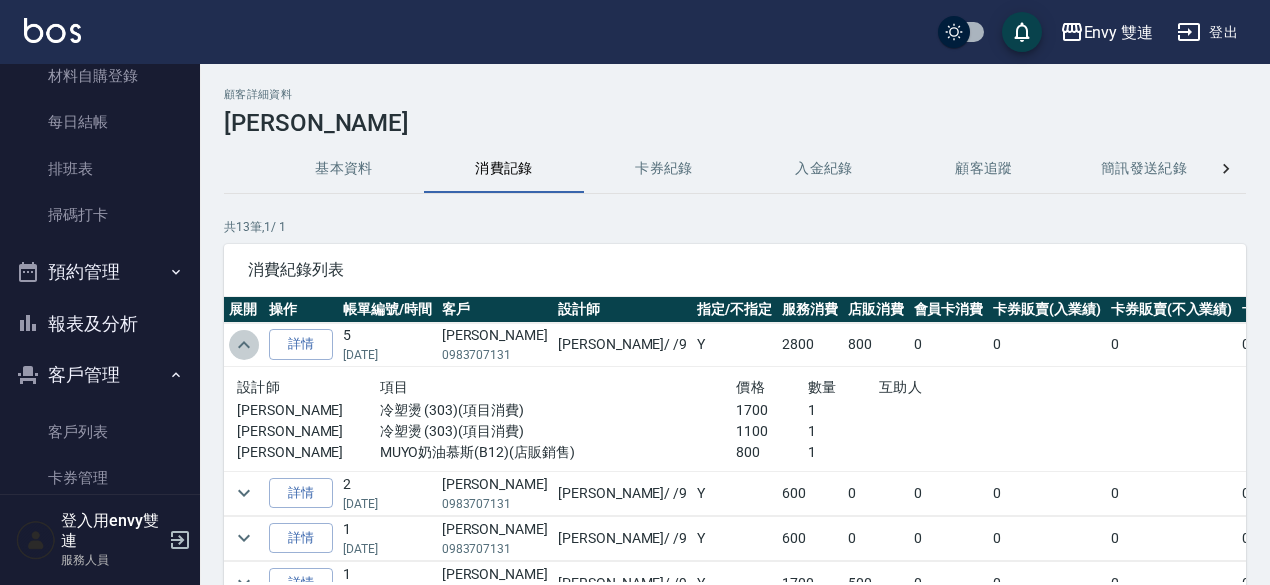 click 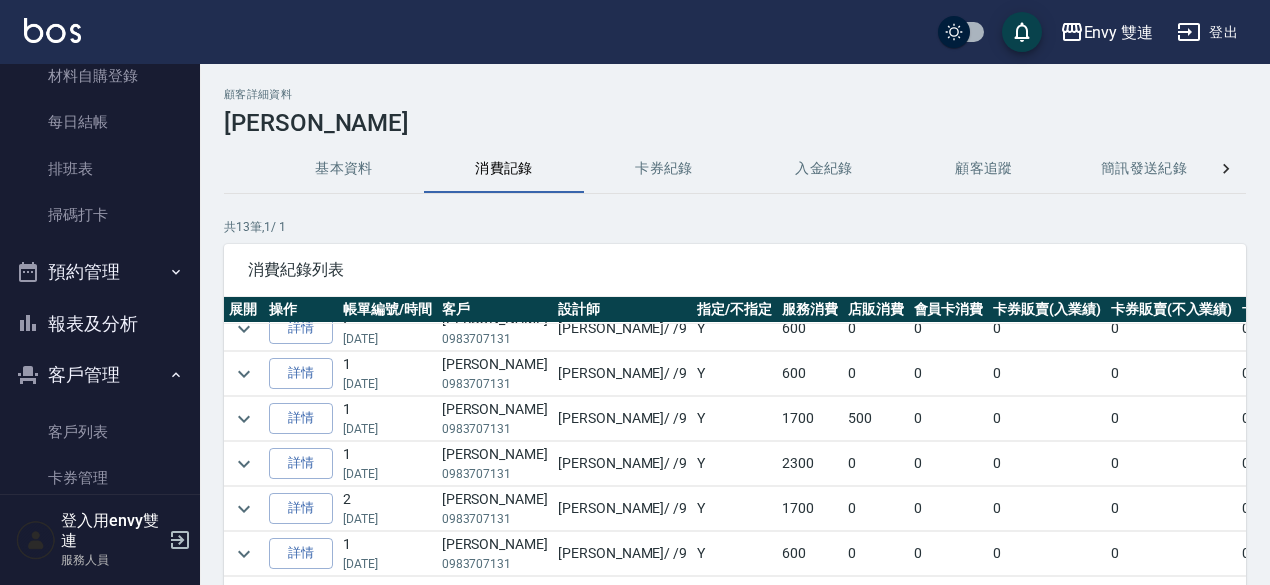 scroll, scrollTop: 80, scrollLeft: 0, axis: vertical 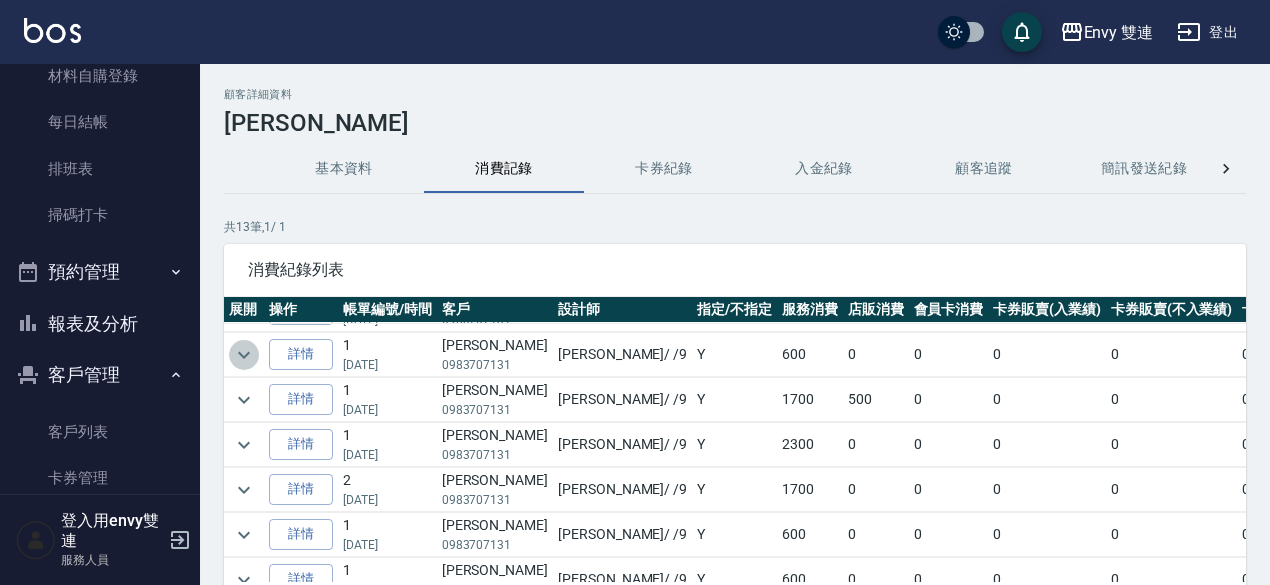 click 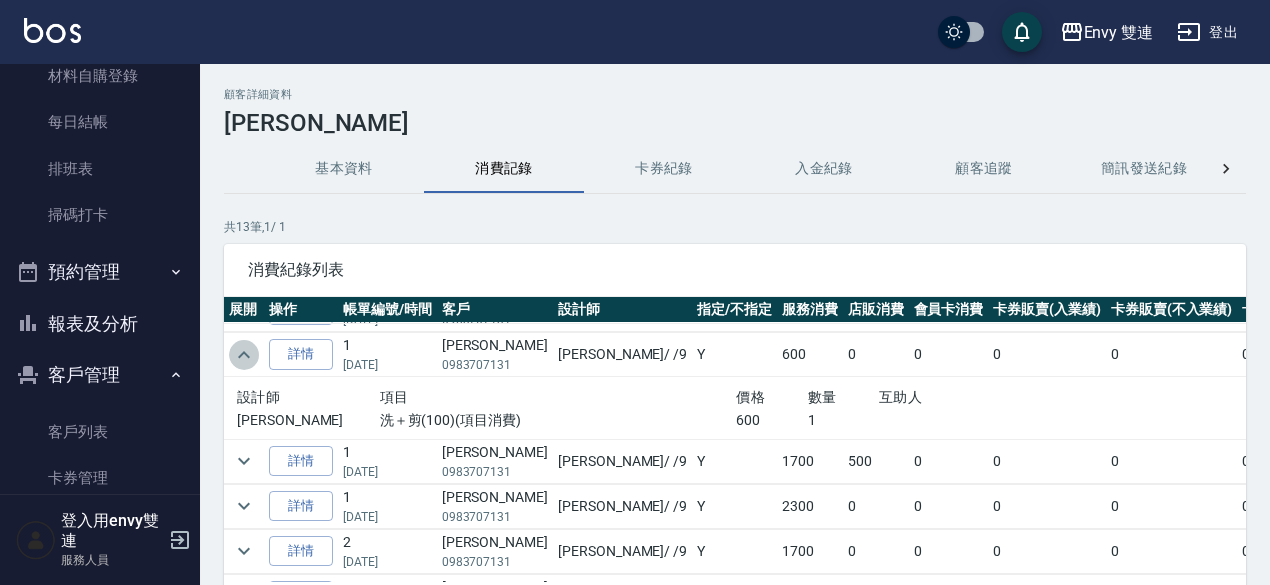 click 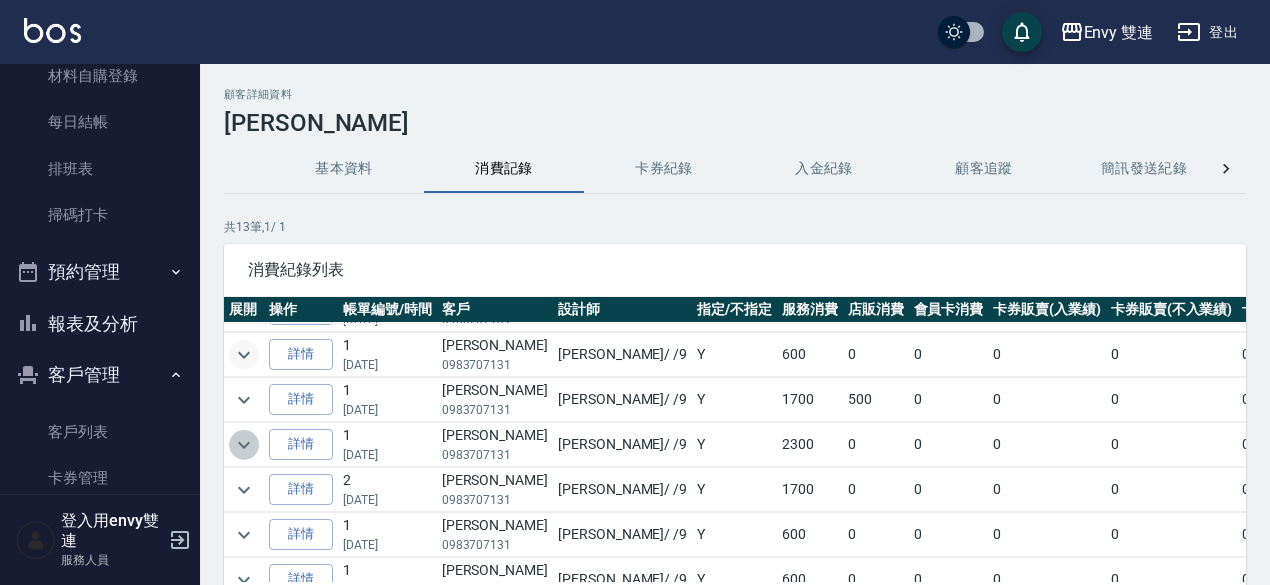 click 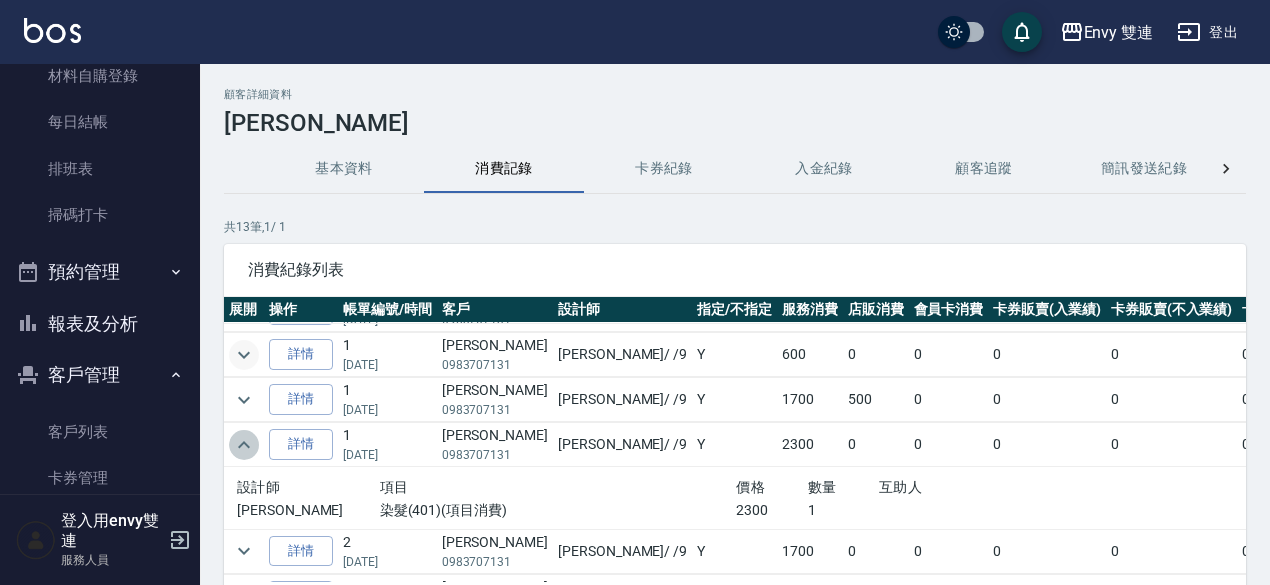 click 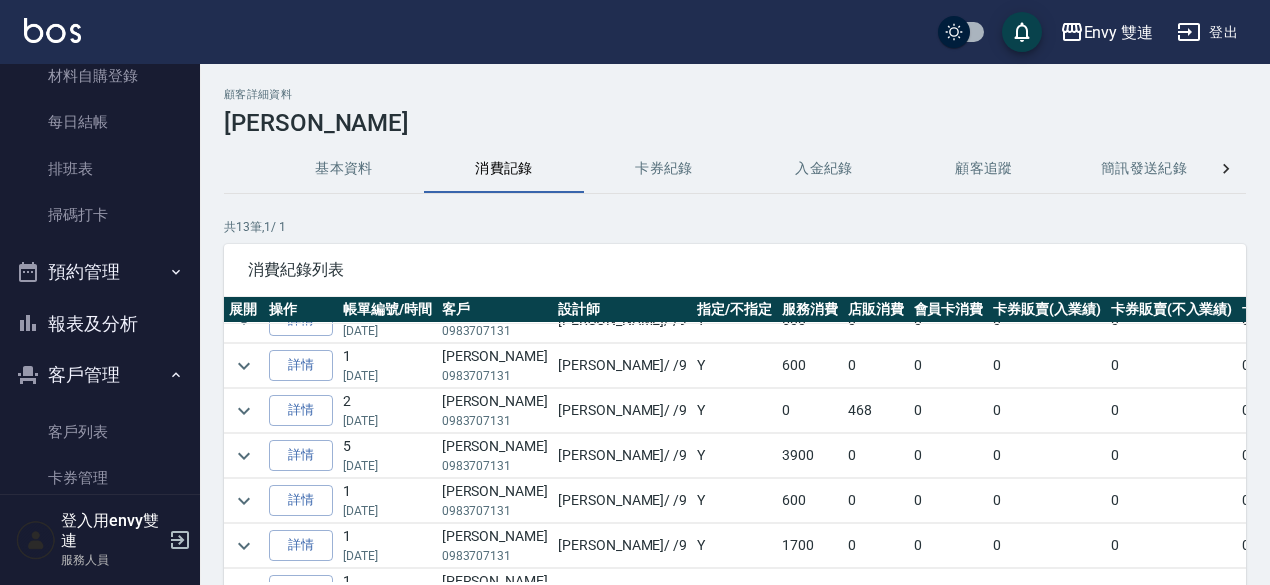 scroll, scrollTop: 294, scrollLeft: 0, axis: vertical 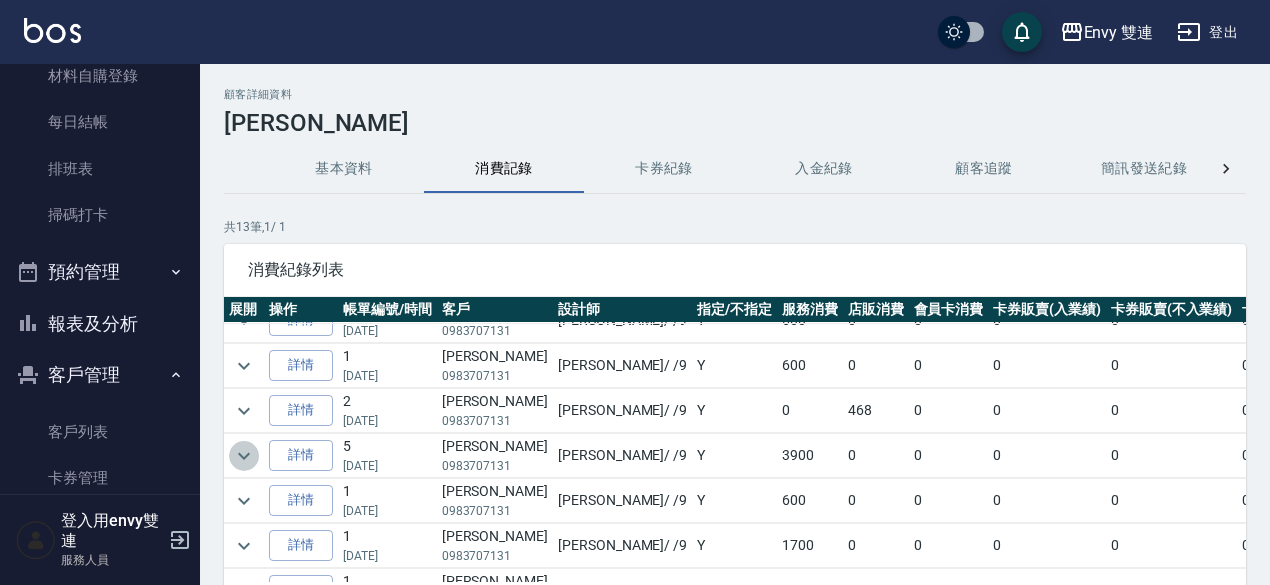 click 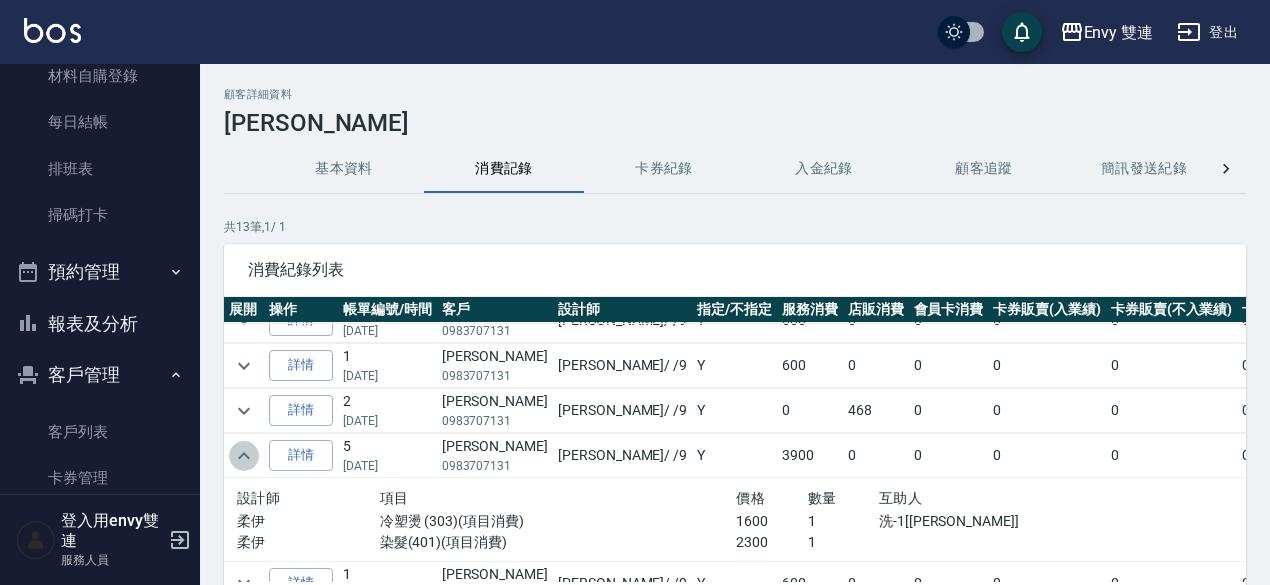 click 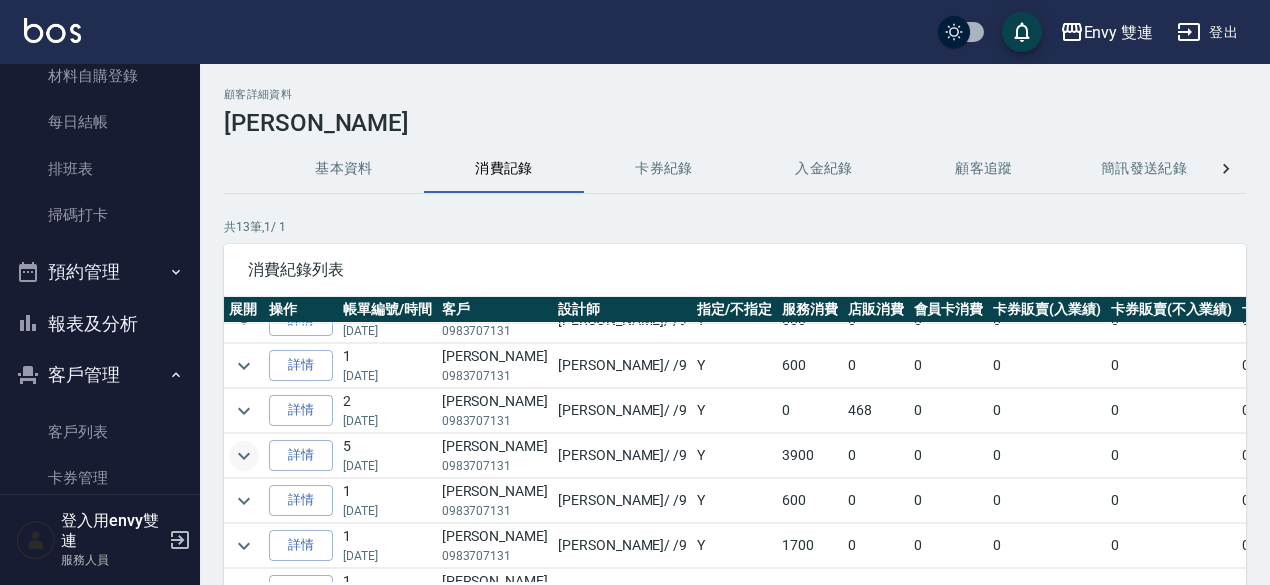 scroll, scrollTop: 0, scrollLeft: 0, axis: both 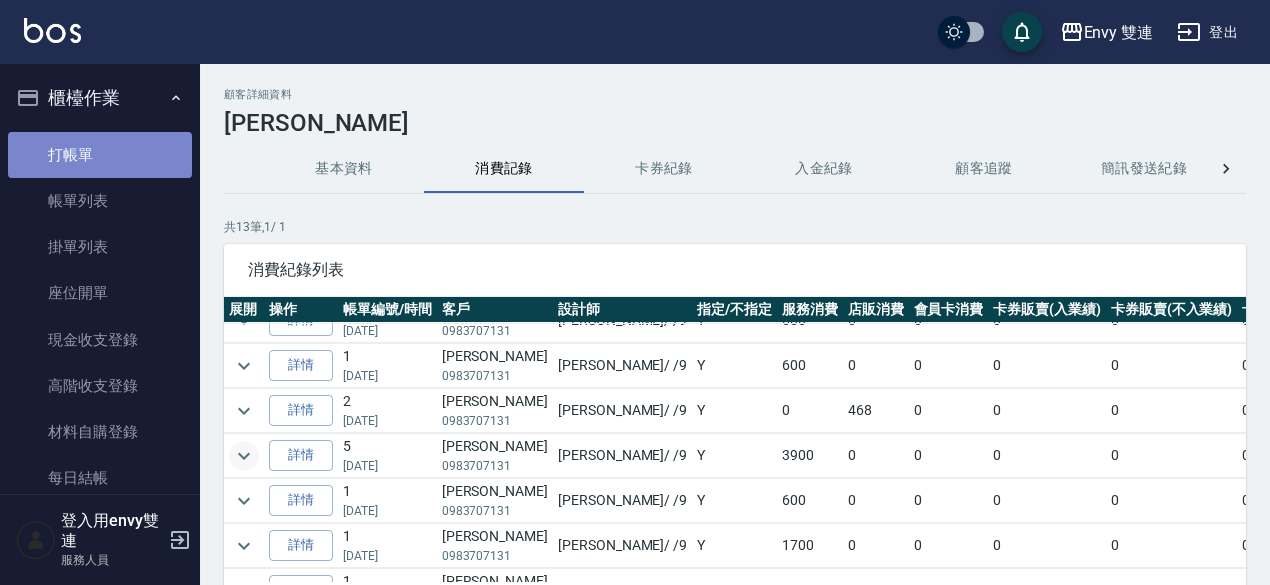 click on "打帳單" at bounding box center [100, 155] 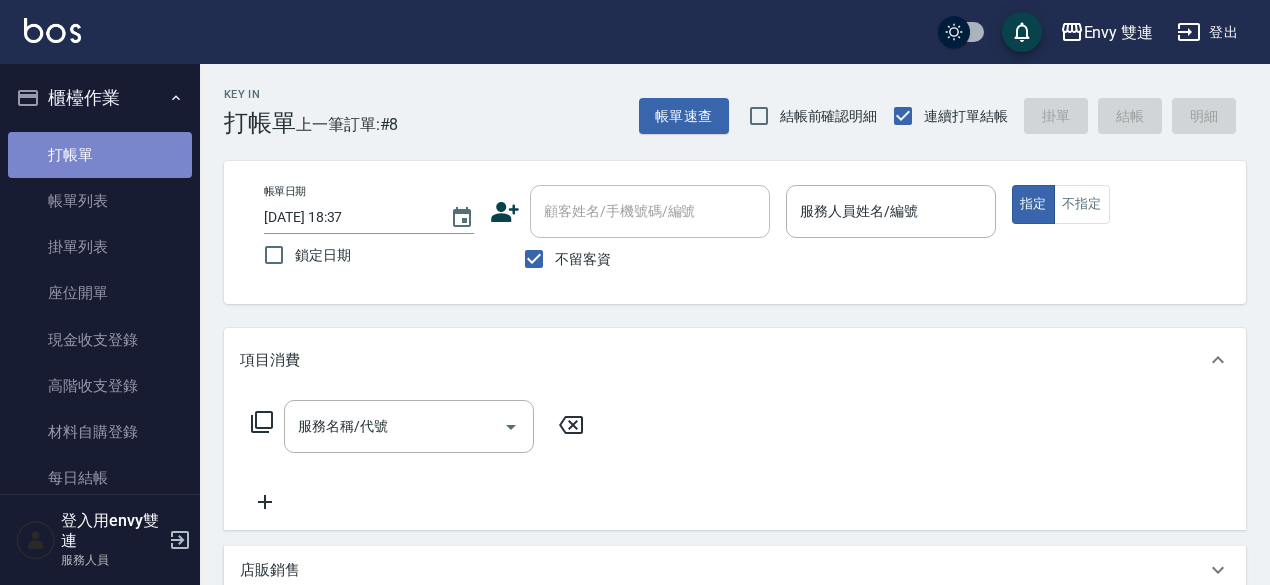 click on "打帳單" at bounding box center (100, 155) 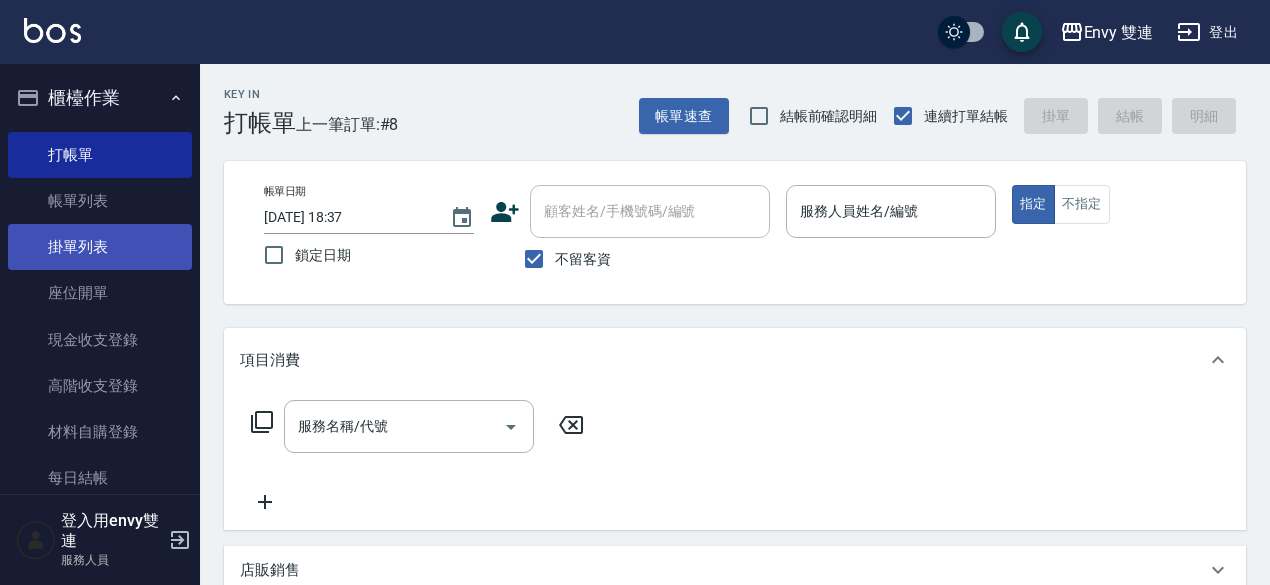 click on "掛單列表" at bounding box center (100, 247) 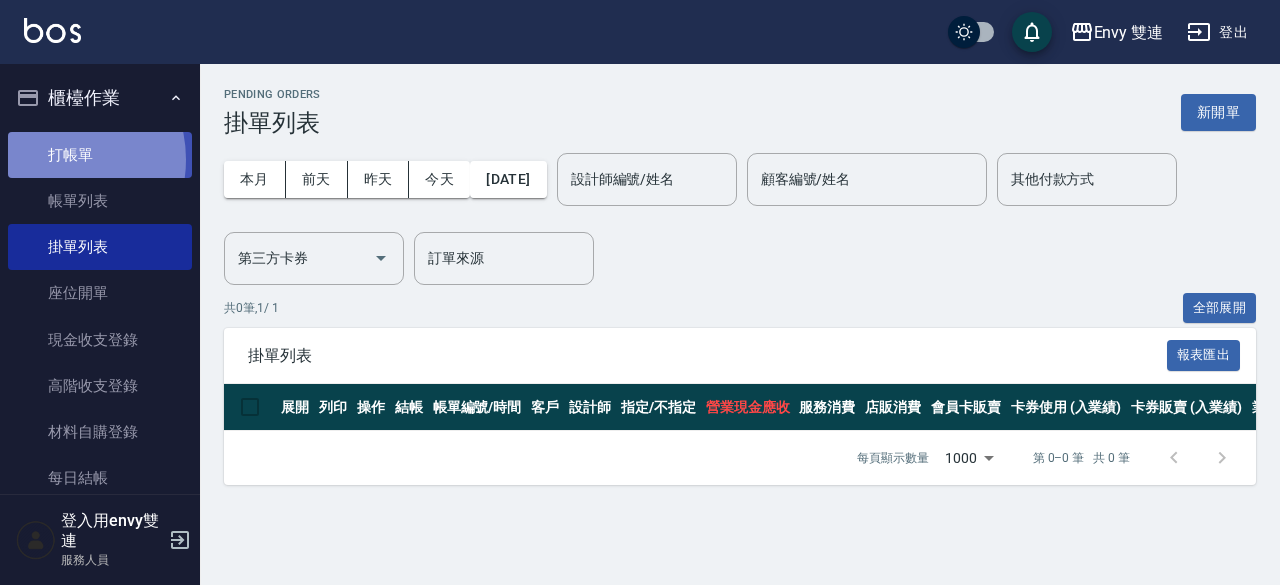 click on "打帳單" at bounding box center [100, 155] 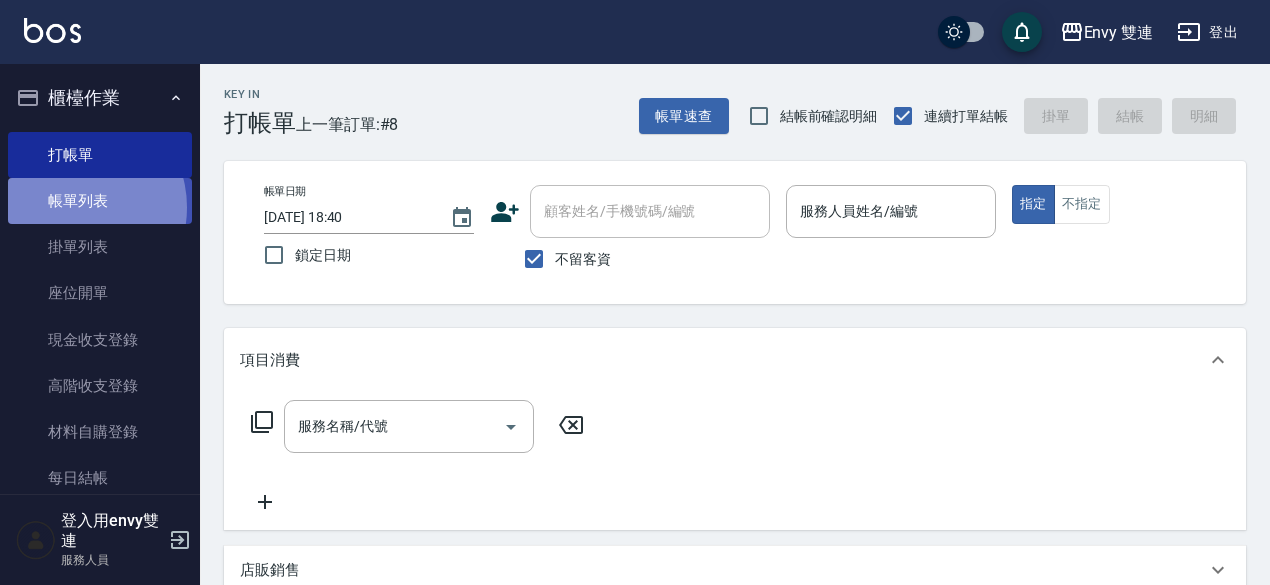 click on "帳單列表" at bounding box center (100, 201) 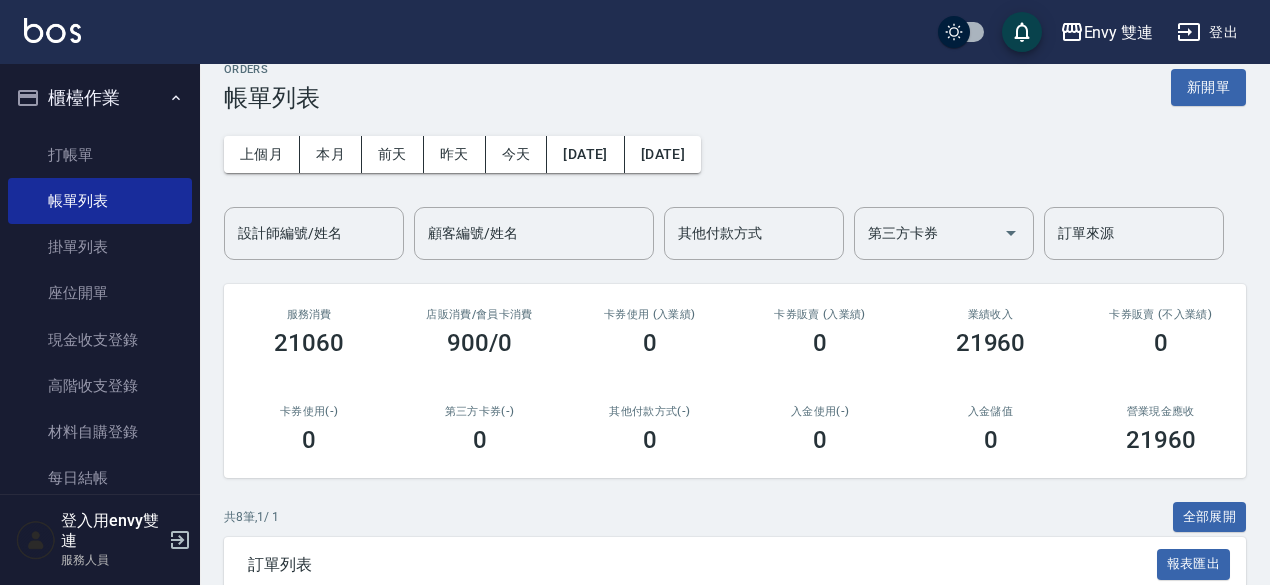scroll, scrollTop: 0, scrollLeft: 0, axis: both 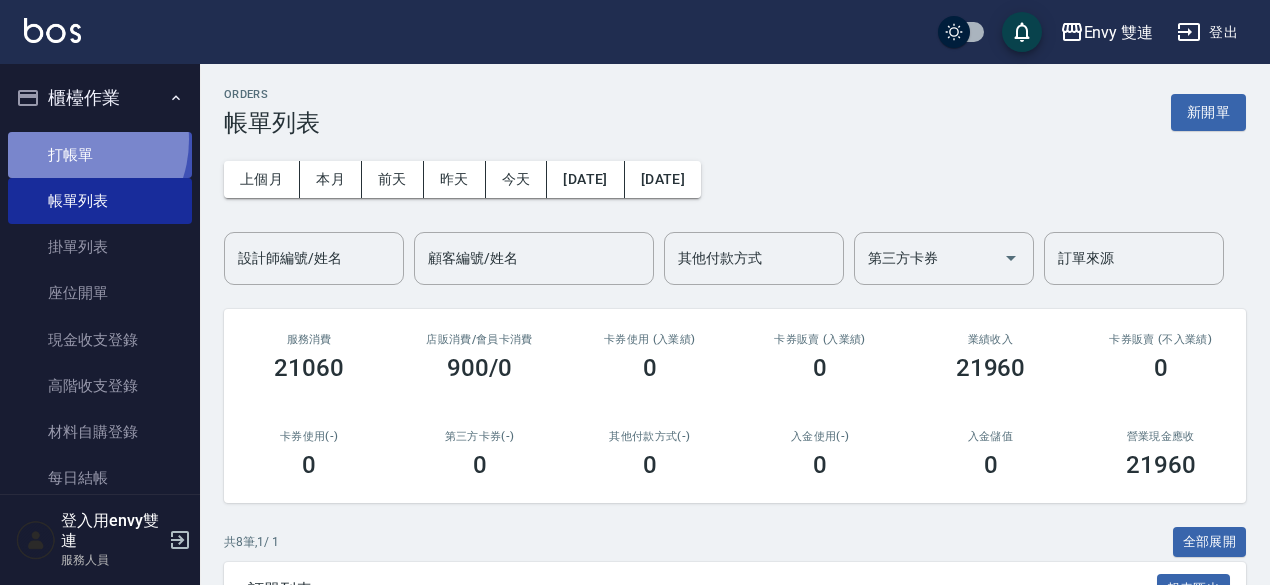 click on "打帳單" at bounding box center [100, 155] 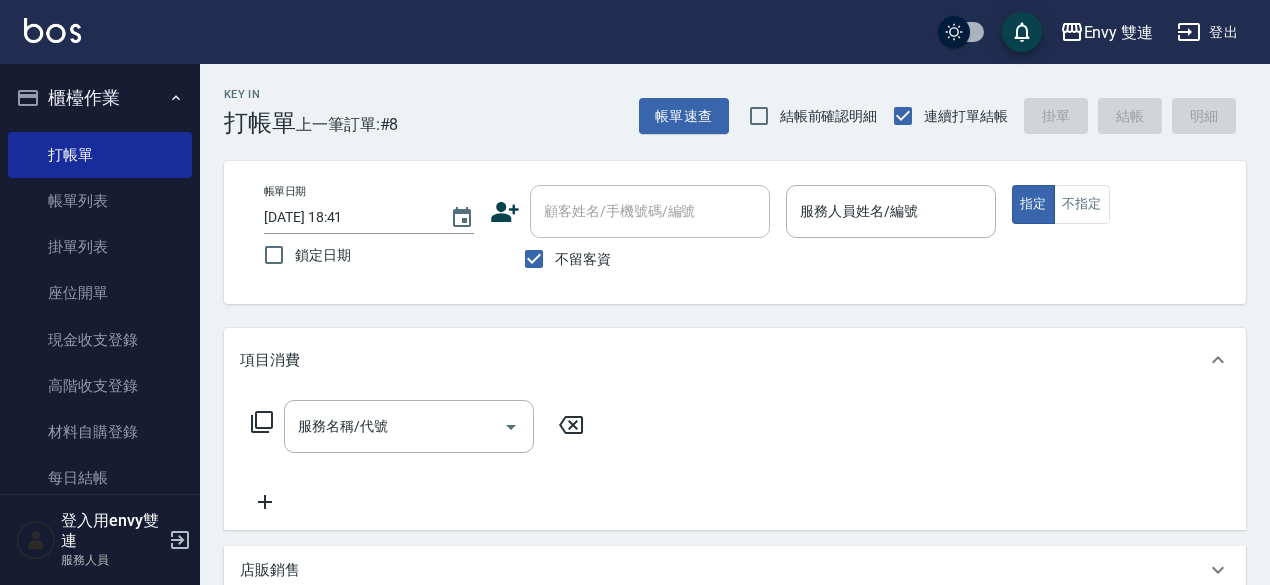 click on "不留客資" at bounding box center (583, 259) 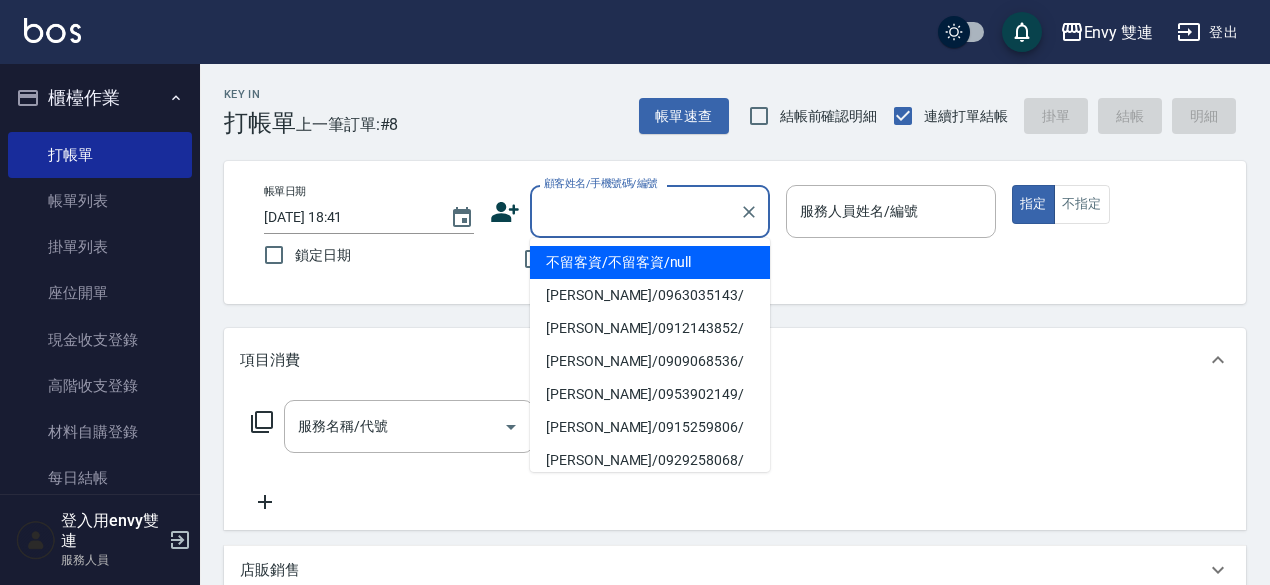 click on "顧客姓名/手機號碼/編號" at bounding box center [635, 211] 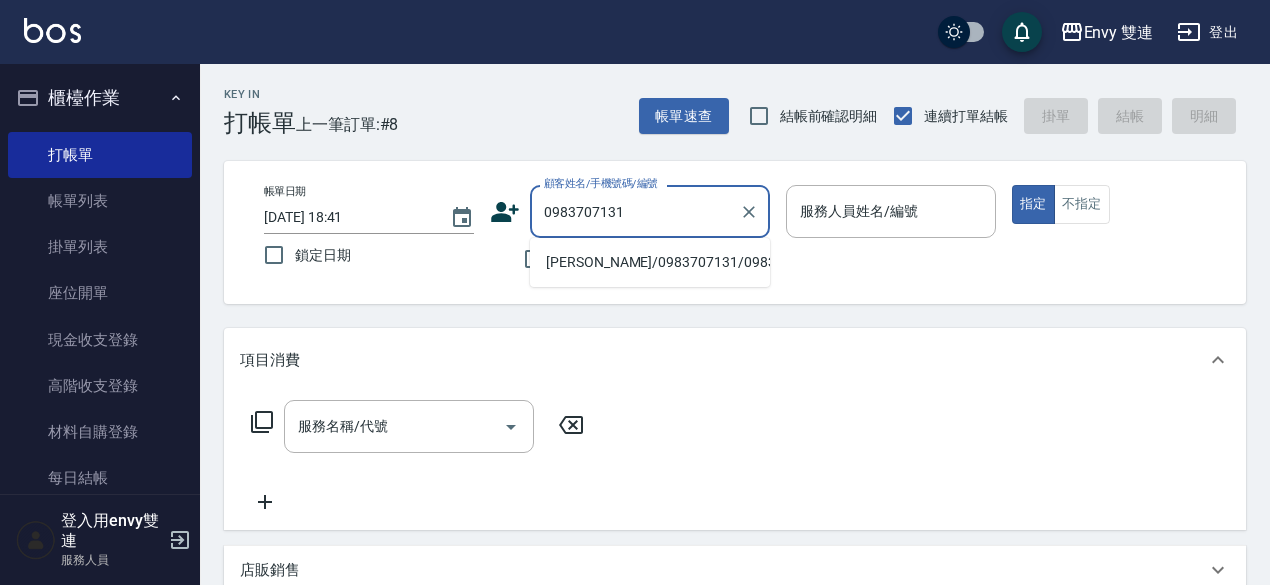 click on "[PERSON_NAME]/0983707131/0983707131" at bounding box center (650, 262) 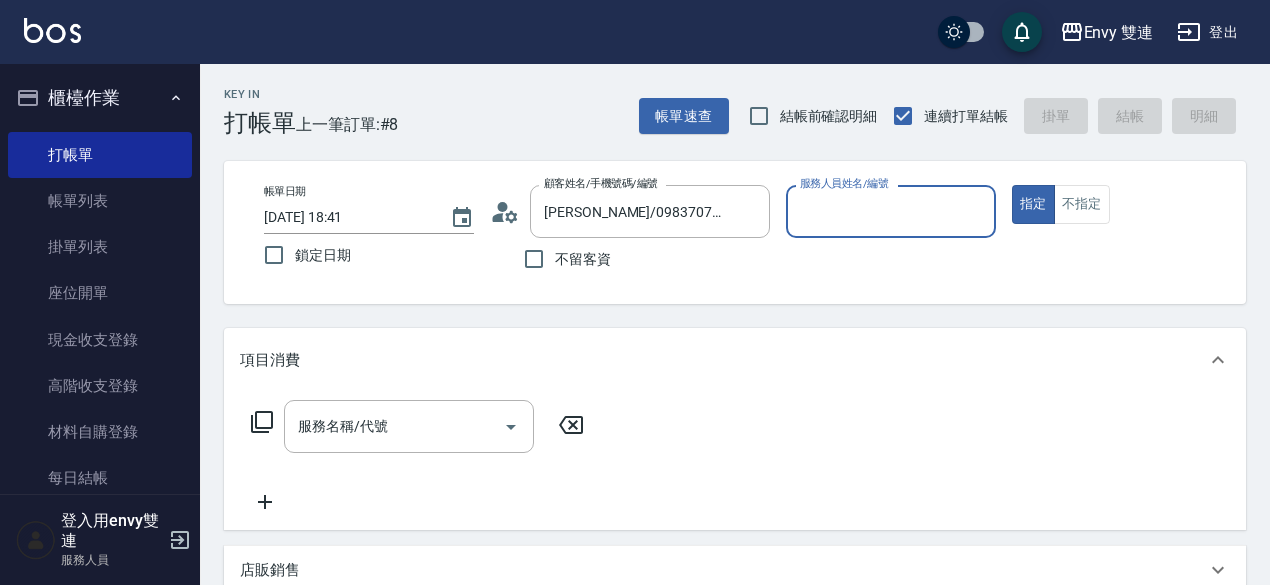 type on "Zoe-9" 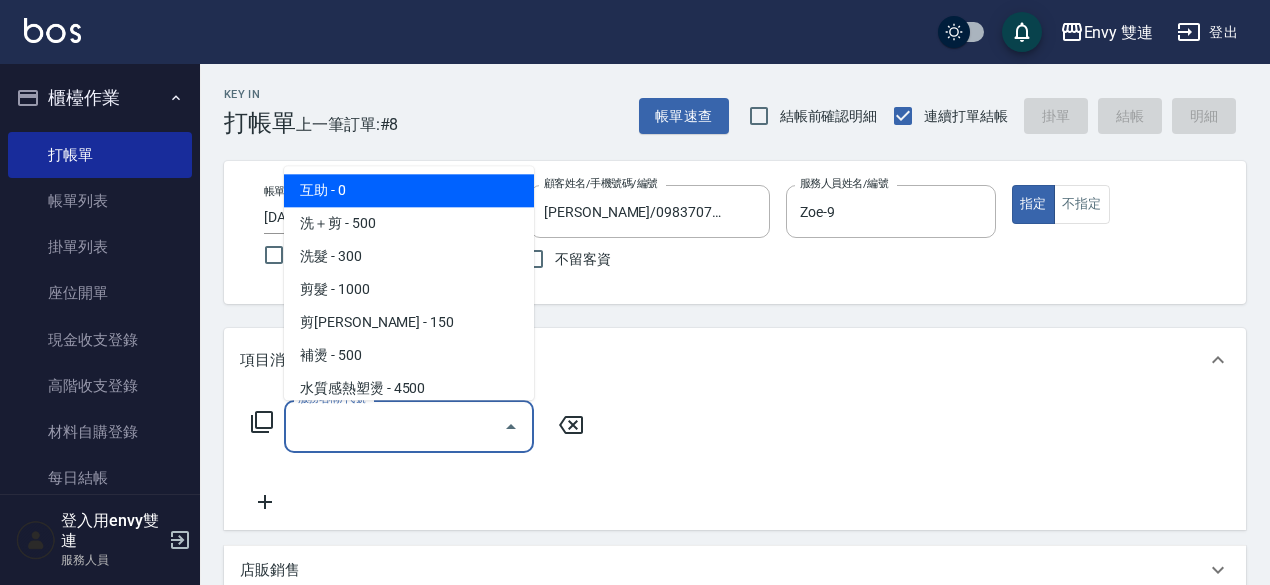 click on "服務名稱/代號" at bounding box center [394, 426] 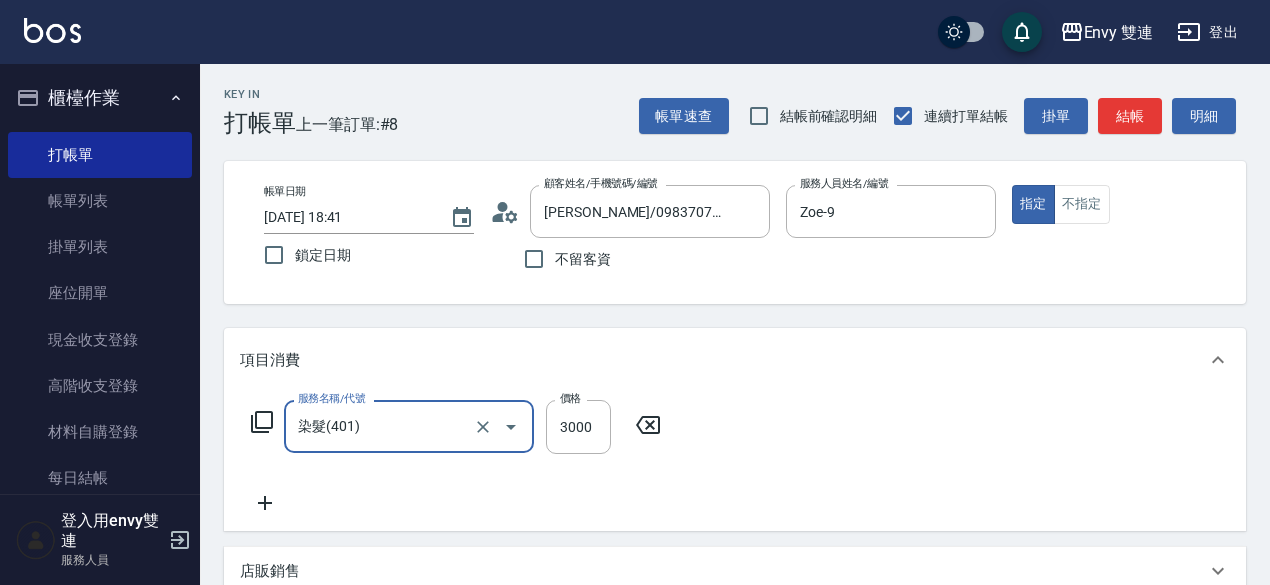 type on "染髮(401)" 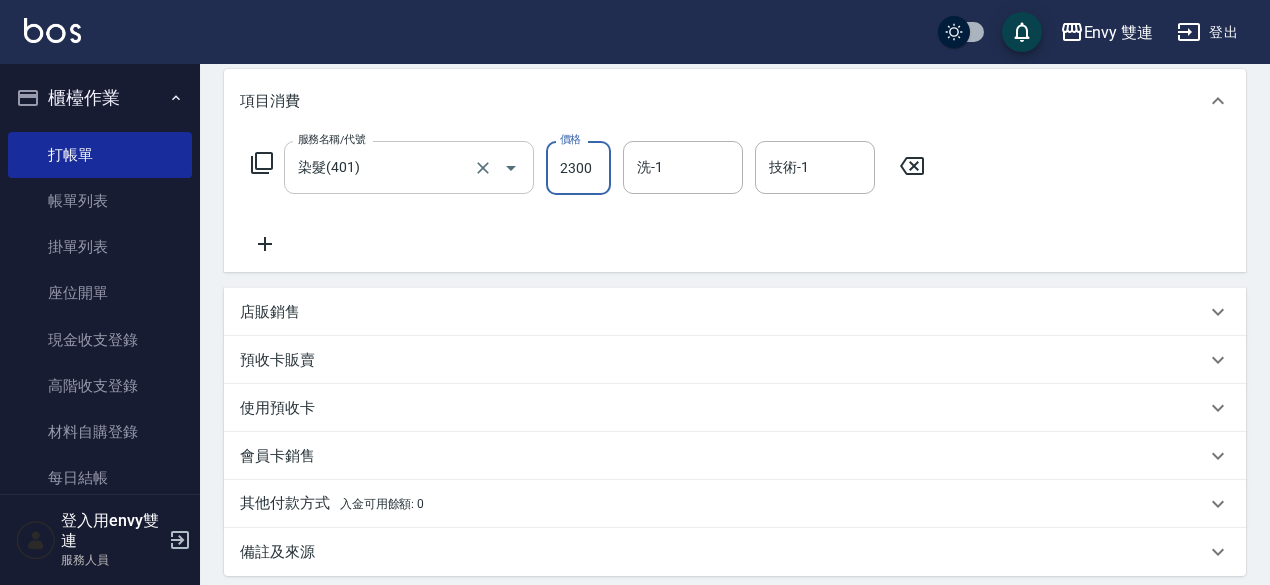 scroll, scrollTop: 260, scrollLeft: 0, axis: vertical 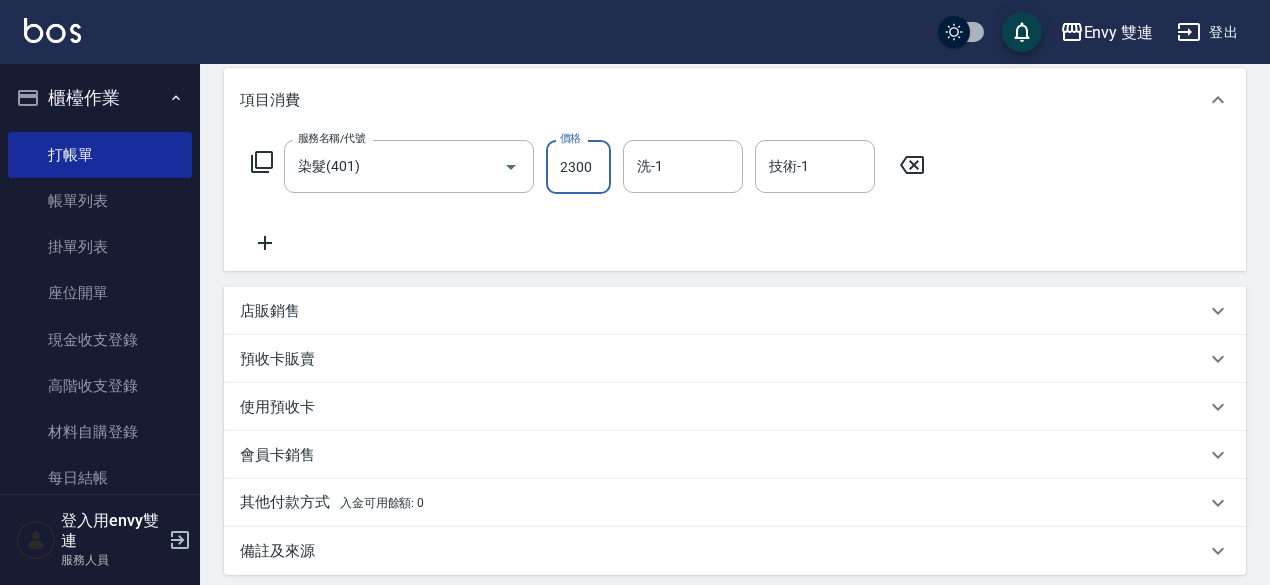 type on "2300" 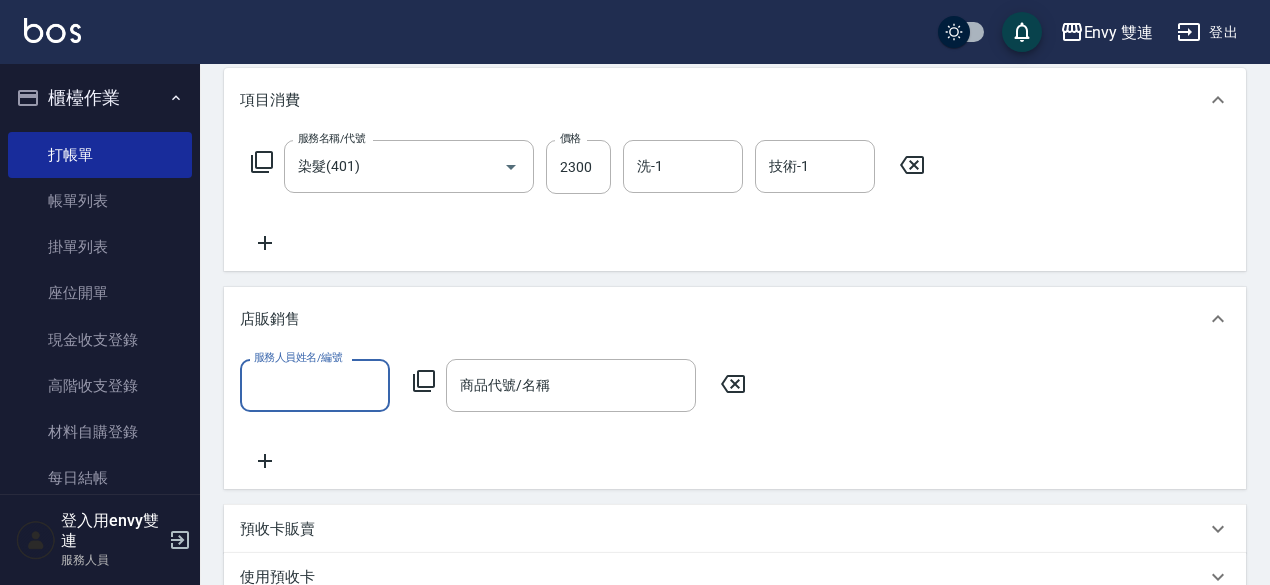 scroll, scrollTop: 0, scrollLeft: 0, axis: both 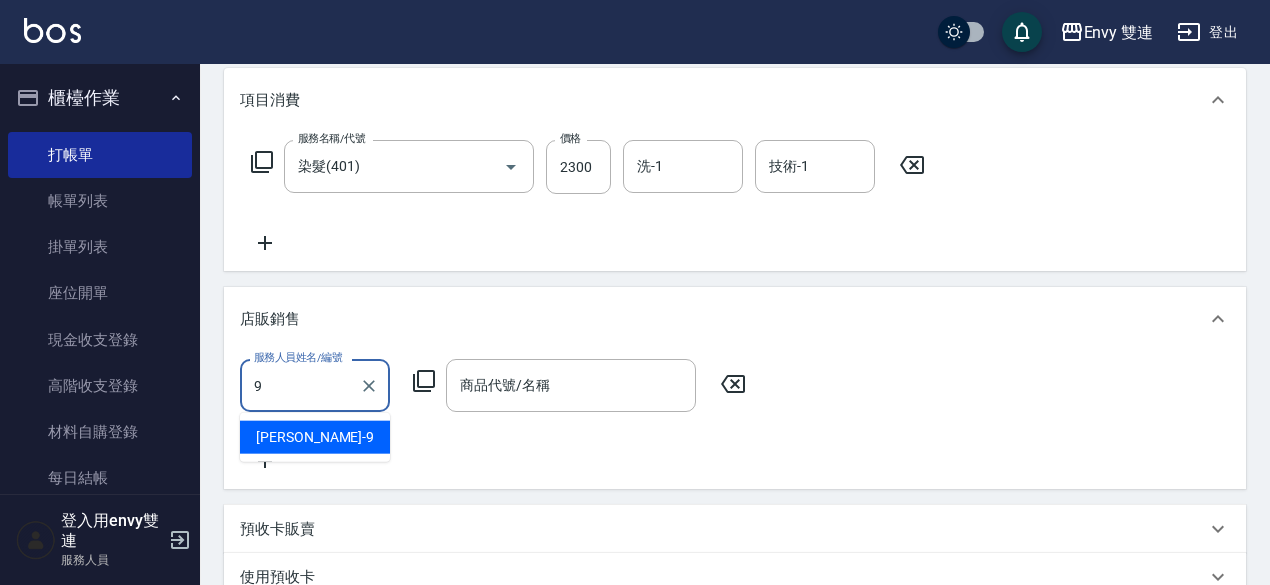 type on "Zoe-9" 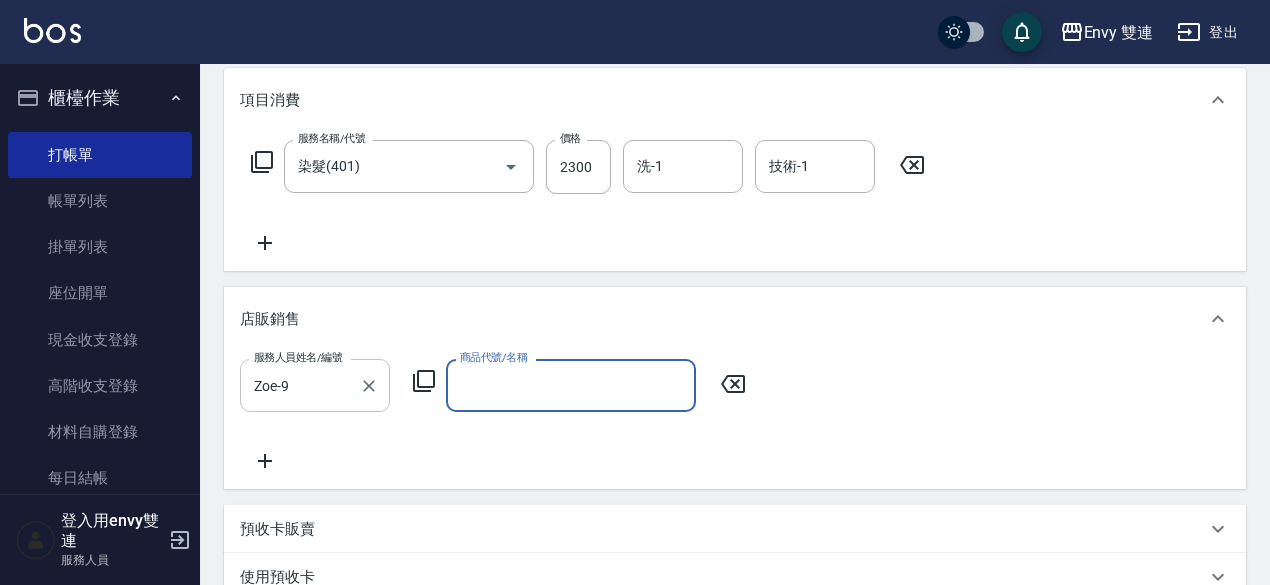 type on "Y" 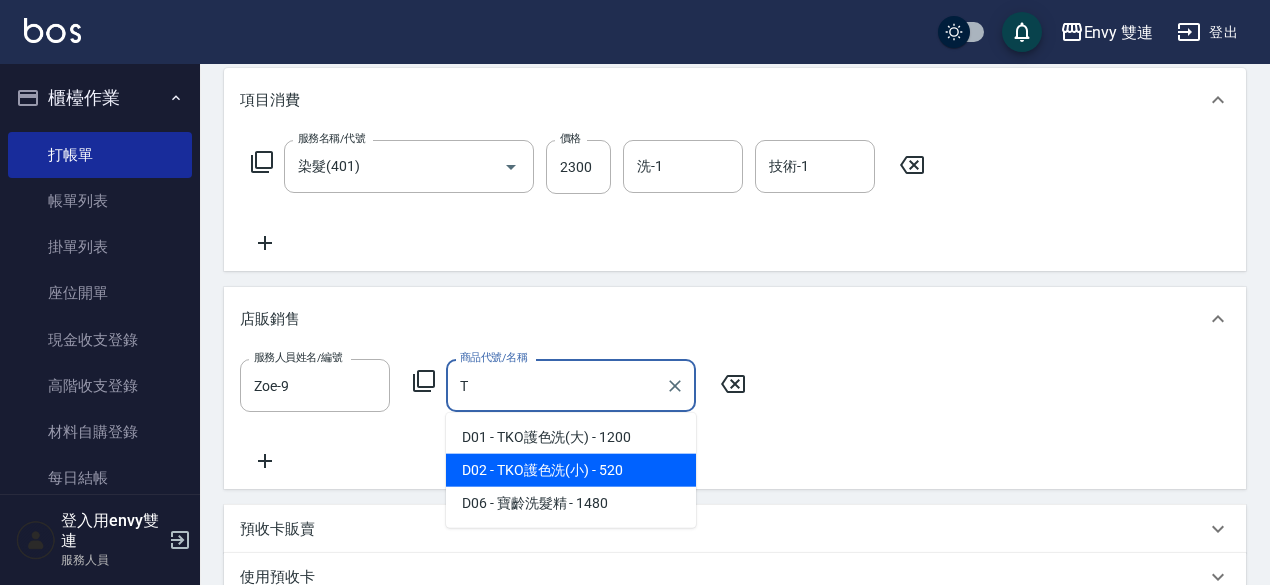 click on "D02 - TKO護色洗(小) - 520" at bounding box center (571, 470) 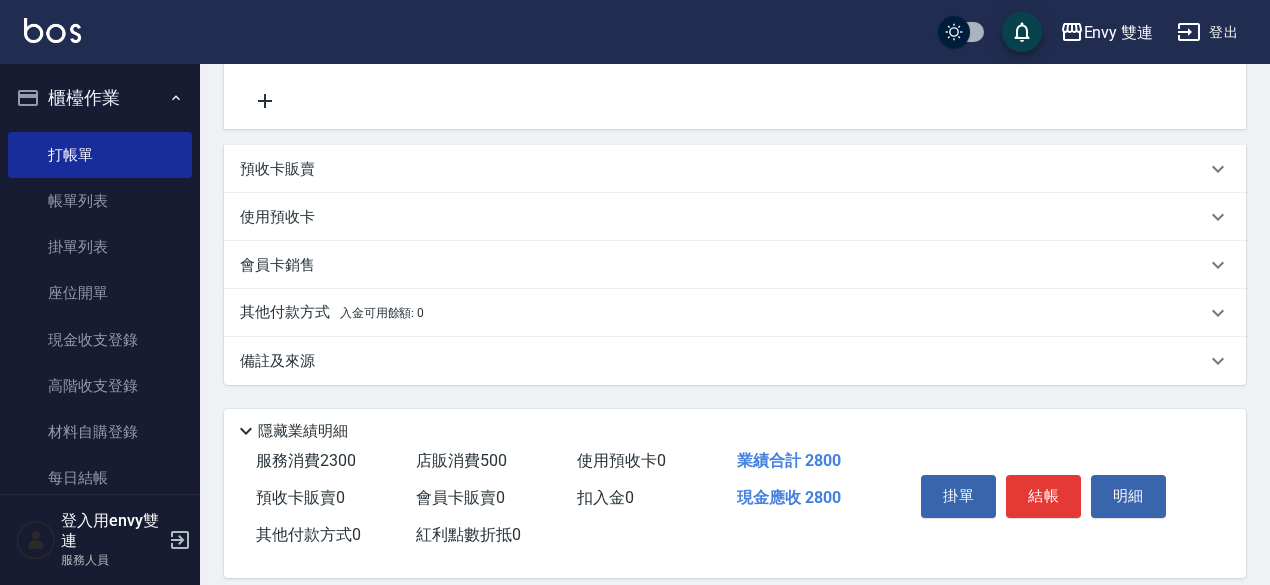scroll, scrollTop: 645, scrollLeft: 0, axis: vertical 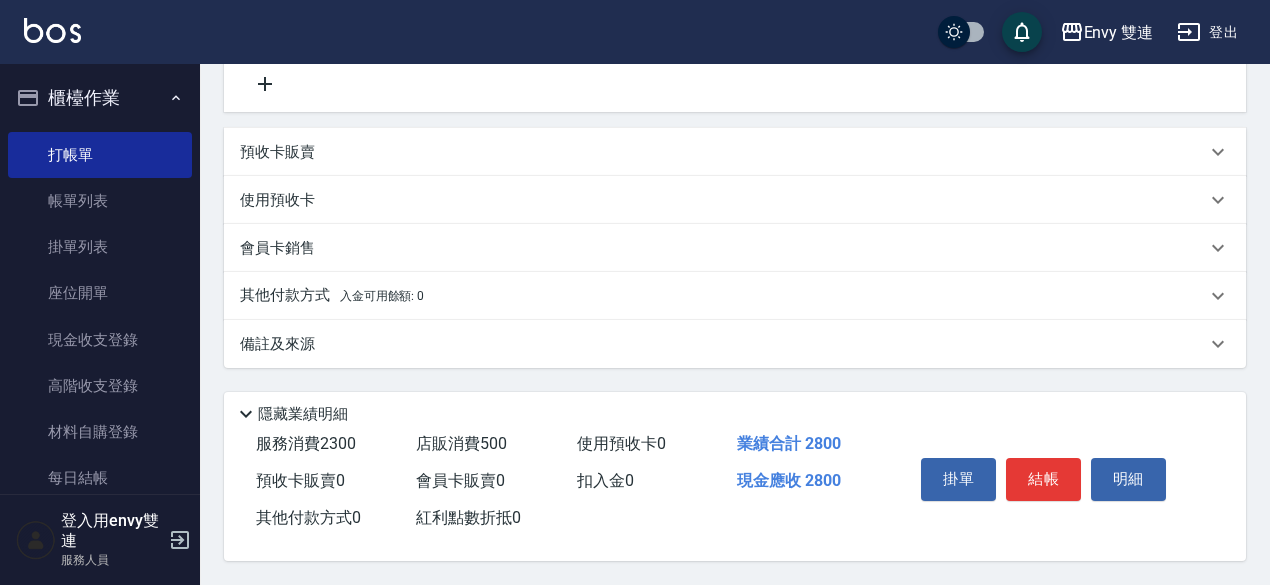 type on "500" 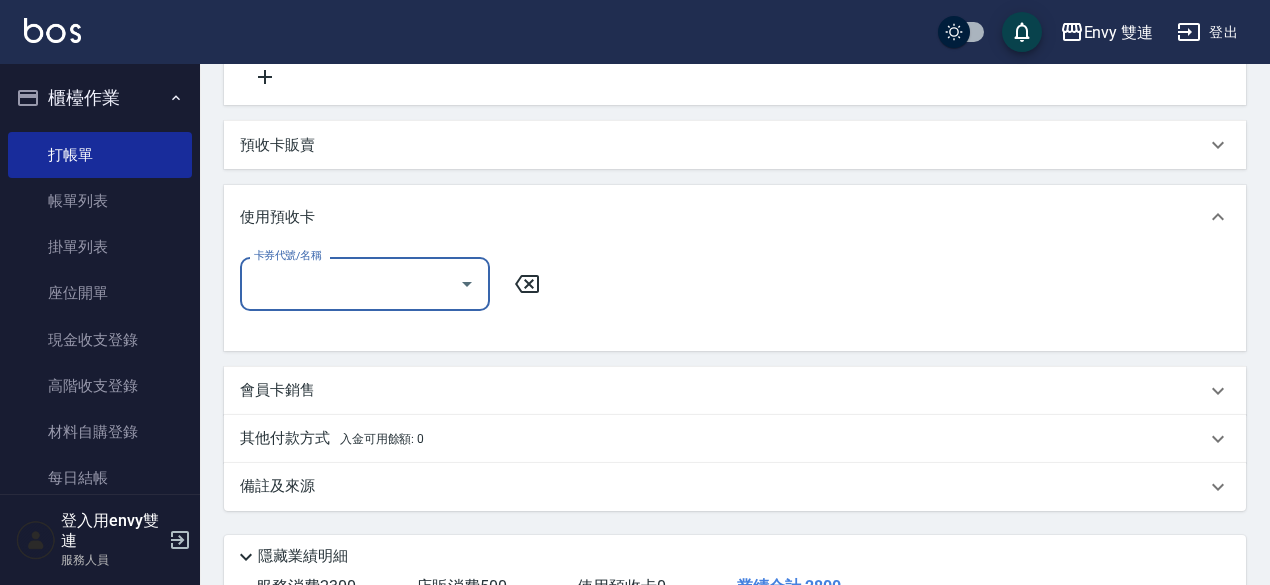 scroll, scrollTop: 0, scrollLeft: 0, axis: both 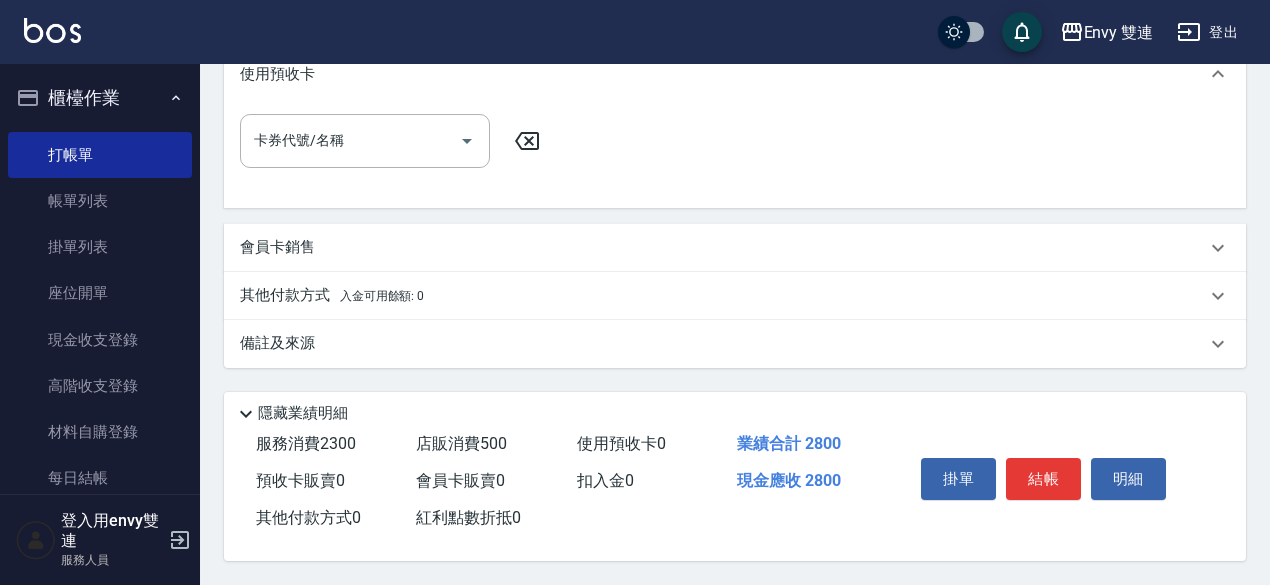 click on "其他付款方式 入金可用餘額: 0" at bounding box center [332, 296] 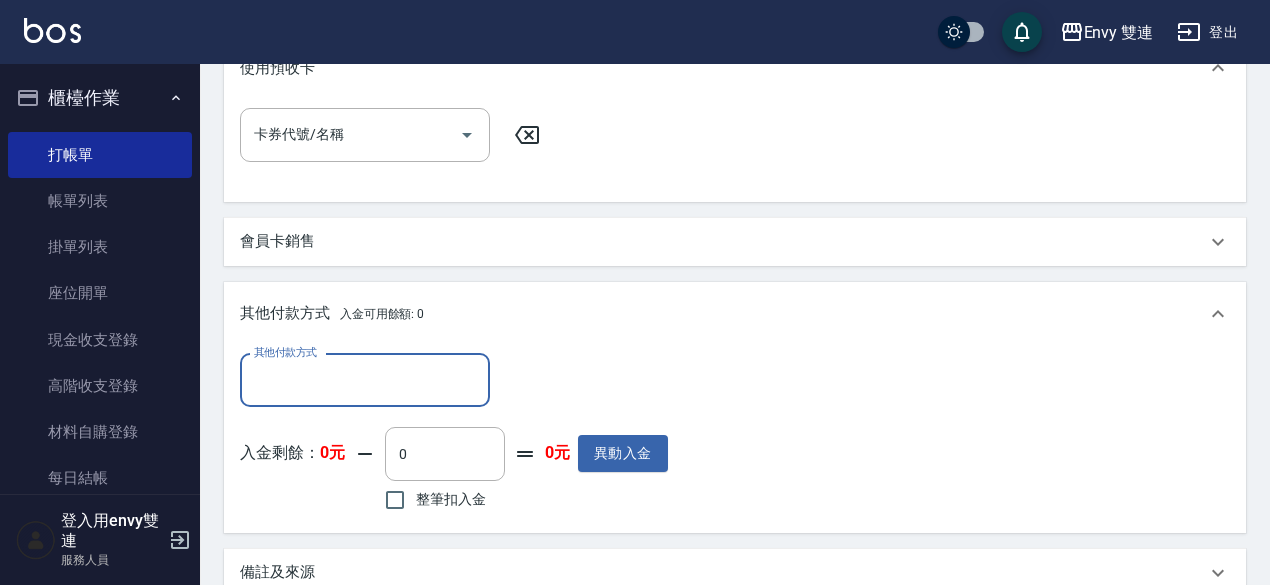 scroll, scrollTop: 0, scrollLeft: 0, axis: both 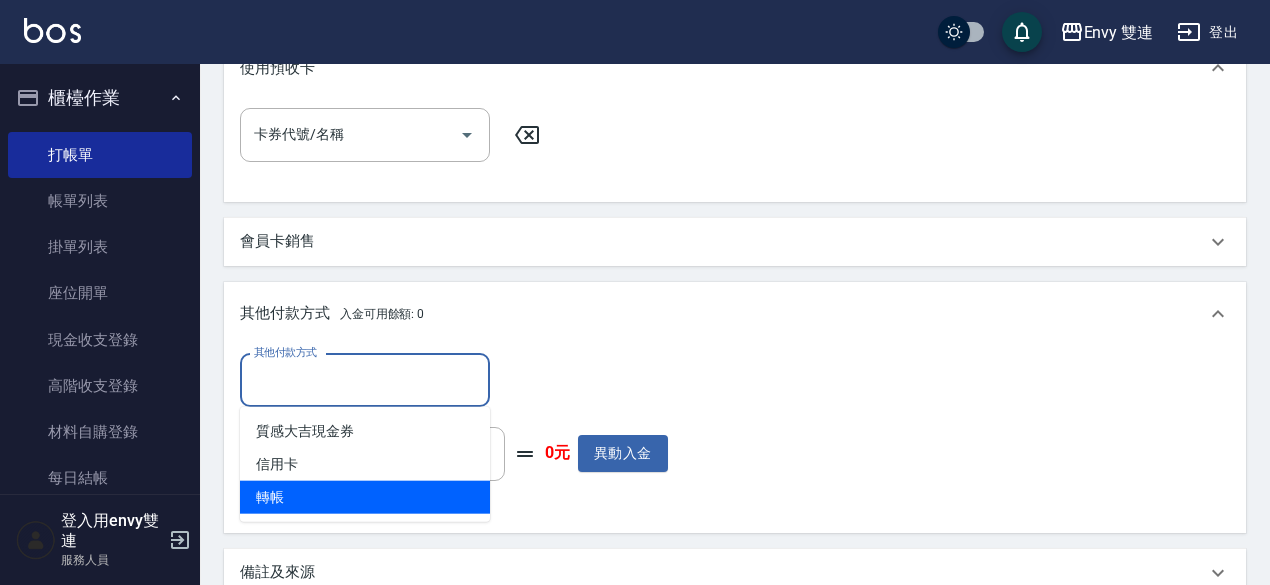 click on "轉帳" at bounding box center [365, 497] 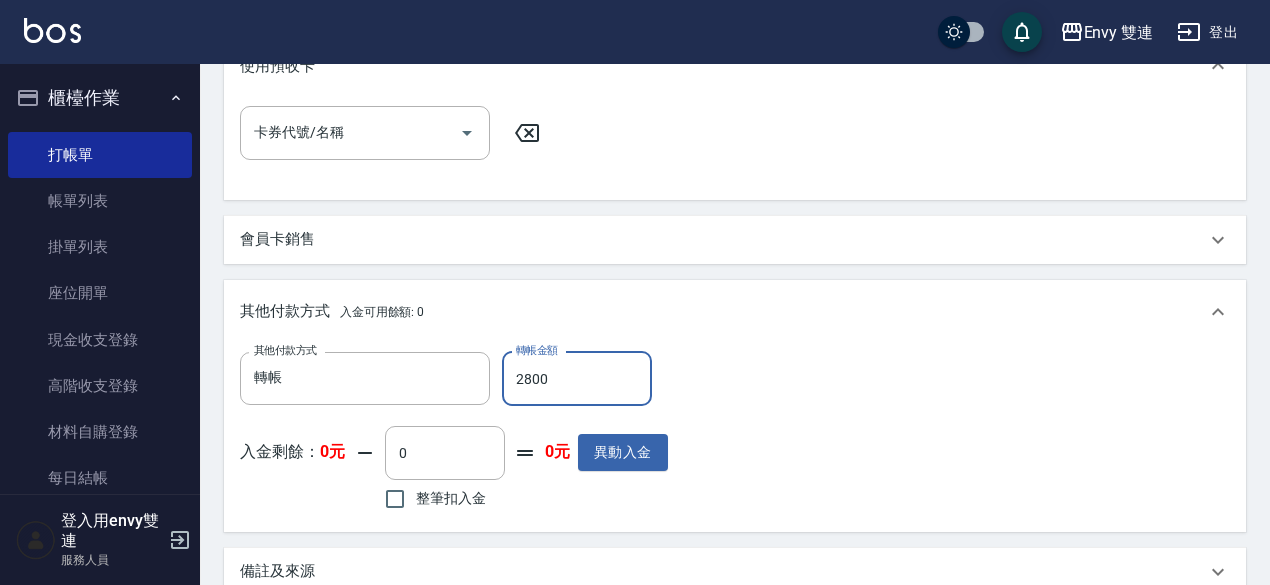 scroll, scrollTop: 1030, scrollLeft: 0, axis: vertical 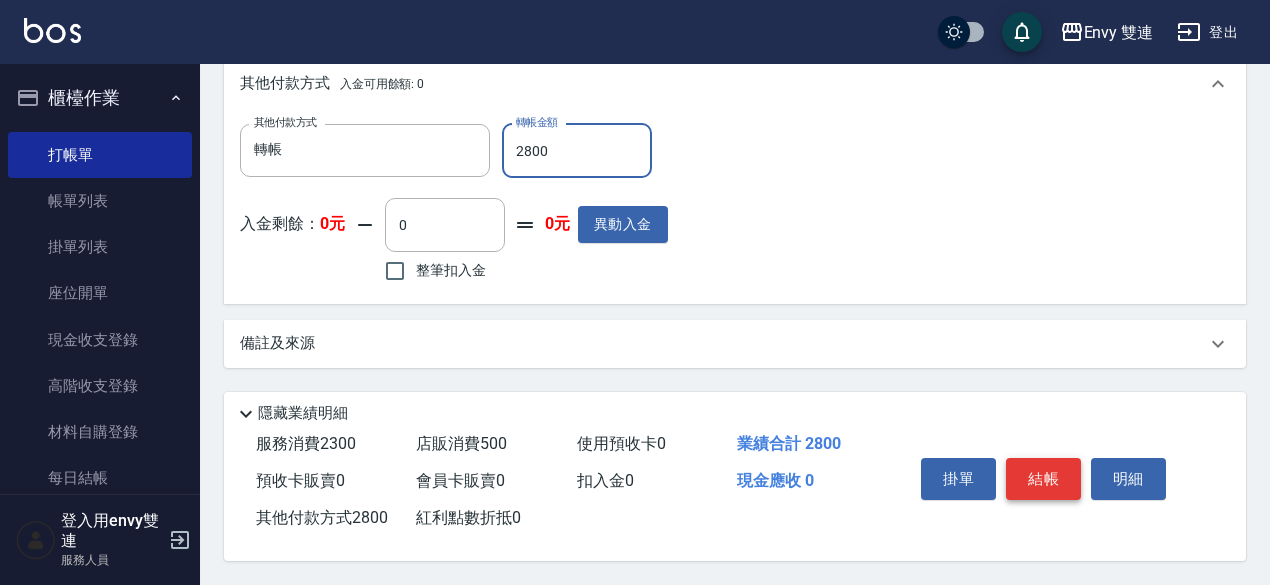 type on "2800" 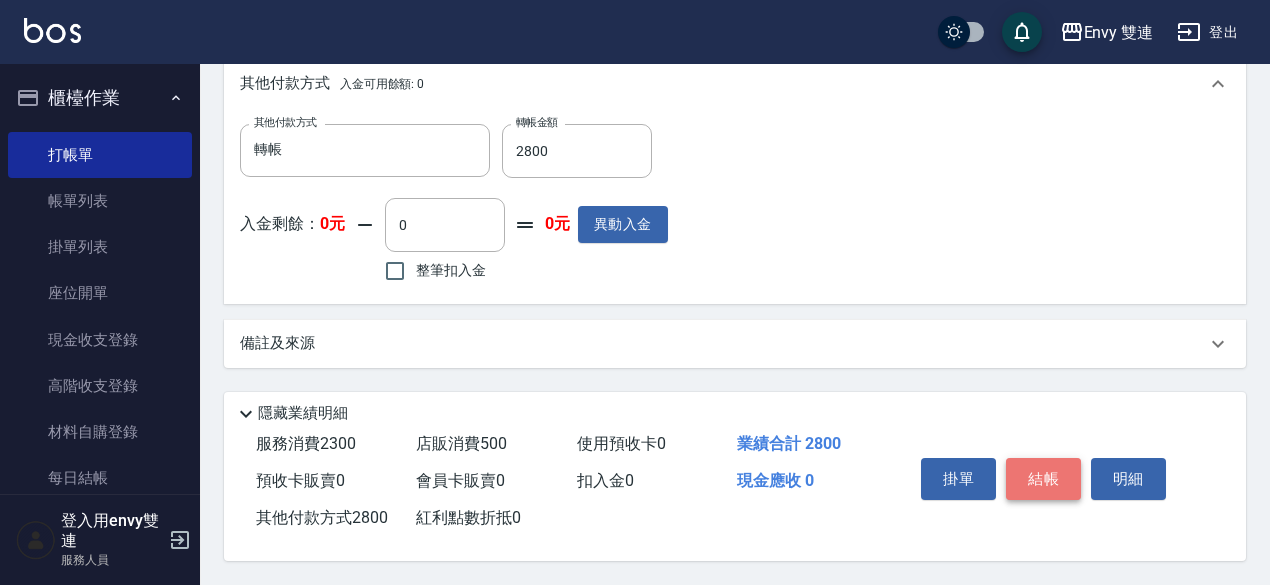 click on "結帳" at bounding box center (1043, 479) 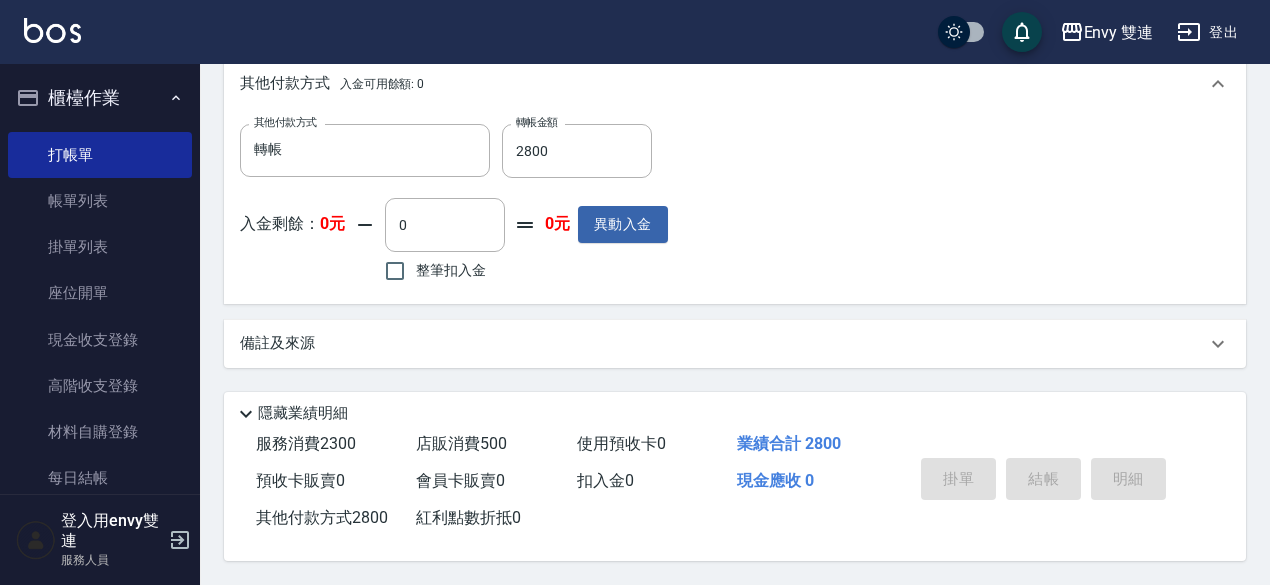 type on "[DATE] 18:43" 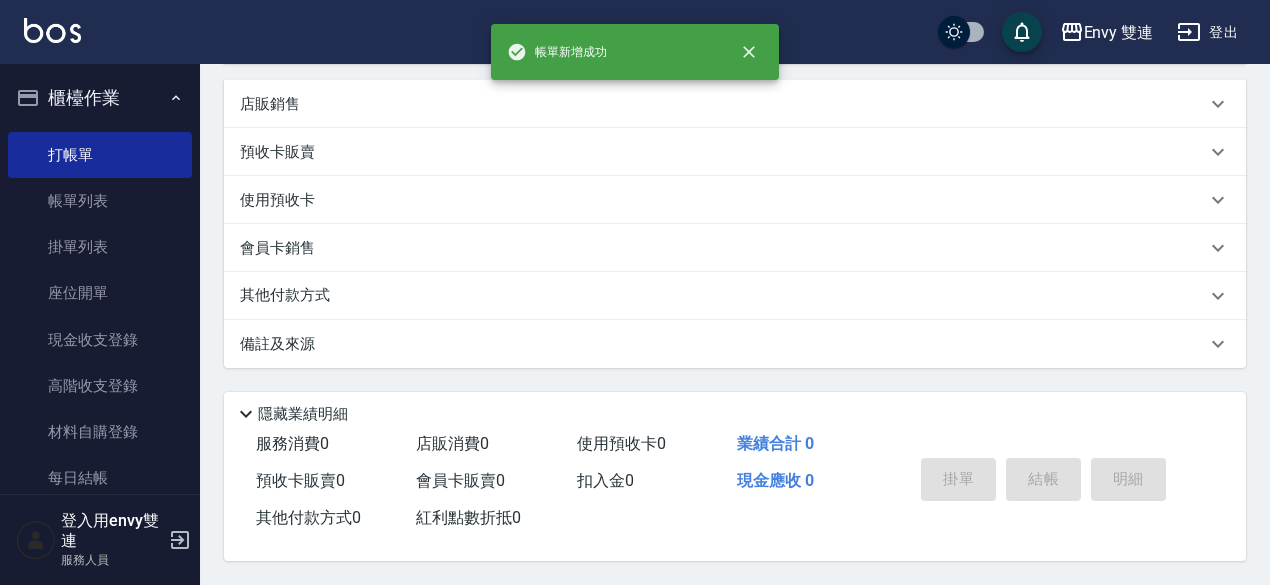 scroll, scrollTop: 0, scrollLeft: 0, axis: both 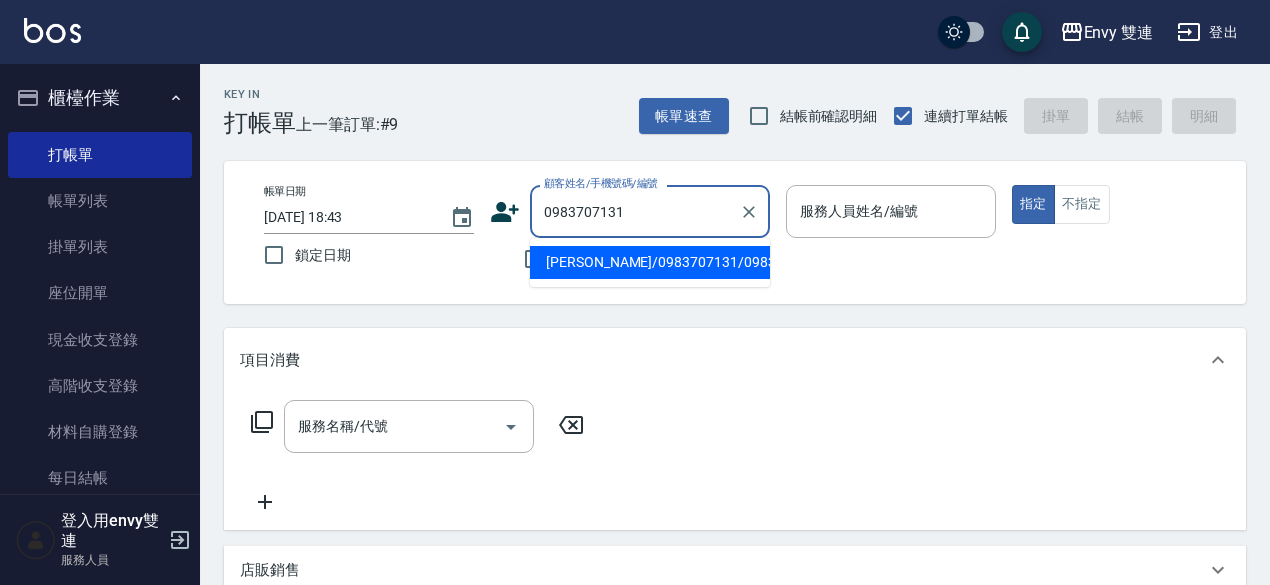 type on "[PERSON_NAME]/0983707131/0983707131" 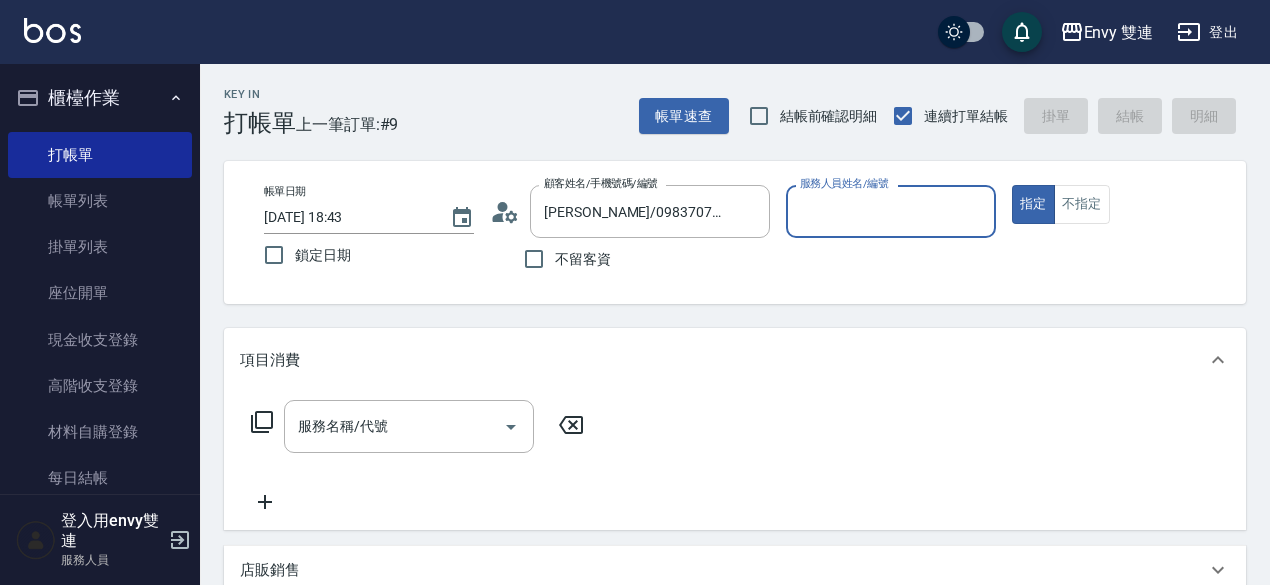 type on "Zoe-9" 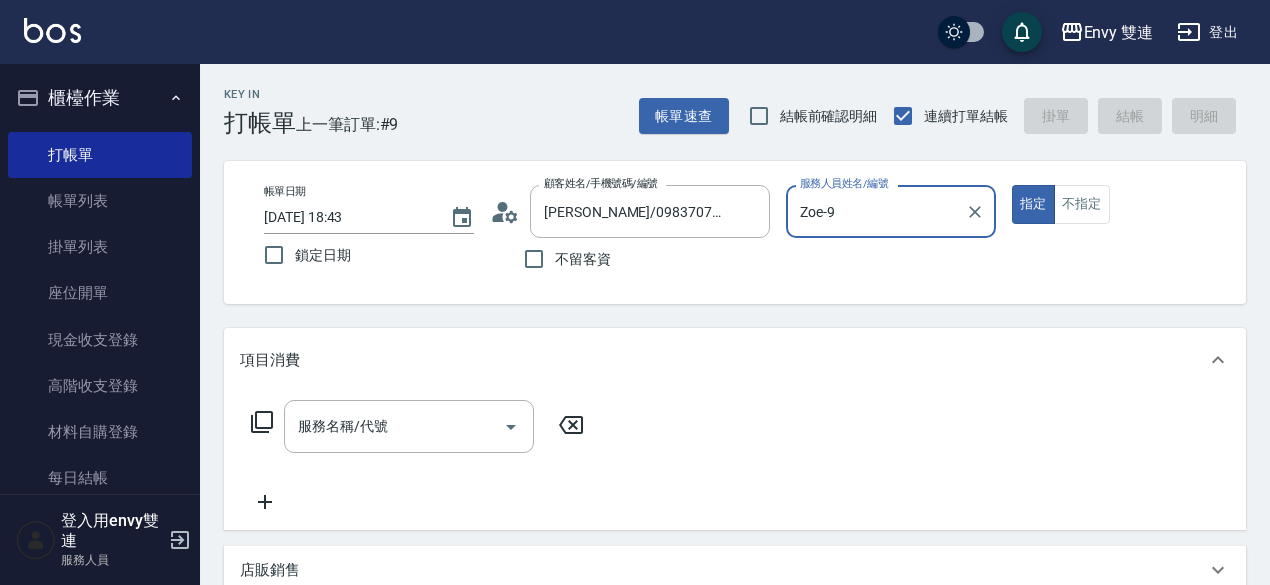 click on "指定" at bounding box center (1033, 204) 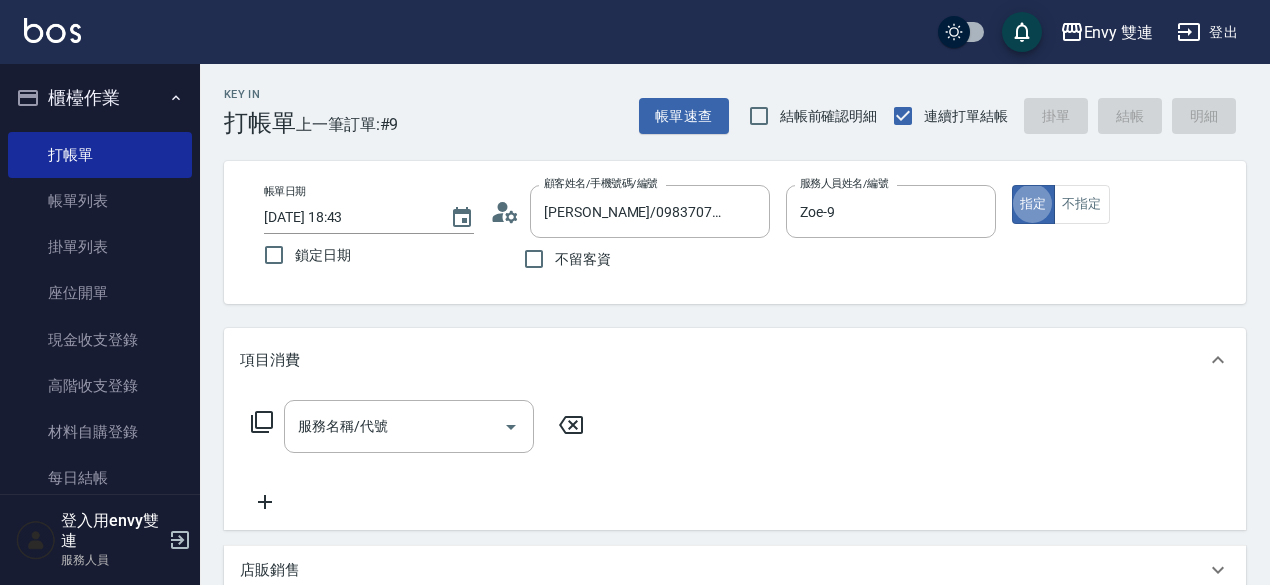 type on "true" 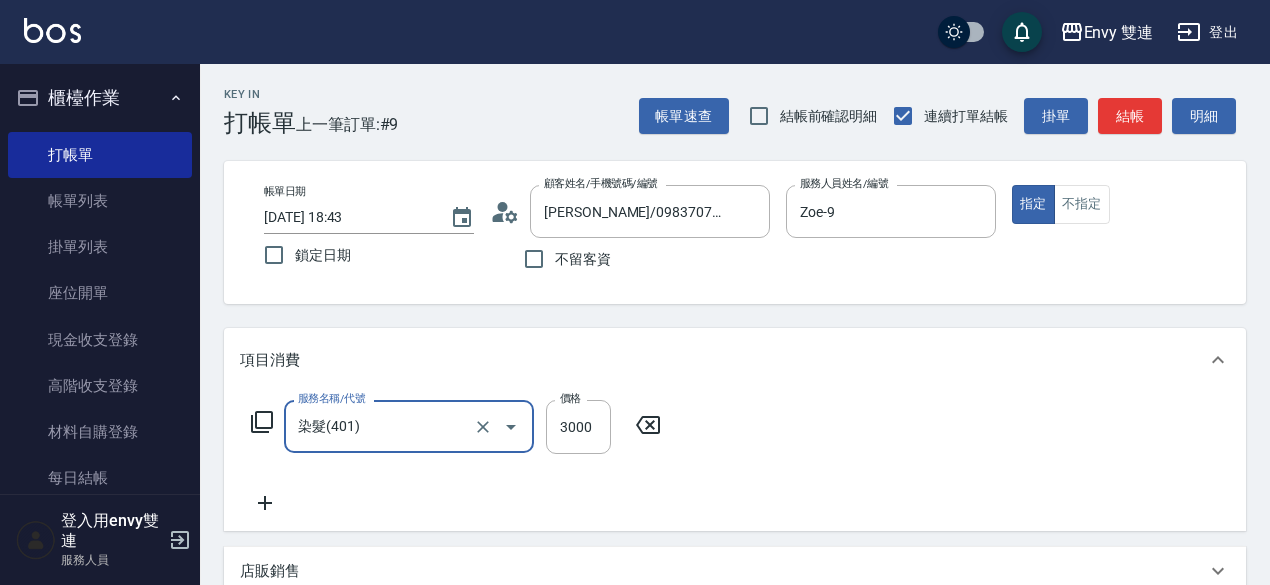 type on "染髮(401)" 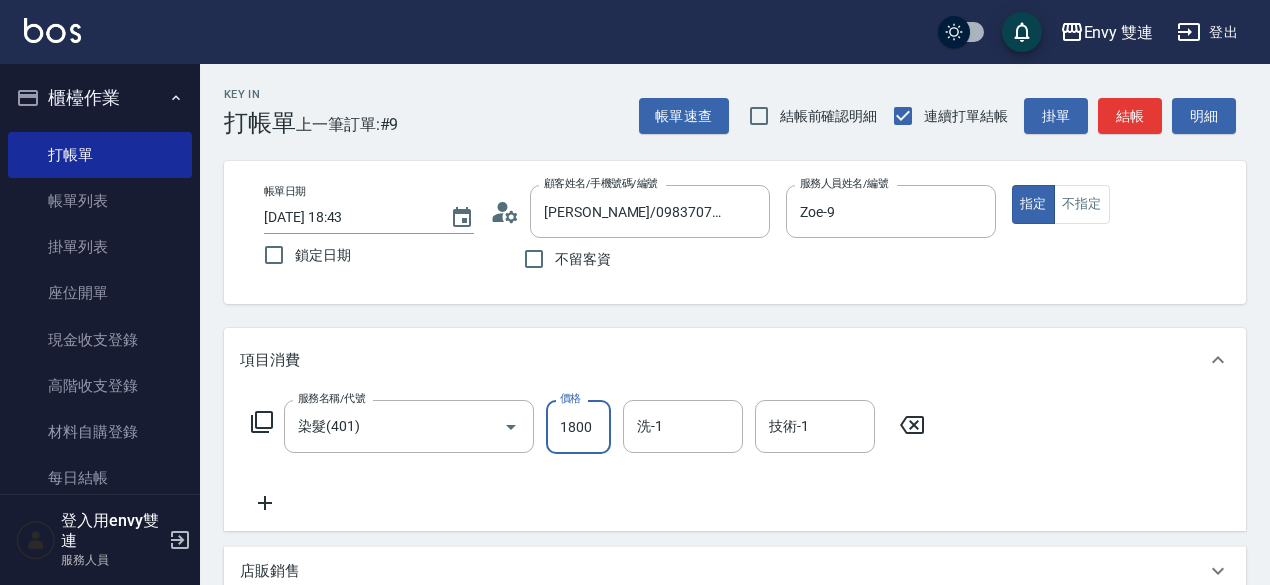 type on "1800" 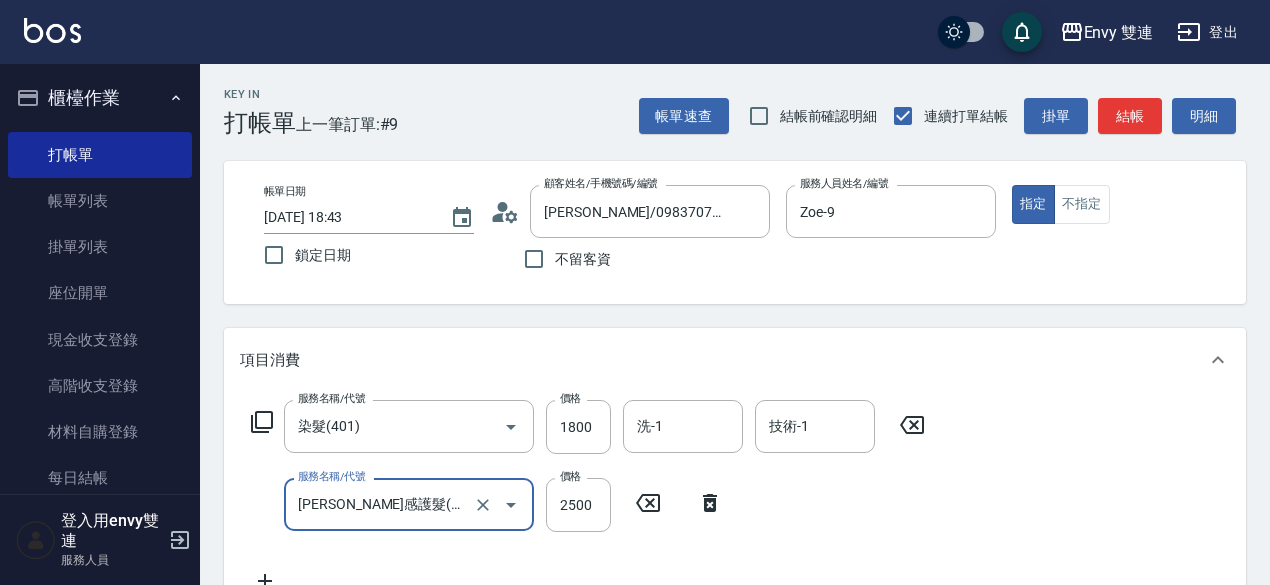 type on "[PERSON_NAME]感護髮(505)" 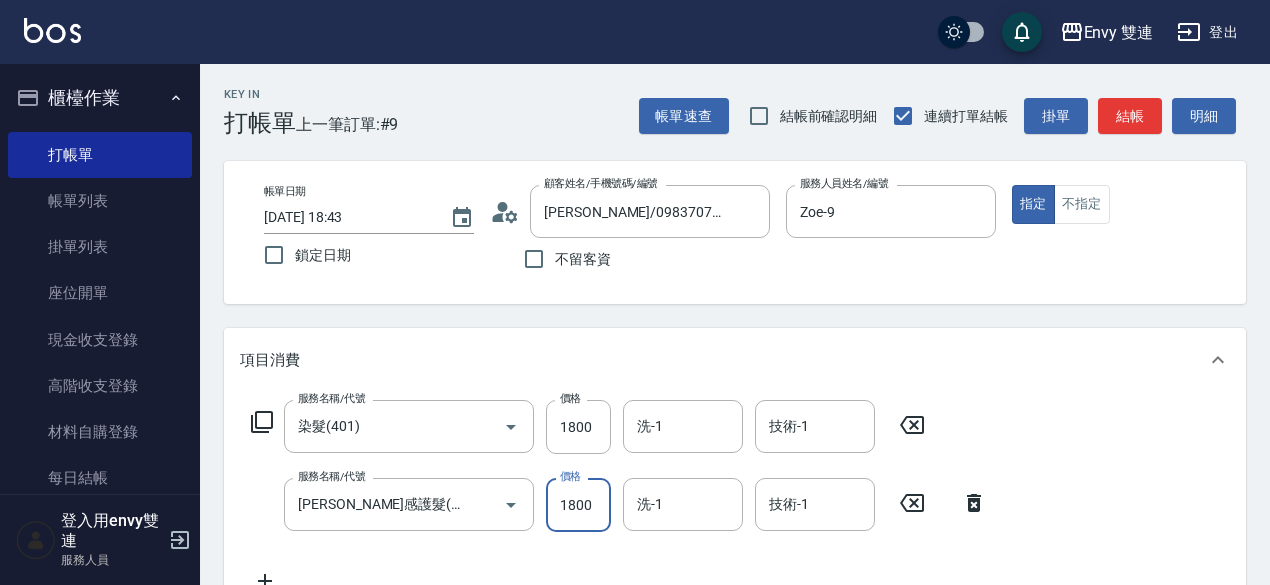 type on "1800" 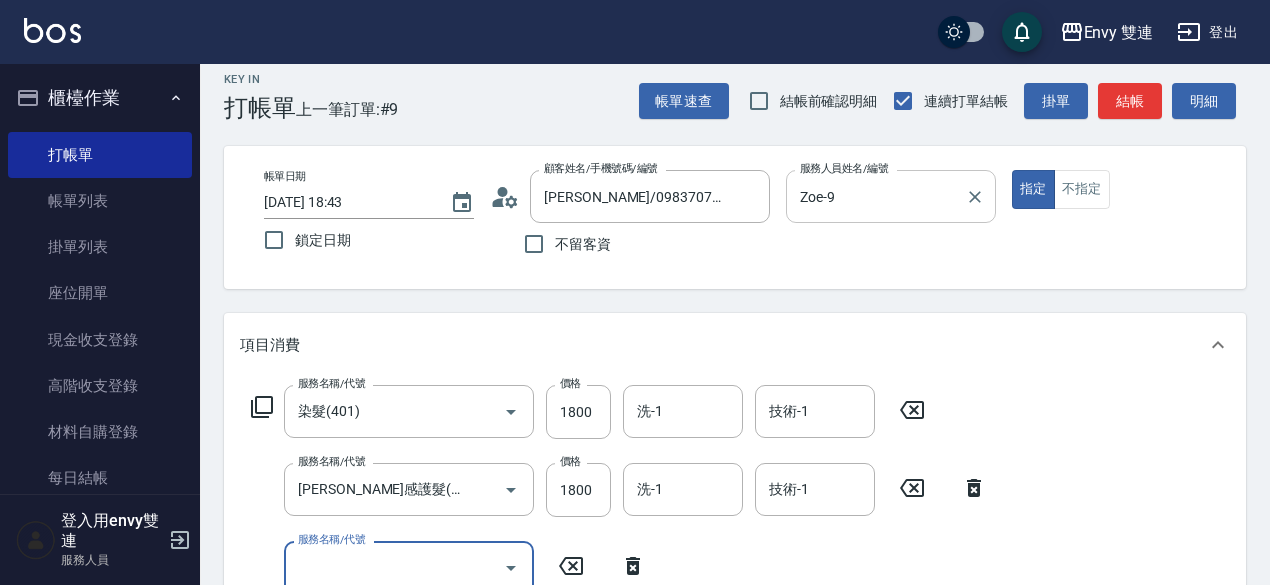 scroll, scrollTop: 86, scrollLeft: 0, axis: vertical 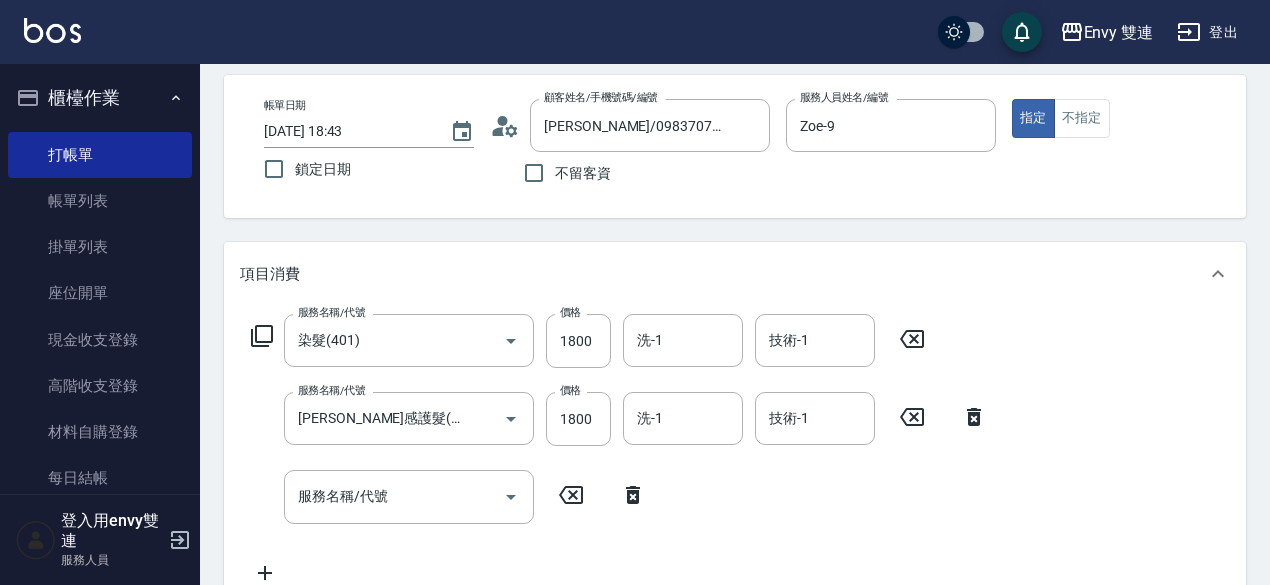 click 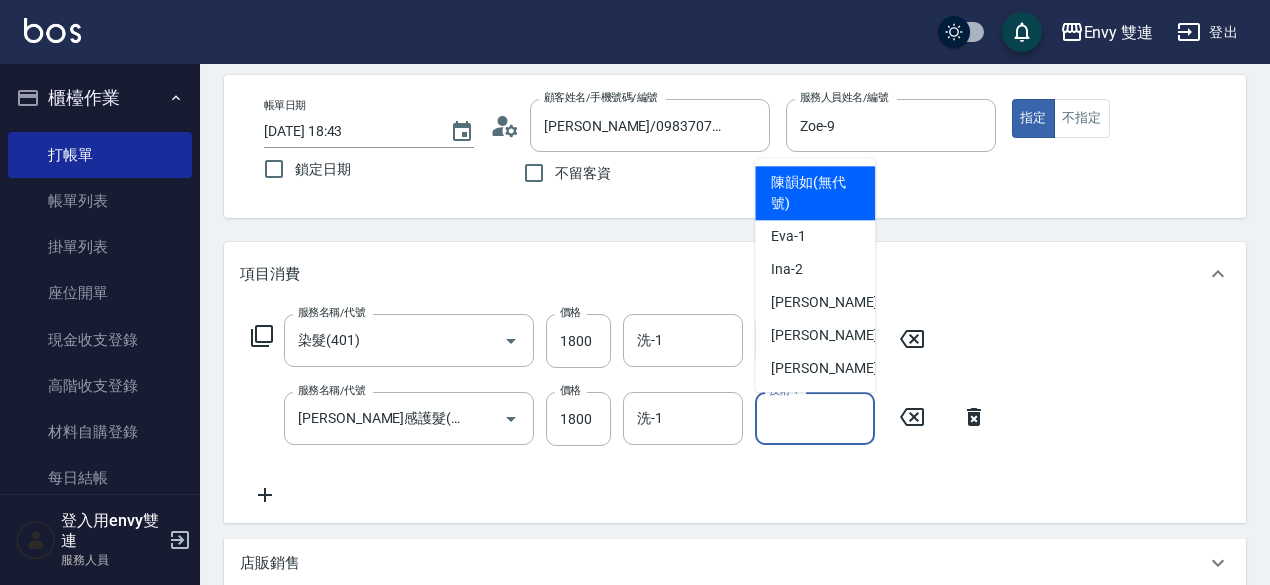click on "技術-1" at bounding box center [815, 418] 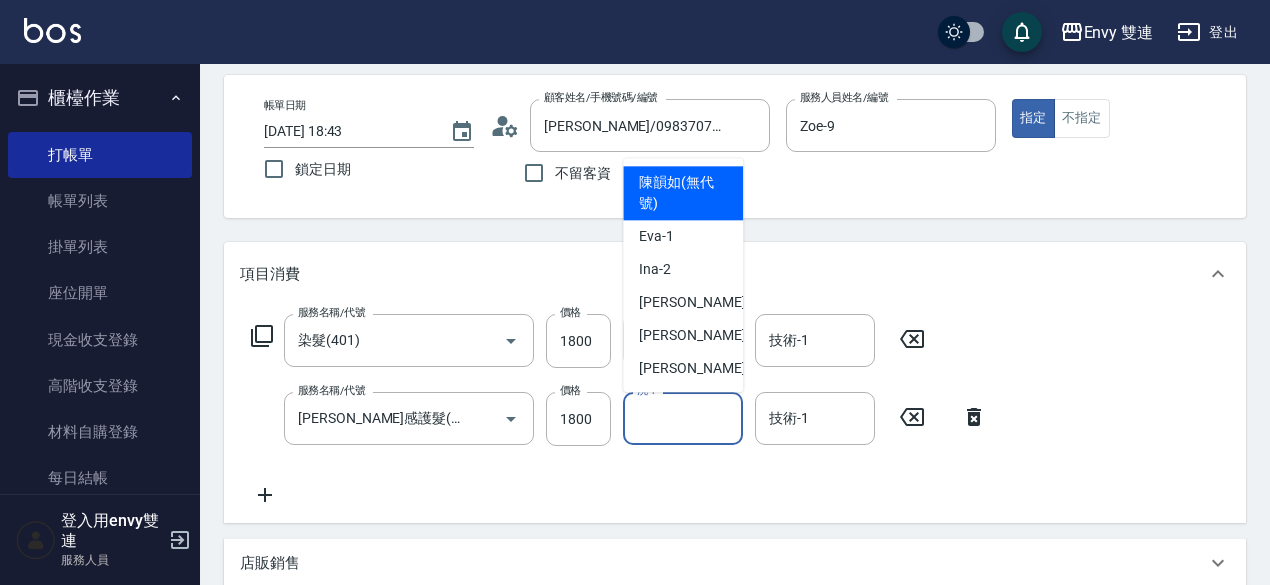 click on "洗-1" at bounding box center (683, 418) 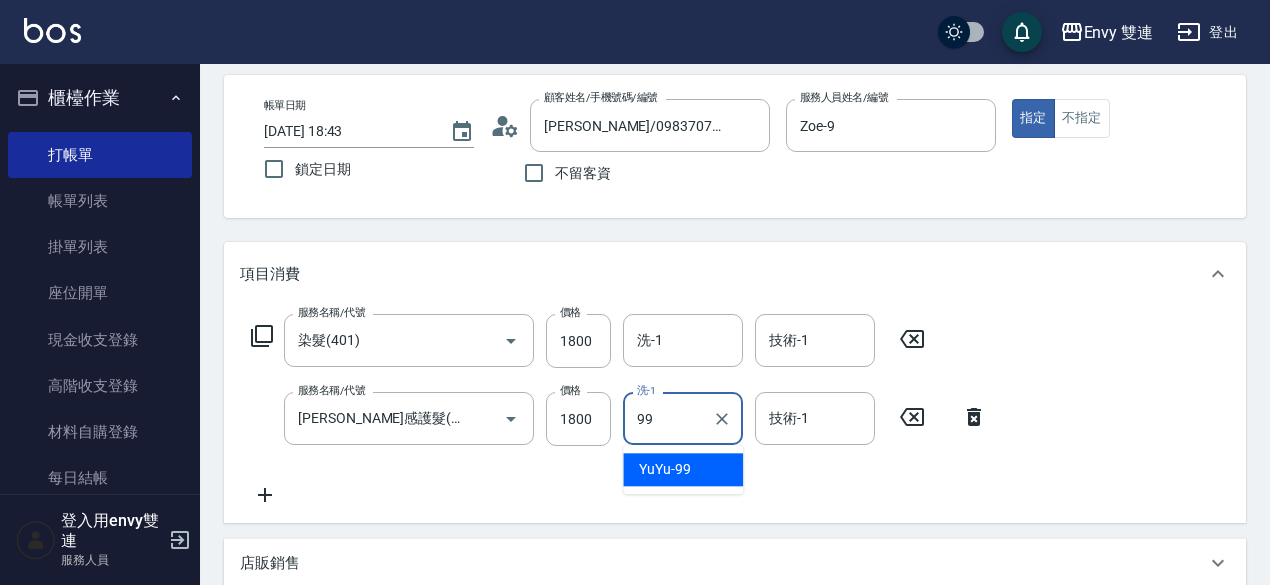 type on "YuYu-99" 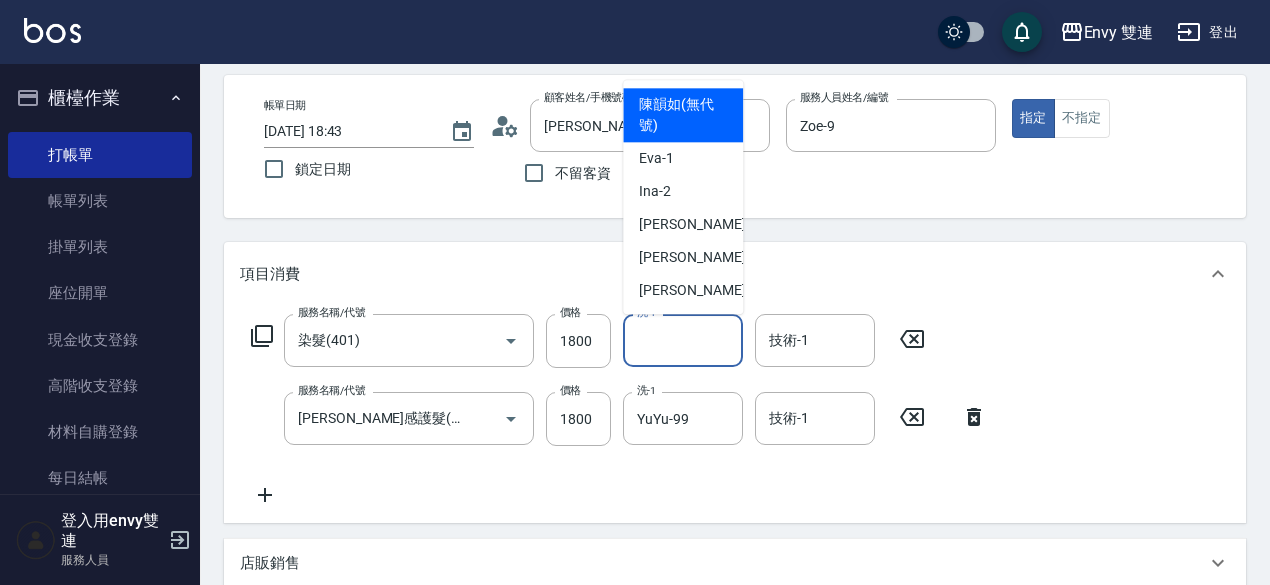 click on "洗-1" at bounding box center [683, 340] 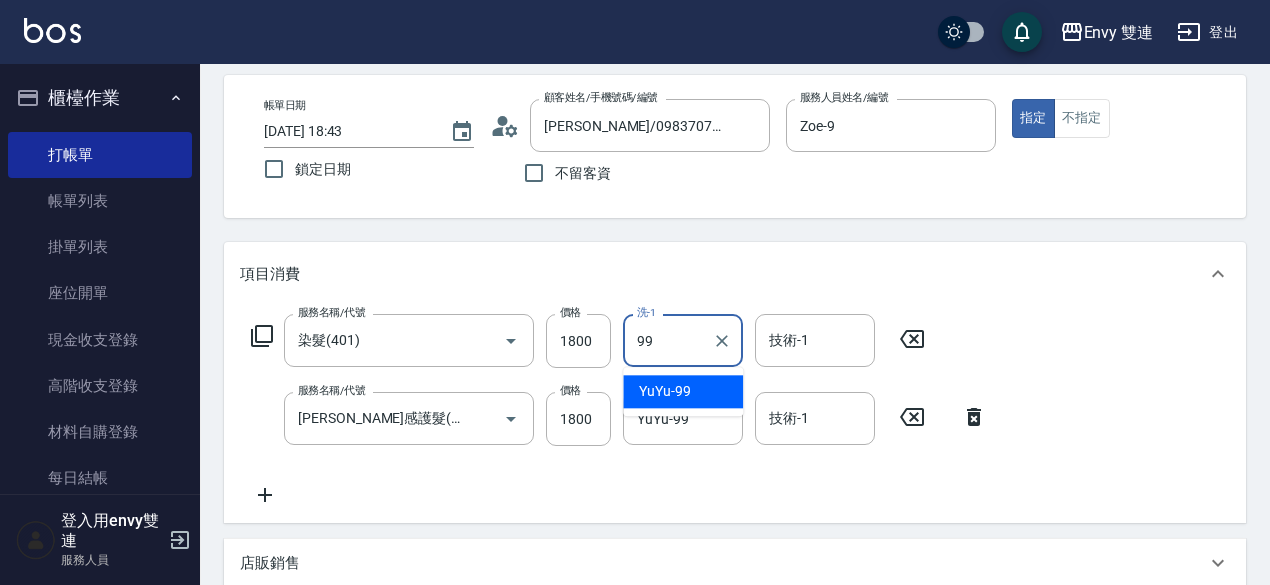 type on "YuYu-99" 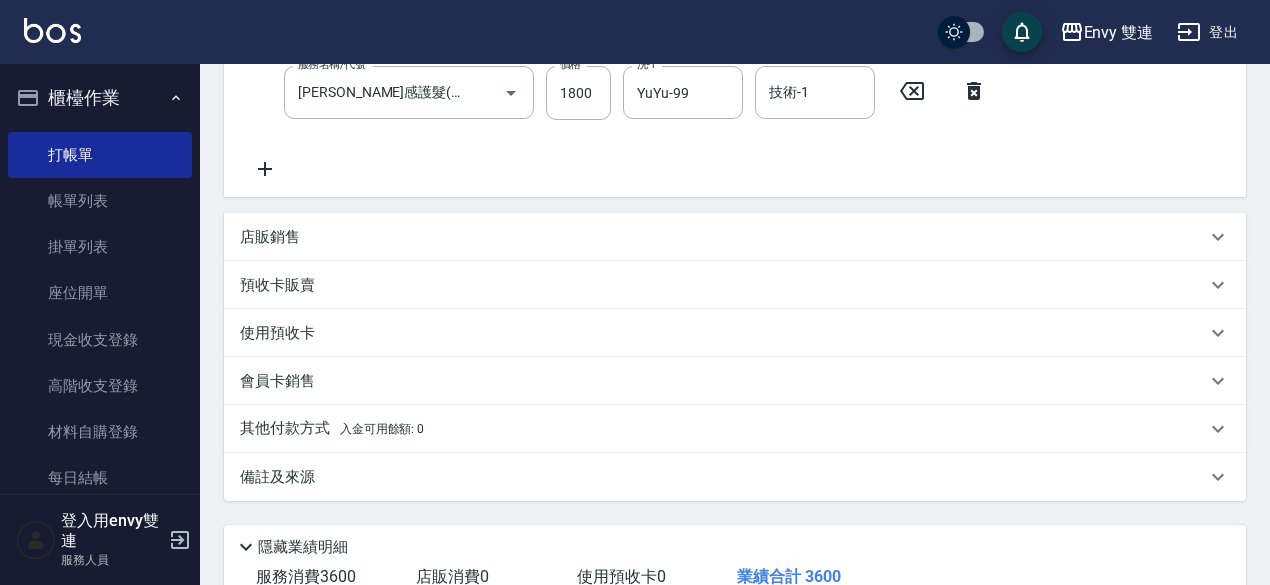 scroll, scrollTop: 413, scrollLeft: 0, axis: vertical 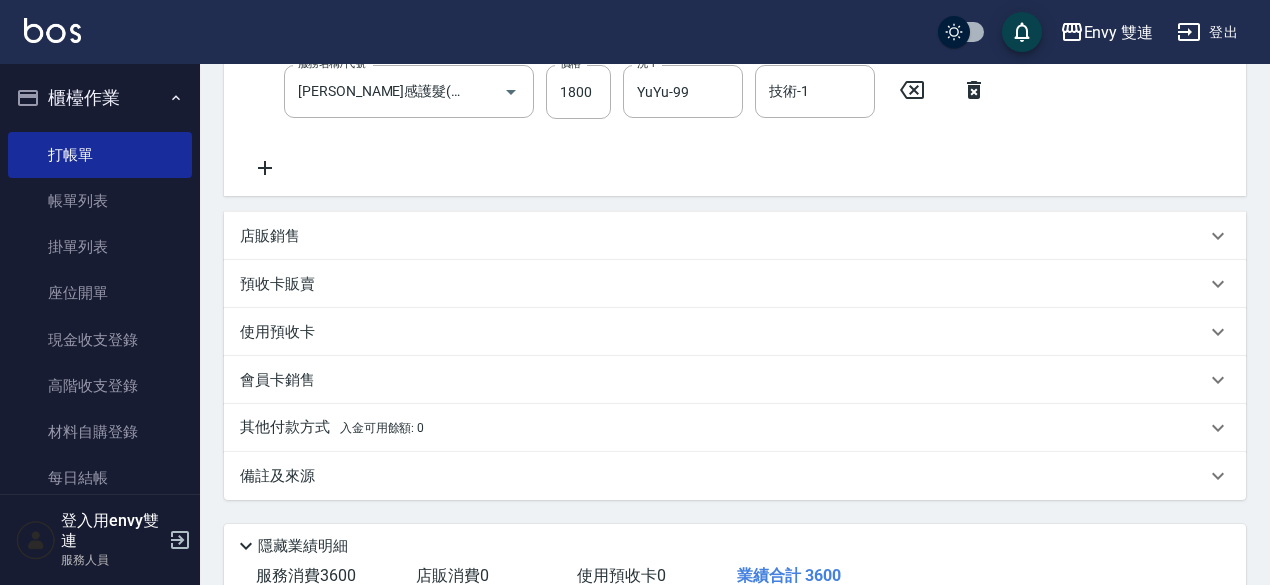 click on "其他付款方式 入金可用餘額: 0" at bounding box center [735, 428] 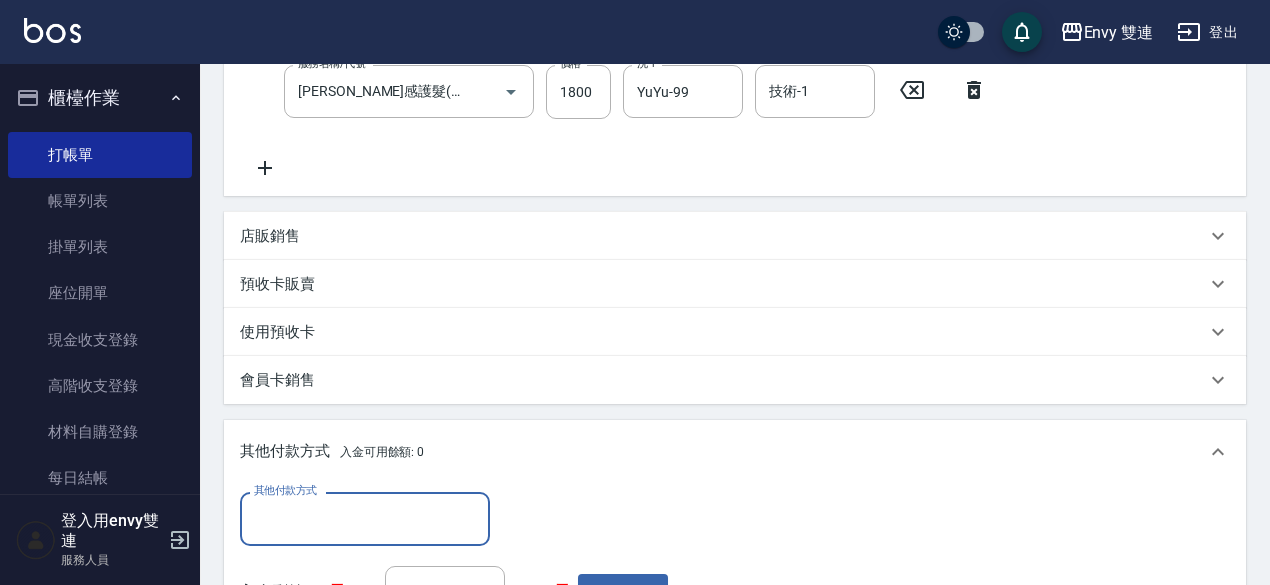 scroll, scrollTop: 0, scrollLeft: 0, axis: both 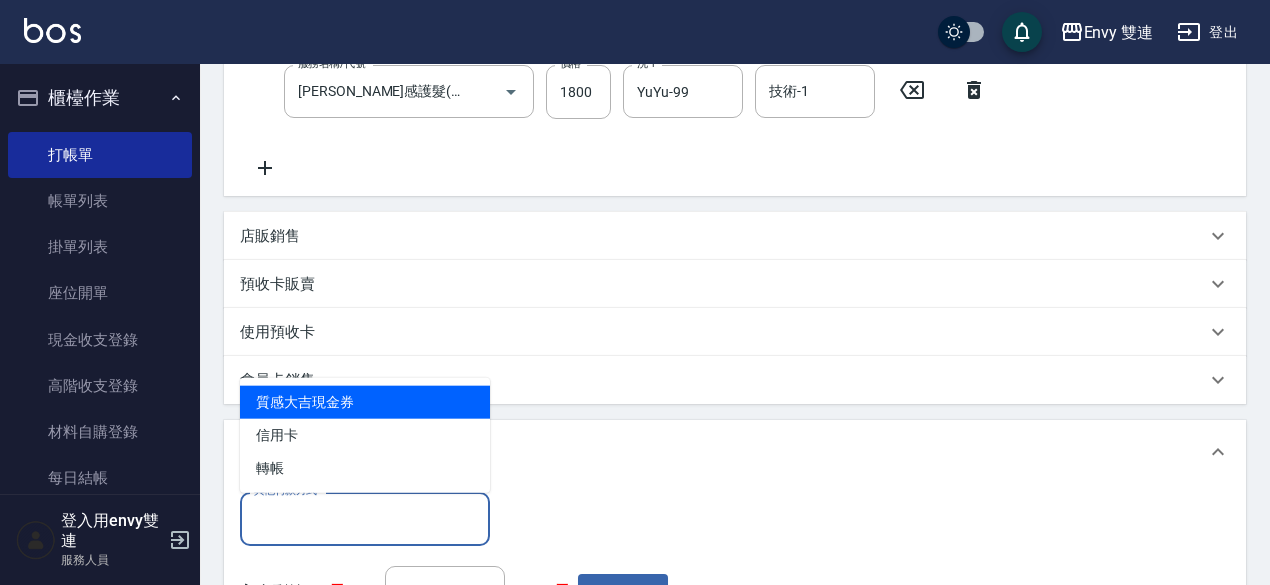 click on "其他付款方式" at bounding box center (365, 518) 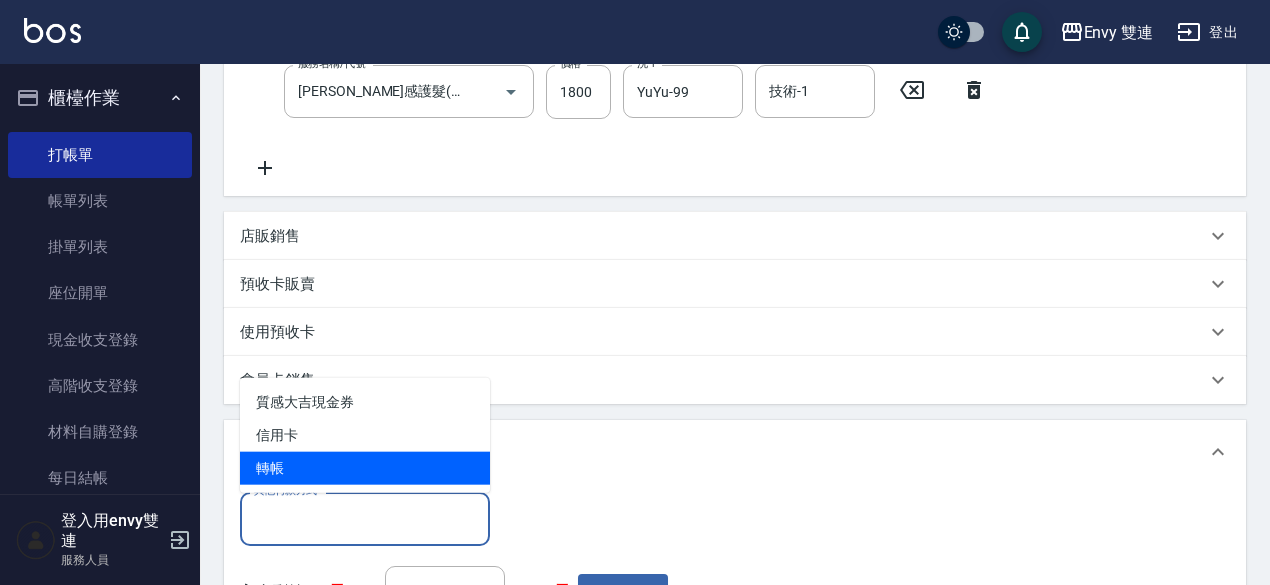 click on "轉帳" at bounding box center (365, 468) 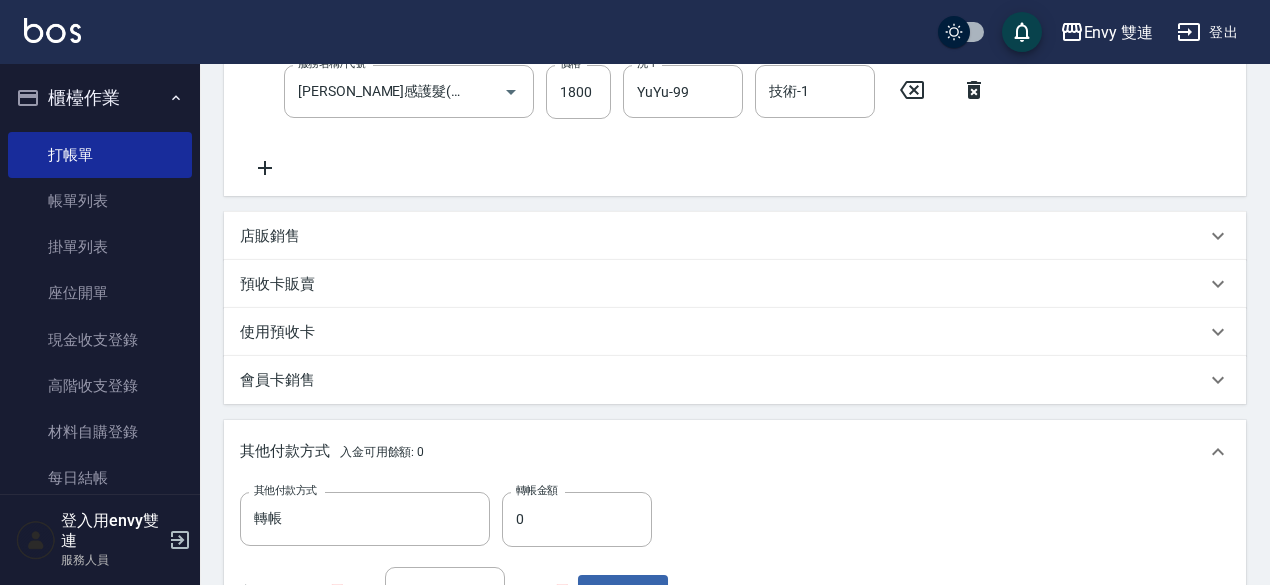 click on "店販銷售" at bounding box center [723, 236] 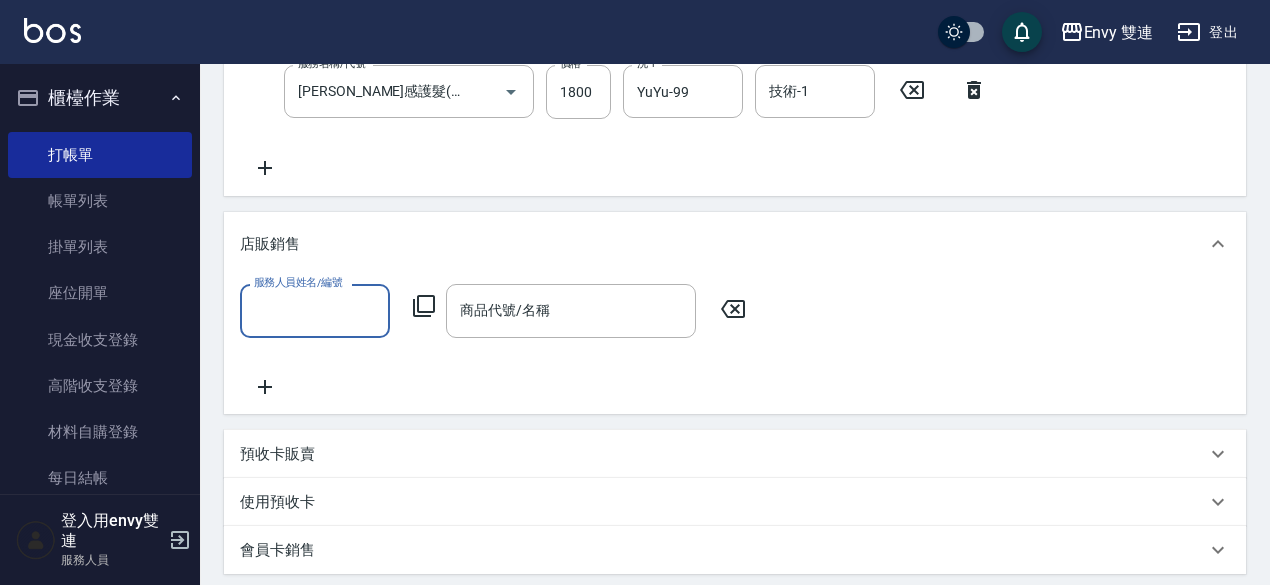 scroll, scrollTop: 0, scrollLeft: 0, axis: both 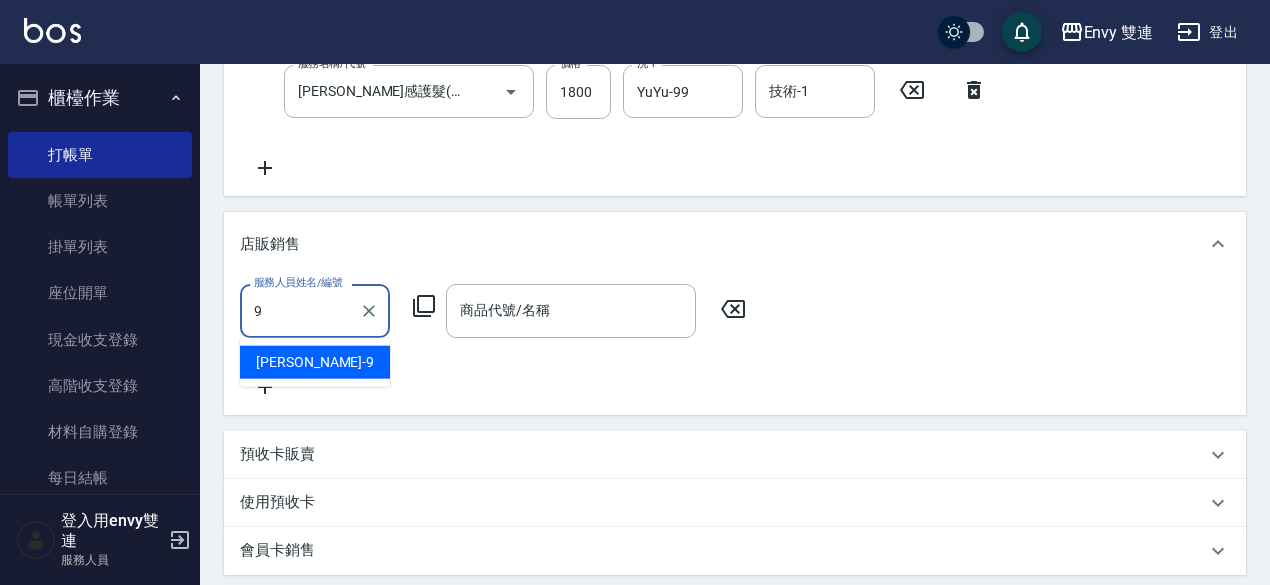 type on "Zoe-9" 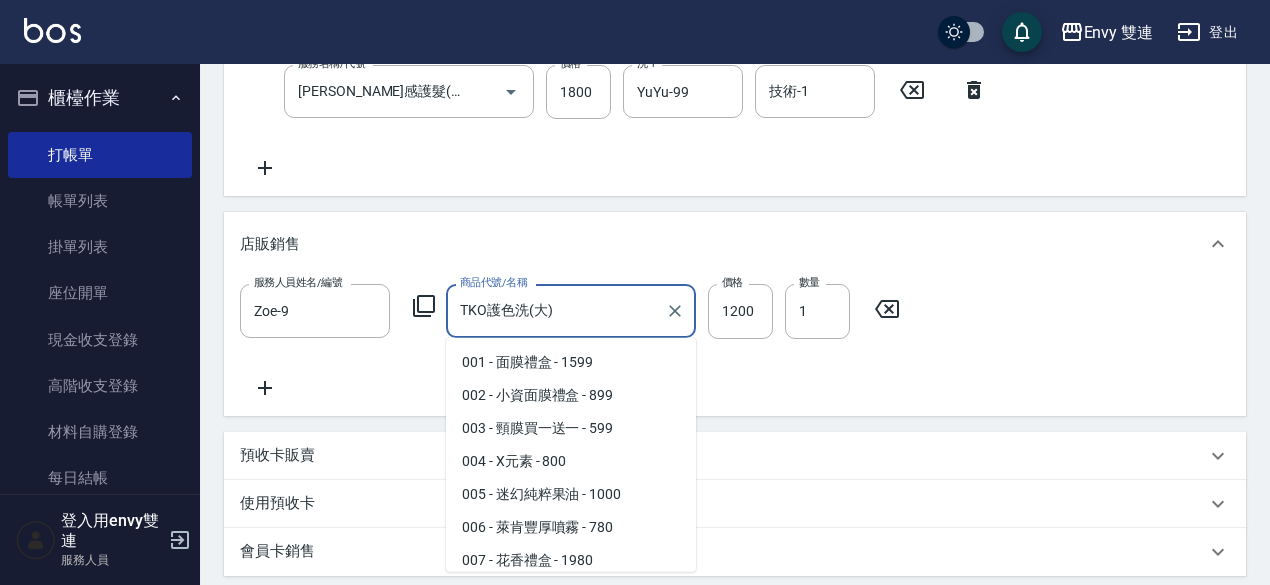 scroll, scrollTop: 1076, scrollLeft: 0, axis: vertical 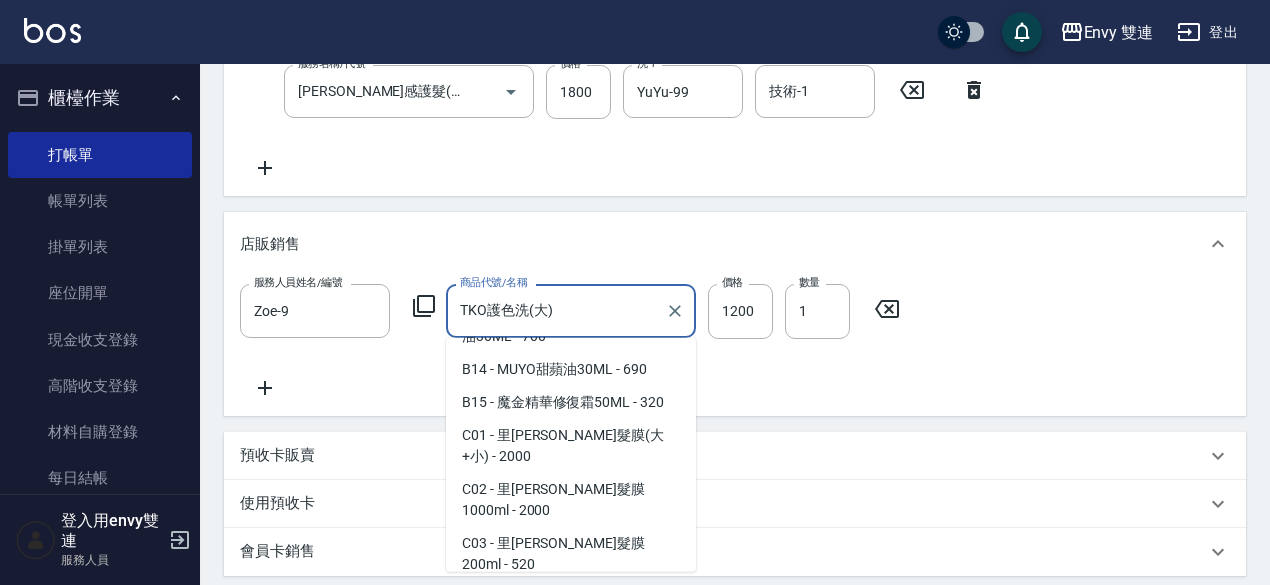 click on "TKO護色洗(大)" at bounding box center [556, 310] 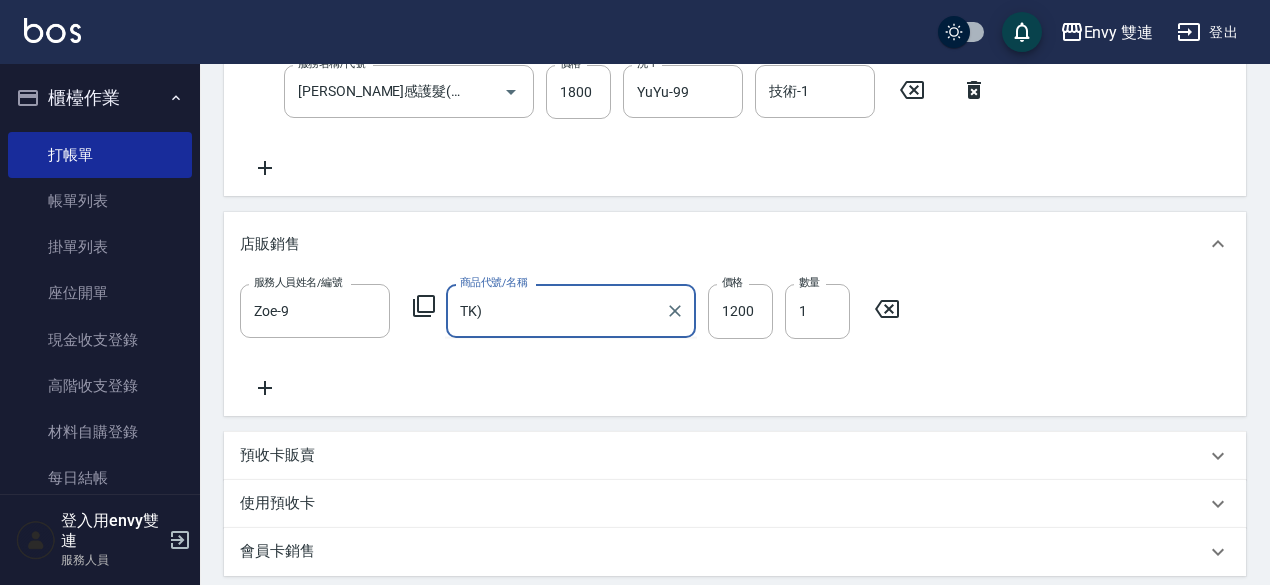 click on "TK) 商品代號/名稱" at bounding box center [571, 310] 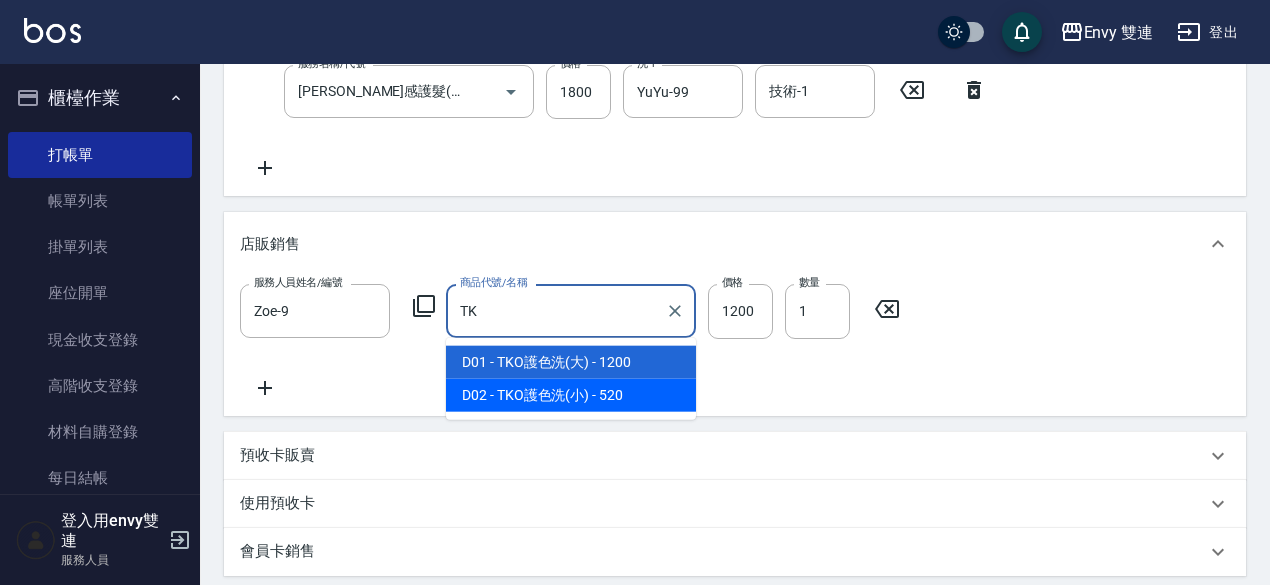 click on "D02 - TKO護色洗(小) - 520" at bounding box center [571, 395] 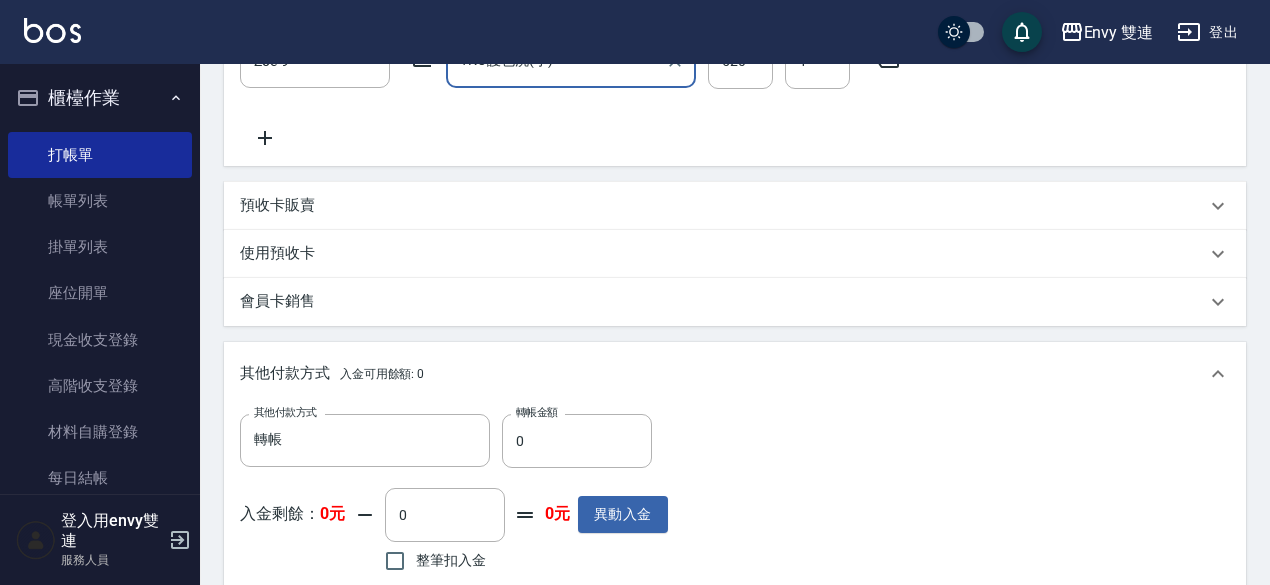 scroll, scrollTop: 379, scrollLeft: 0, axis: vertical 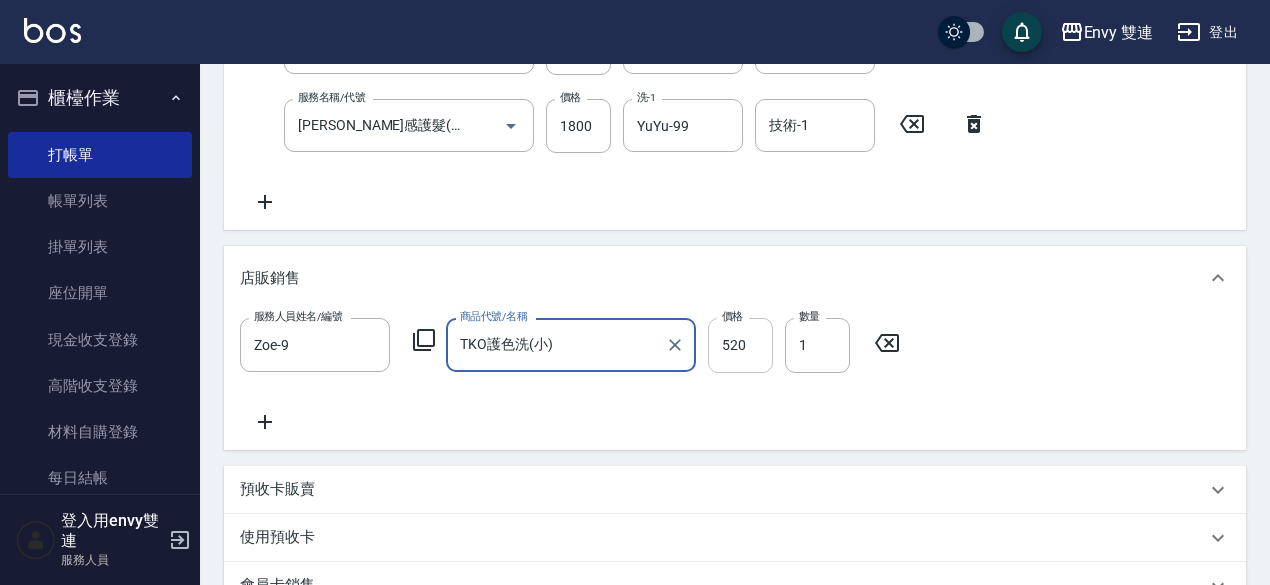 type on "TKO護色洗(小)" 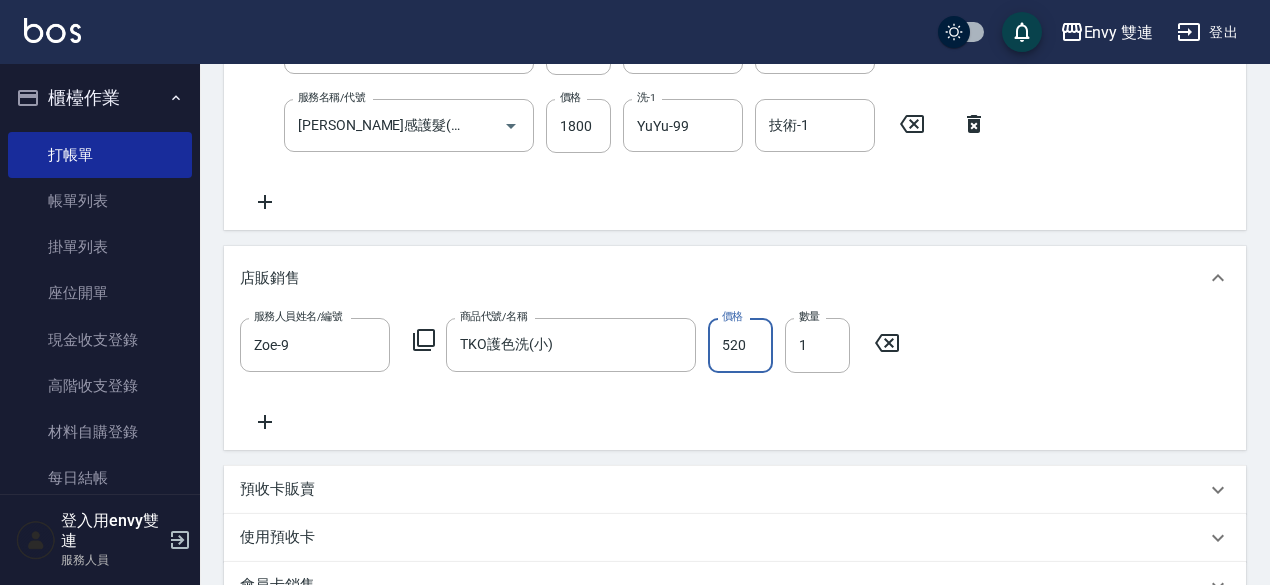 click on "520" at bounding box center (740, 345) 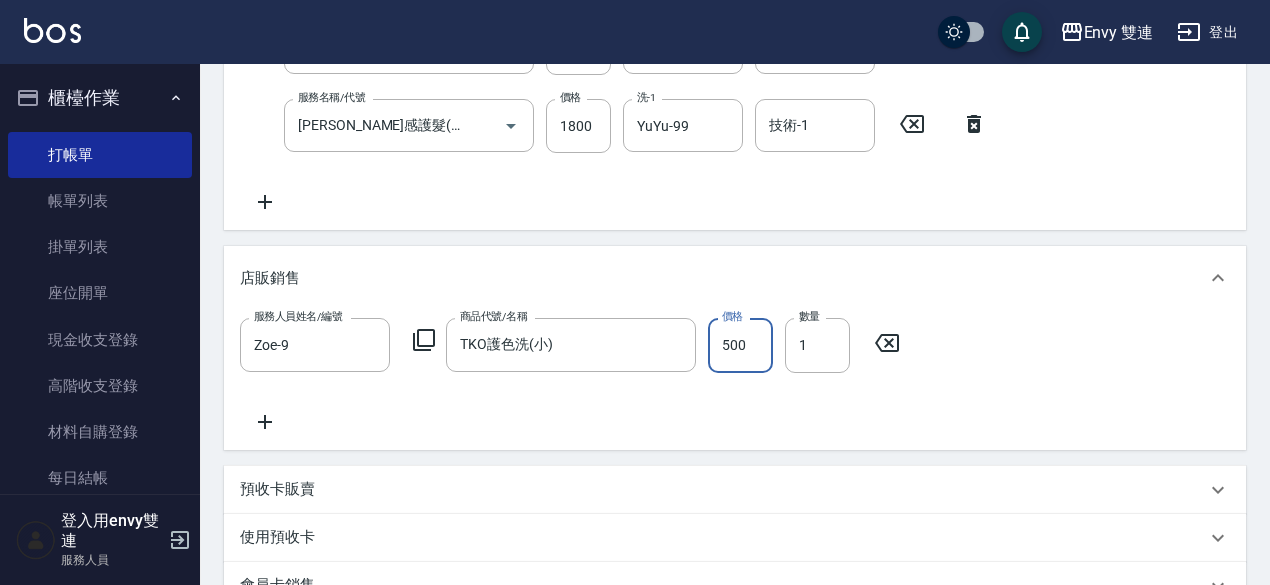 scroll, scrollTop: 959, scrollLeft: 0, axis: vertical 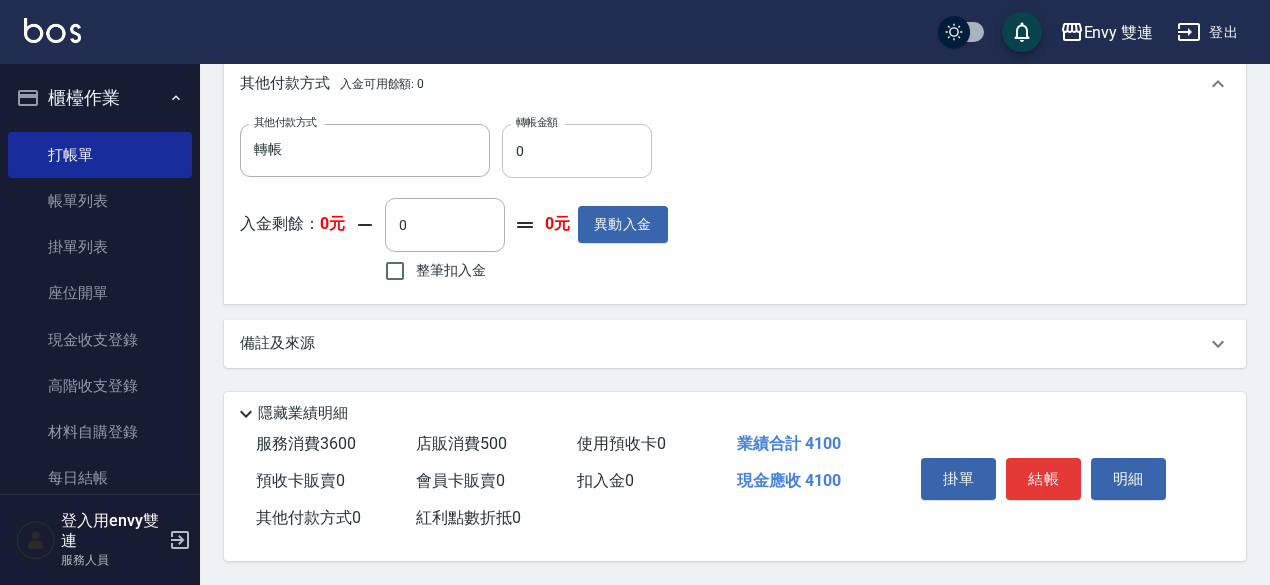 type on "500" 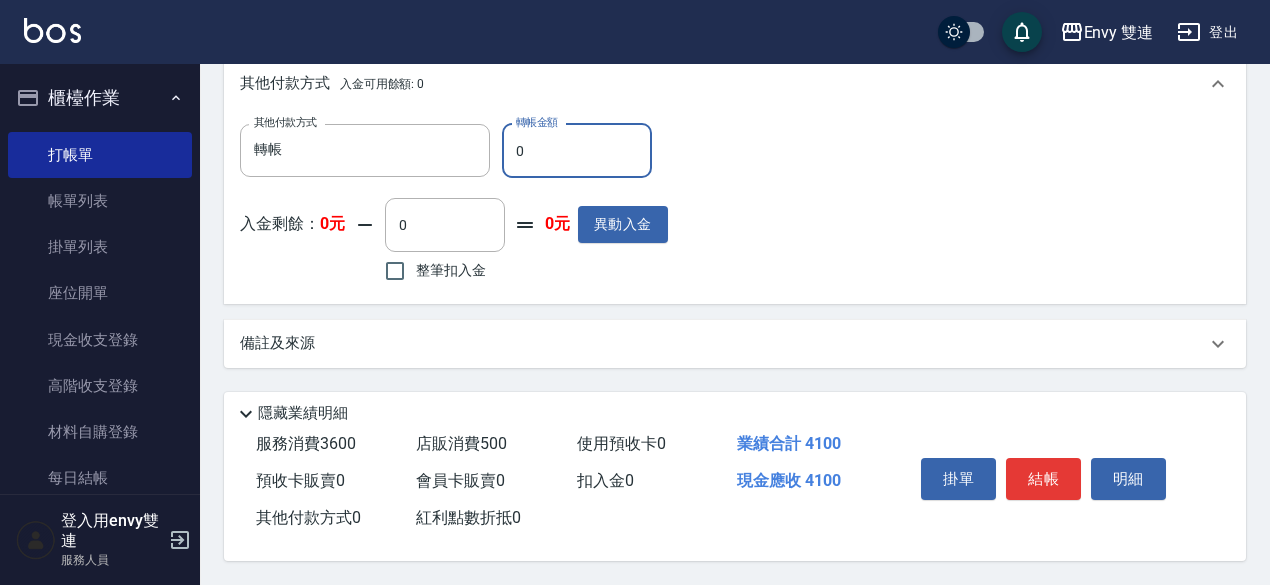 click on "0" at bounding box center (577, 151) 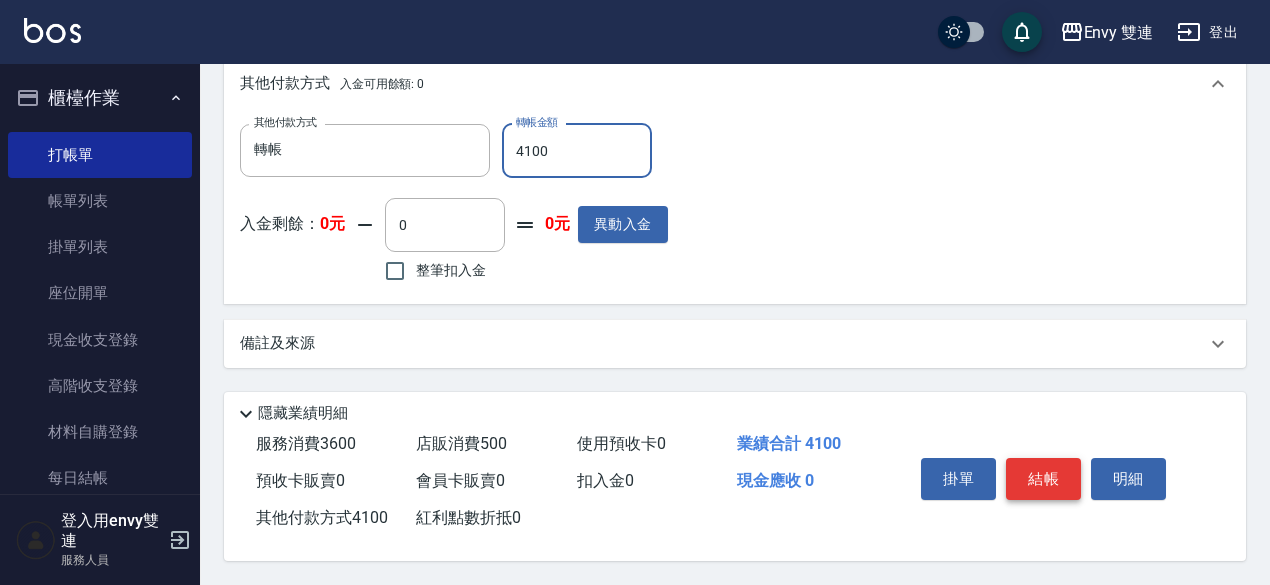 type on "4100" 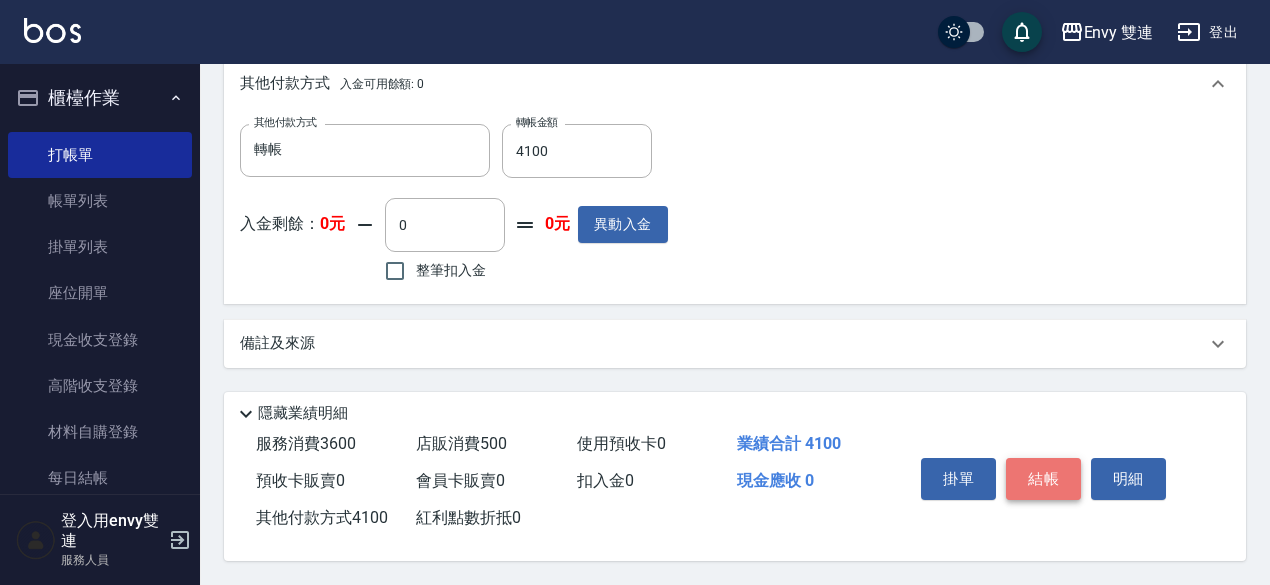 click on "結帳" at bounding box center [1043, 479] 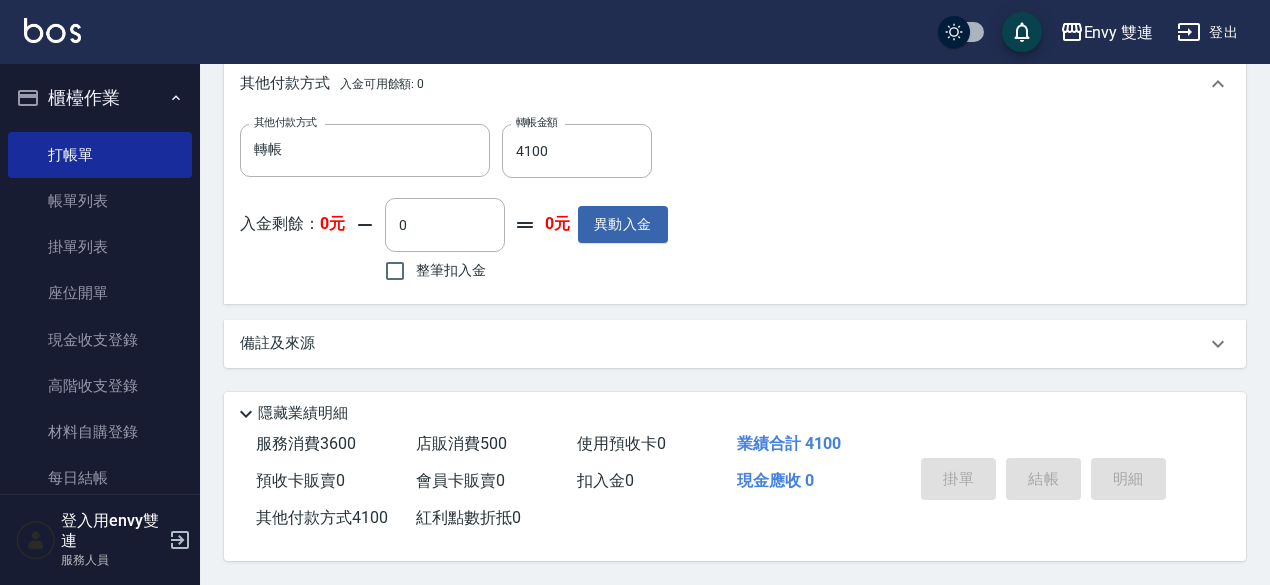 type on "[DATE] 18:44" 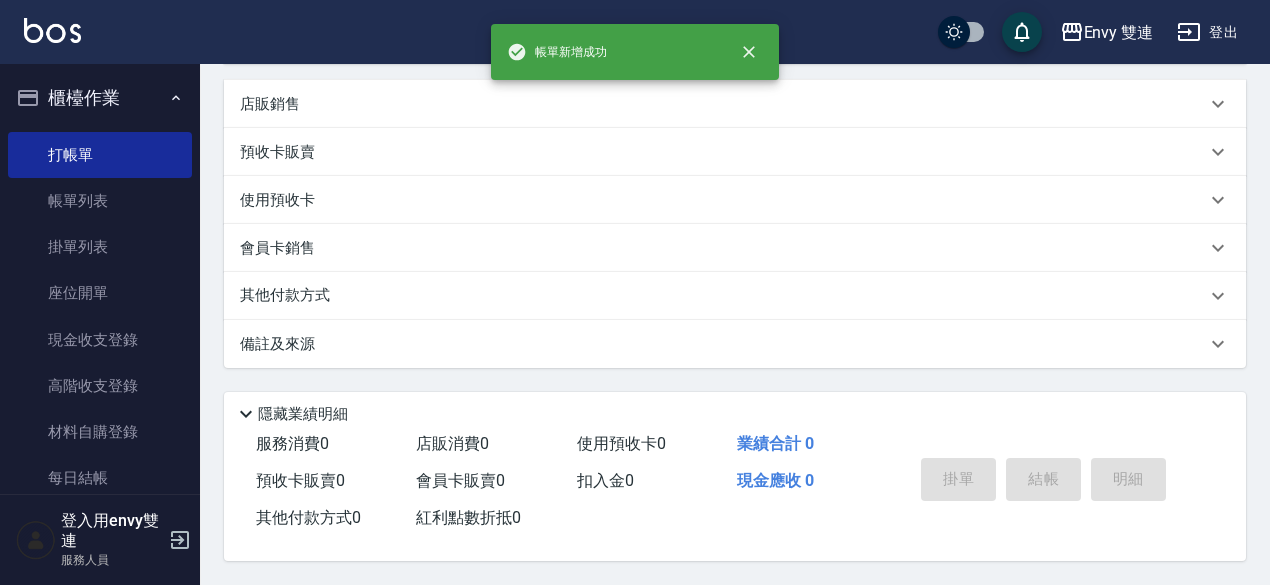 scroll, scrollTop: 0, scrollLeft: 0, axis: both 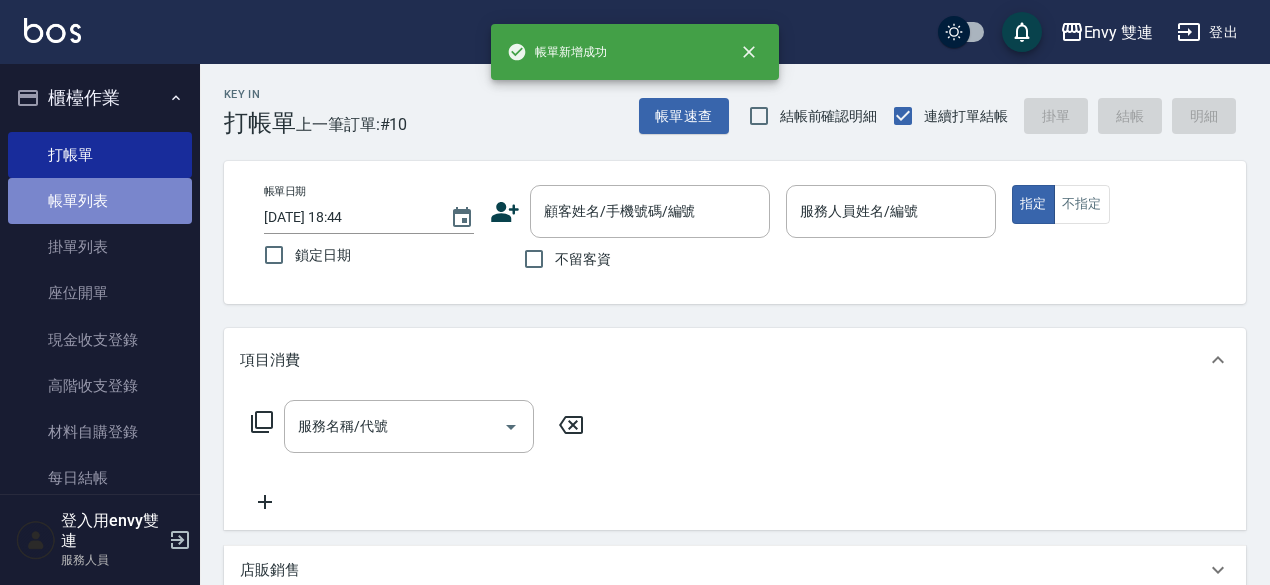 click on "帳單列表" at bounding box center [100, 201] 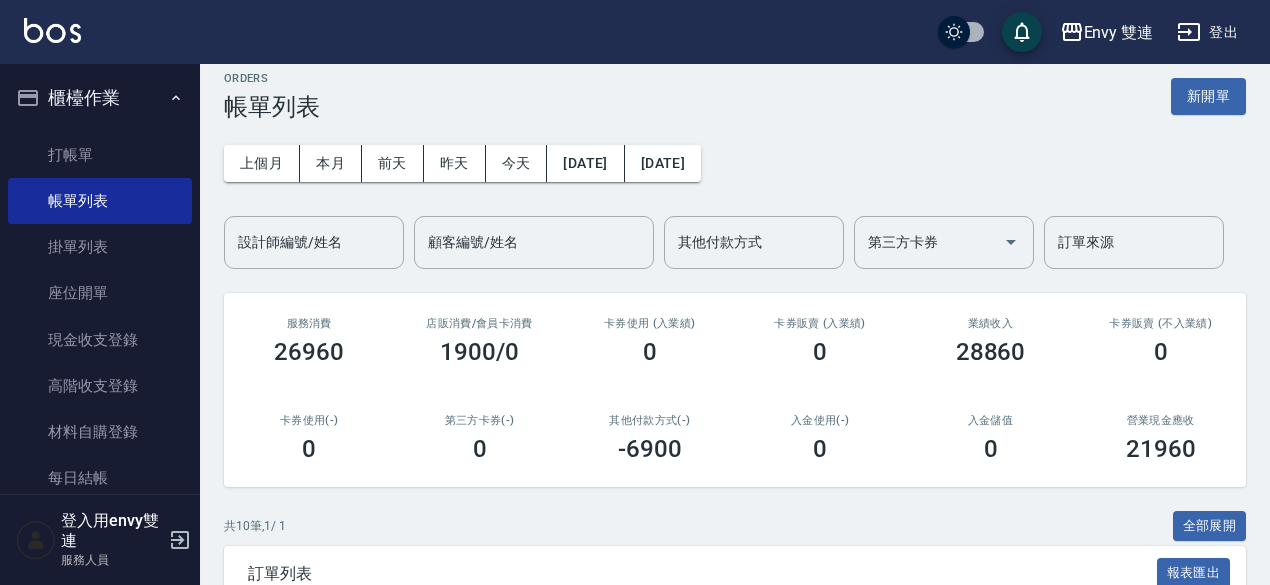 scroll, scrollTop: 12, scrollLeft: 0, axis: vertical 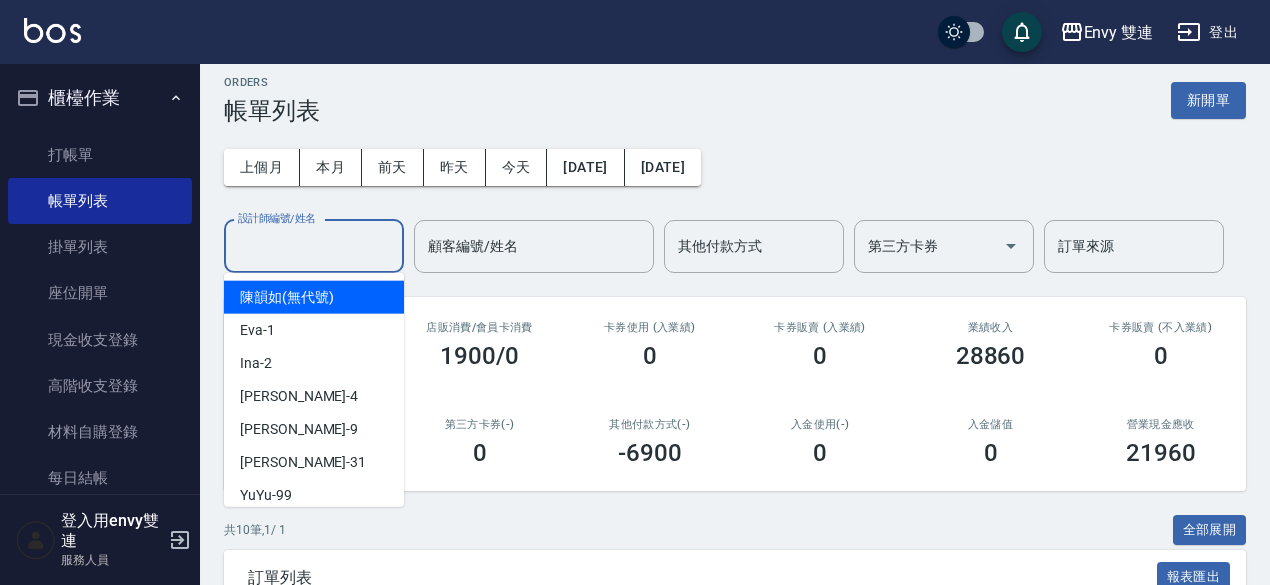 click on "設計師編號/姓名" at bounding box center [314, 246] 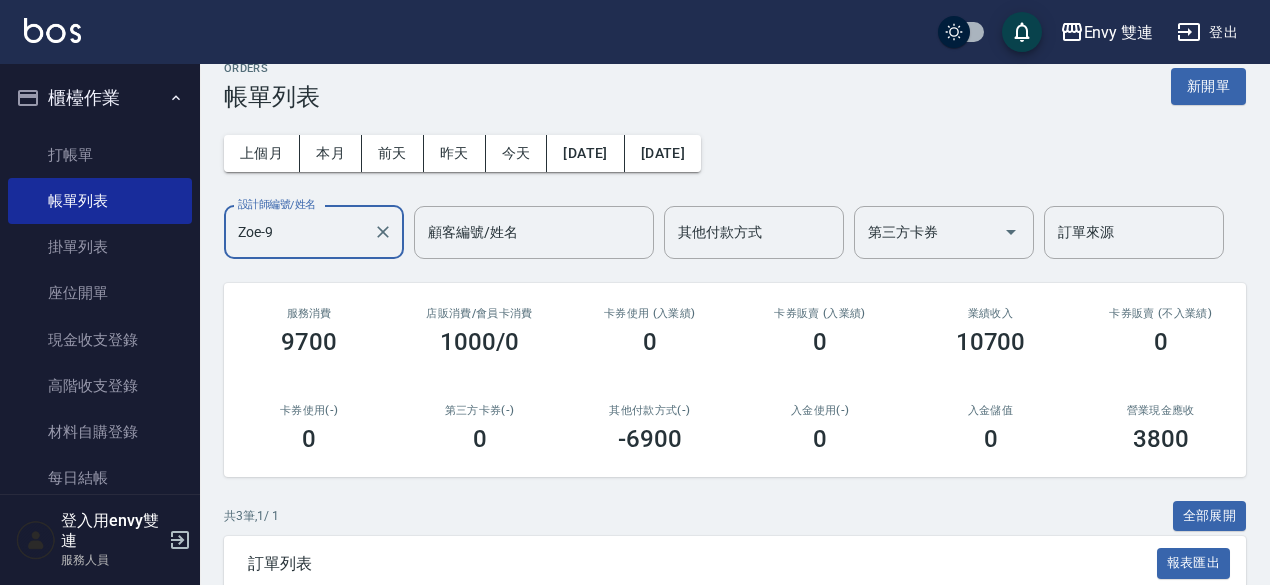 scroll, scrollTop: 0, scrollLeft: 0, axis: both 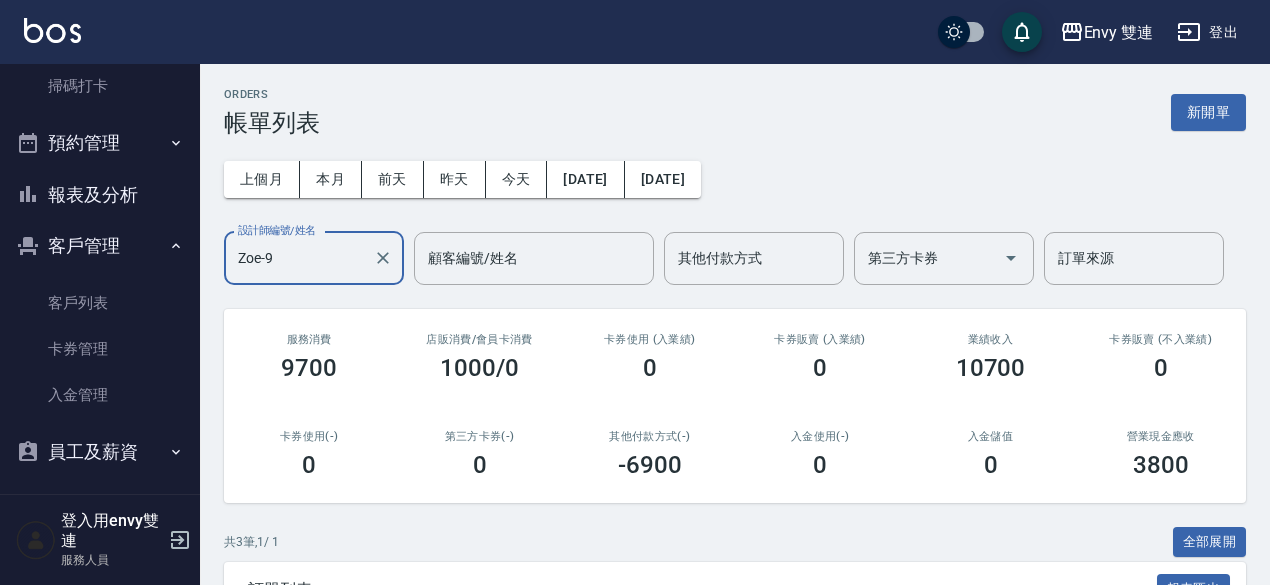 type on "Zoe-9" 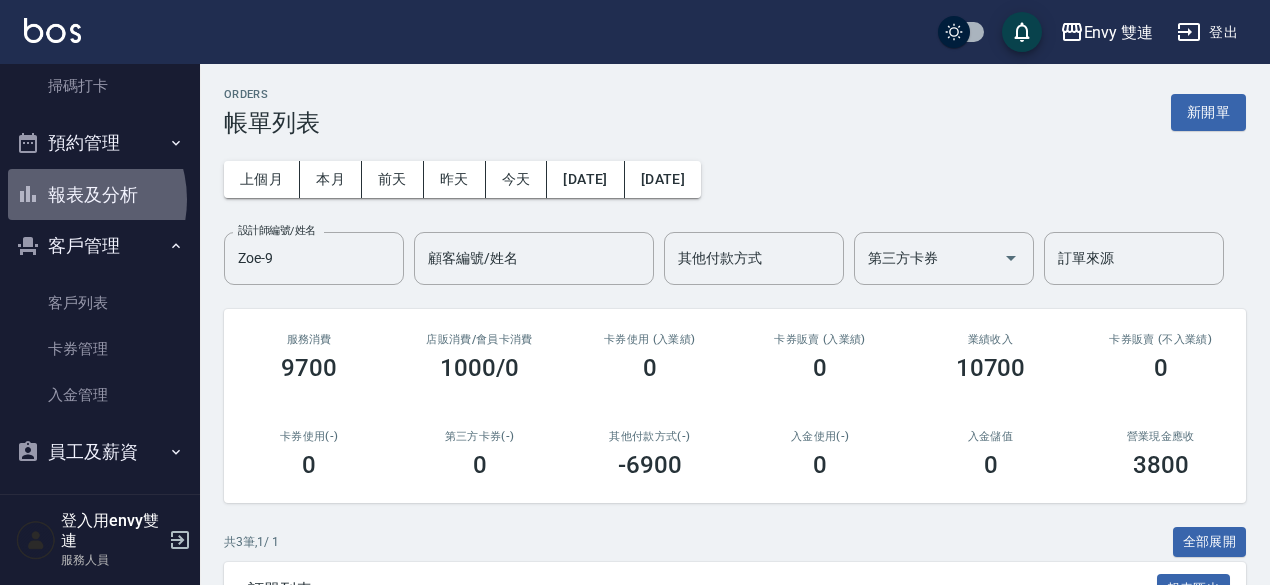click on "報表及分析" at bounding box center (100, 195) 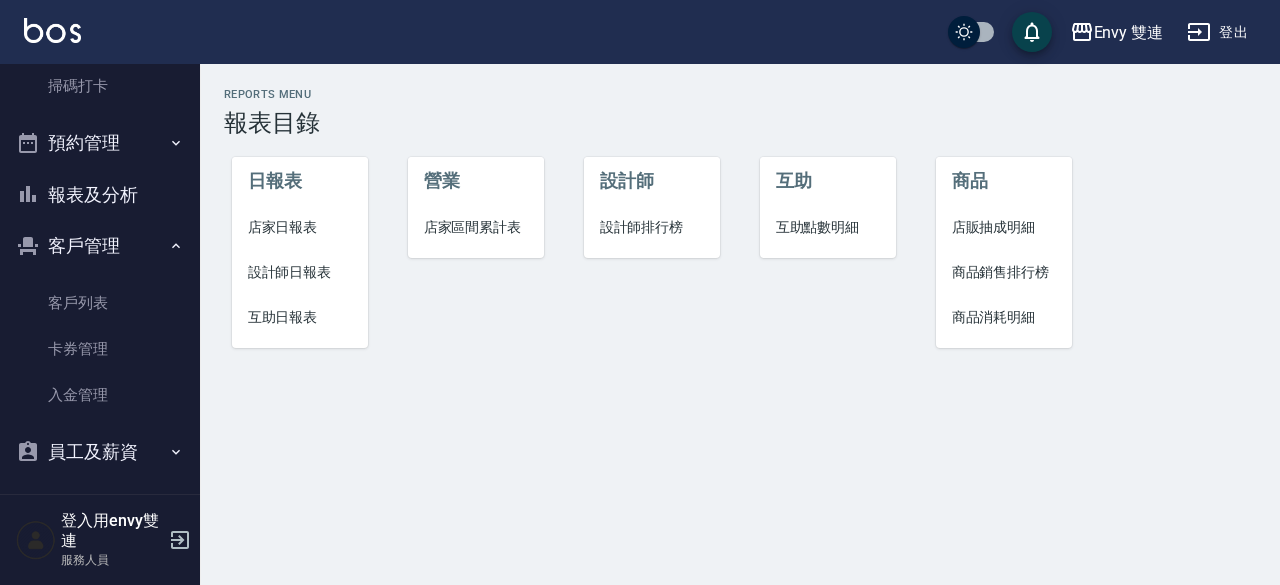 click on "設計師日報表" at bounding box center (300, 272) 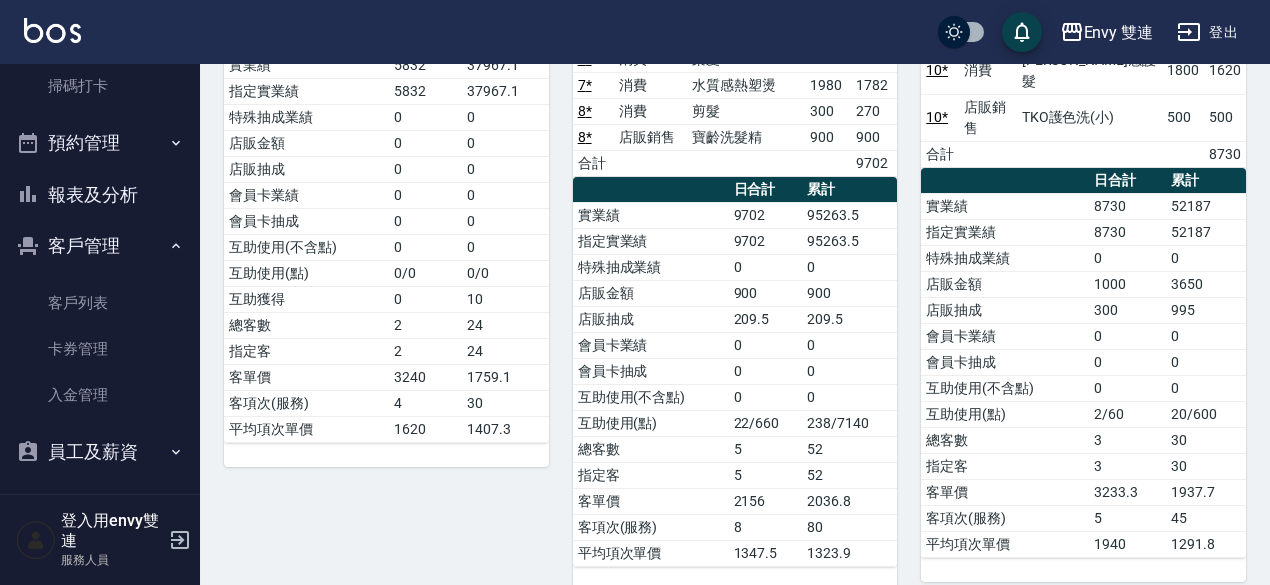 scroll, scrollTop: 0, scrollLeft: 0, axis: both 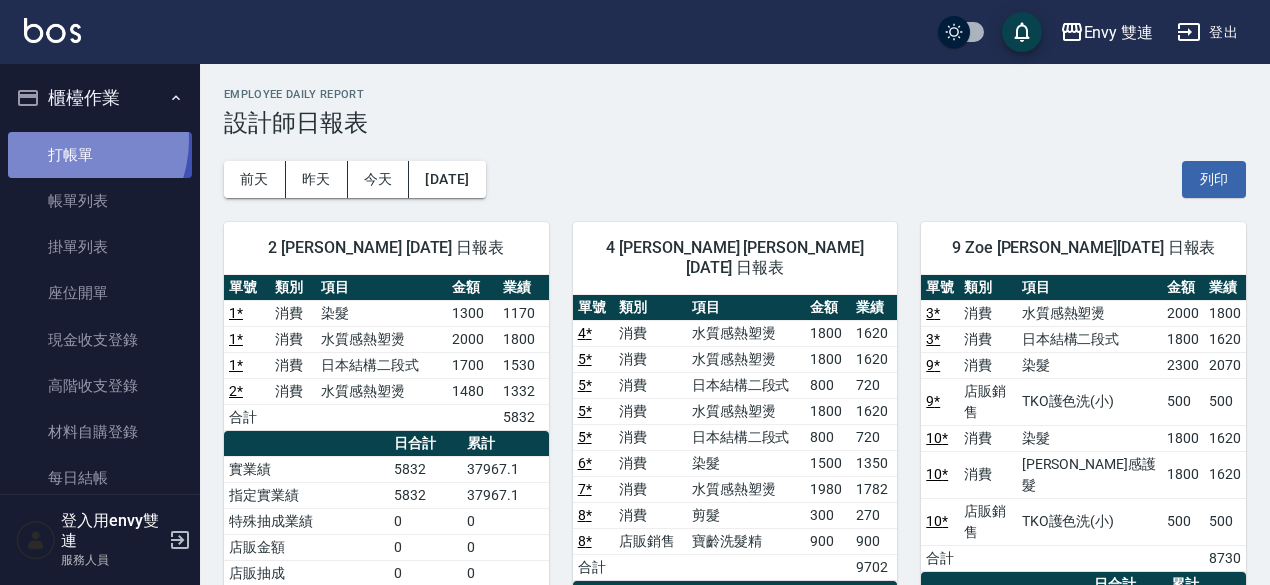 click on "打帳單" at bounding box center (100, 155) 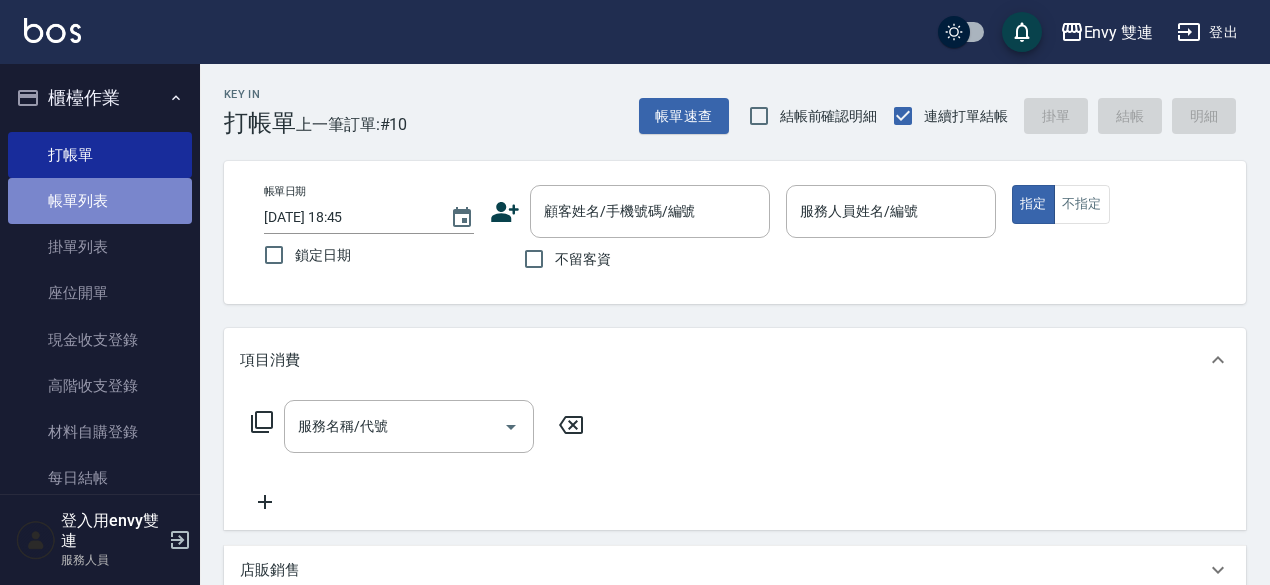 click on "帳單列表" at bounding box center [100, 201] 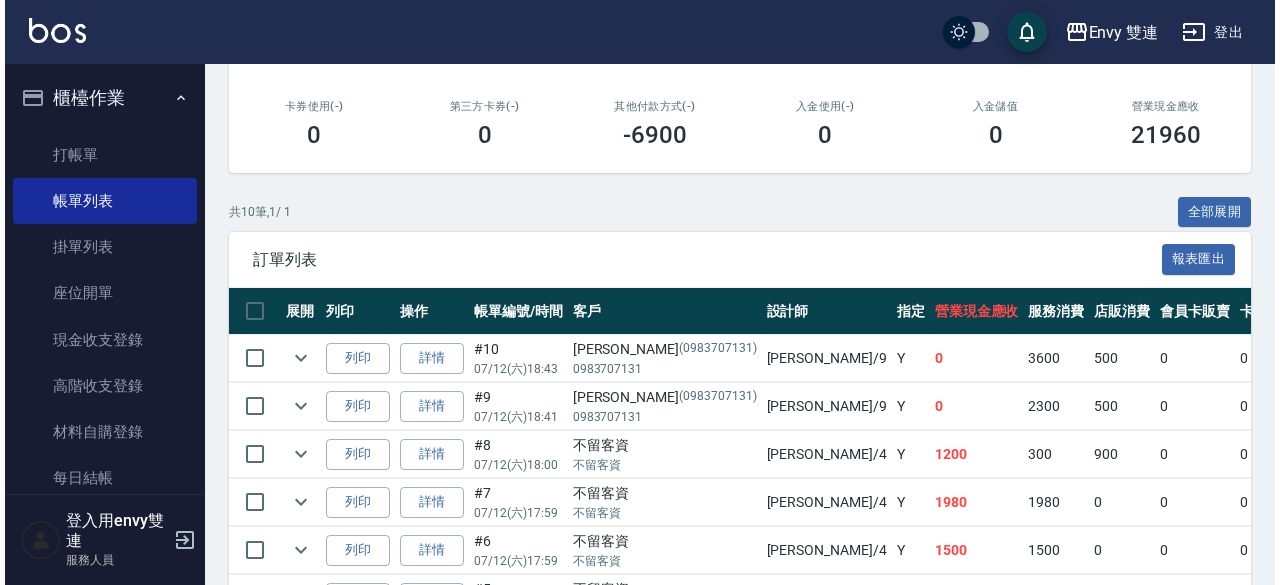 scroll, scrollTop: 0, scrollLeft: 0, axis: both 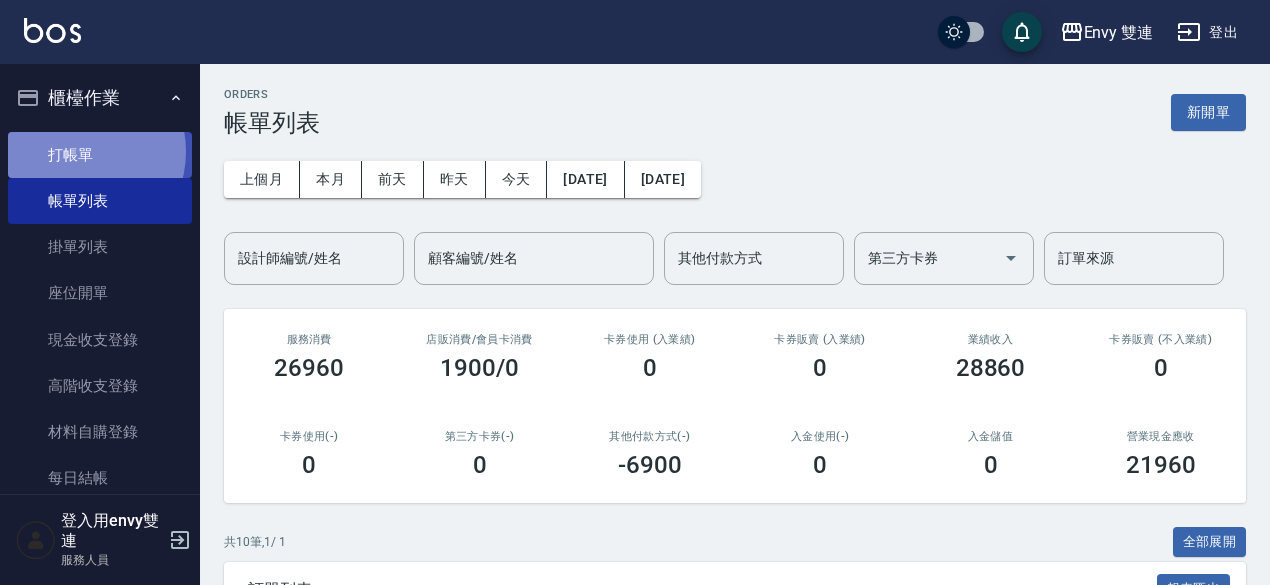 click on "打帳單" at bounding box center [100, 155] 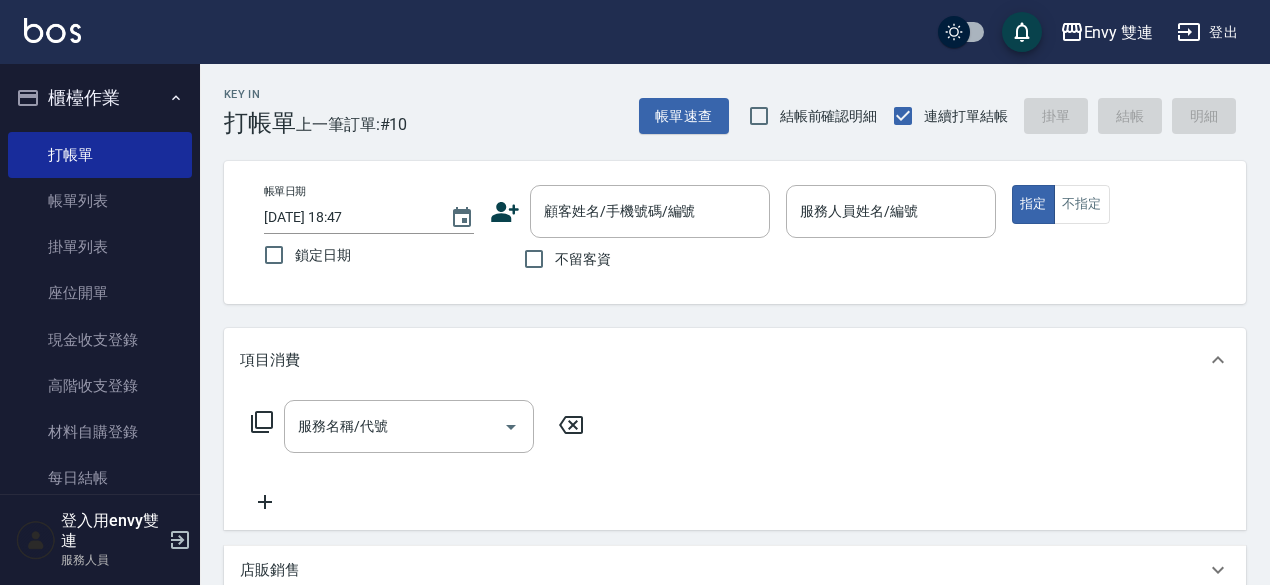 click 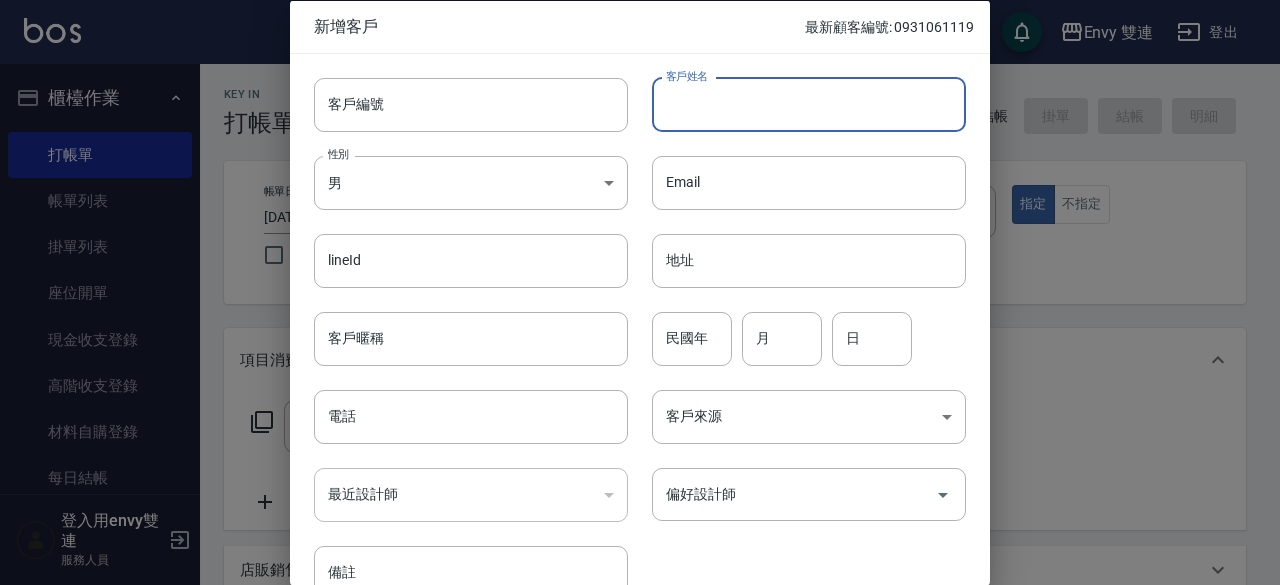 click on "客戶姓名" at bounding box center [809, 104] 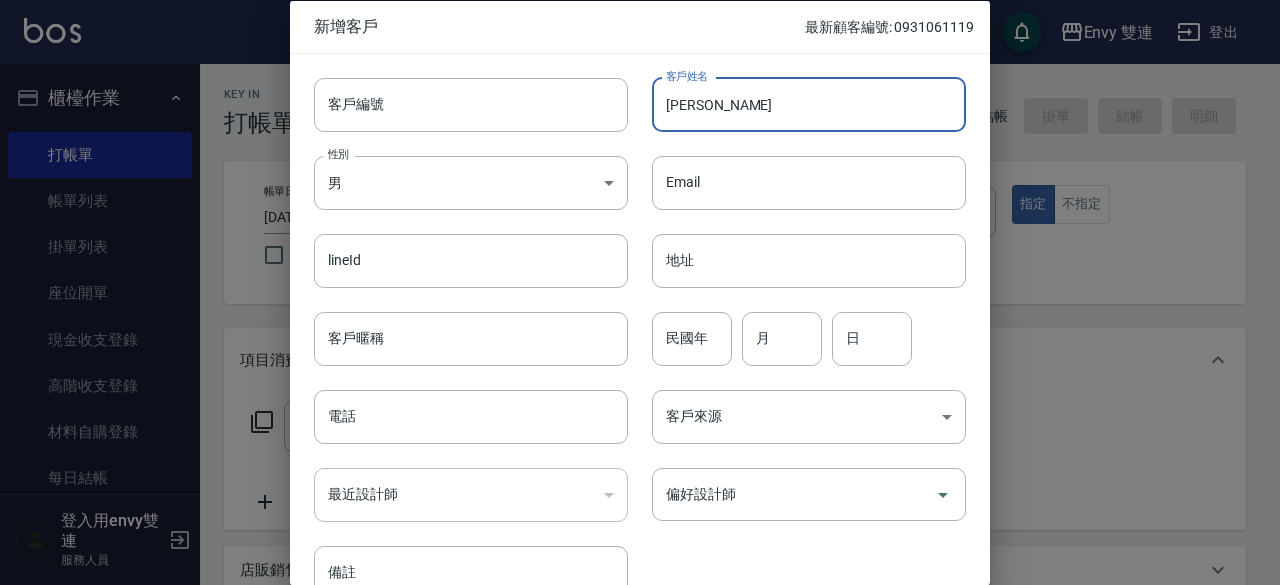 type on "[PERSON_NAME]" 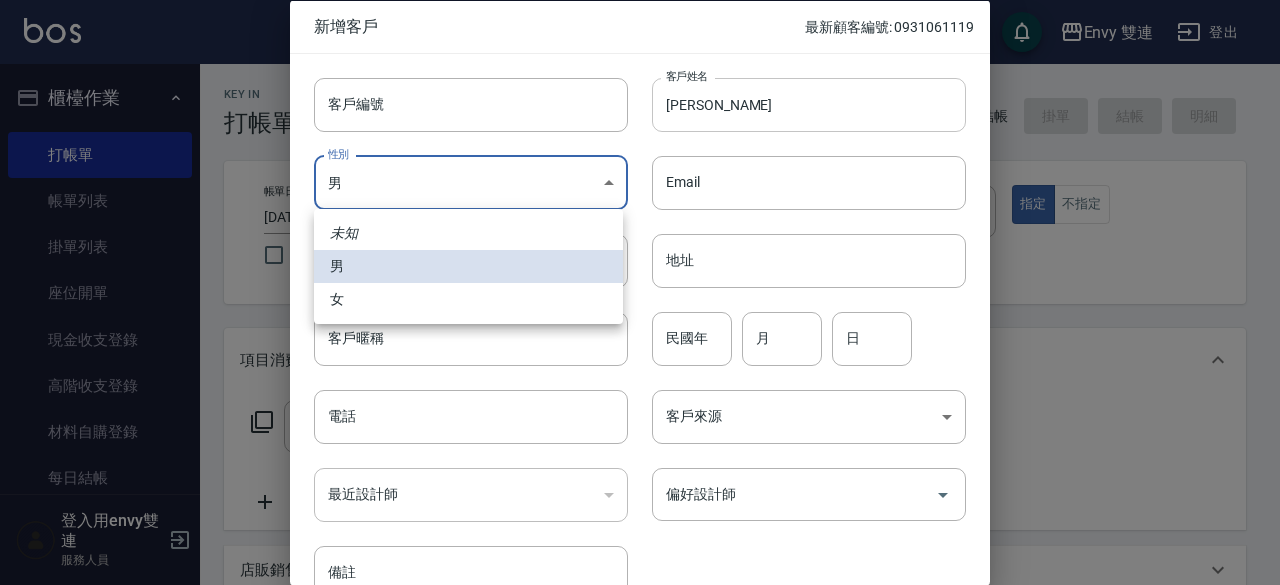 type 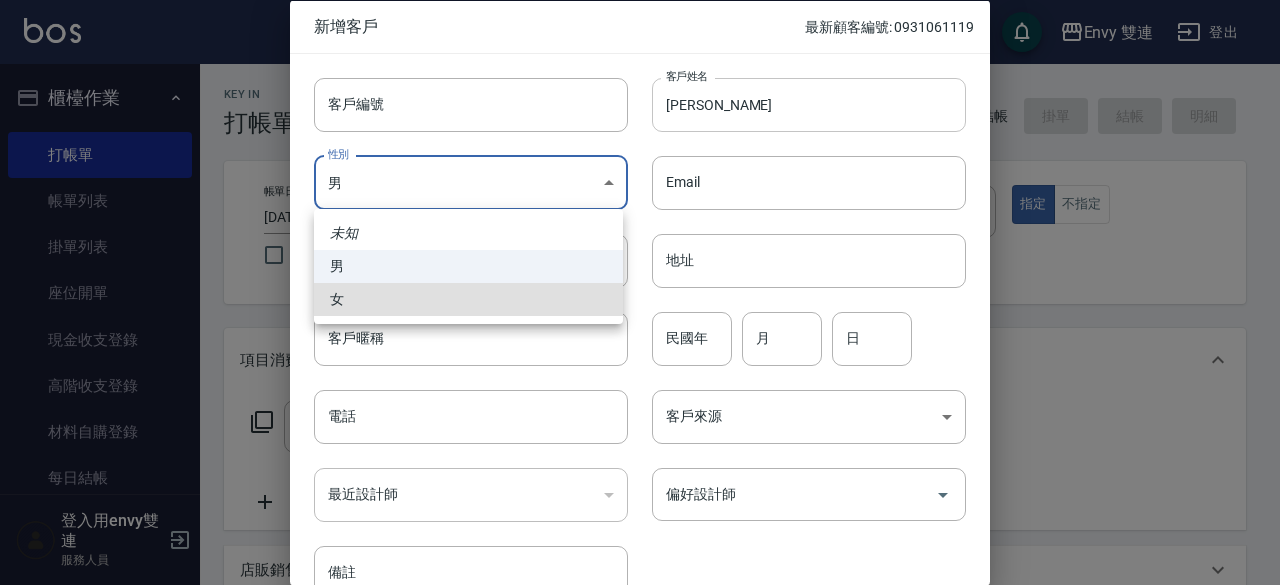 type on "[DEMOGRAPHIC_DATA]" 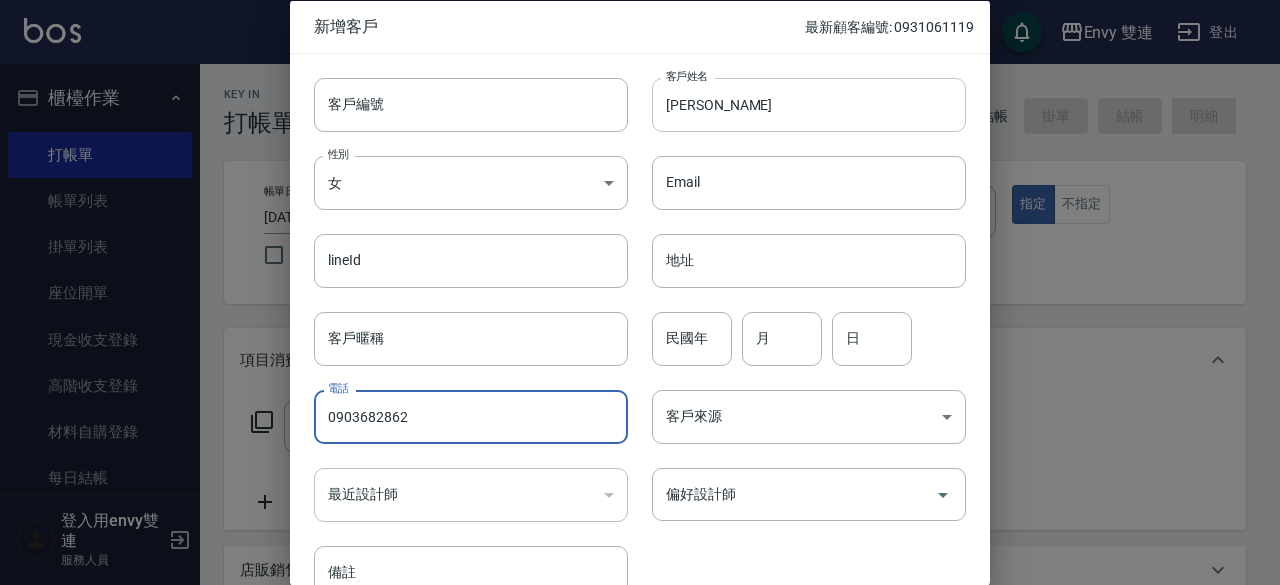 type on "0903682862" 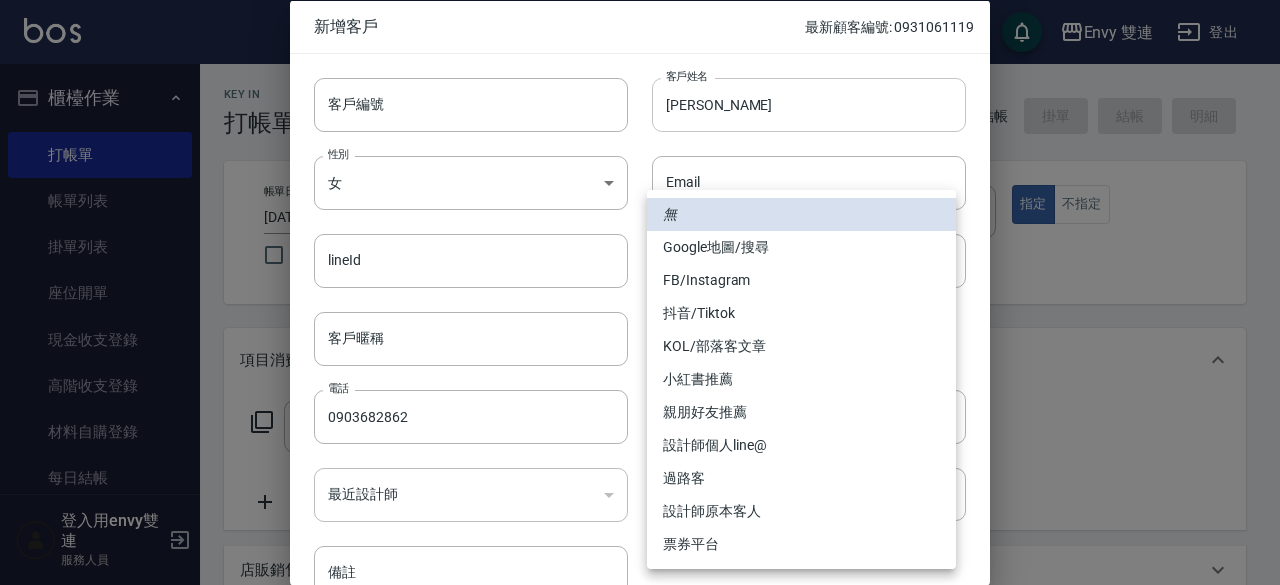 type 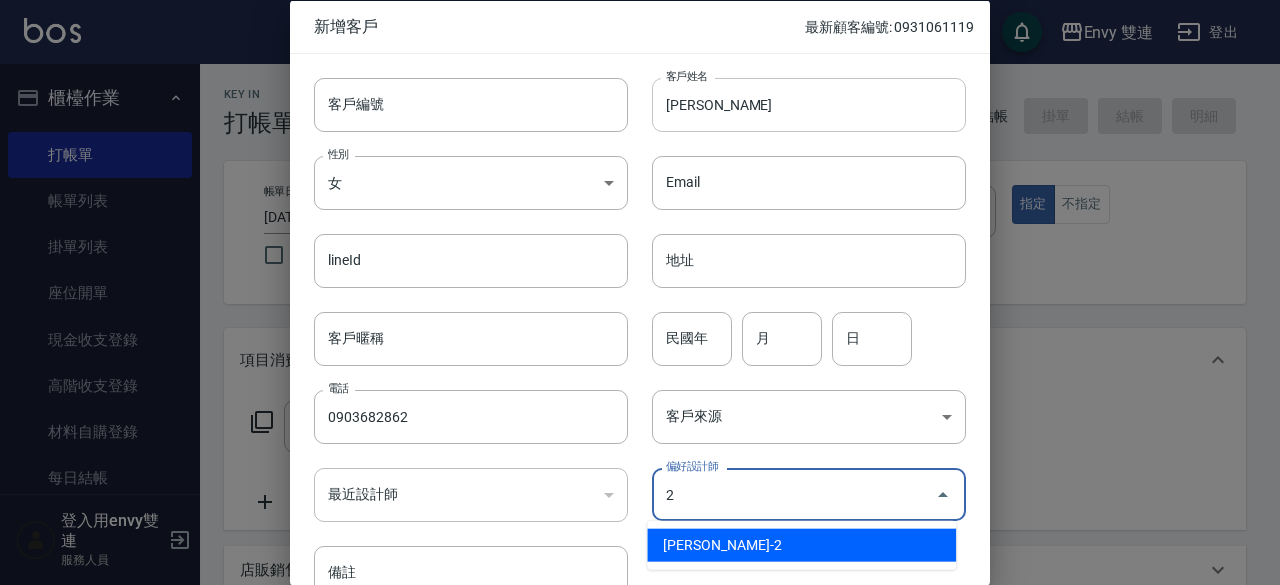 type on "[PERSON_NAME]" 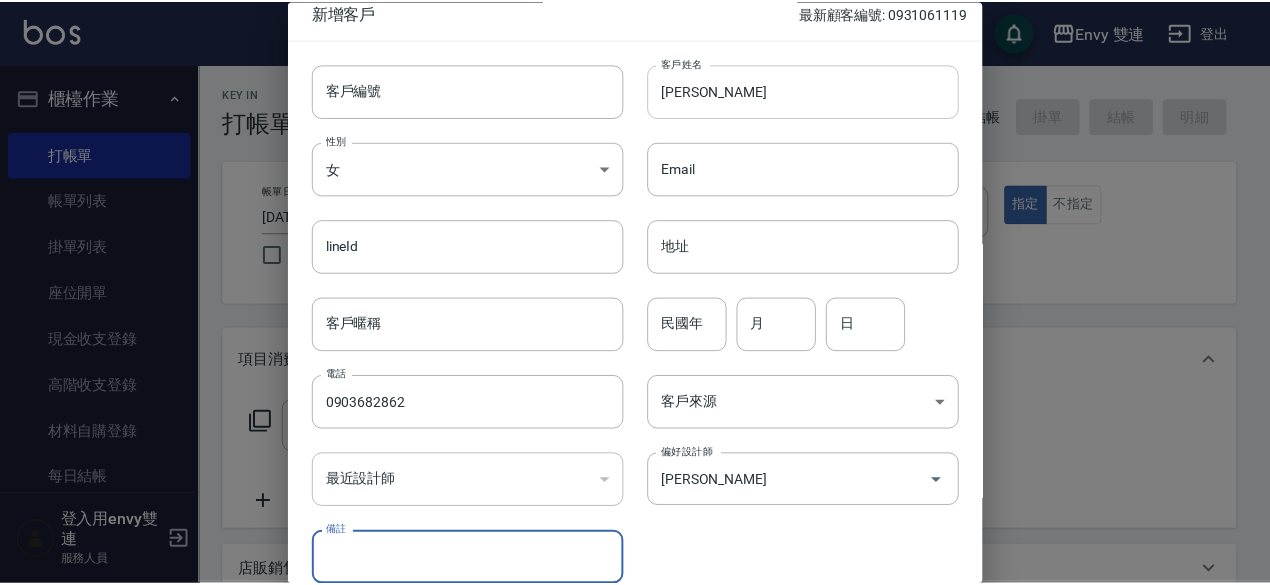 scroll, scrollTop: 107, scrollLeft: 0, axis: vertical 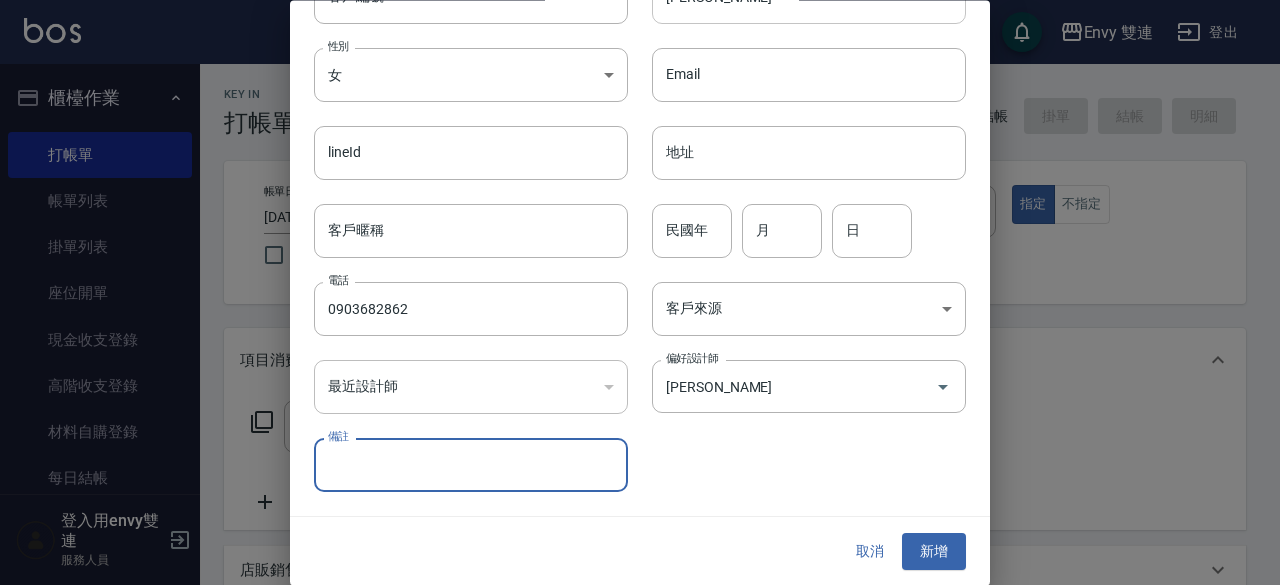 type 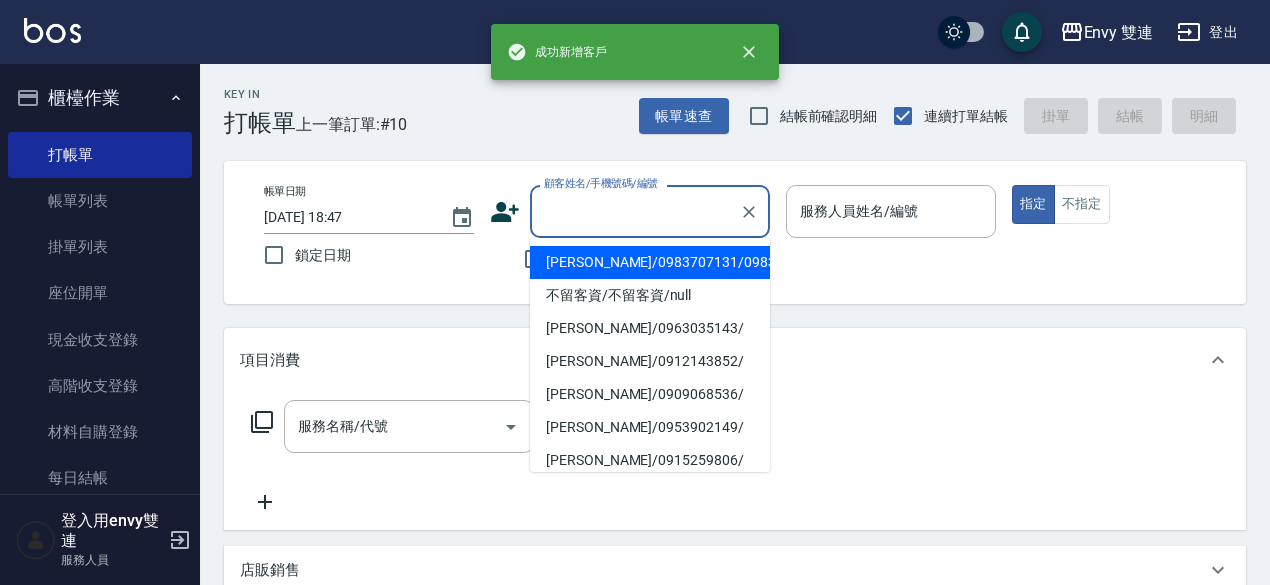click on "顧客姓名/手機號碼/編號" at bounding box center [635, 211] 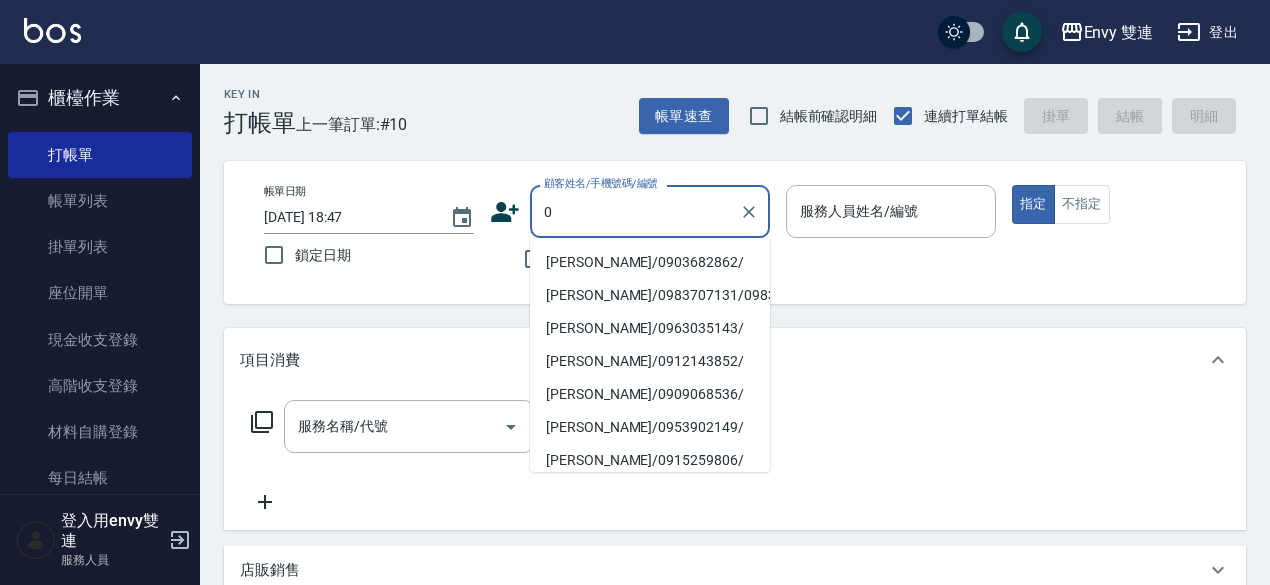 type on "[PERSON_NAME]/0903682862/" 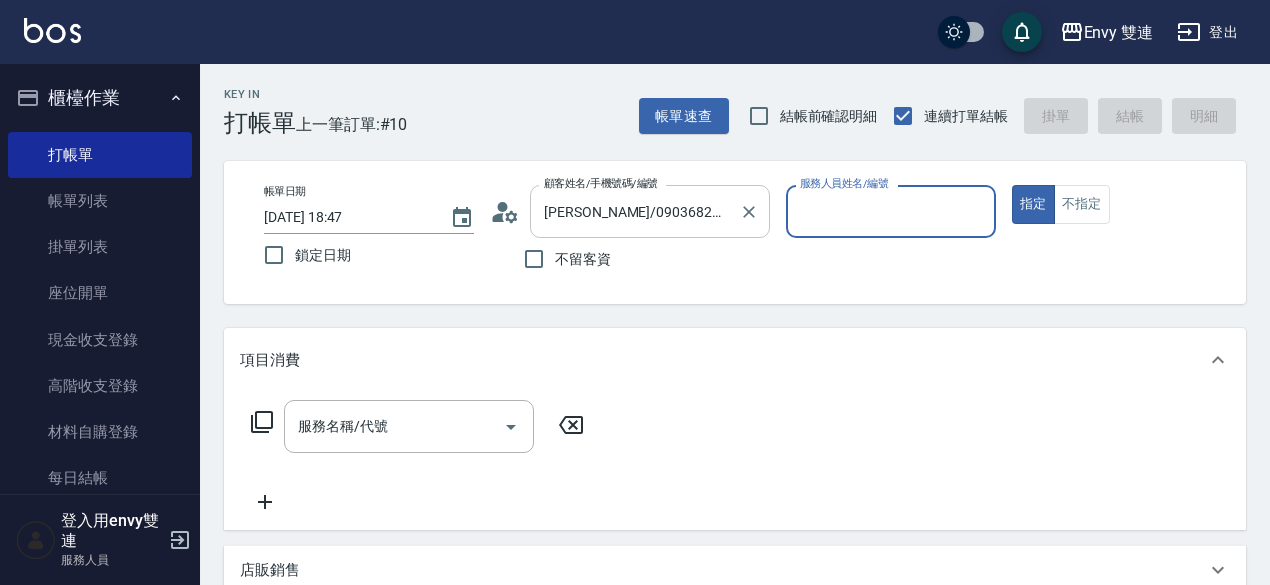 type on "Ina-2" 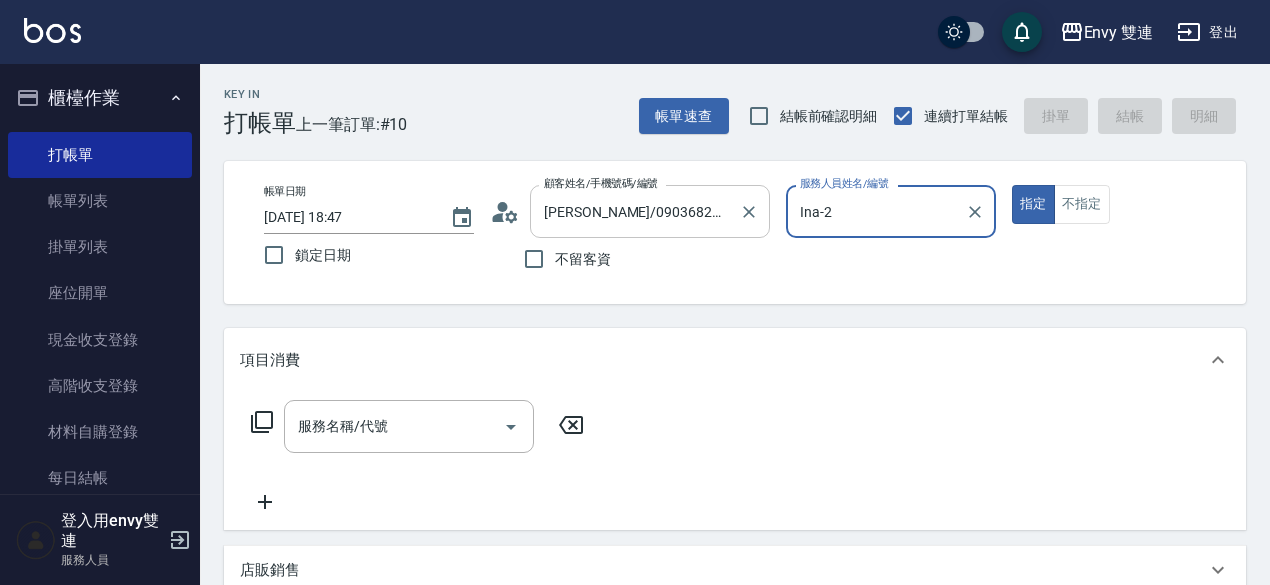 click on "指定" at bounding box center (1033, 204) 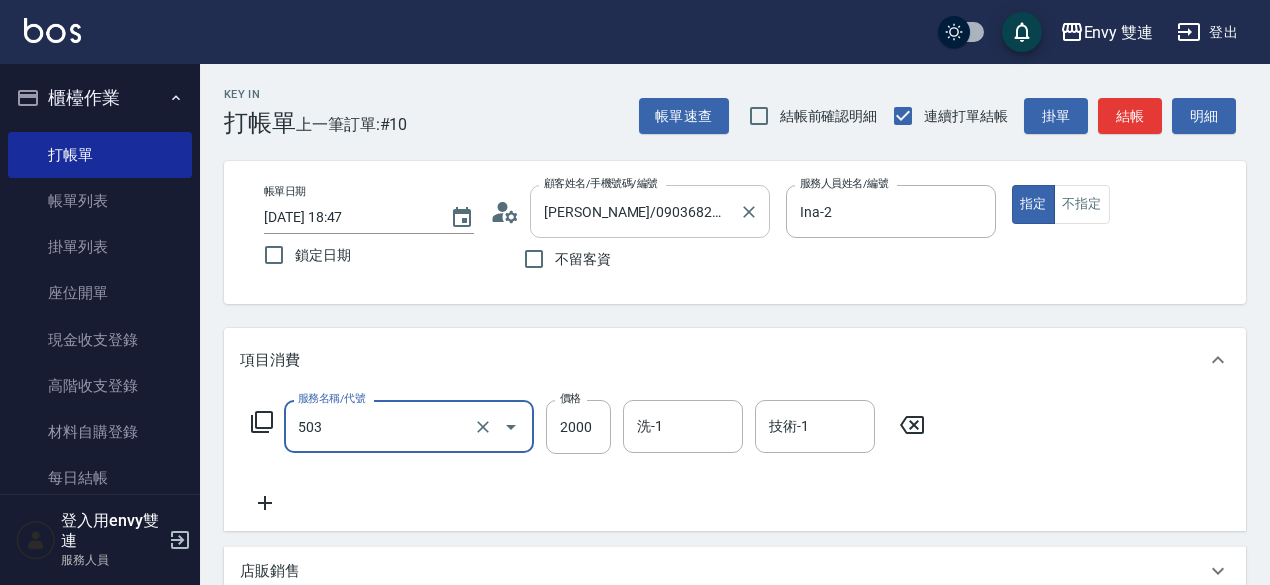 type on "日本結構二段式(503)" 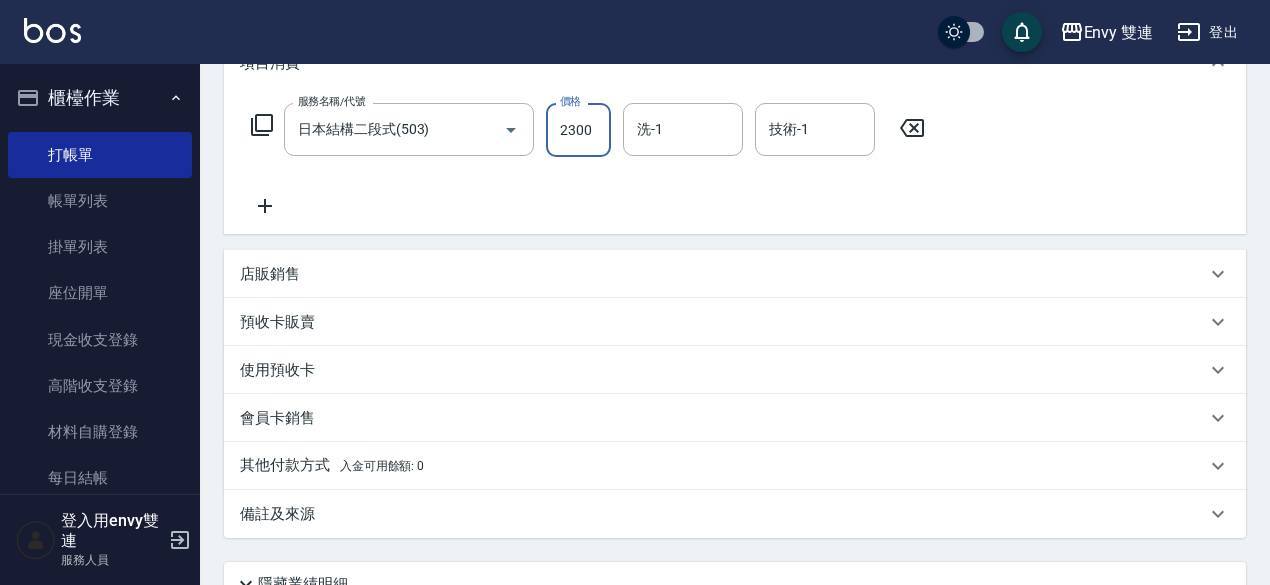 scroll, scrollTop: 306, scrollLeft: 0, axis: vertical 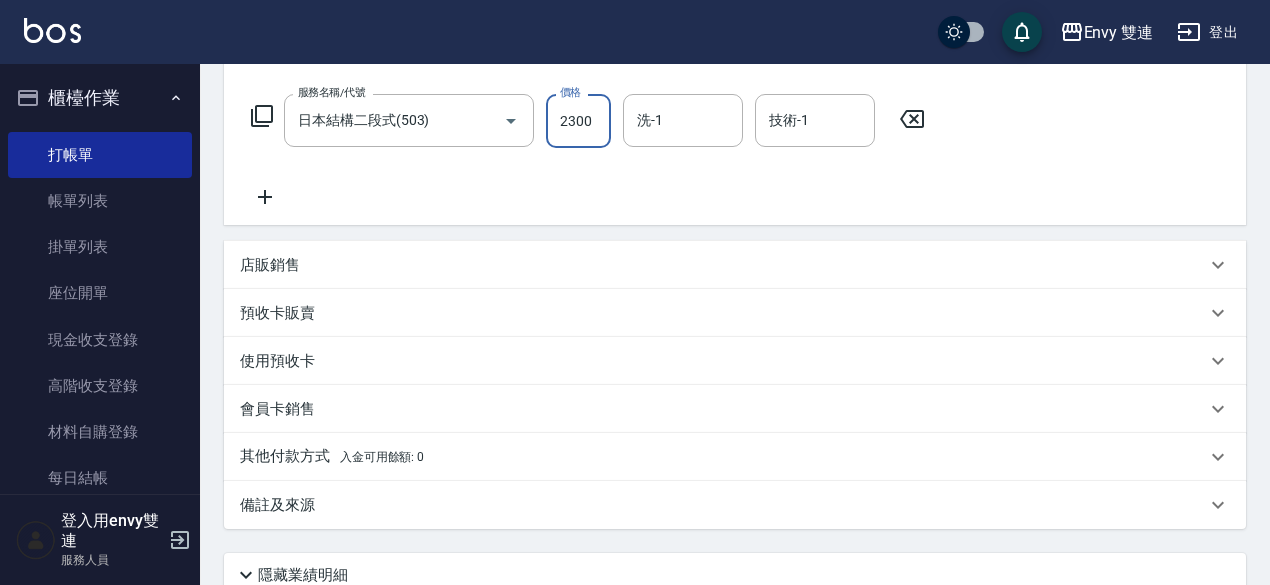 type on "2300" 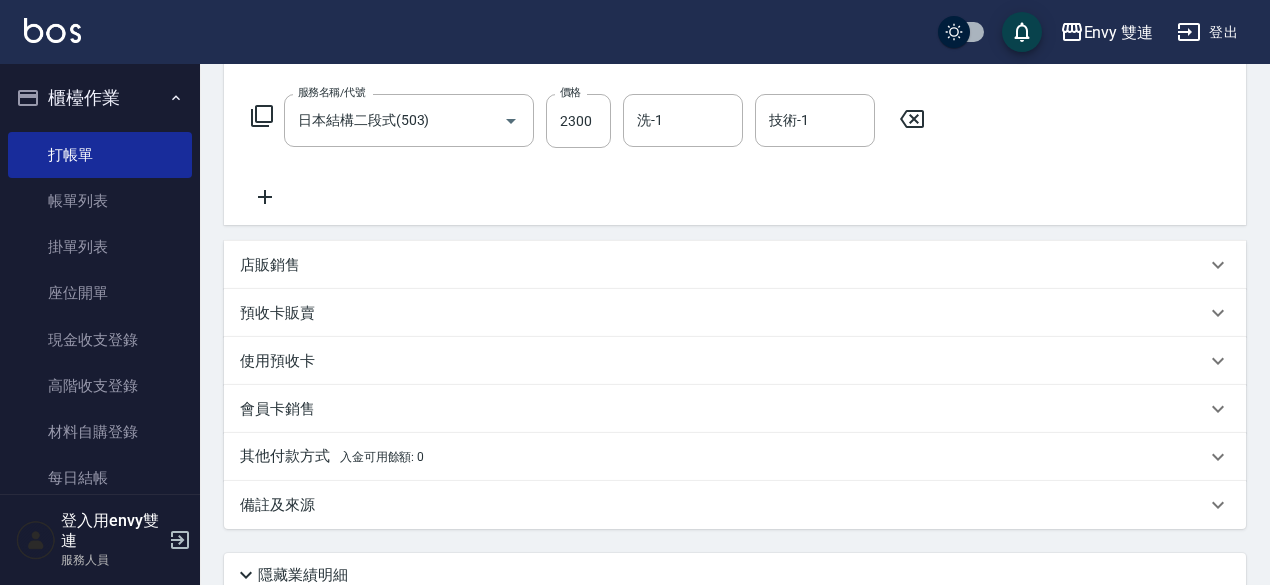 click on "其他付款方式 入金可用餘額: 0" at bounding box center [723, 457] 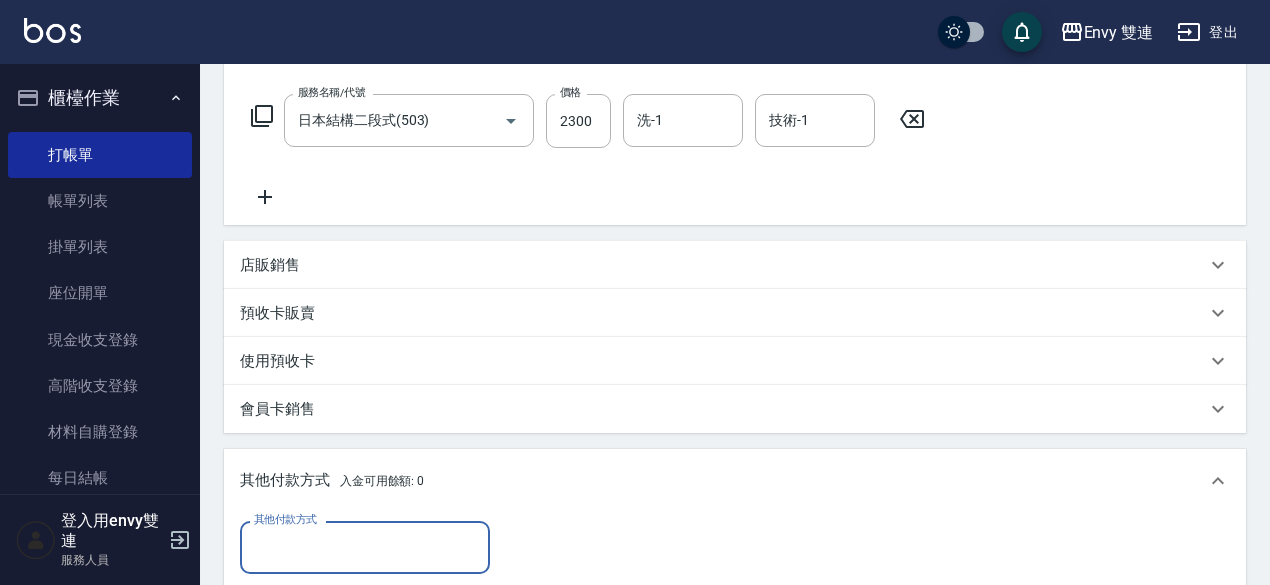 scroll, scrollTop: 0, scrollLeft: 0, axis: both 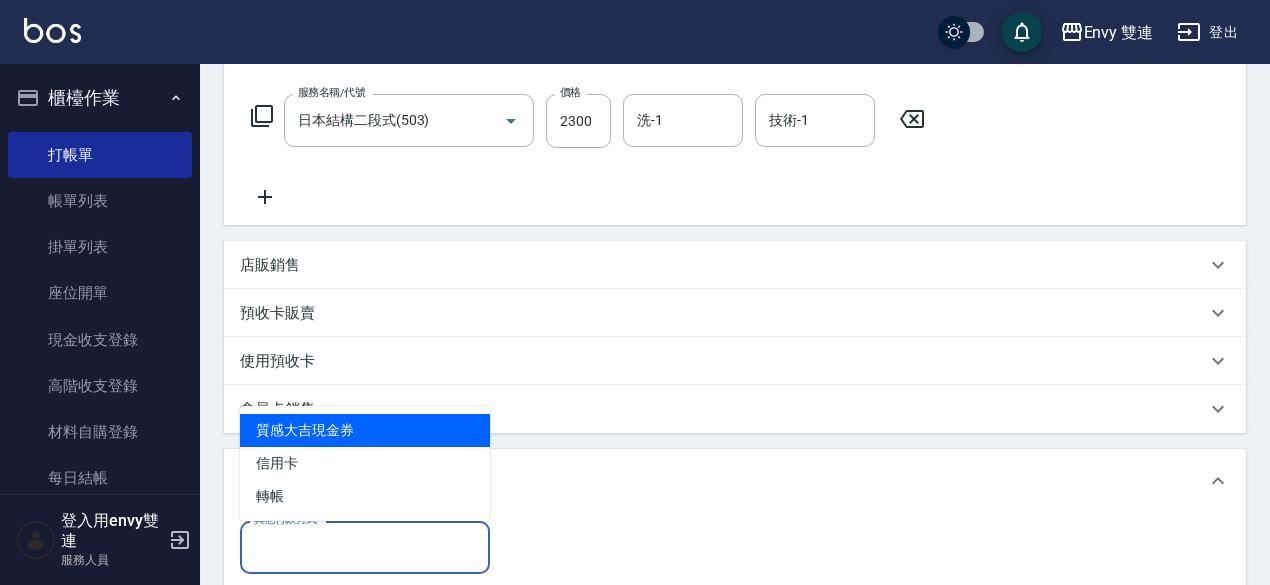 click on "其他付款方式" at bounding box center [365, 547] 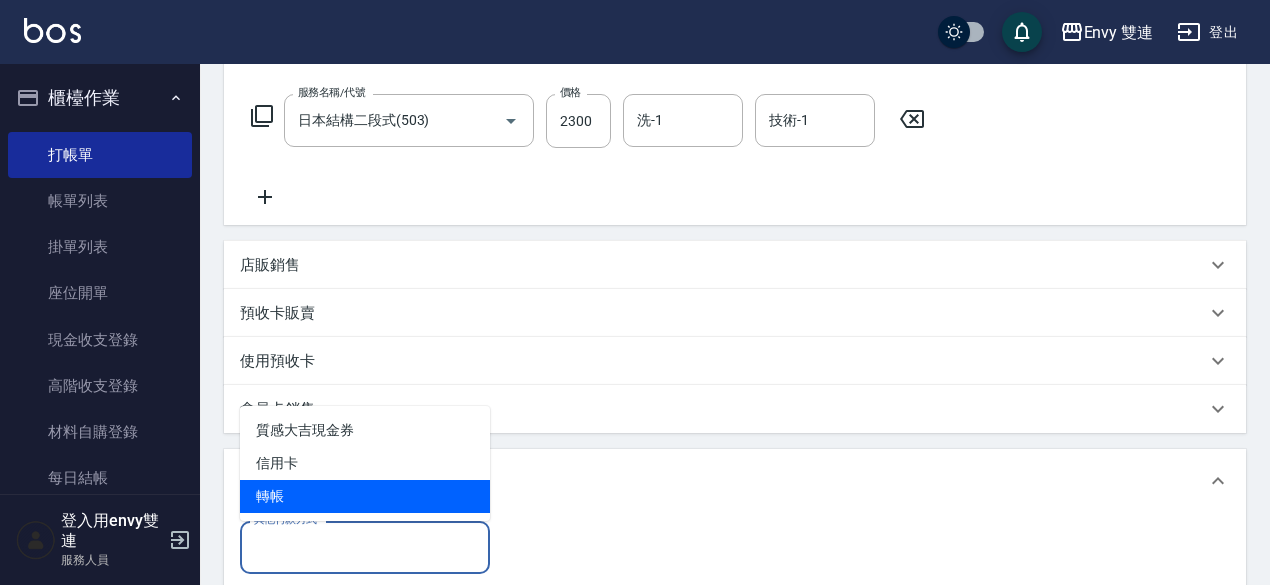 click on "轉帳" at bounding box center [365, 496] 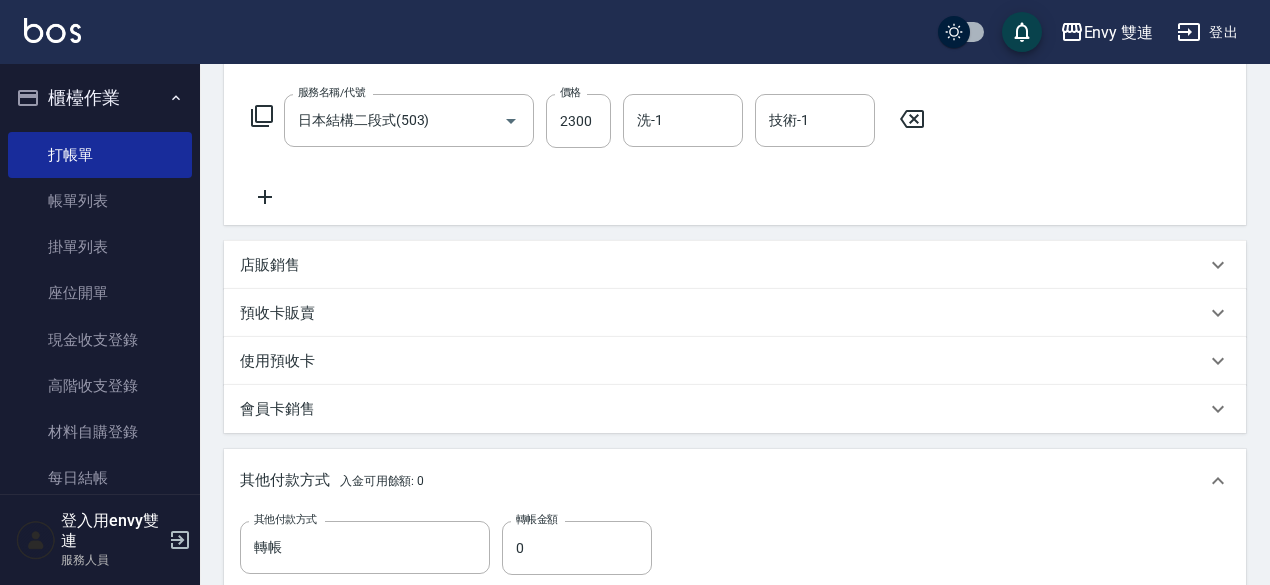 click on "其他付款方式 入金可用餘額: 0" at bounding box center [735, 481] 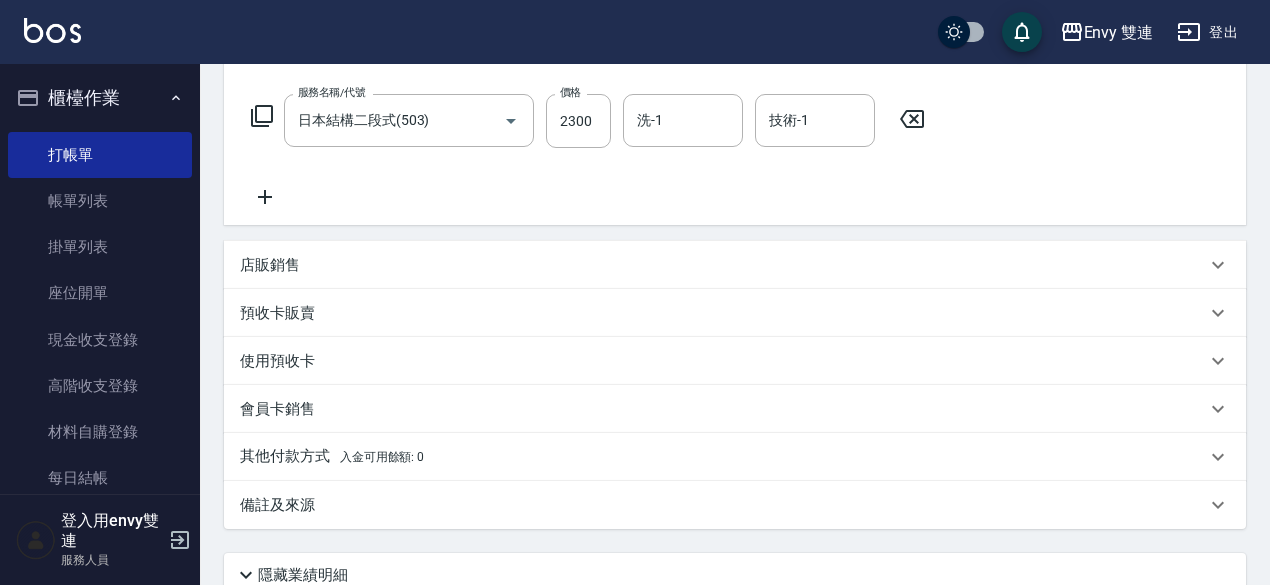 click on "其他付款方式 入金可用餘額: 0" at bounding box center [735, 457] 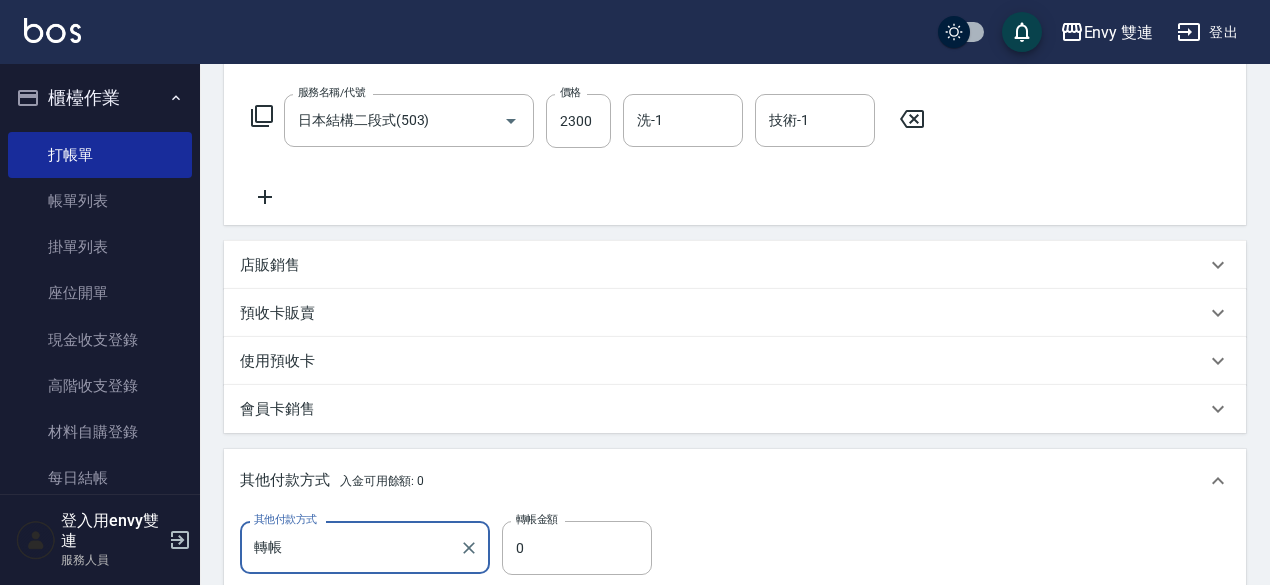 scroll, scrollTop: 0, scrollLeft: 0, axis: both 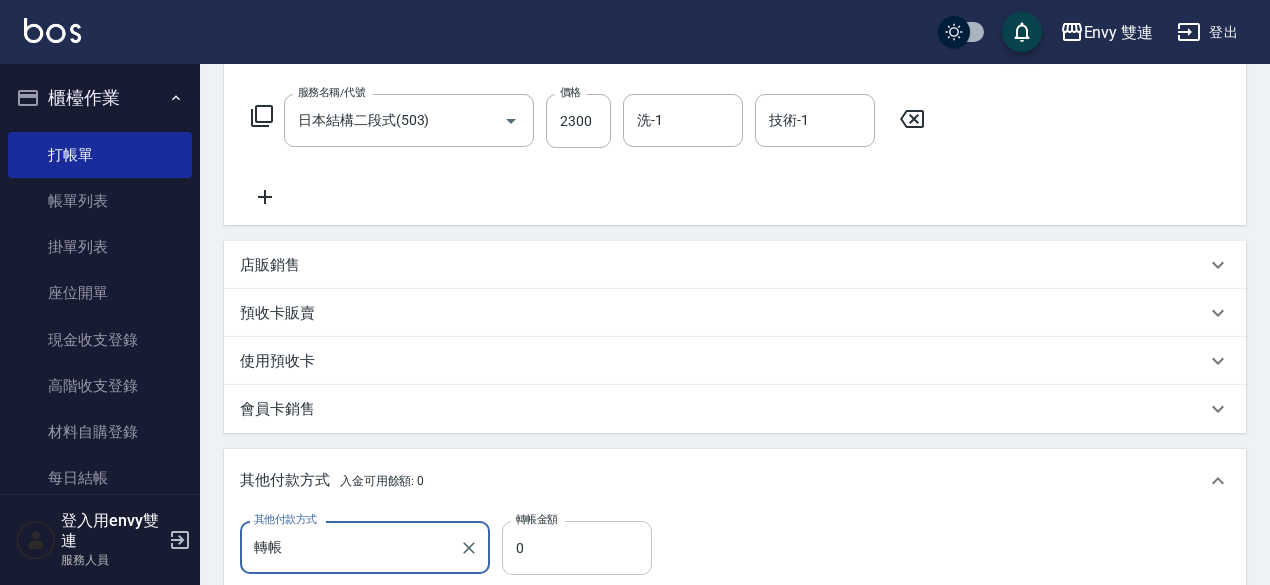 click on "0" at bounding box center [577, 548] 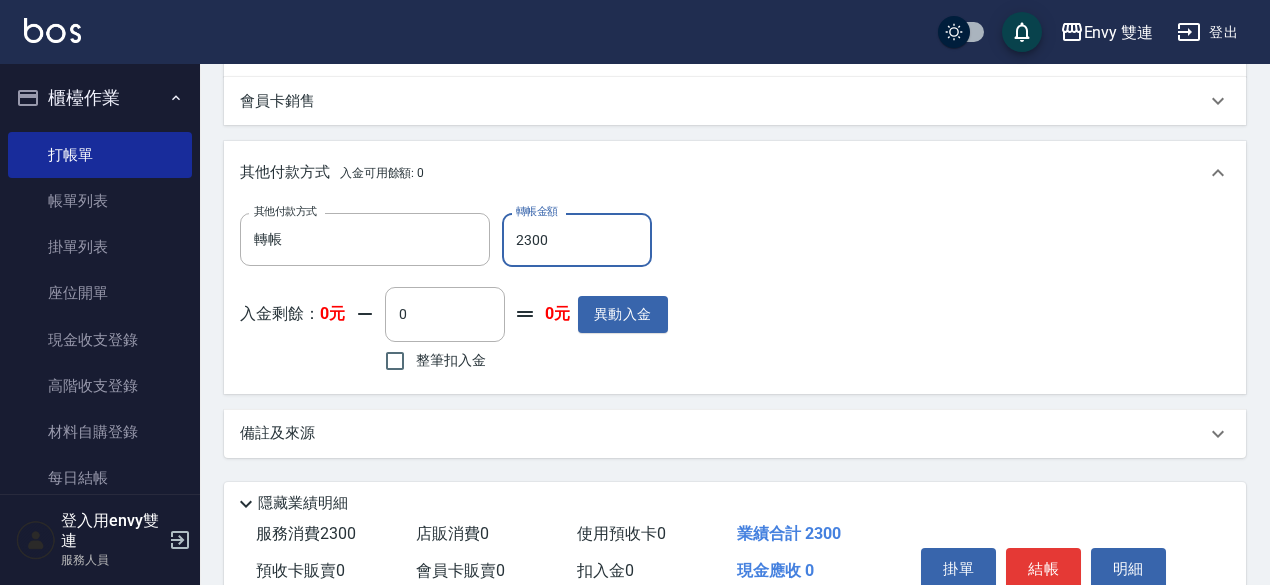 scroll, scrollTop: 710, scrollLeft: 0, axis: vertical 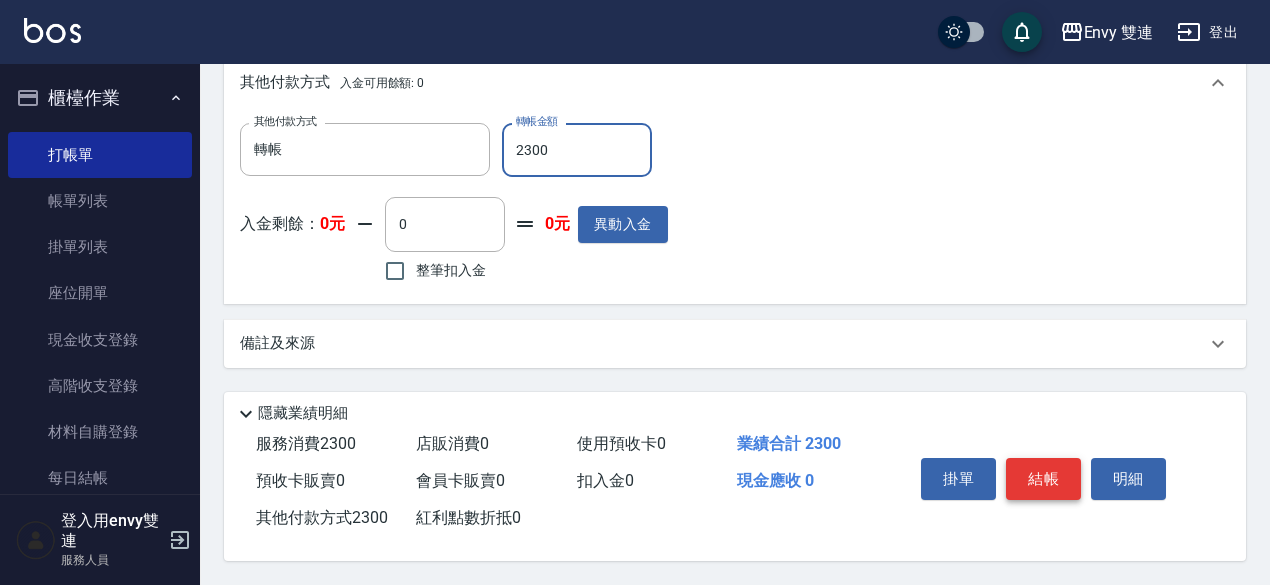 type on "2300" 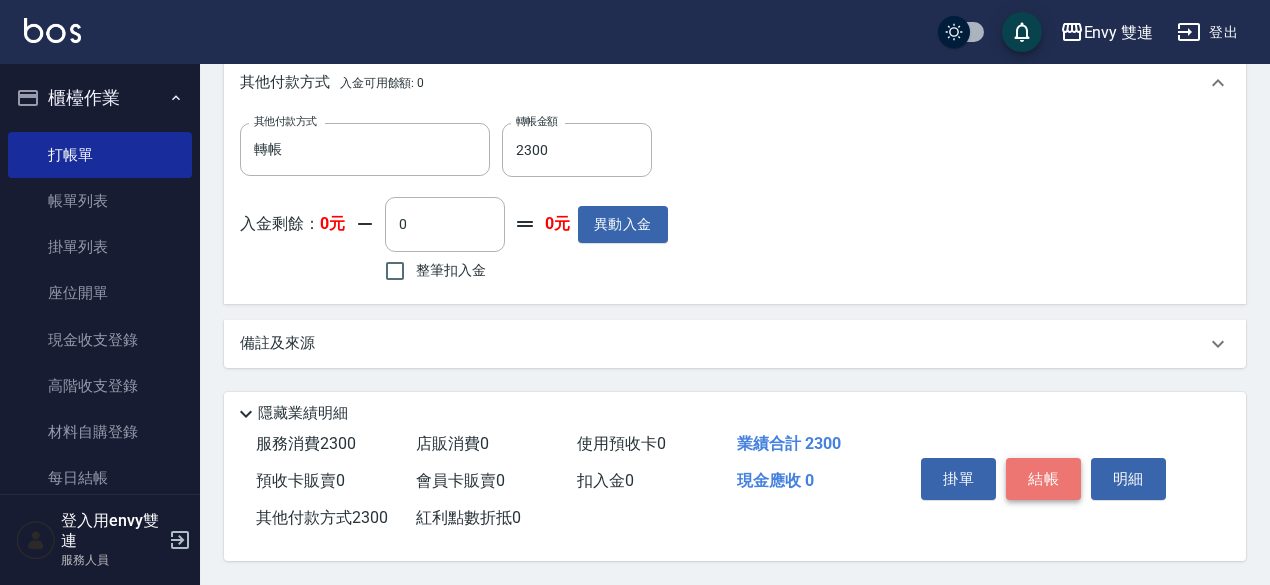 click on "結帳" at bounding box center [1043, 479] 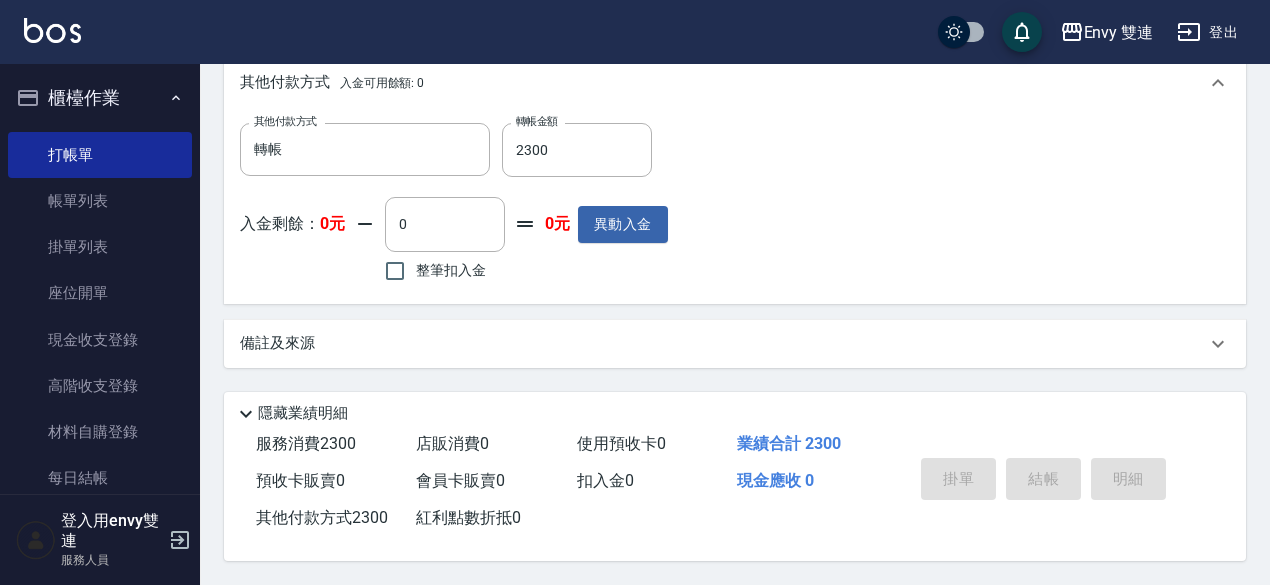 type on "[DATE] 18:49" 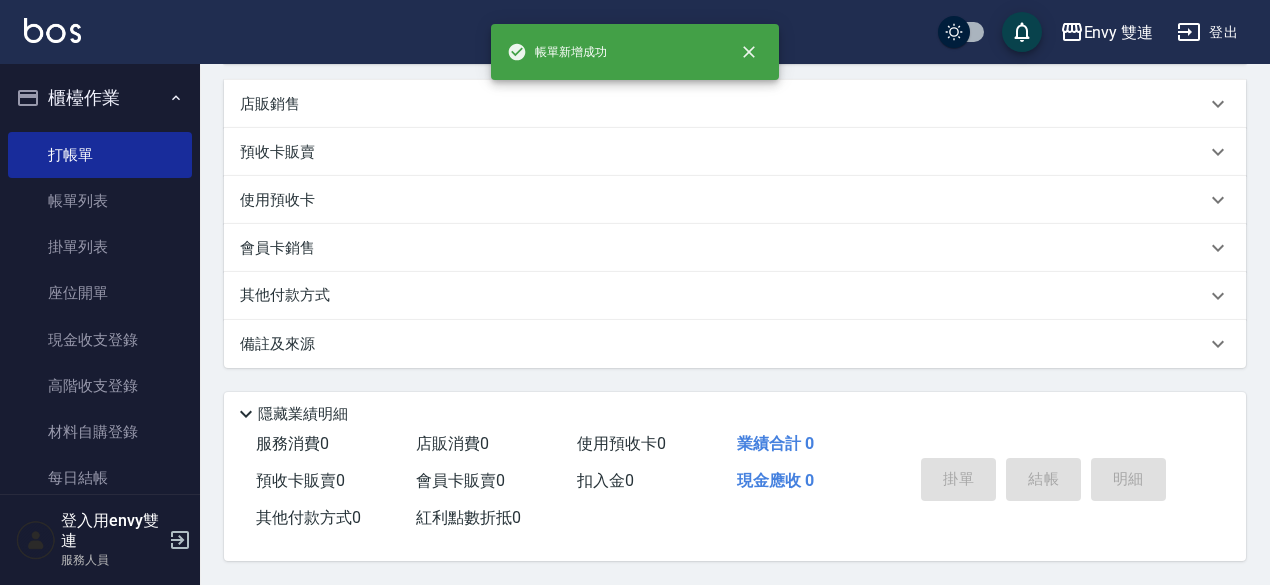 scroll, scrollTop: 0, scrollLeft: 0, axis: both 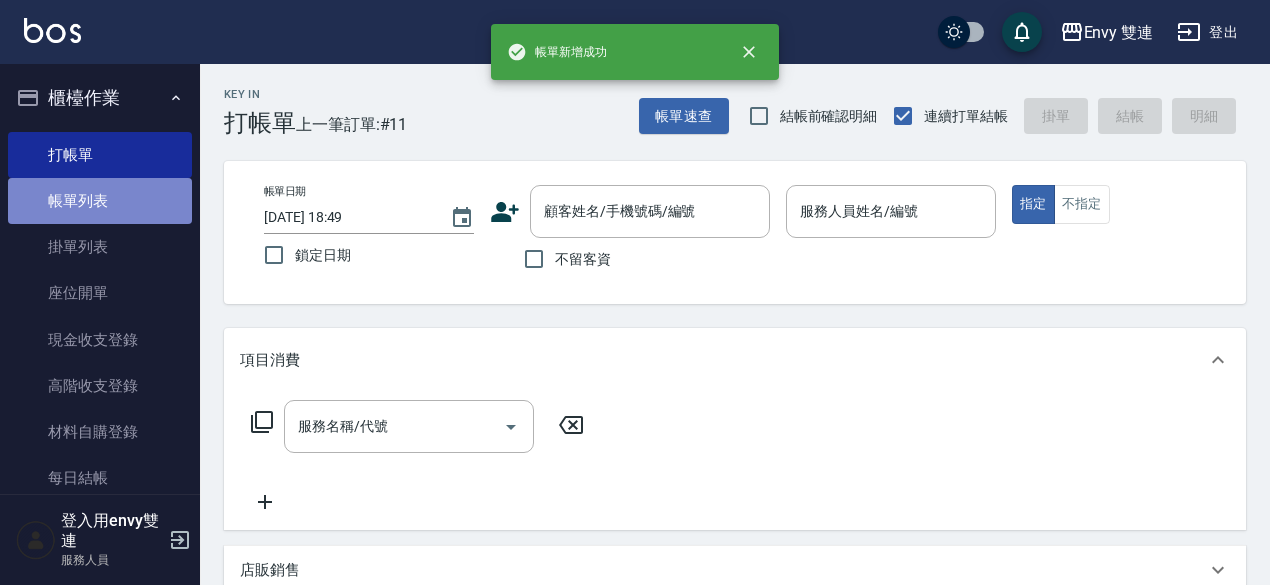 click on "帳單列表" at bounding box center [100, 201] 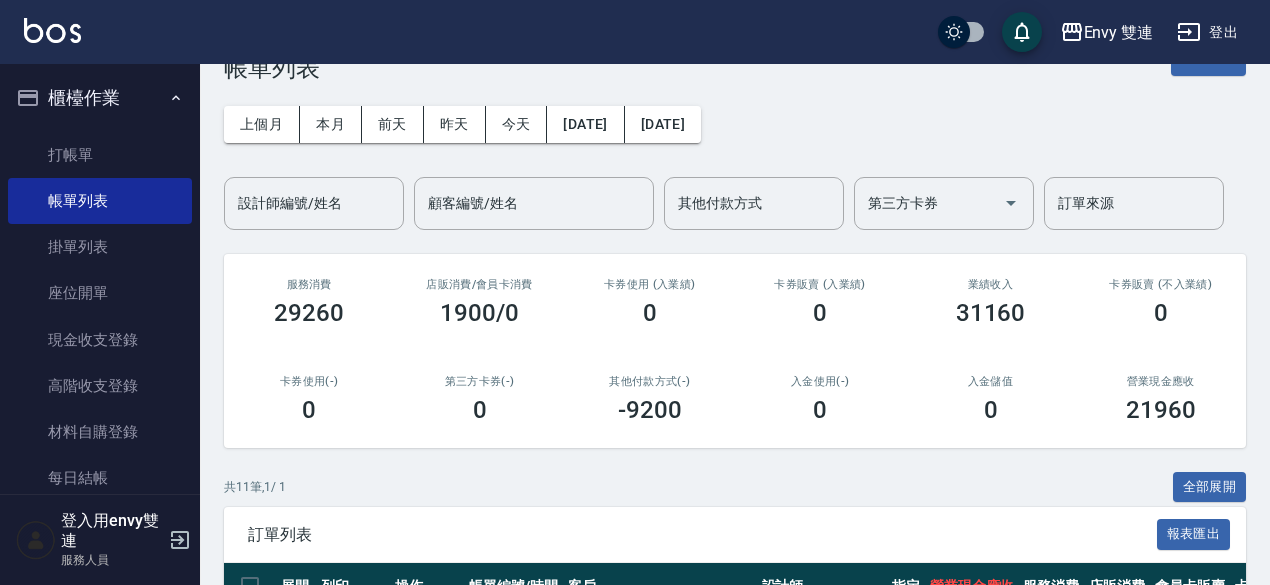 scroll, scrollTop: 0, scrollLeft: 0, axis: both 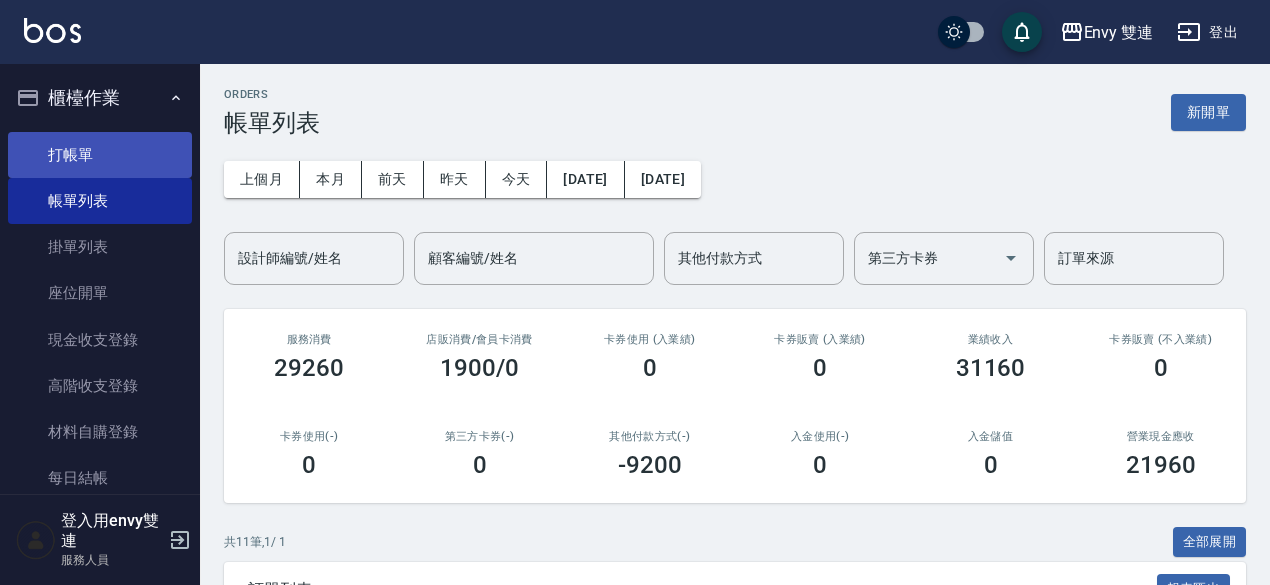 click on "打帳單" at bounding box center [100, 155] 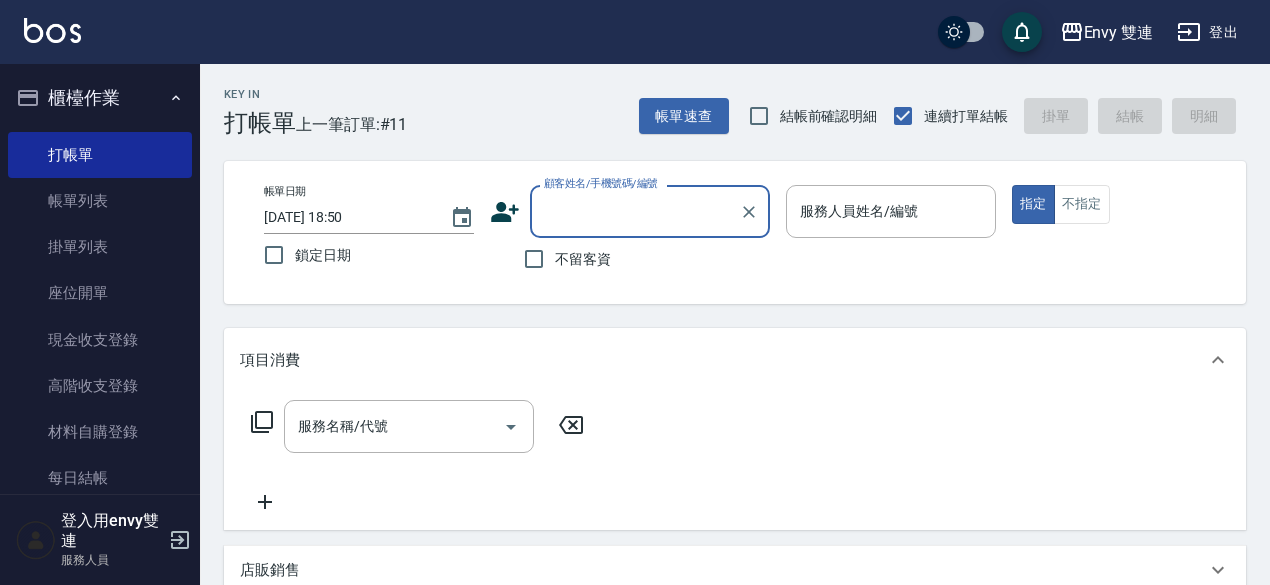 click on "帳單日期 [DATE] 18:50 鎖定日期 顧客姓名/手機號碼/編號 顧客姓名/手機號碼/編號 不留客資 服務人員姓名/編號 服務人員姓名/編號 指定 不指定" at bounding box center [735, 232] 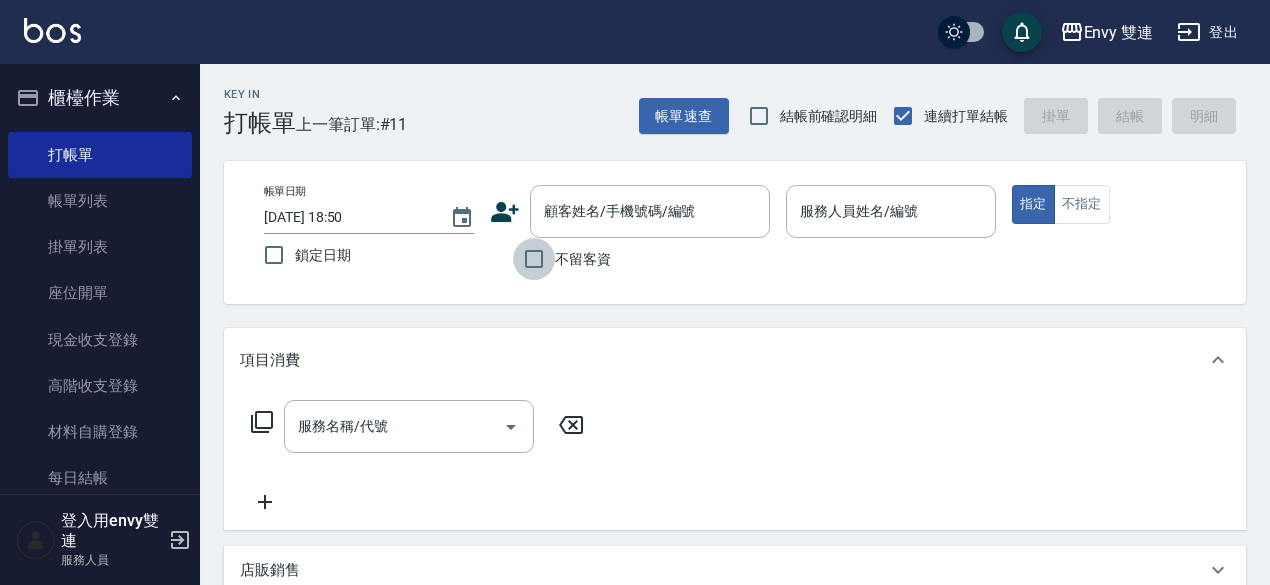 click on "不留客資" at bounding box center (534, 259) 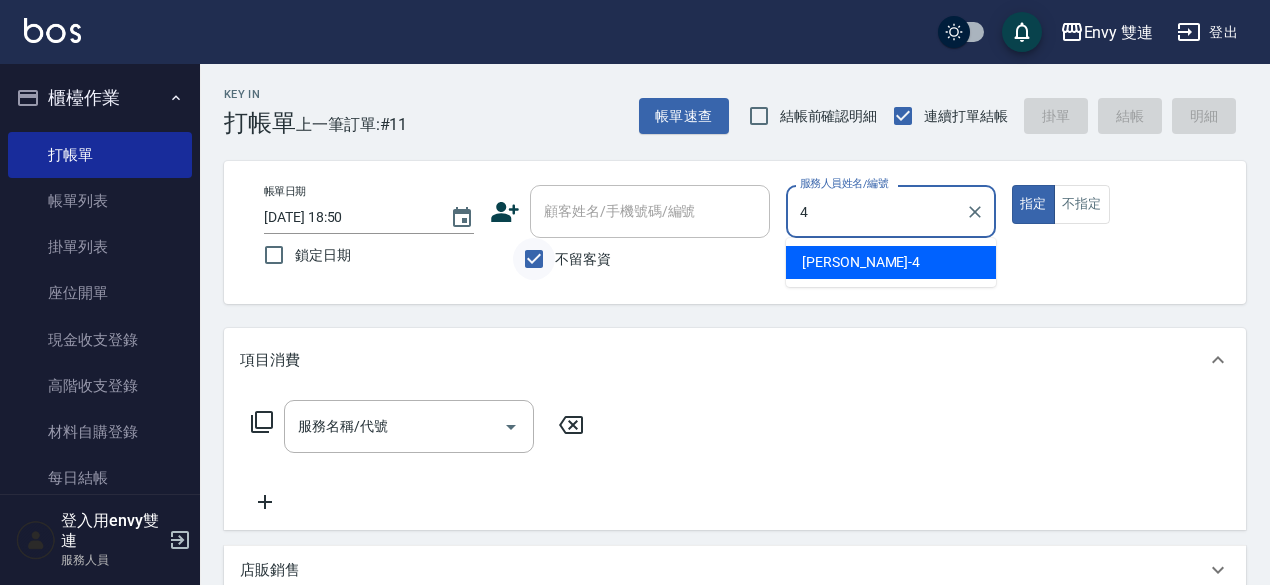 type on "[PERSON_NAME]-4" 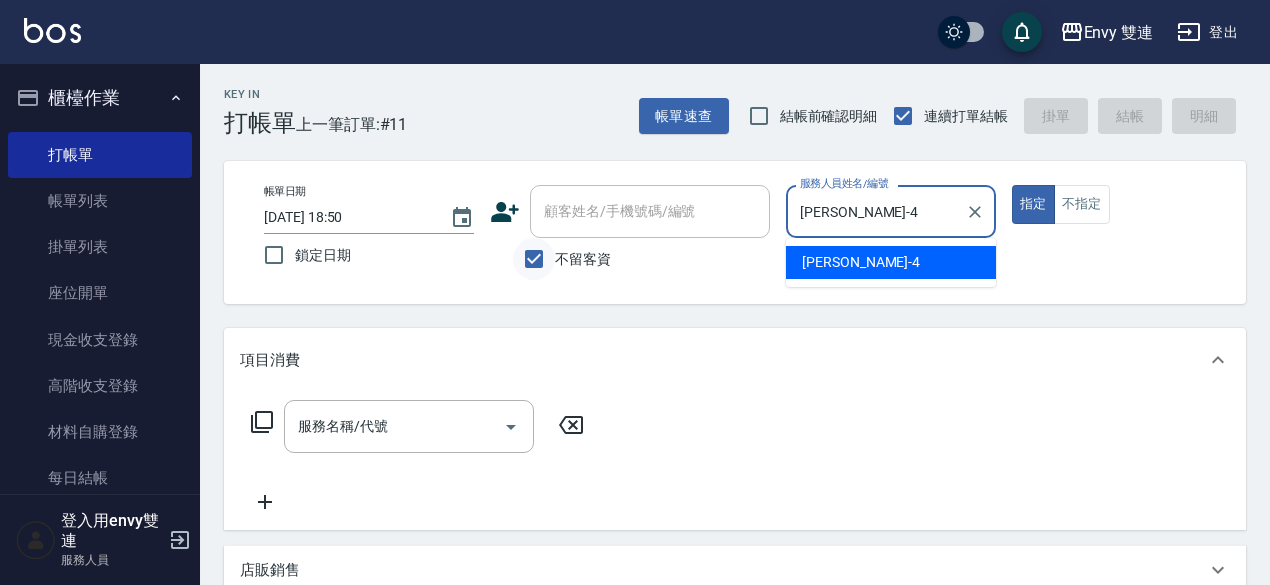 type on "true" 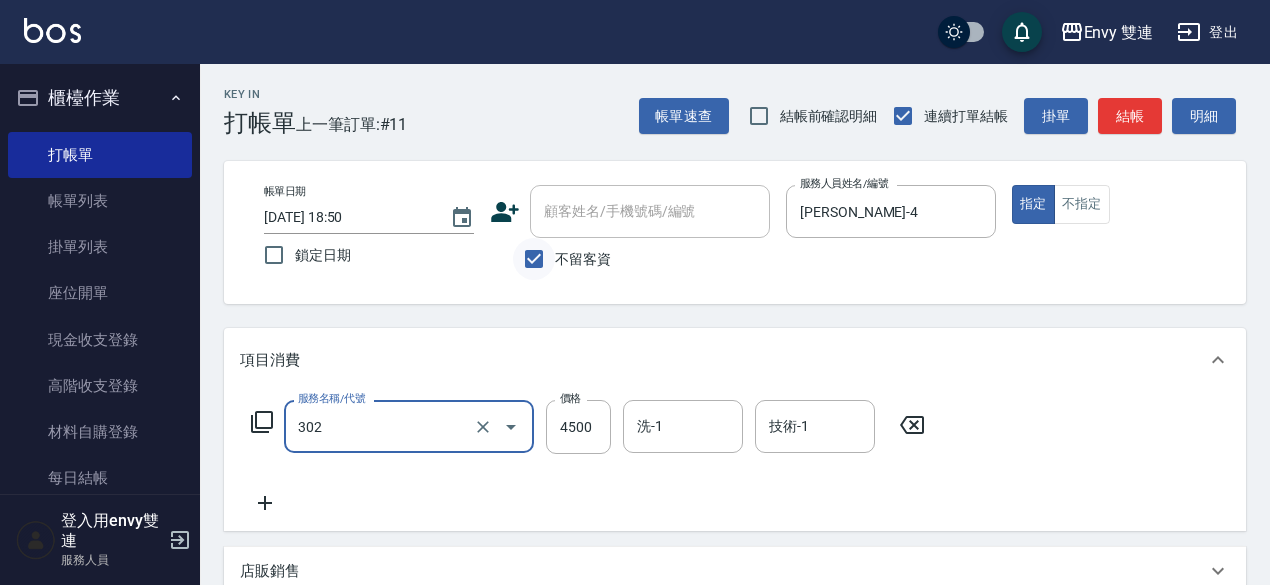 type on "水質感熱塑燙(302)" 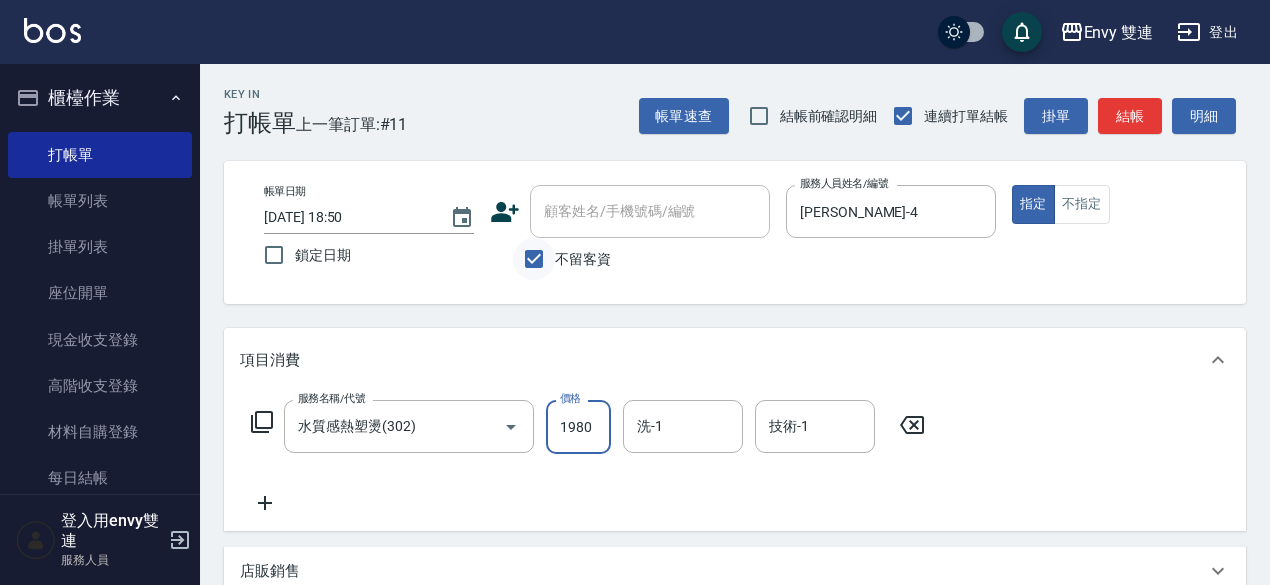 type on "1980" 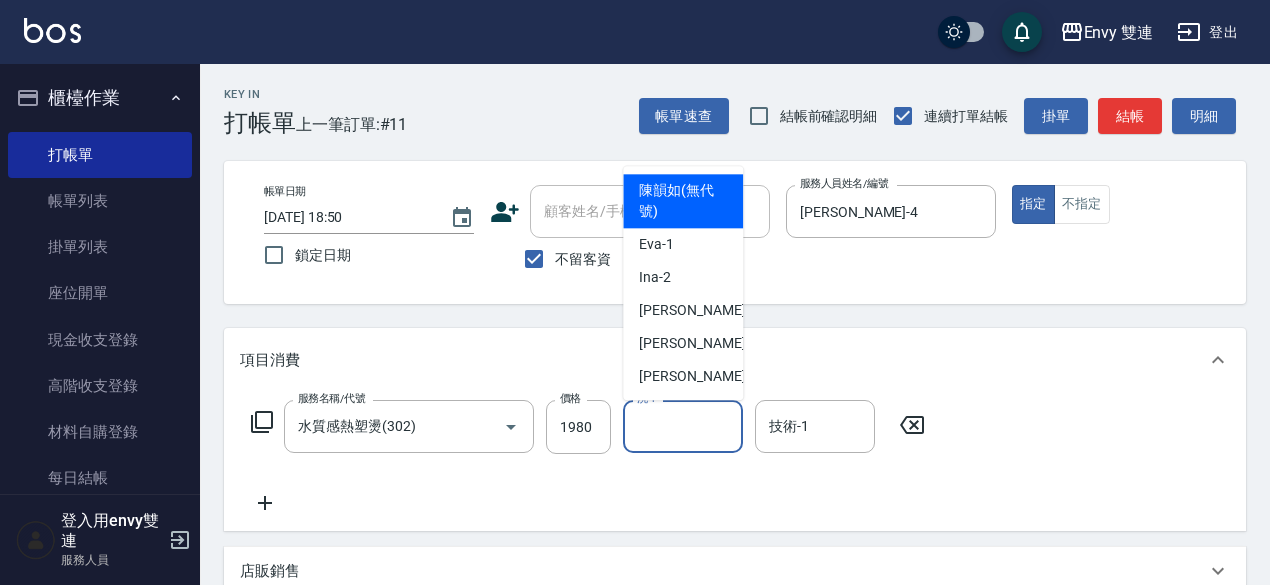 click on "洗-1" at bounding box center [683, 426] 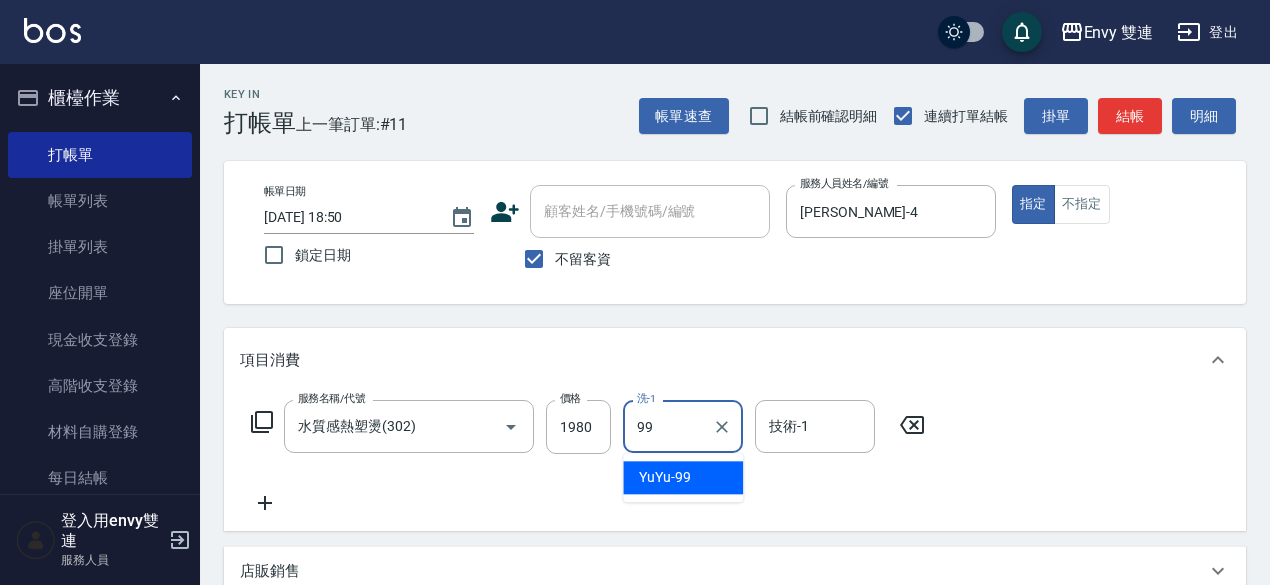 type on "YuYu-99" 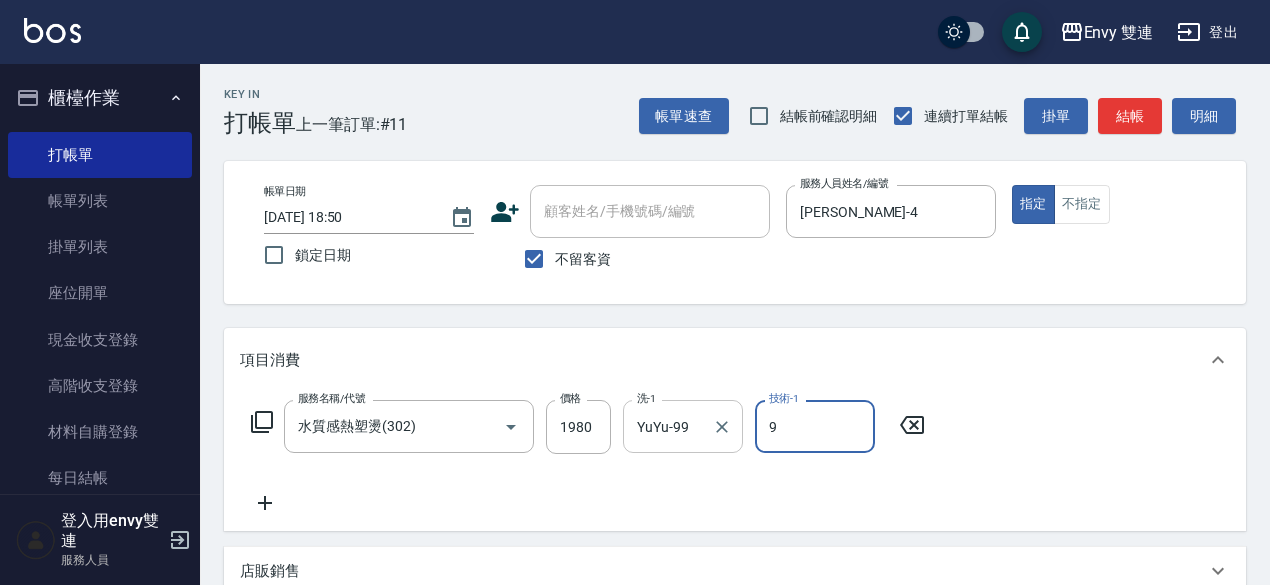 type on "99" 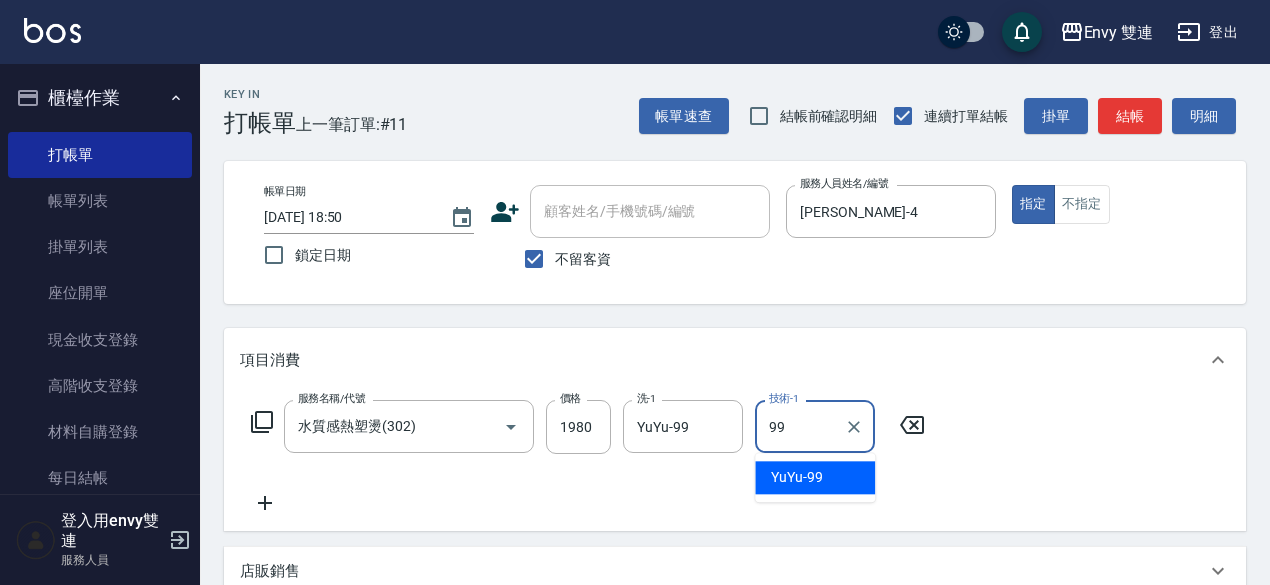 click at bounding box center [853, 426] 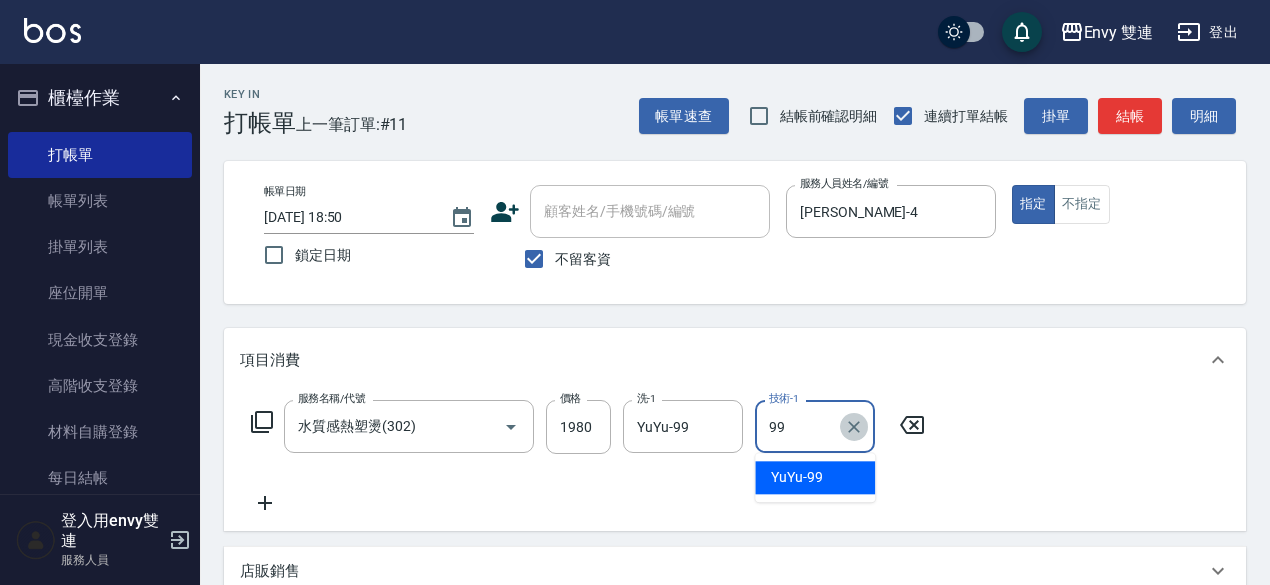 click 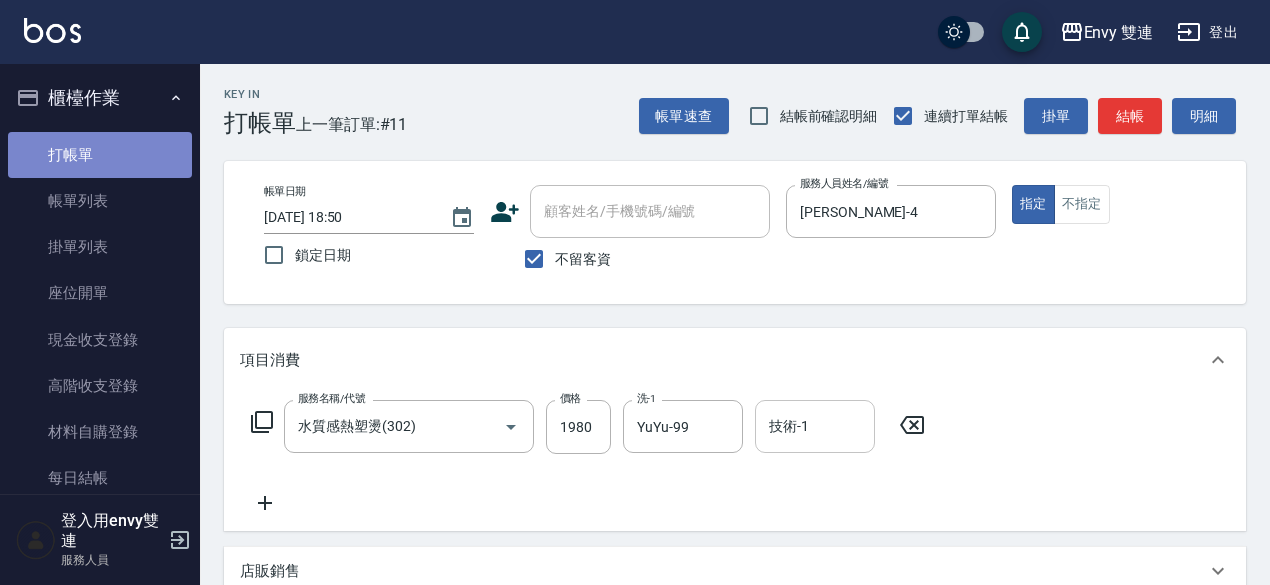 click on "打帳單" at bounding box center (100, 155) 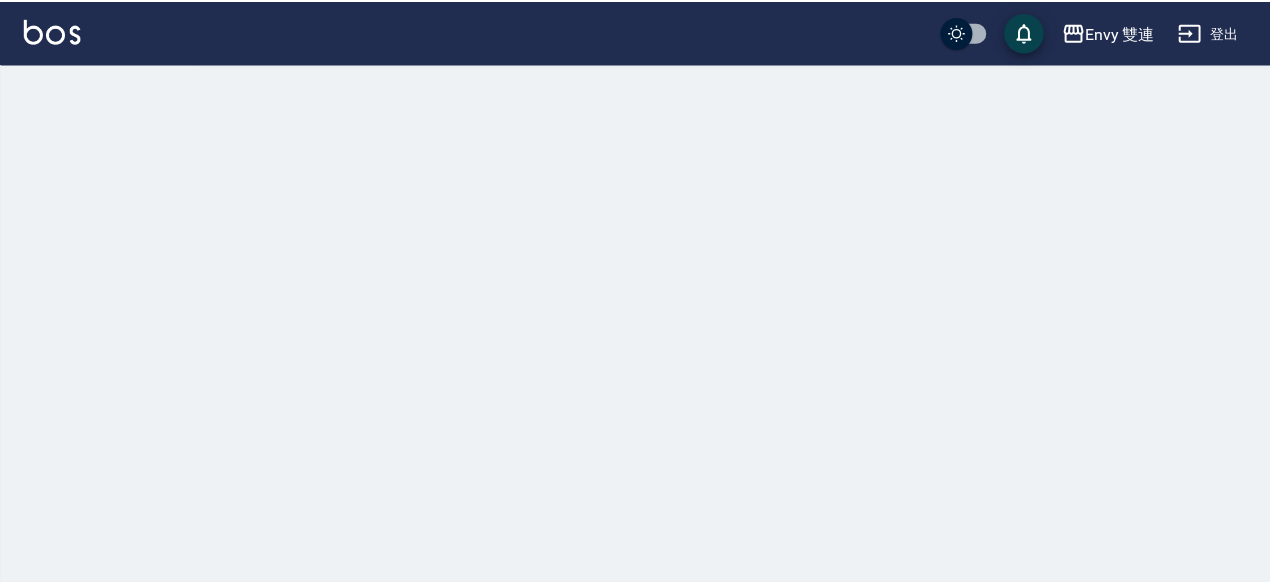 scroll, scrollTop: 0, scrollLeft: 0, axis: both 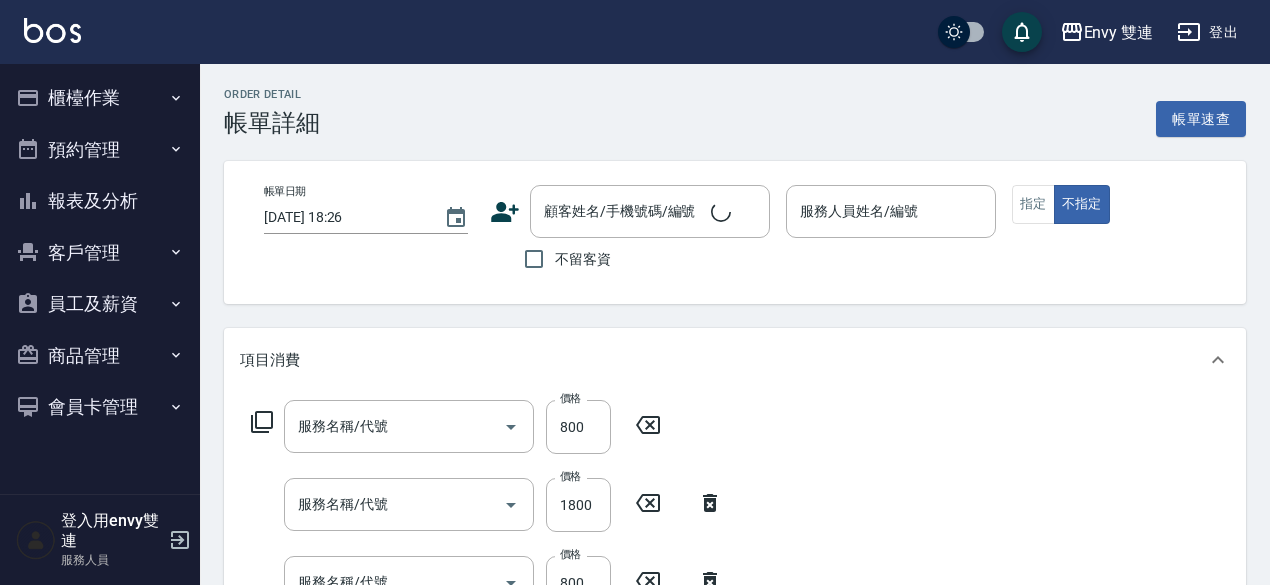 type on "[DATE] 17:58" 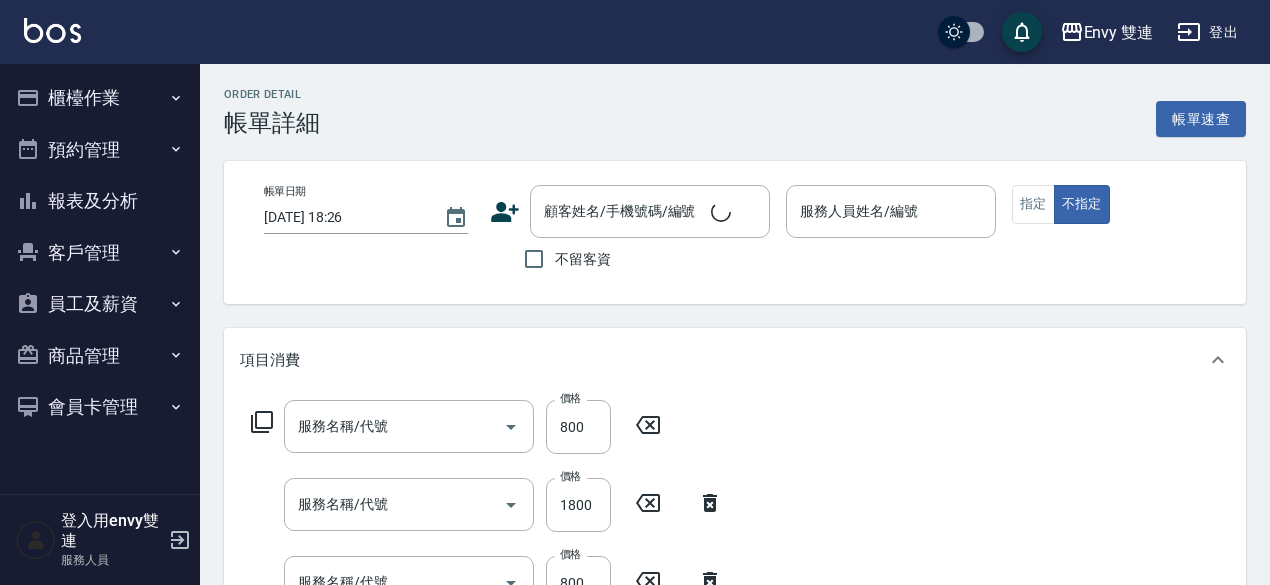 checkbox on "true" 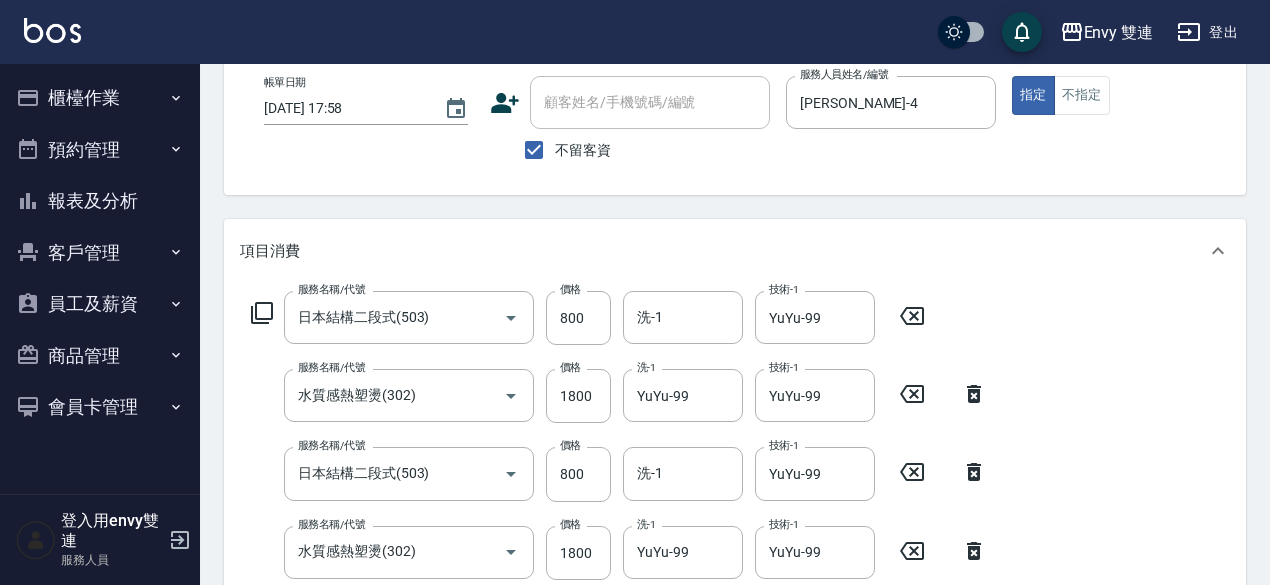 type on "日本結構二段式(503)" 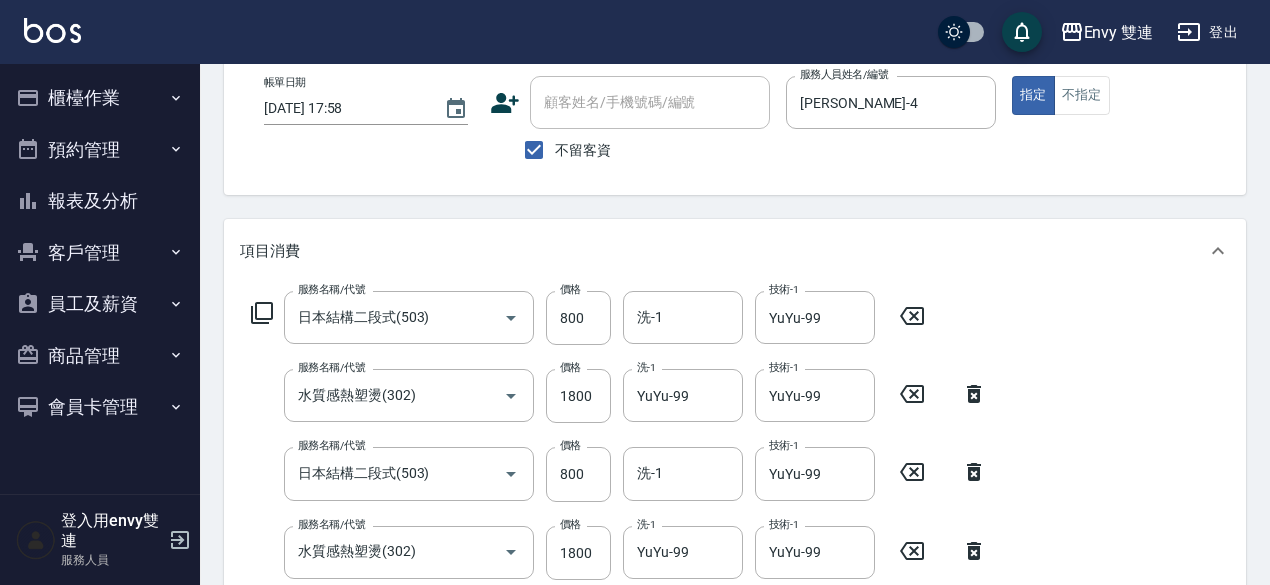 type on "水質感熱塑燙(302)" 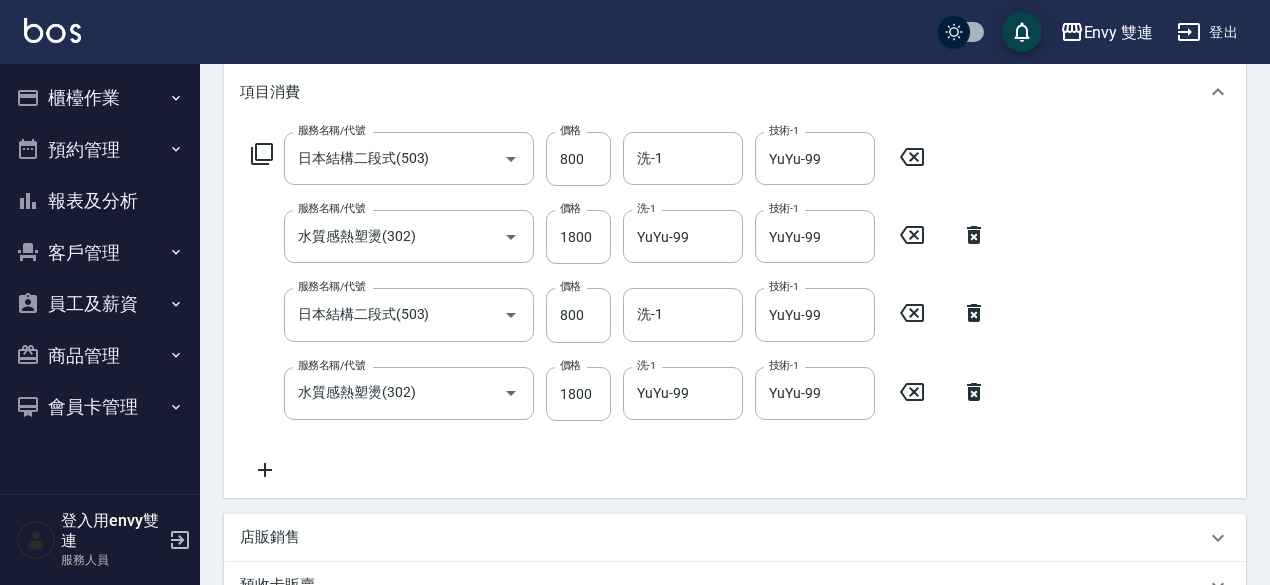 scroll, scrollTop: 292, scrollLeft: 0, axis: vertical 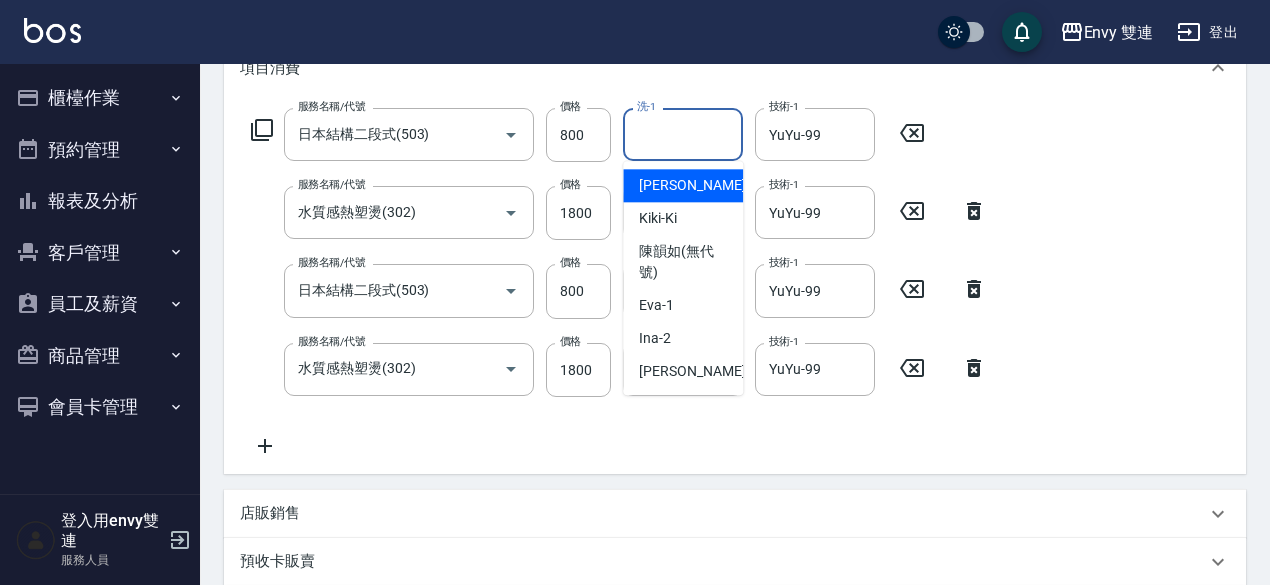 click on "洗-1" at bounding box center [683, 134] 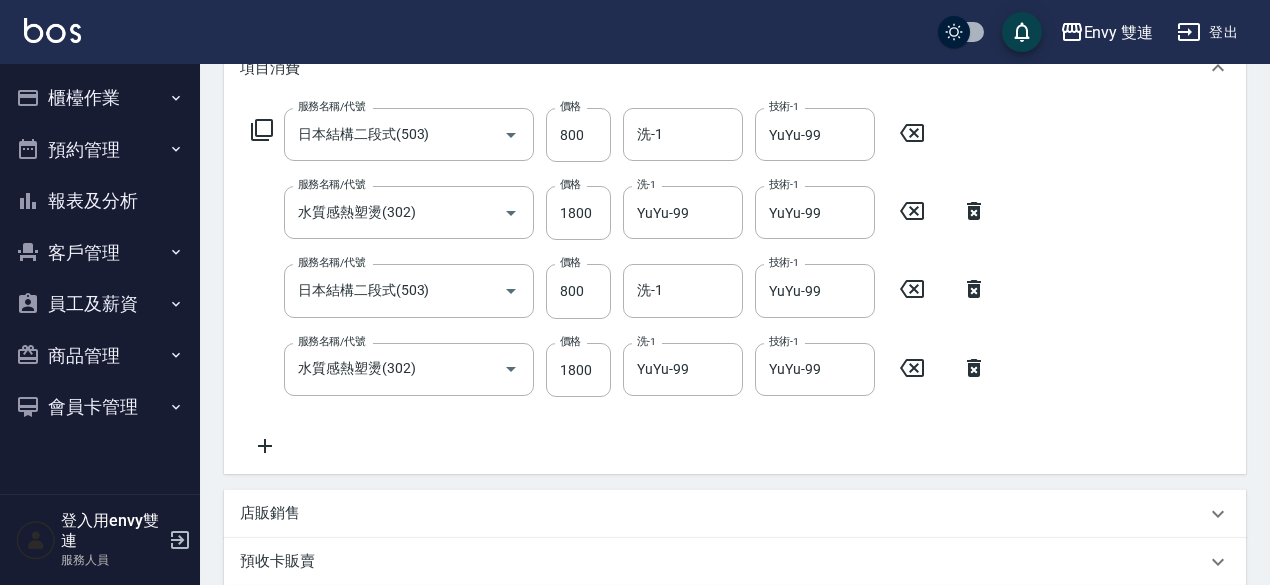 click on "項目消費" at bounding box center (735, 68) 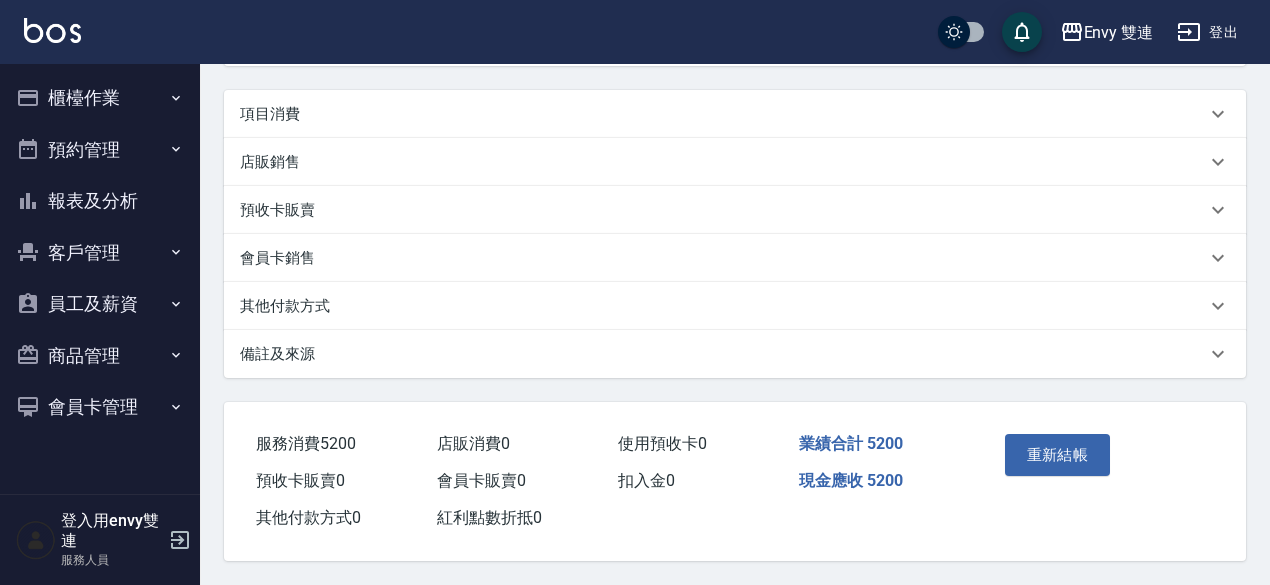 scroll, scrollTop: 244, scrollLeft: 0, axis: vertical 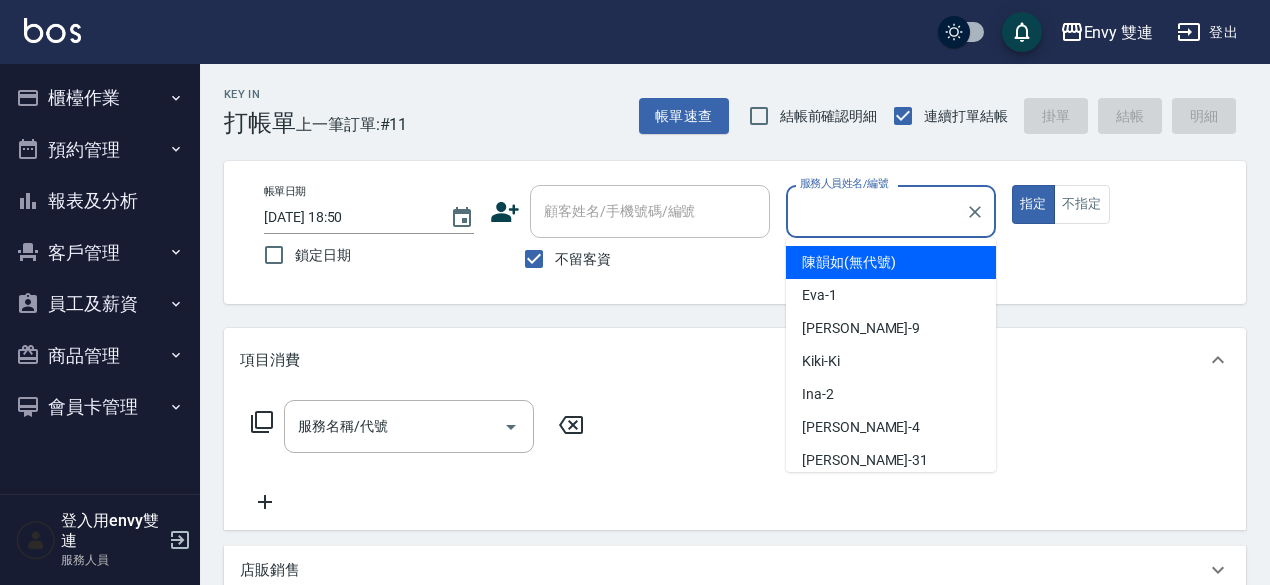 type 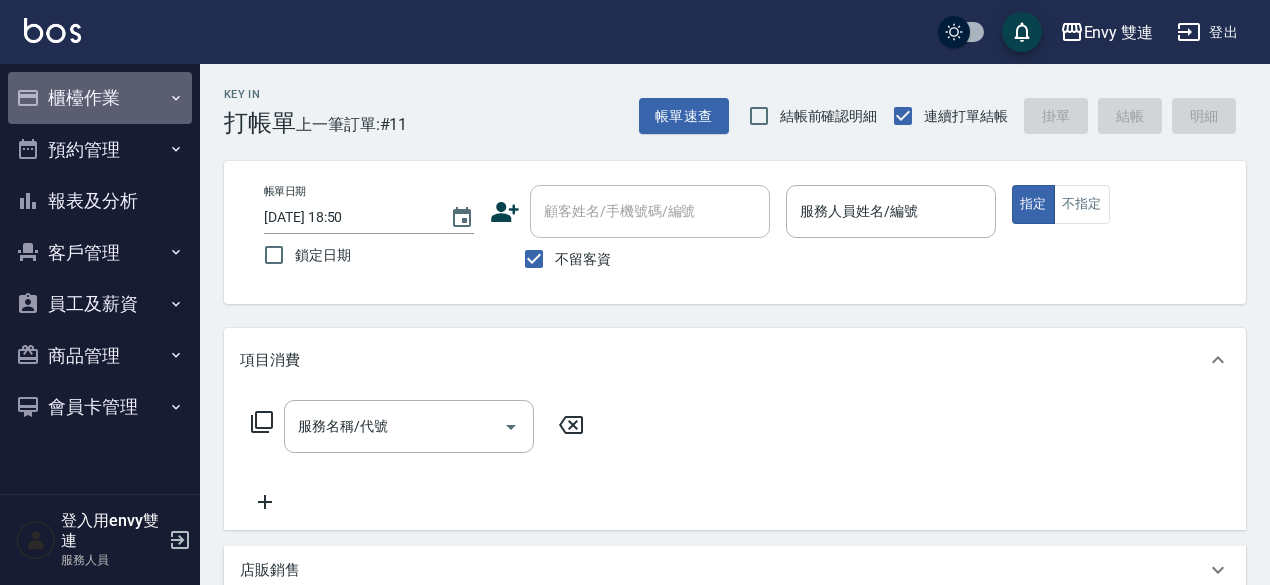 click on "櫃檯作業" at bounding box center (100, 98) 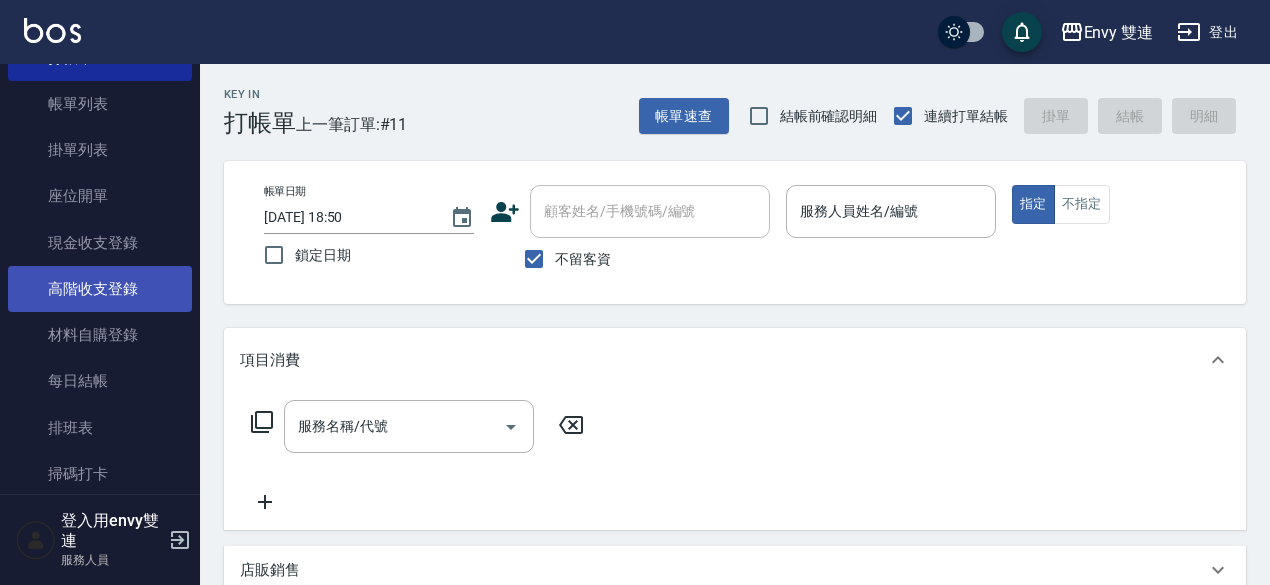 scroll, scrollTop: 99, scrollLeft: 0, axis: vertical 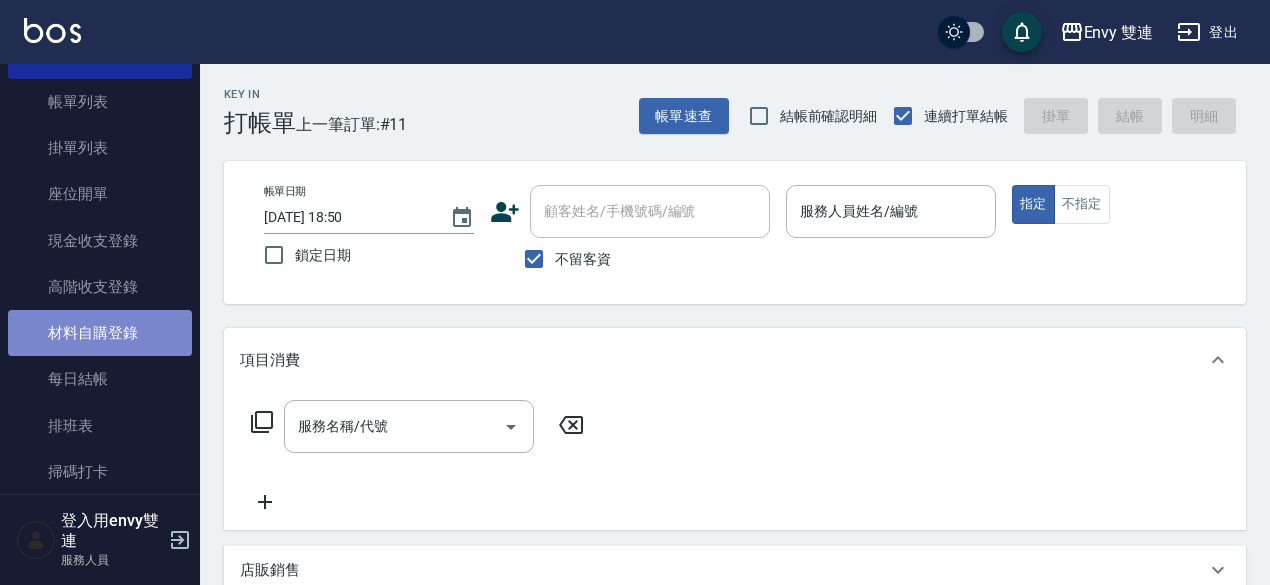 click on "材料自購登錄" at bounding box center (100, 333) 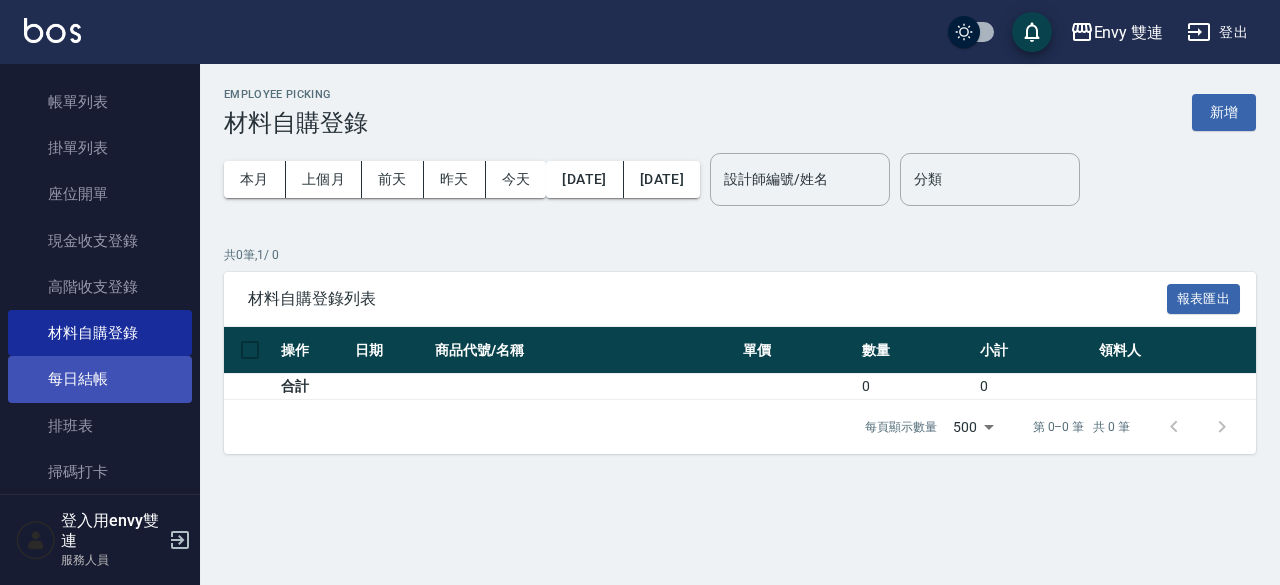 click on "每日結帳" at bounding box center (100, 379) 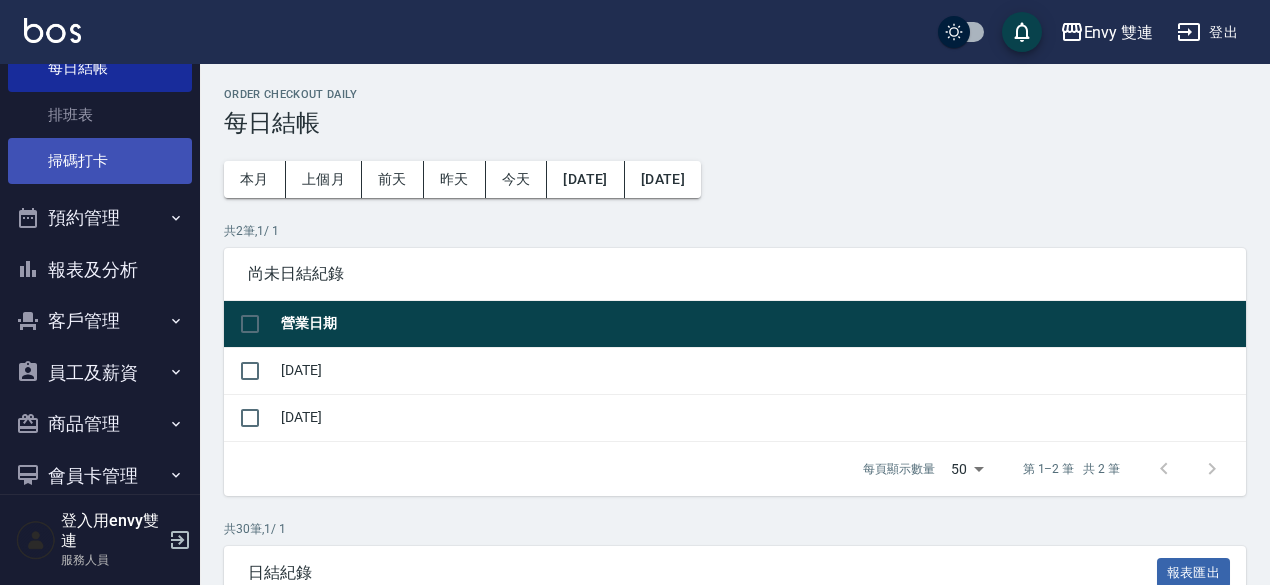 scroll, scrollTop: 409, scrollLeft: 0, axis: vertical 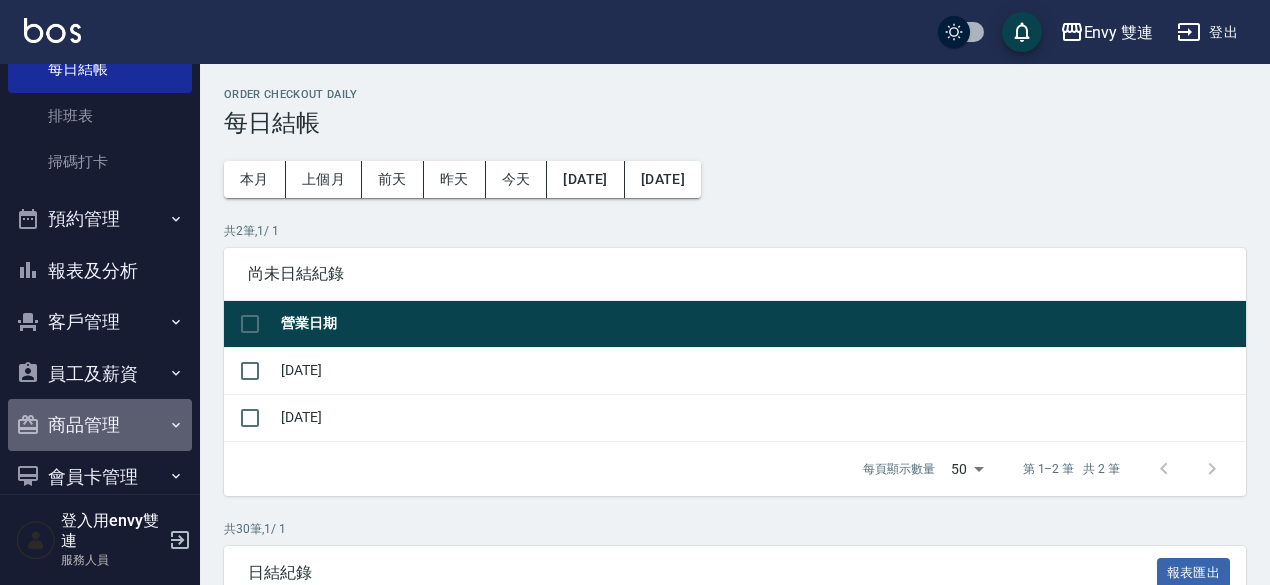 click on "商品管理" at bounding box center [100, 425] 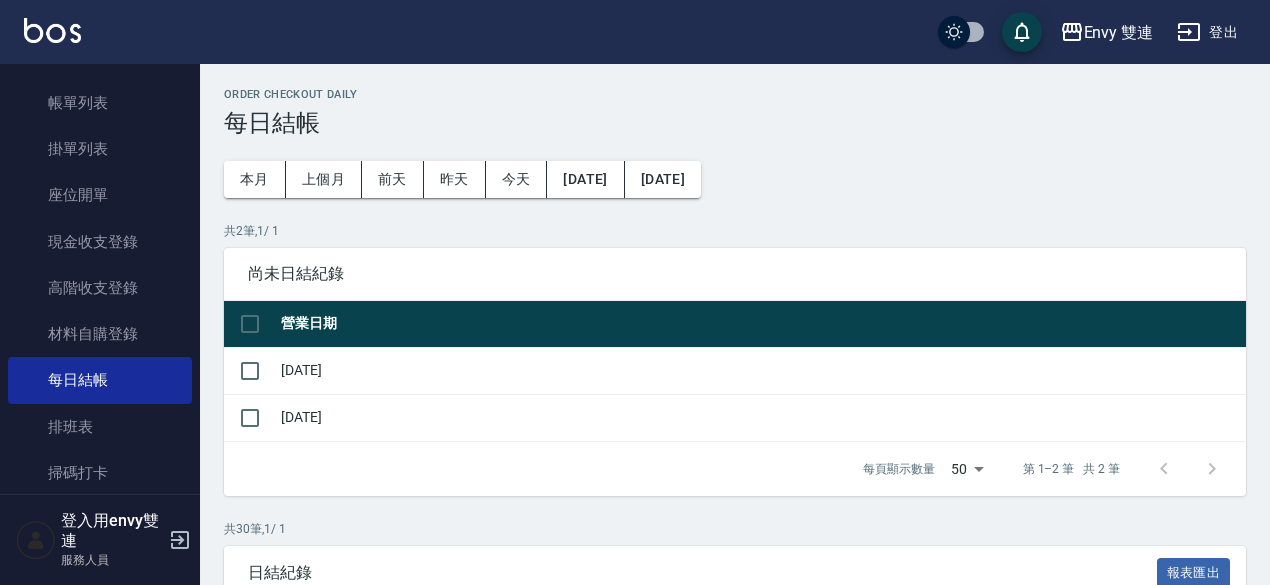 scroll, scrollTop: 96, scrollLeft: 0, axis: vertical 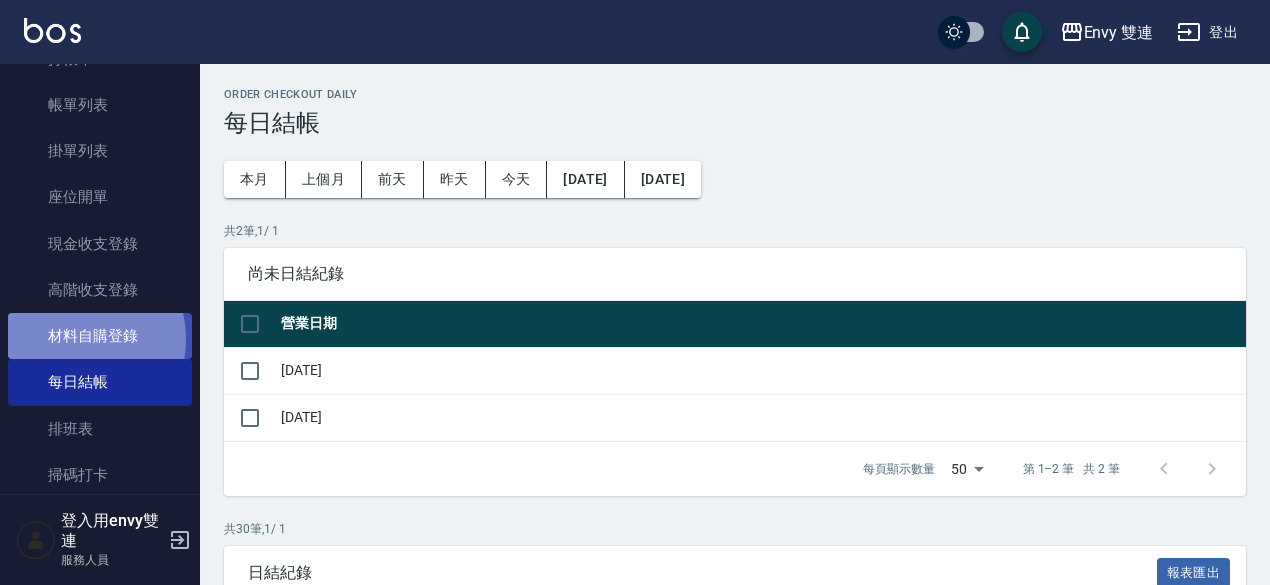 click on "材料自購登錄" at bounding box center (100, 336) 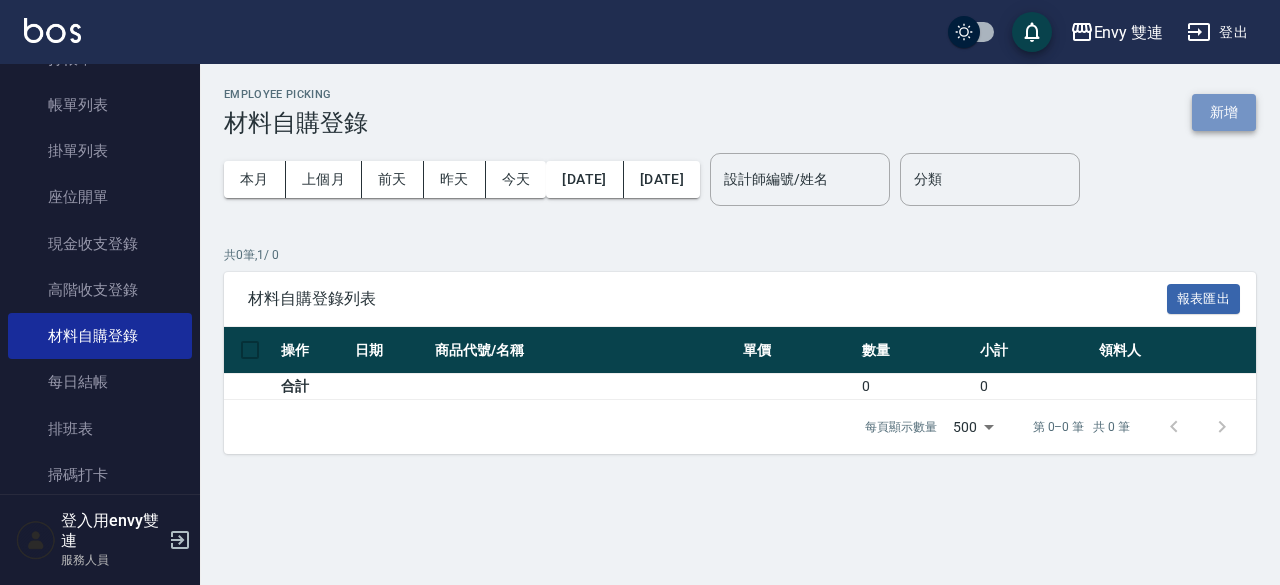 click on "新增" at bounding box center (1224, 112) 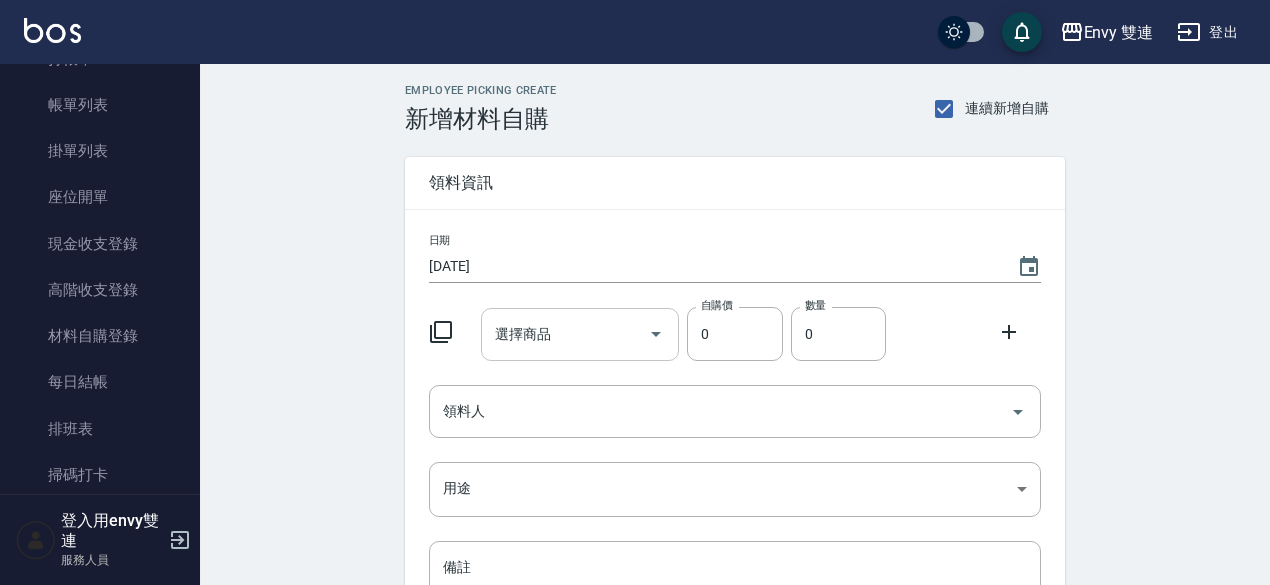 click on "選擇商品" at bounding box center [580, 334] 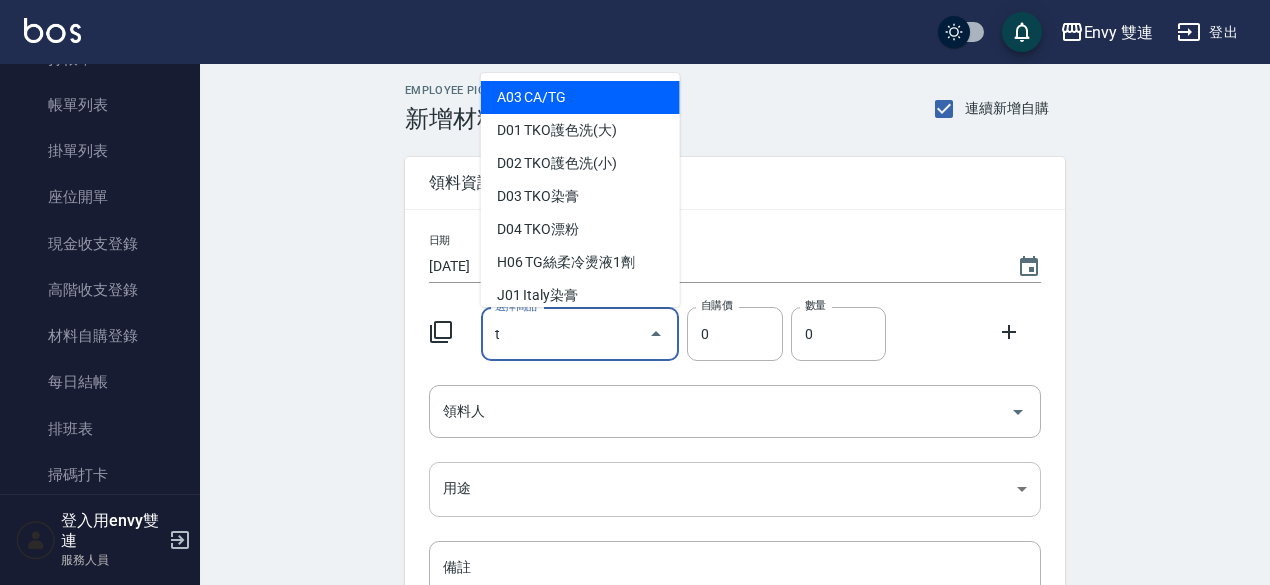 type on "TKO護色洗(小)" 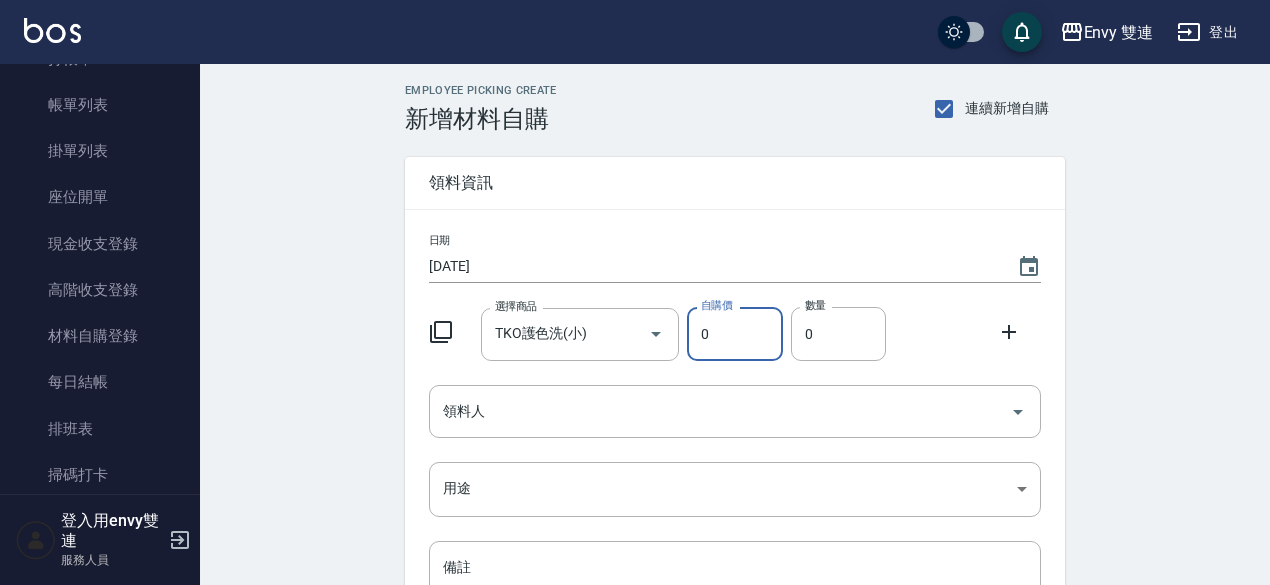 click on "0" at bounding box center (734, 334) 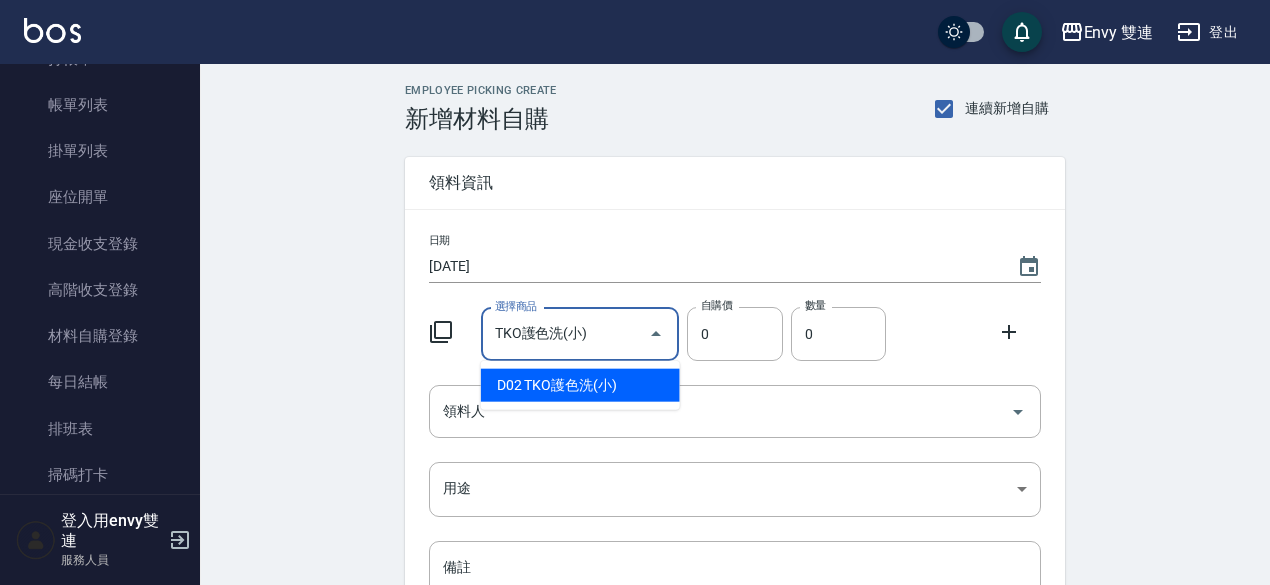click on "TKO護色洗(小)" at bounding box center [565, 334] 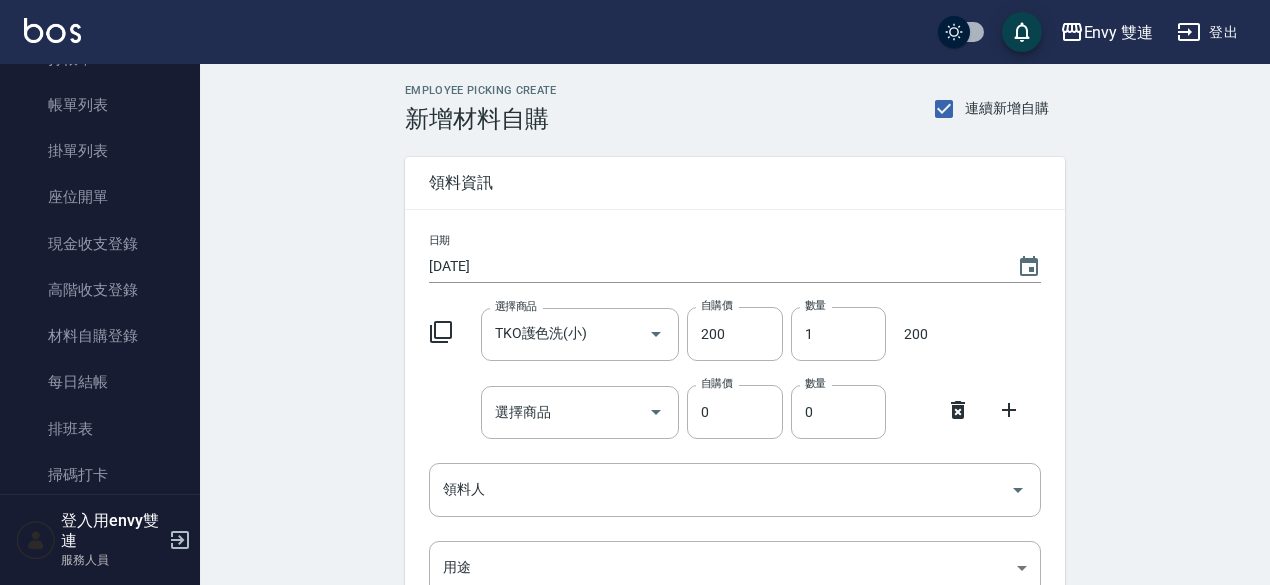 click 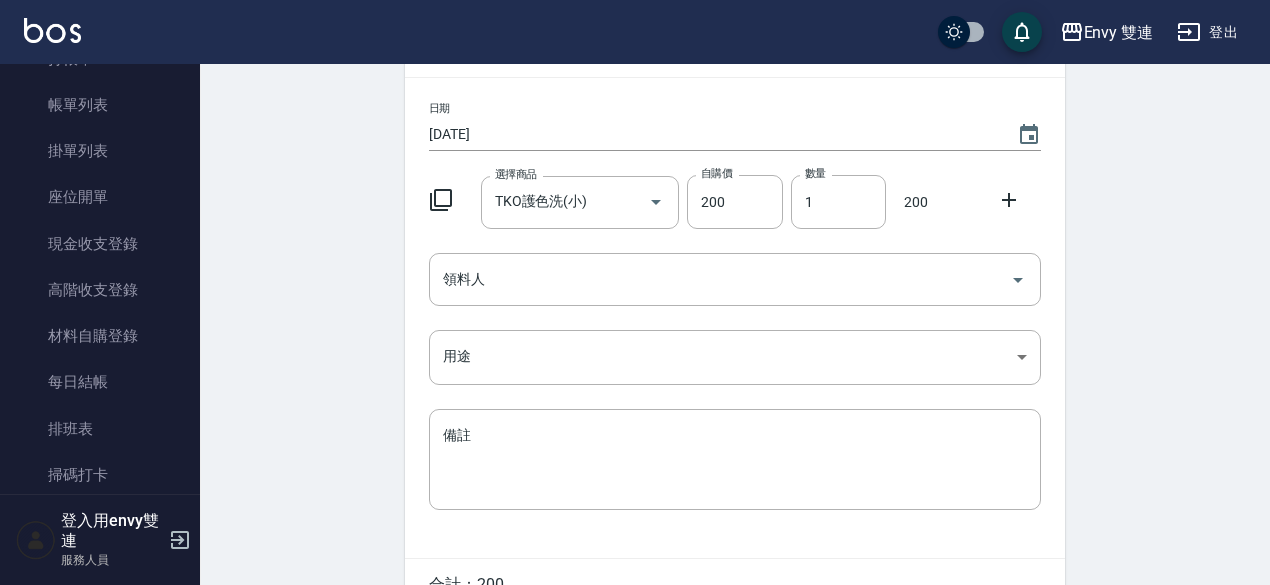scroll, scrollTop: 133, scrollLeft: 0, axis: vertical 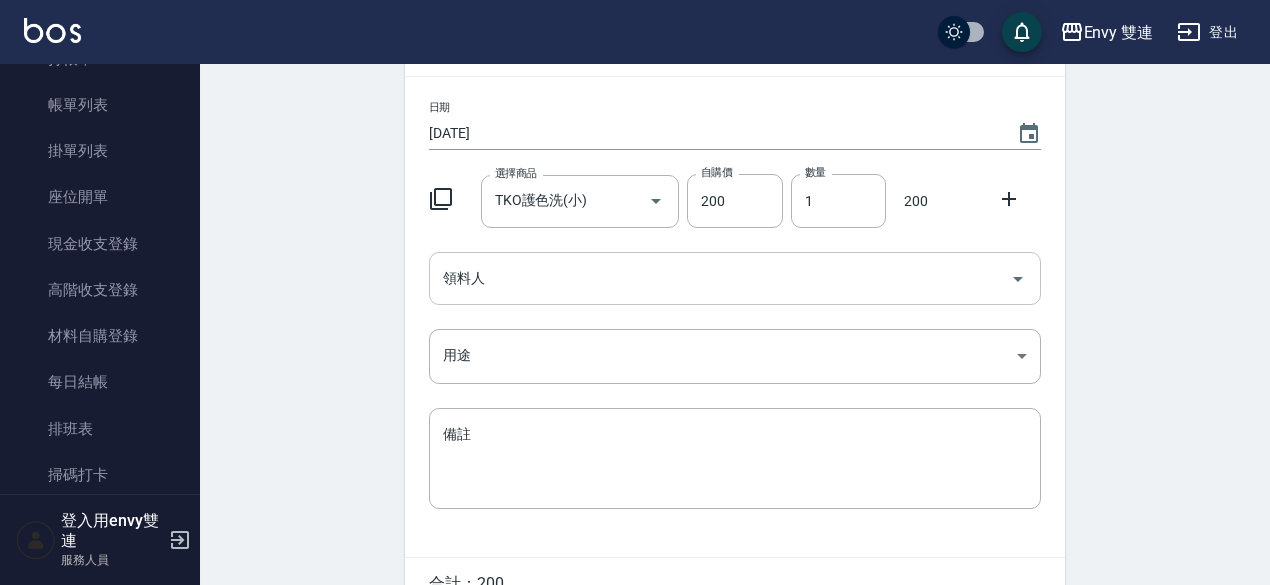 click on "領料人" at bounding box center (735, 278) 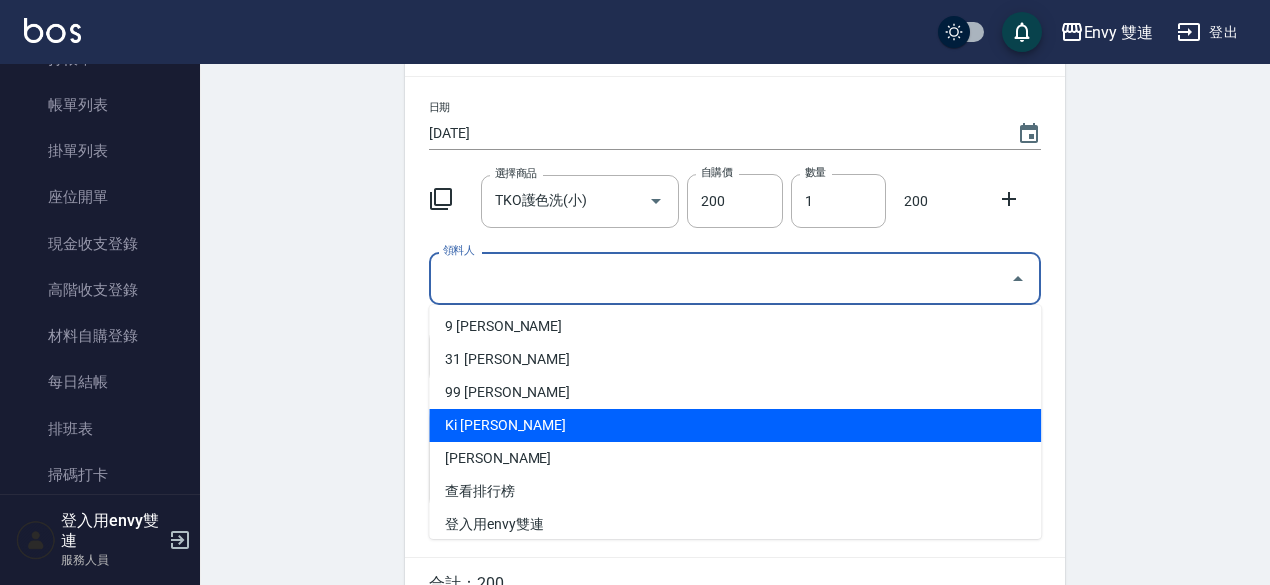 scroll, scrollTop: 145, scrollLeft: 0, axis: vertical 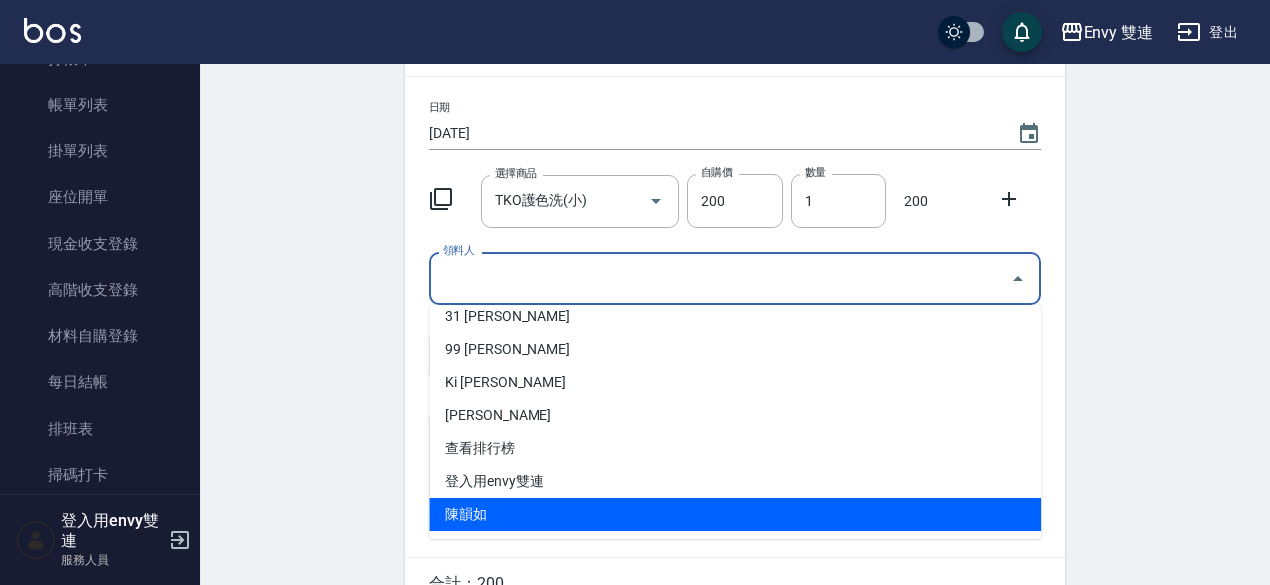 click on "陳韻如" at bounding box center (735, 514) 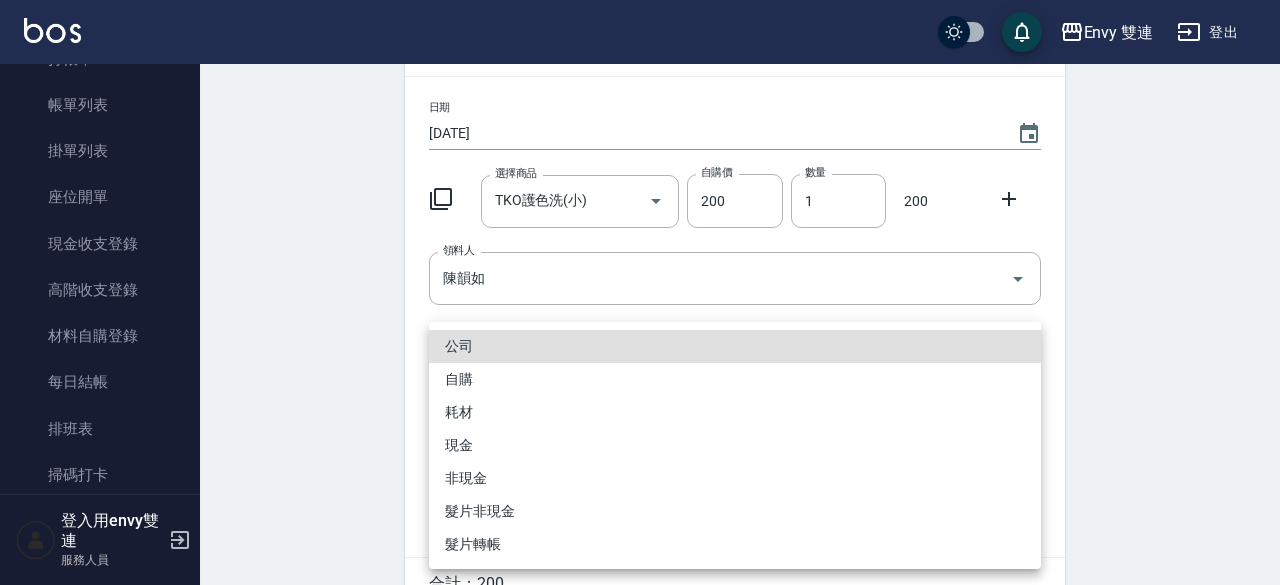 type 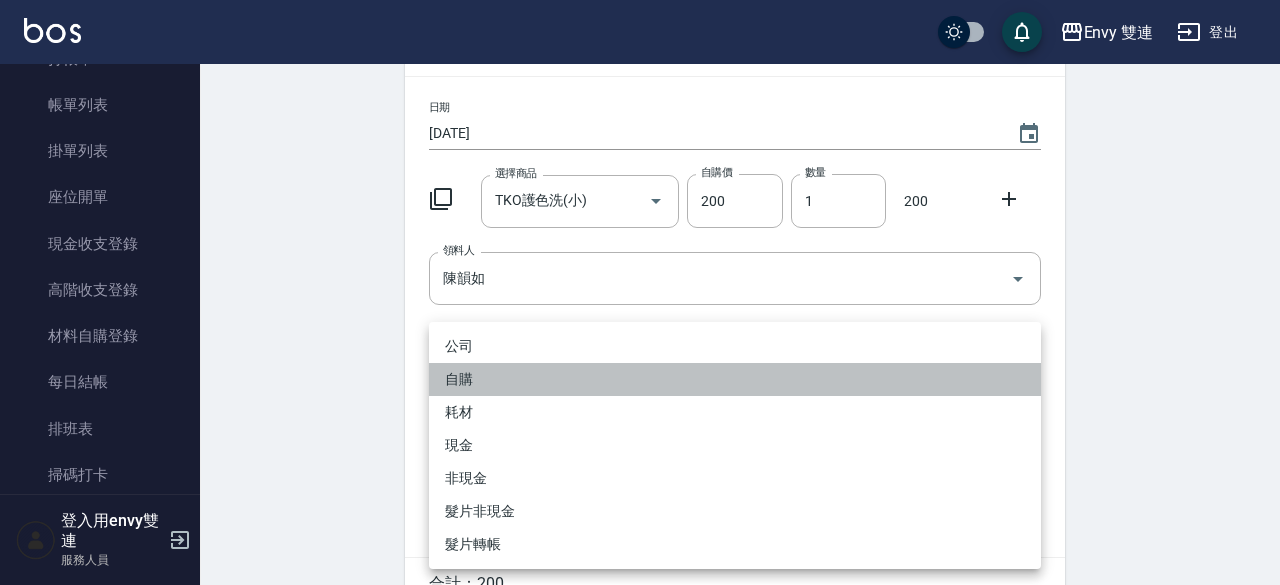 click on "自購" at bounding box center (735, 379) 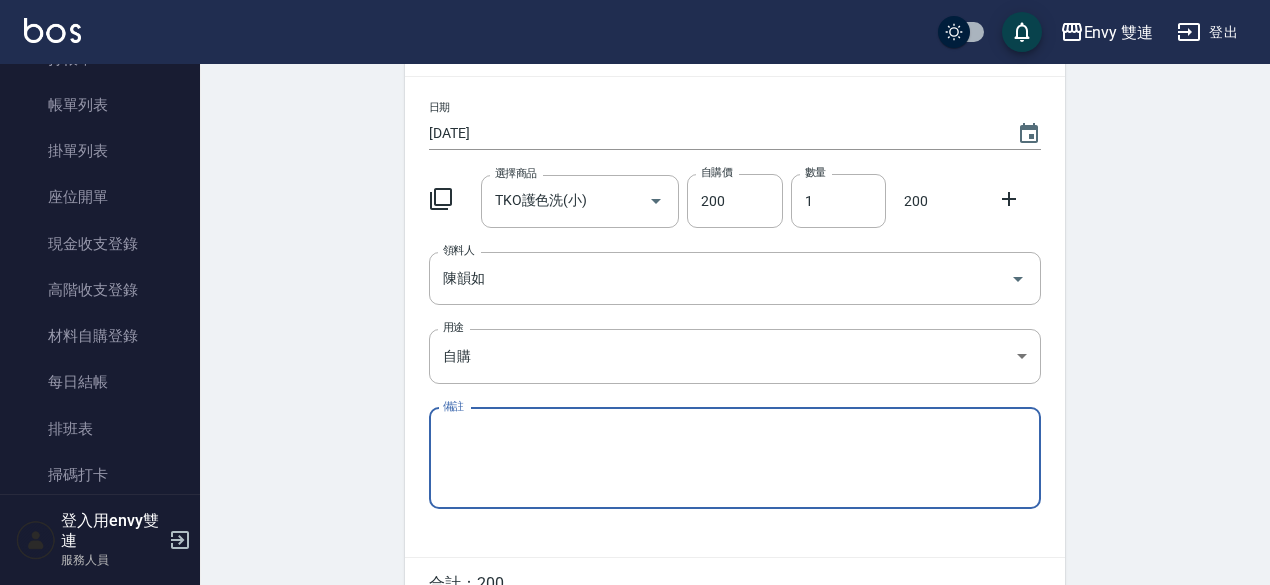 scroll, scrollTop: 240, scrollLeft: 0, axis: vertical 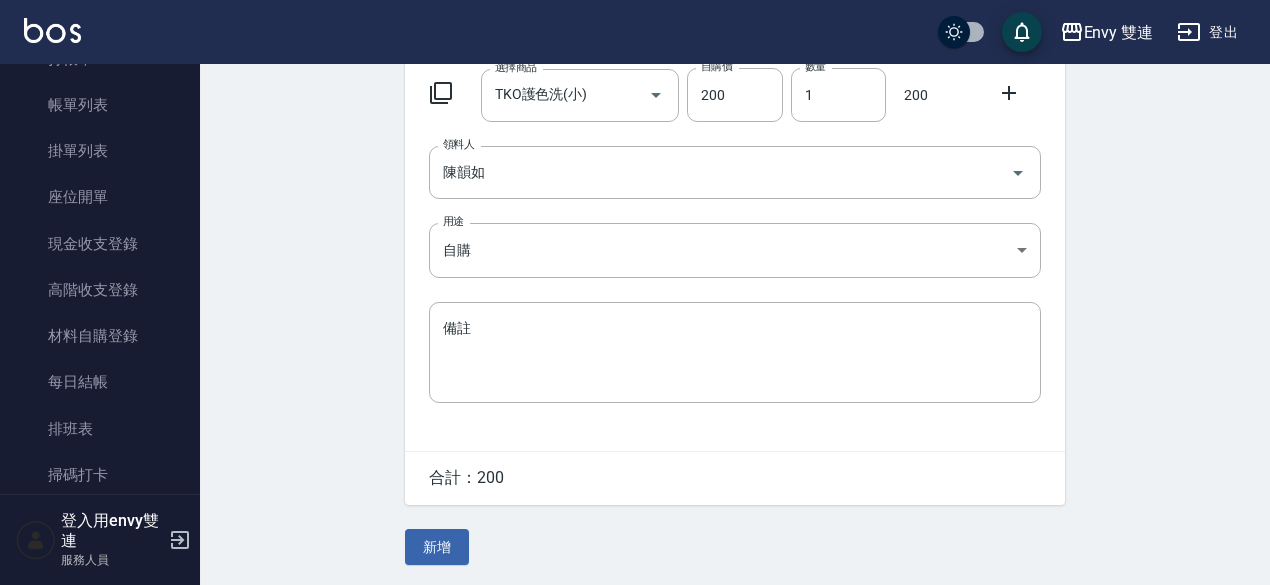 click on "Employee Picking Create 新增材料自購 連續新增自購 領料資訊 日期 2025/07/12 選擇商品 TKO護色洗(小) 選擇商品 自購價 200 自購價 數量 1 數量 200 領料人 陳韻如 領料人 用途 自購 自購 用途 備註 x 備註 合計： 200 新增" at bounding box center [735, 205] 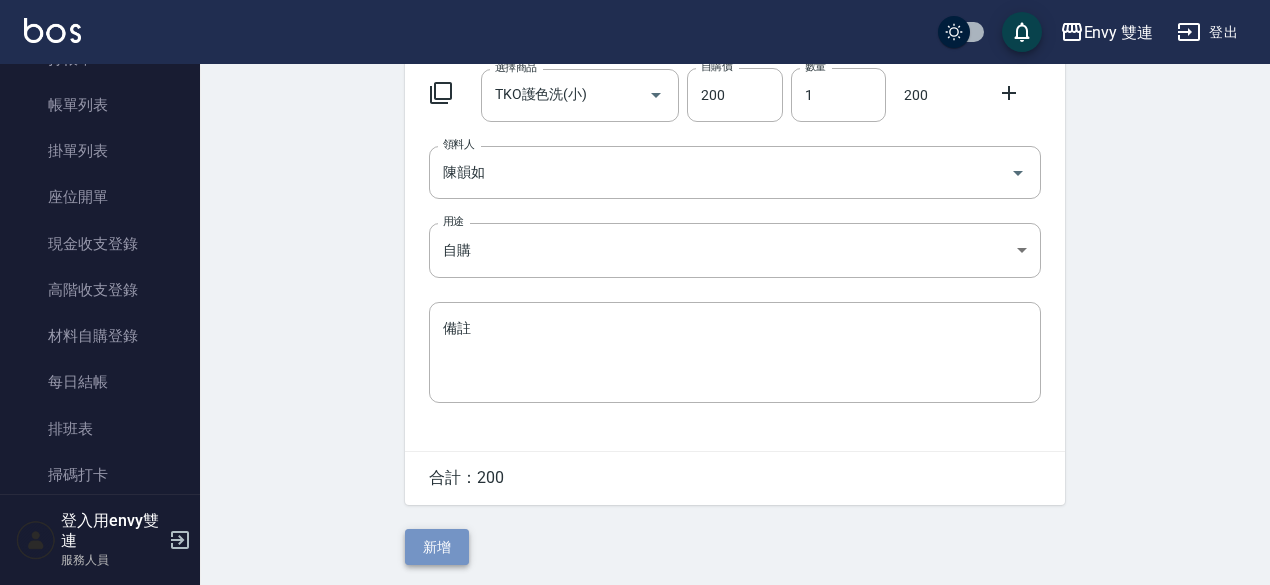 click on "新增" at bounding box center [437, 547] 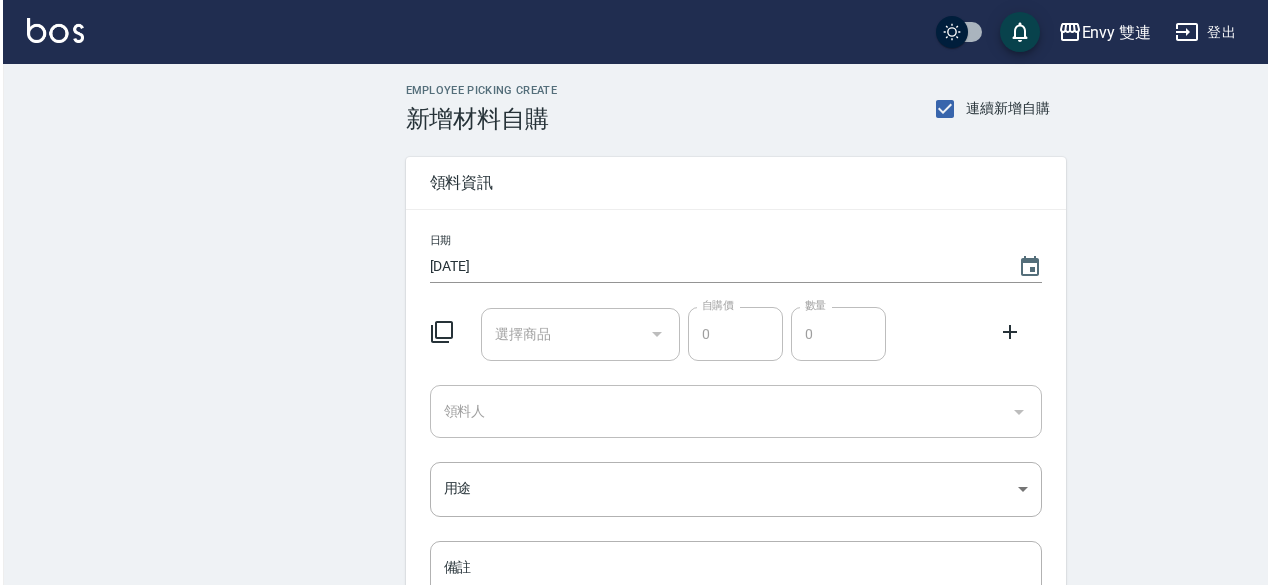 scroll, scrollTop: 0, scrollLeft: 0, axis: both 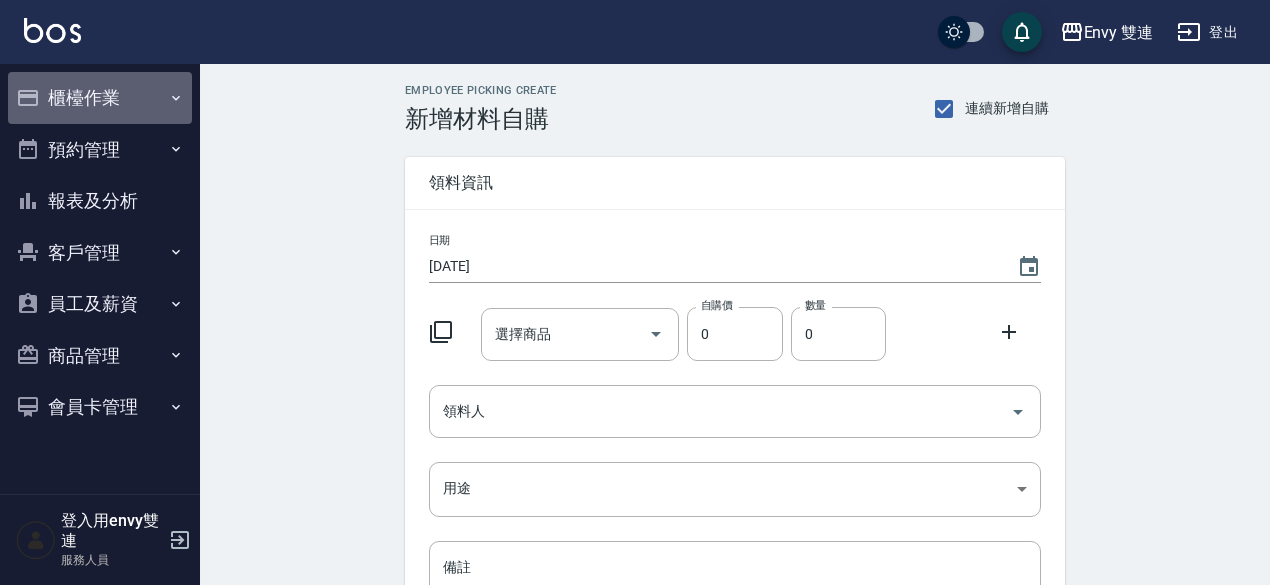 click on "櫃檯作業" at bounding box center (100, 98) 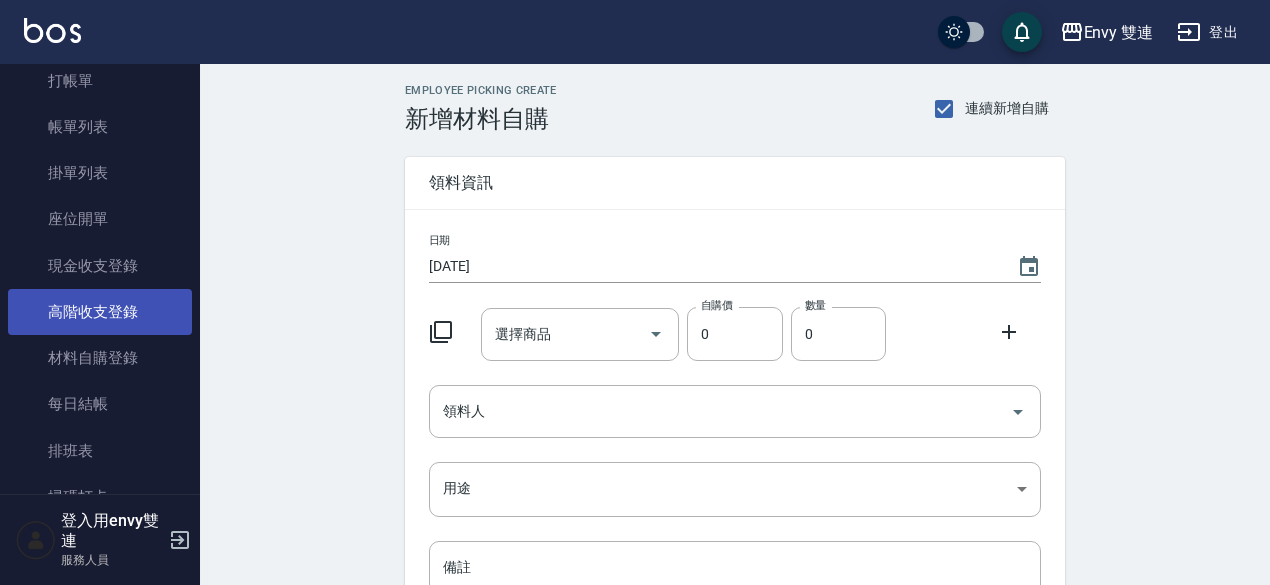 scroll, scrollTop: 59, scrollLeft: 0, axis: vertical 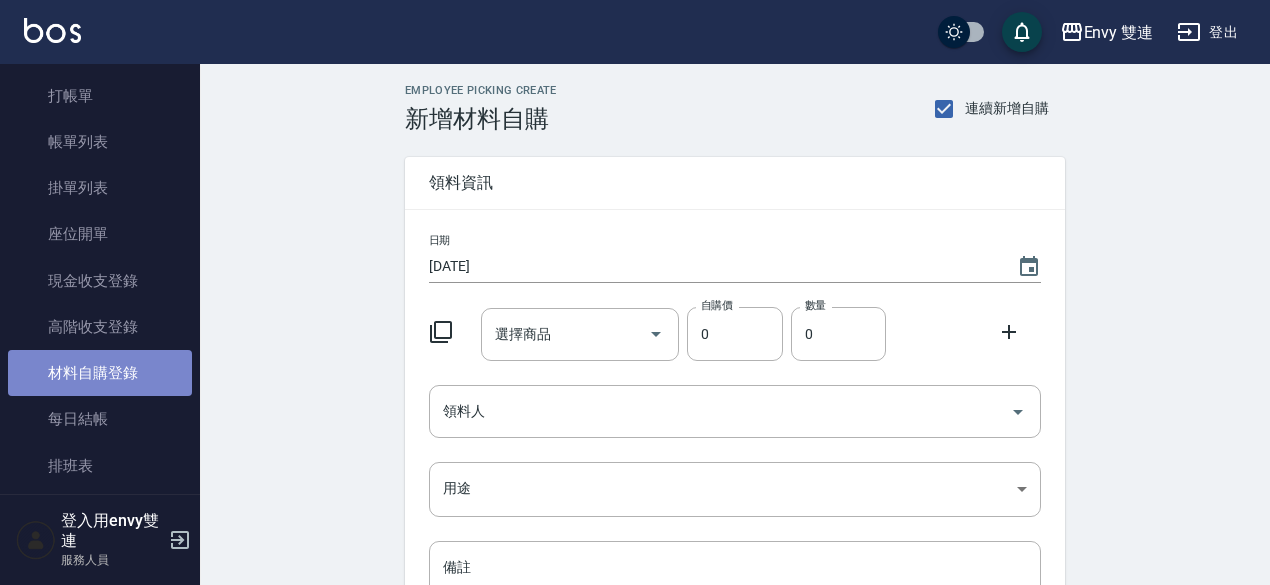 click on "材料自購登錄" at bounding box center (100, 373) 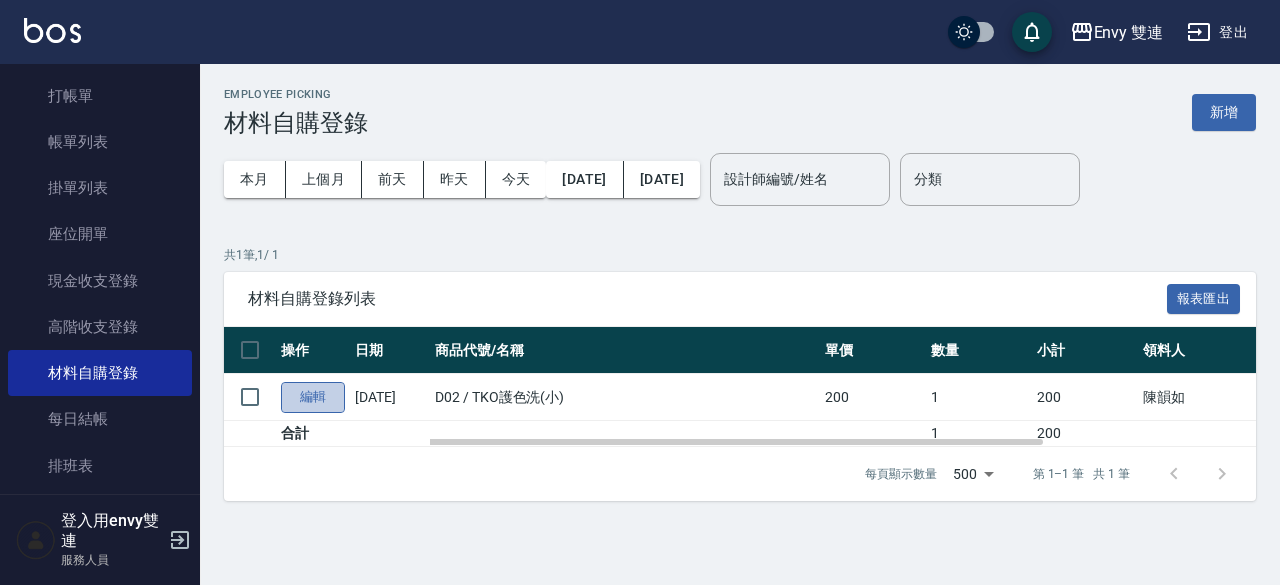 click on "編輯" at bounding box center (313, 397) 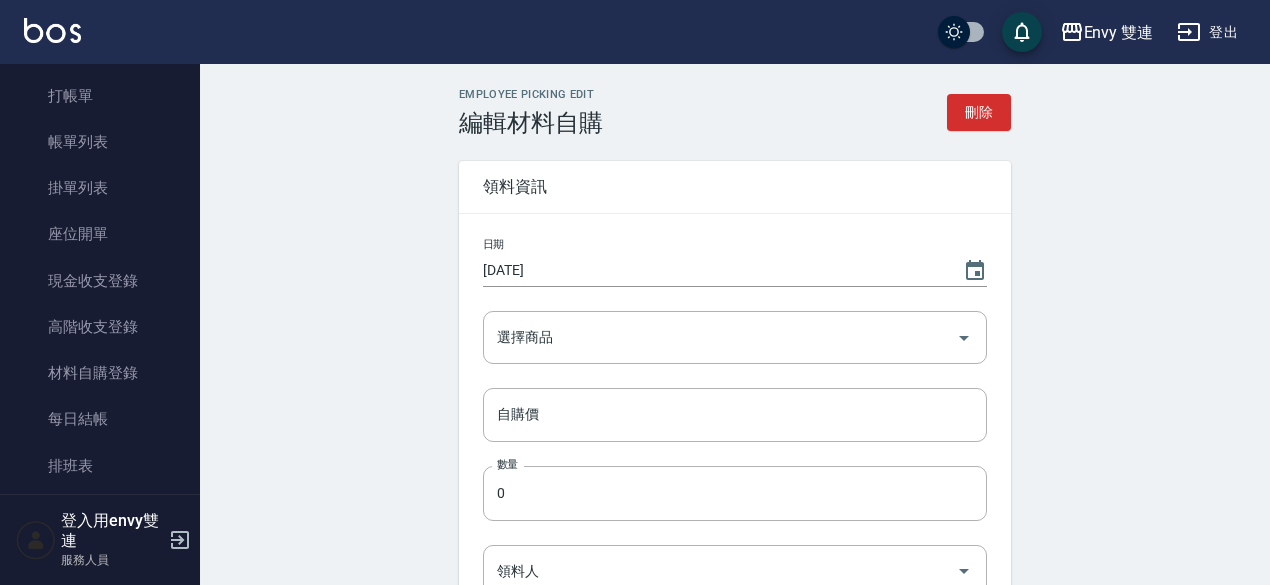 type on "TKO護色洗(小)" 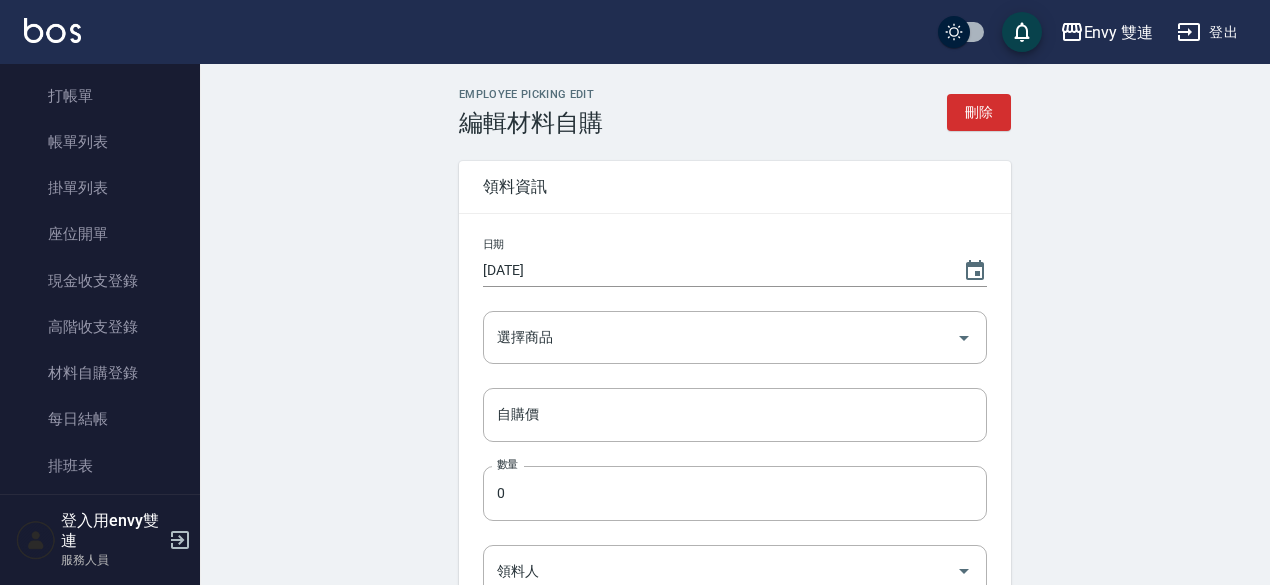 type on "200" 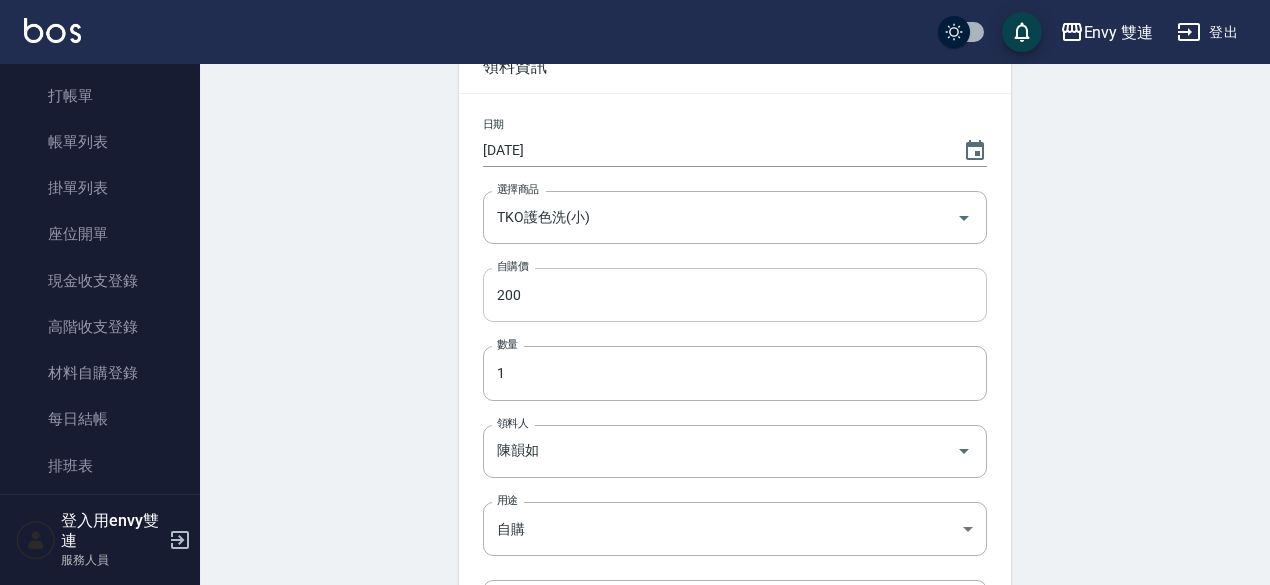 scroll, scrollTop: 119, scrollLeft: 0, axis: vertical 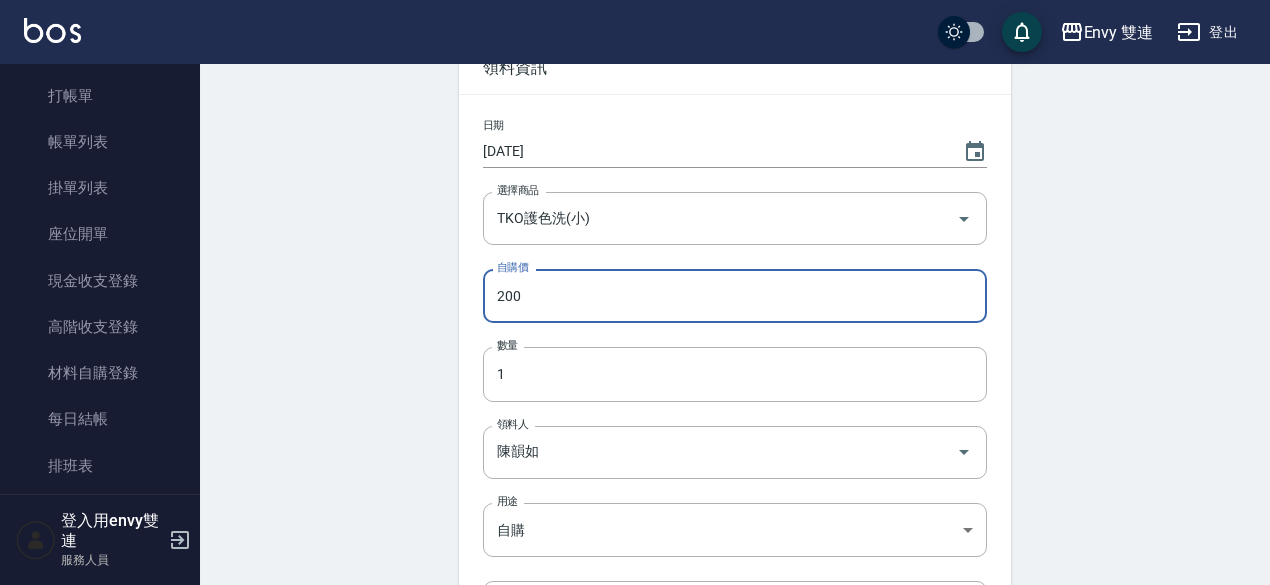 click on "200" at bounding box center [735, 296] 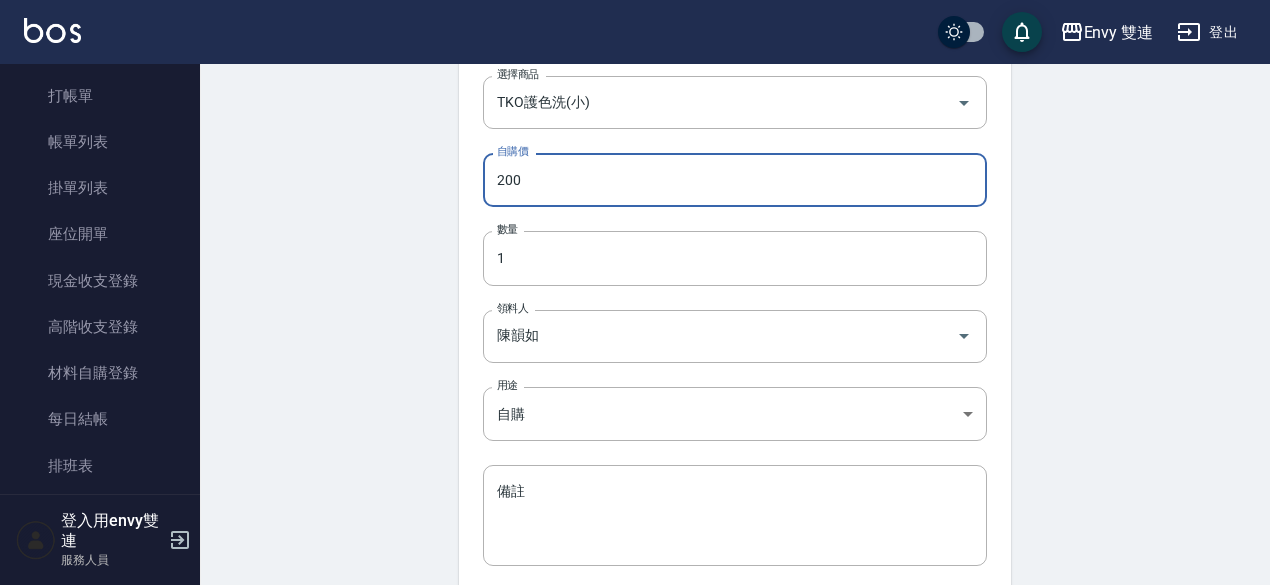 scroll, scrollTop: 272, scrollLeft: 0, axis: vertical 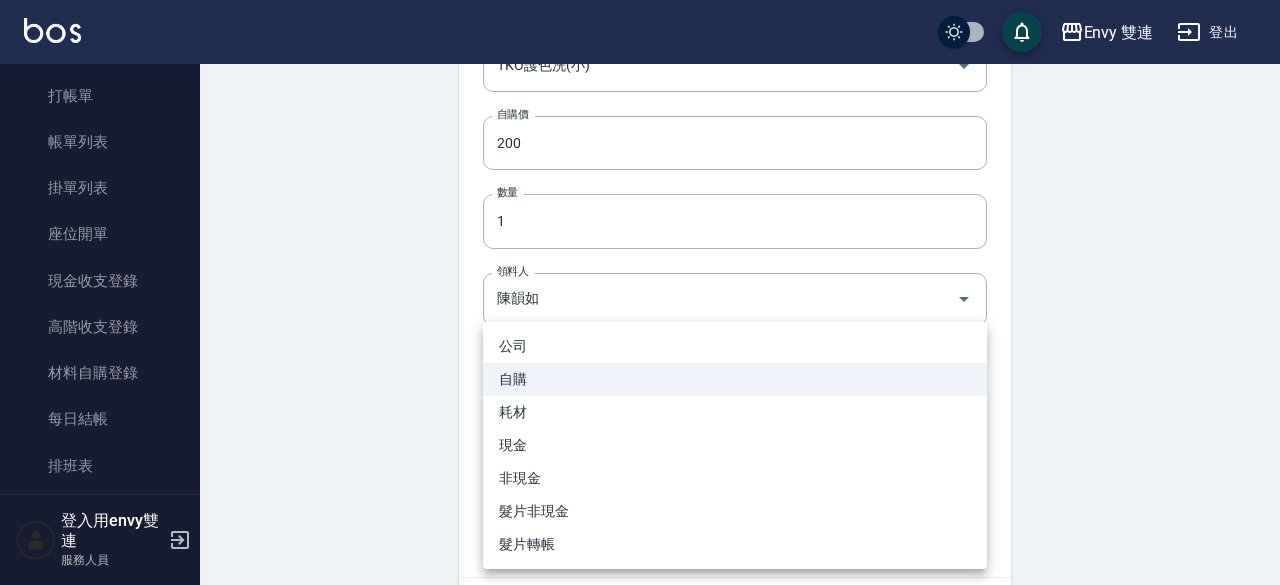 click on "Envy 雙連 登出 櫃檯作業 打帳單 帳單列表 掛單列表 座位開單 現金收支登錄 高階收支登錄 材料自購登錄 每日結帳 排班表 掃碼打卡 預約管理 預約管理 單日預約紀錄 單週預約紀錄 報表及分析 報表目錄 店家區間累計表 店家日報表 互助日報表 互助點數明細 設計師日報表 設計師排行榜 商品銷售排行榜 商品消耗明細 店販抽成明細 客戶管理 客戶列表 卡券管理 入金管理 員工及薪資 全店打卡記錄 商品管理 商品分類設定 商品列表 會員卡管理 會員卡分類設定 會員卡列表 登入用envy雙連 服務人員 Employee Picking Edit 編輯材料自購 刪除 領料資訊 日期 2025/07/12 選擇商品 TKO護色洗(小) 選擇商品 自購價 200 自購價 數量 1 數量 領料人 陳韻如 領料人 用途 自購 自購 用途 備註 x 備註 合計： 200 儲存 公司 自購 耗材 現金 非現金 髮片非現金 髮片轉帳" at bounding box center (640, 221) 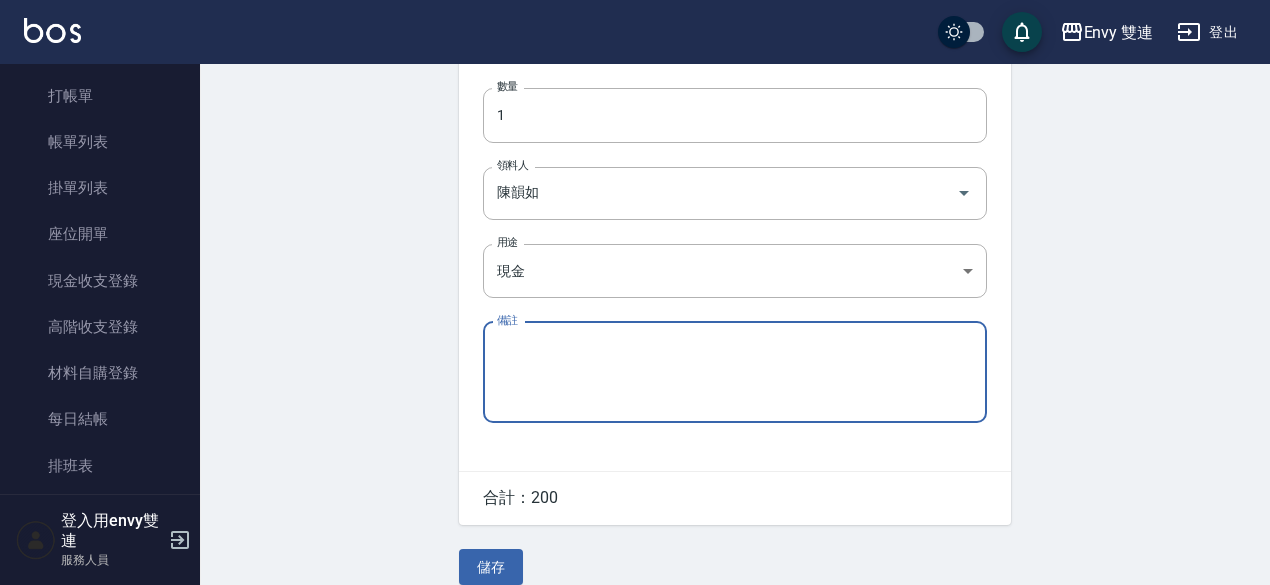 scroll, scrollTop: 403, scrollLeft: 0, axis: vertical 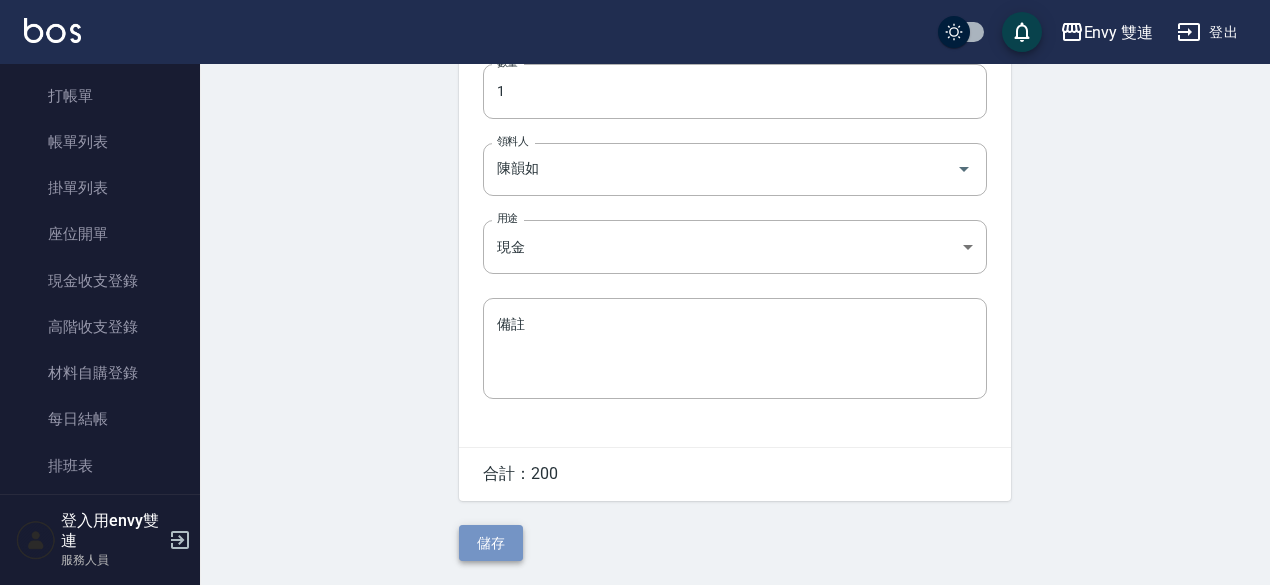 click on "儲存" at bounding box center [491, 543] 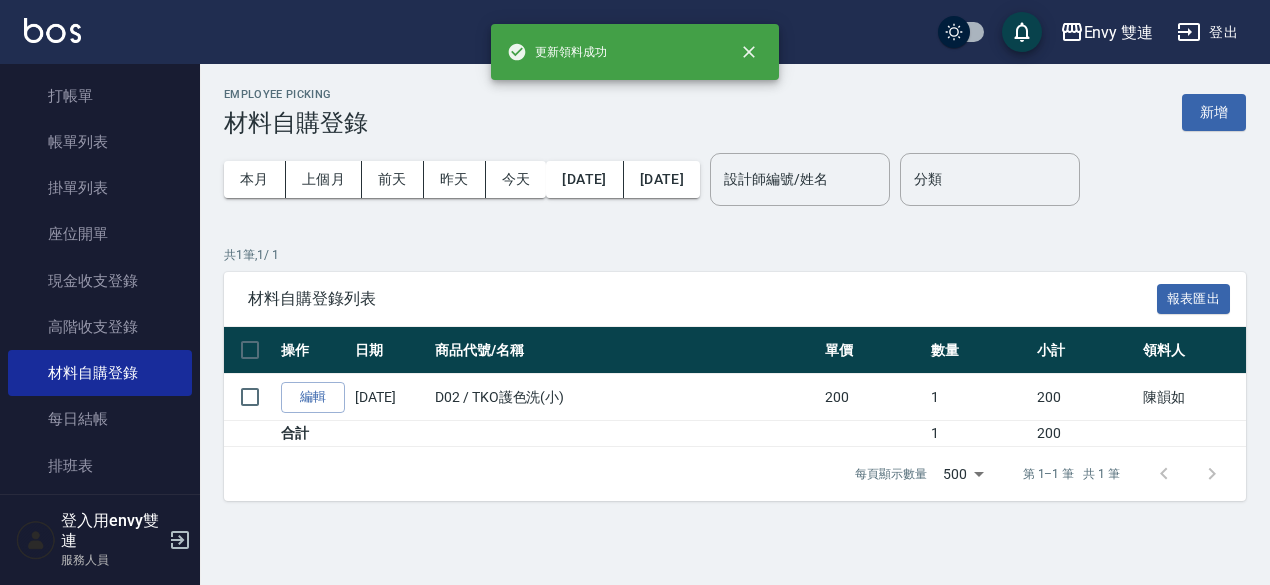 scroll, scrollTop: 0, scrollLeft: 0, axis: both 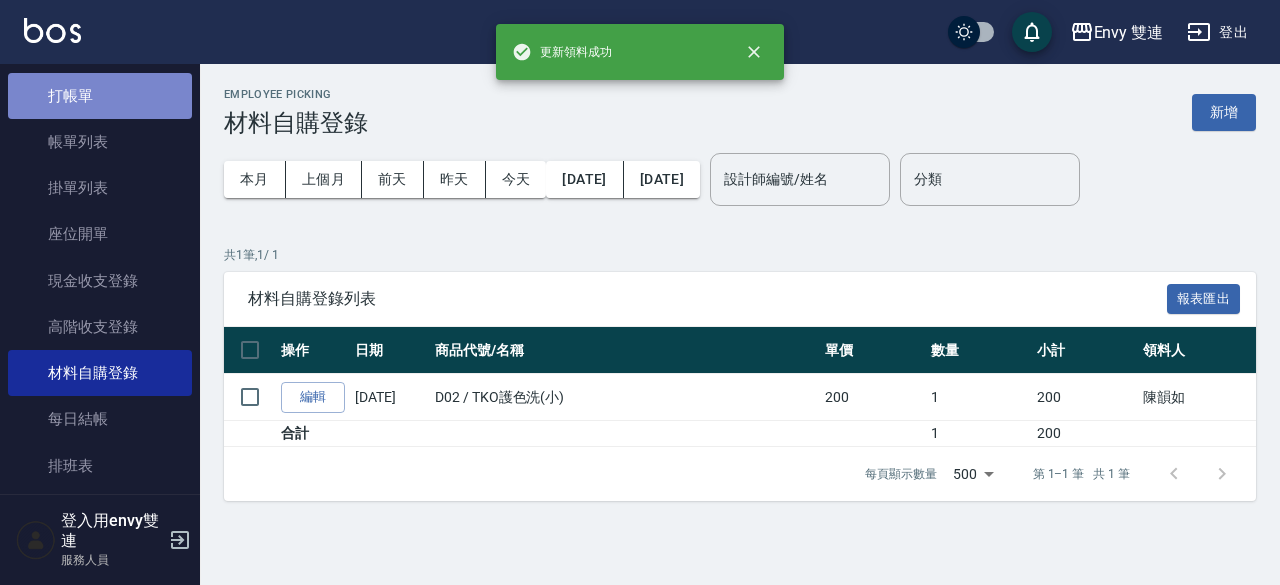 click on "打帳單" at bounding box center (100, 96) 